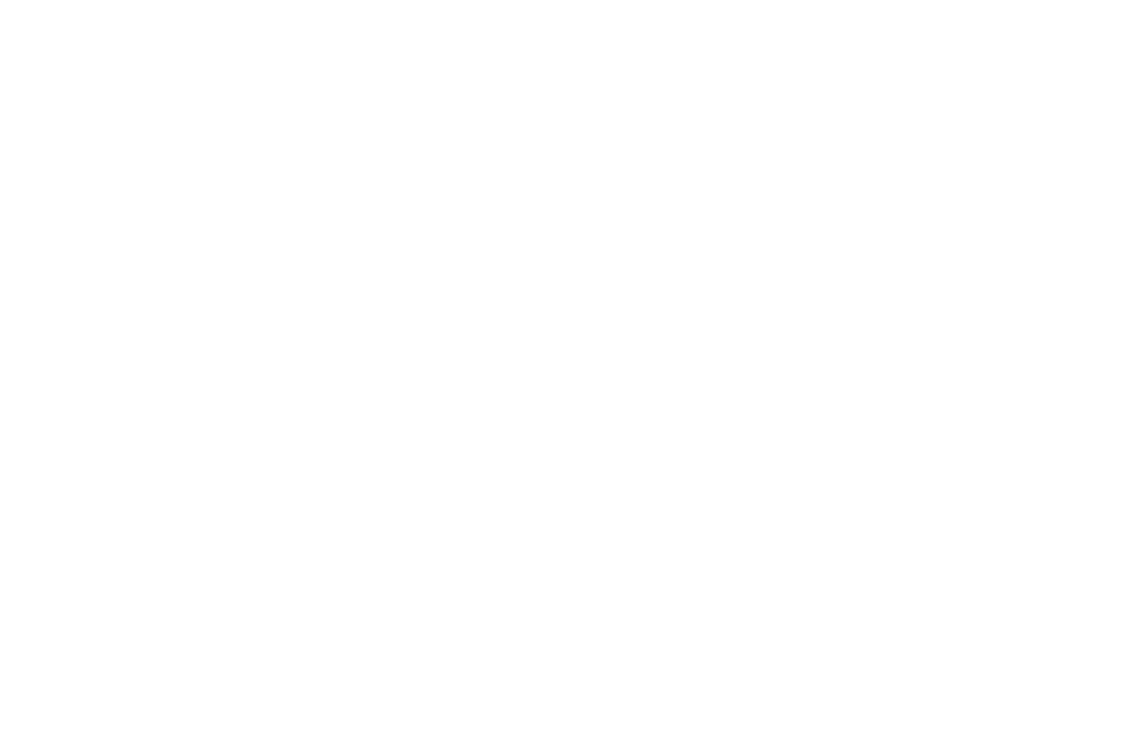 scroll, scrollTop: 0, scrollLeft: 0, axis: both 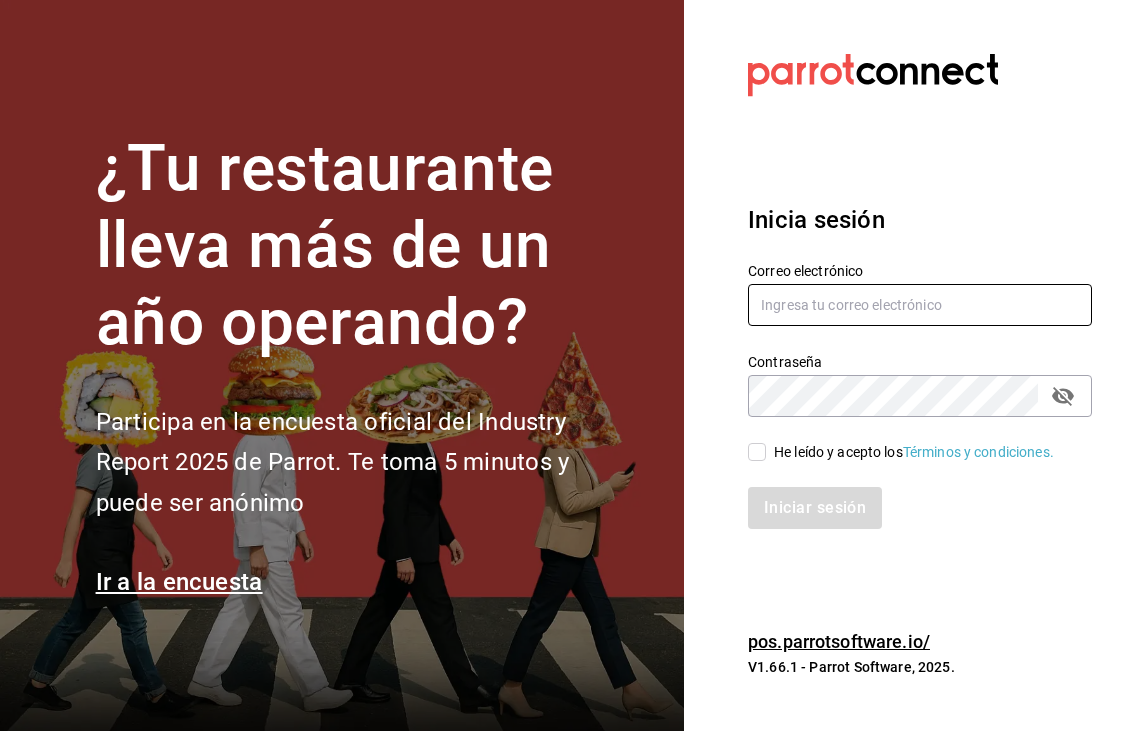 type on "[EMAIL]" 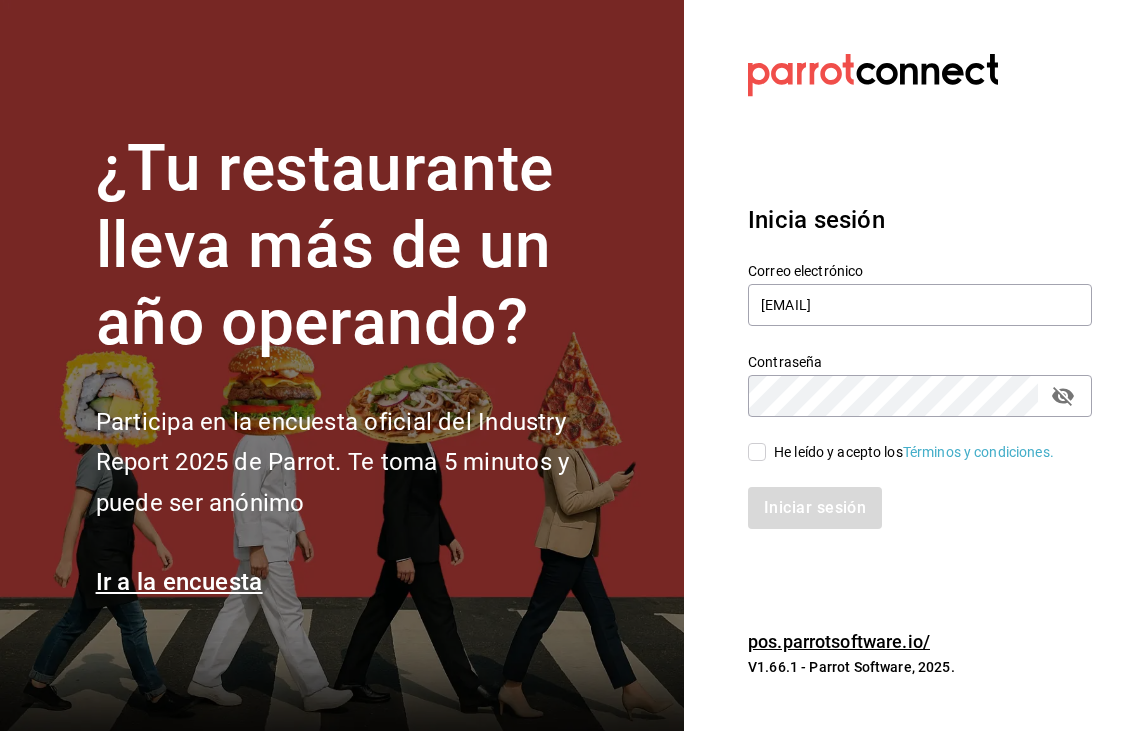 click on "He leído y acepto los  Términos y condiciones." at bounding box center [757, 452] 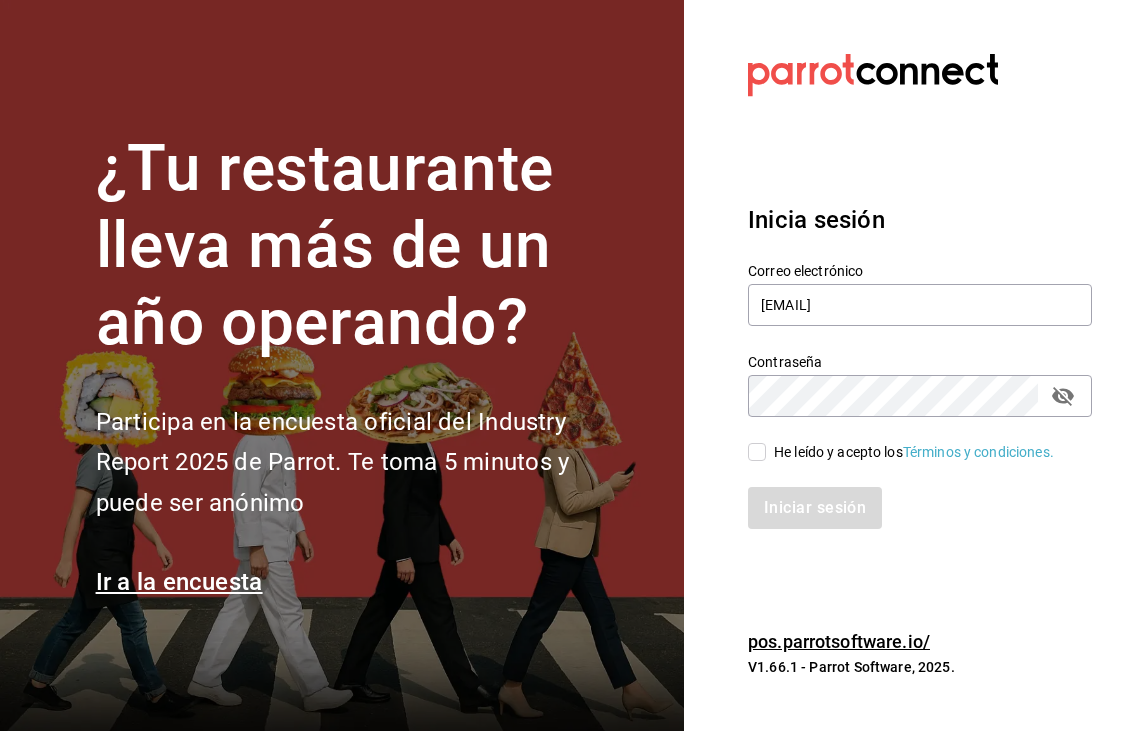 checkbox on "true" 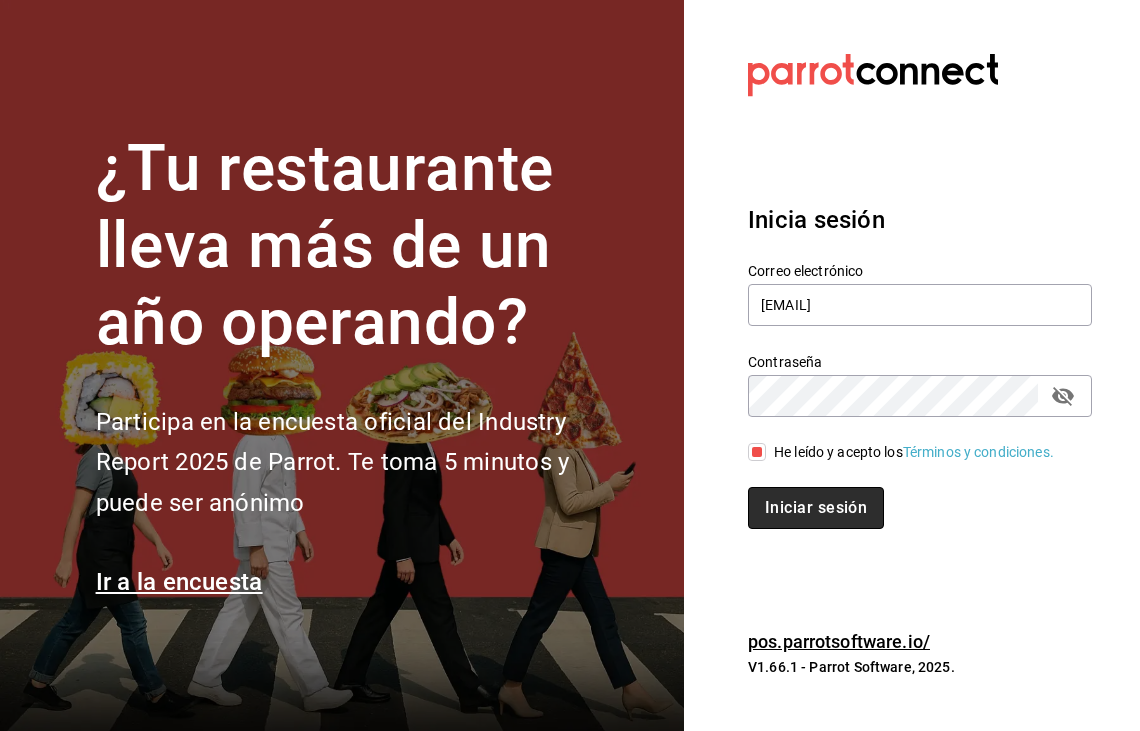 click on "Iniciar sesión" at bounding box center [816, 508] 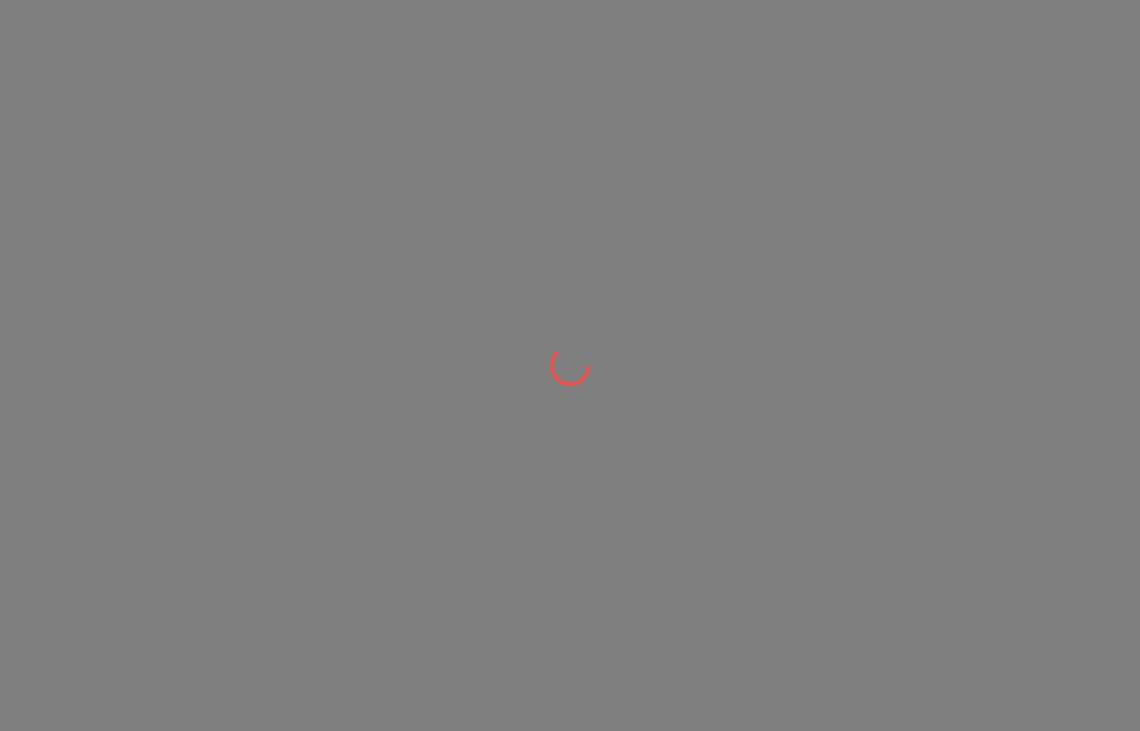 scroll, scrollTop: 0, scrollLeft: 0, axis: both 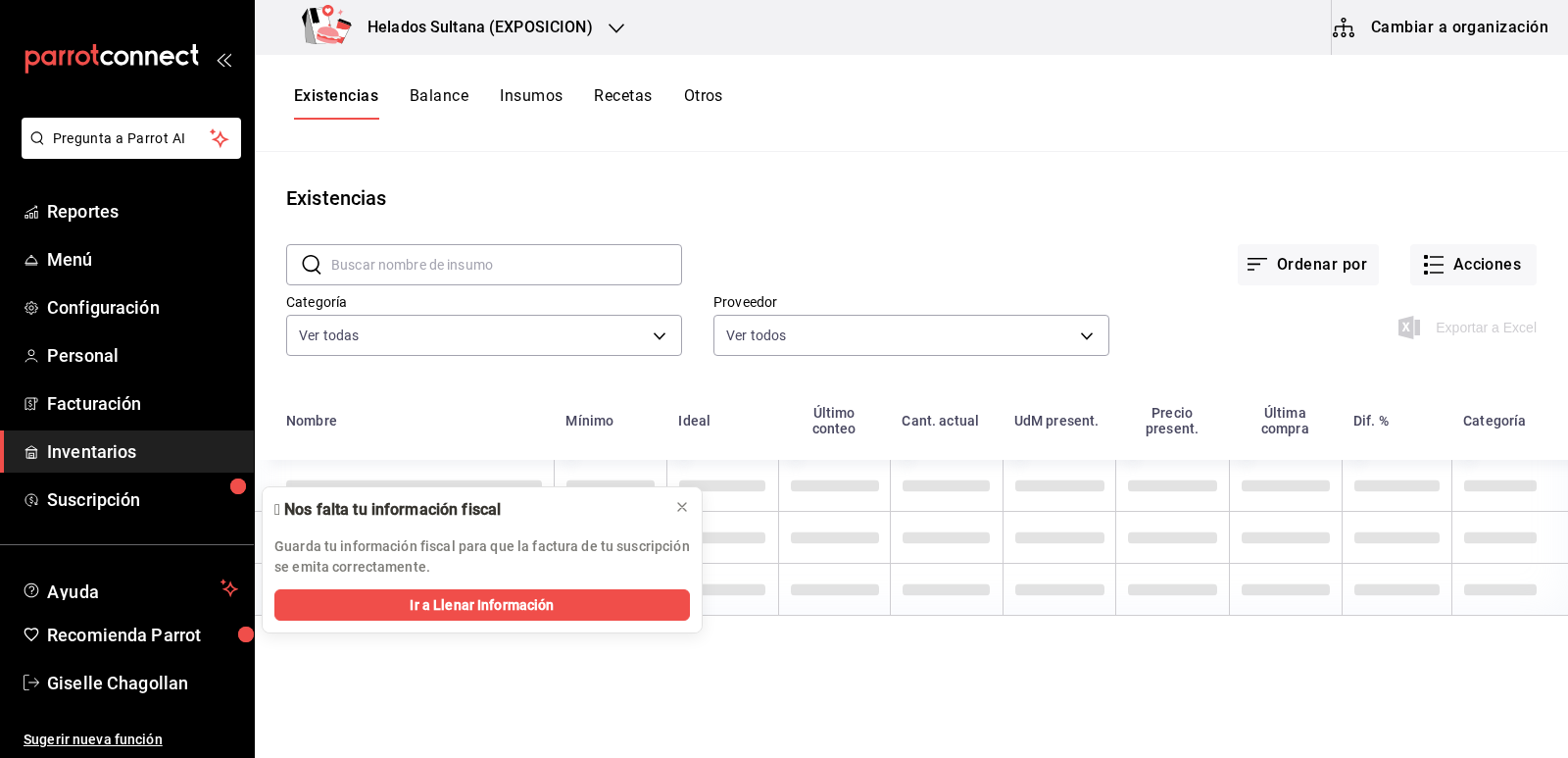 click on "Cambiar a organización" at bounding box center [1442, 27] 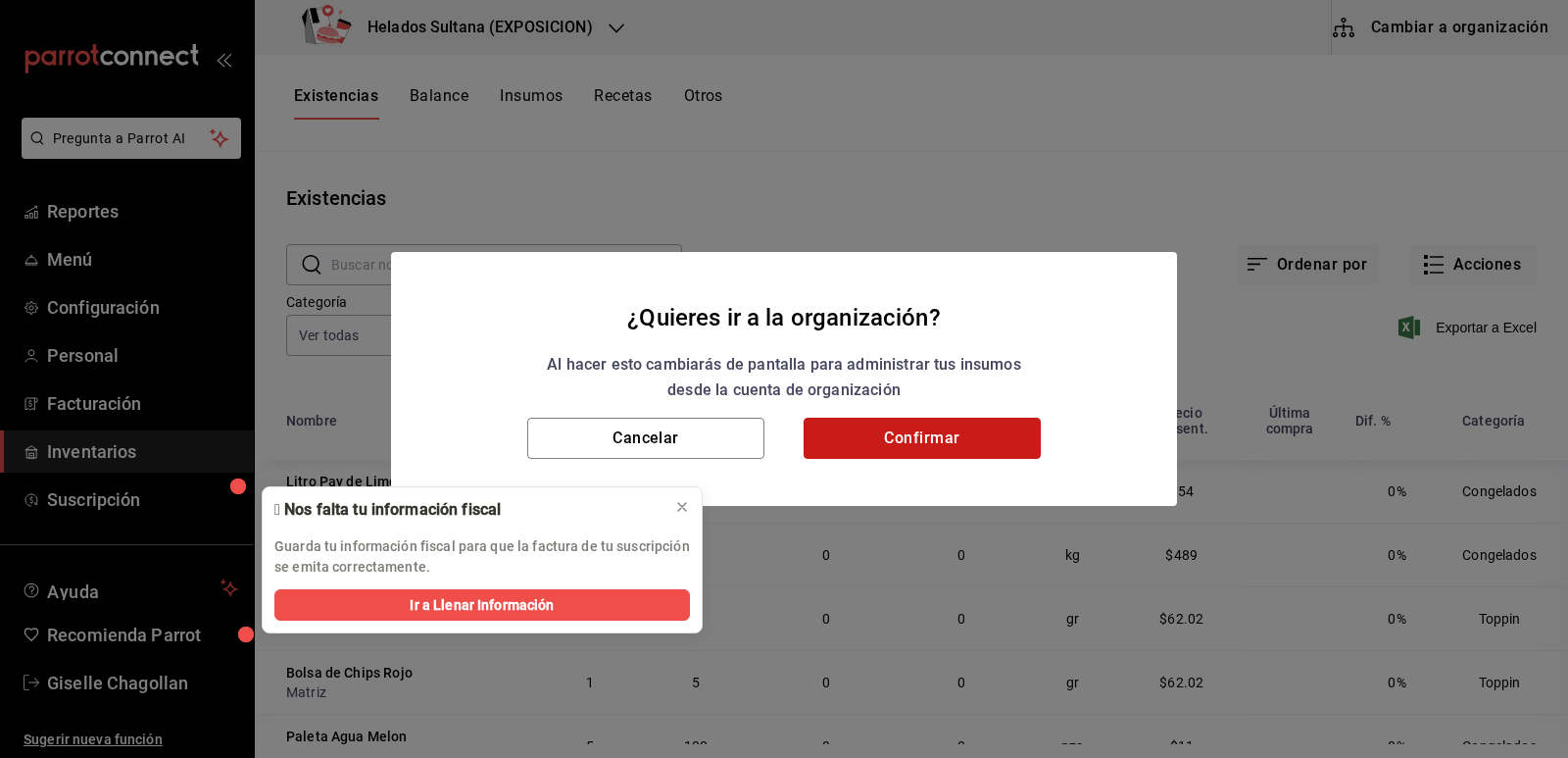 click on "Confirmar" at bounding box center (922, 438) 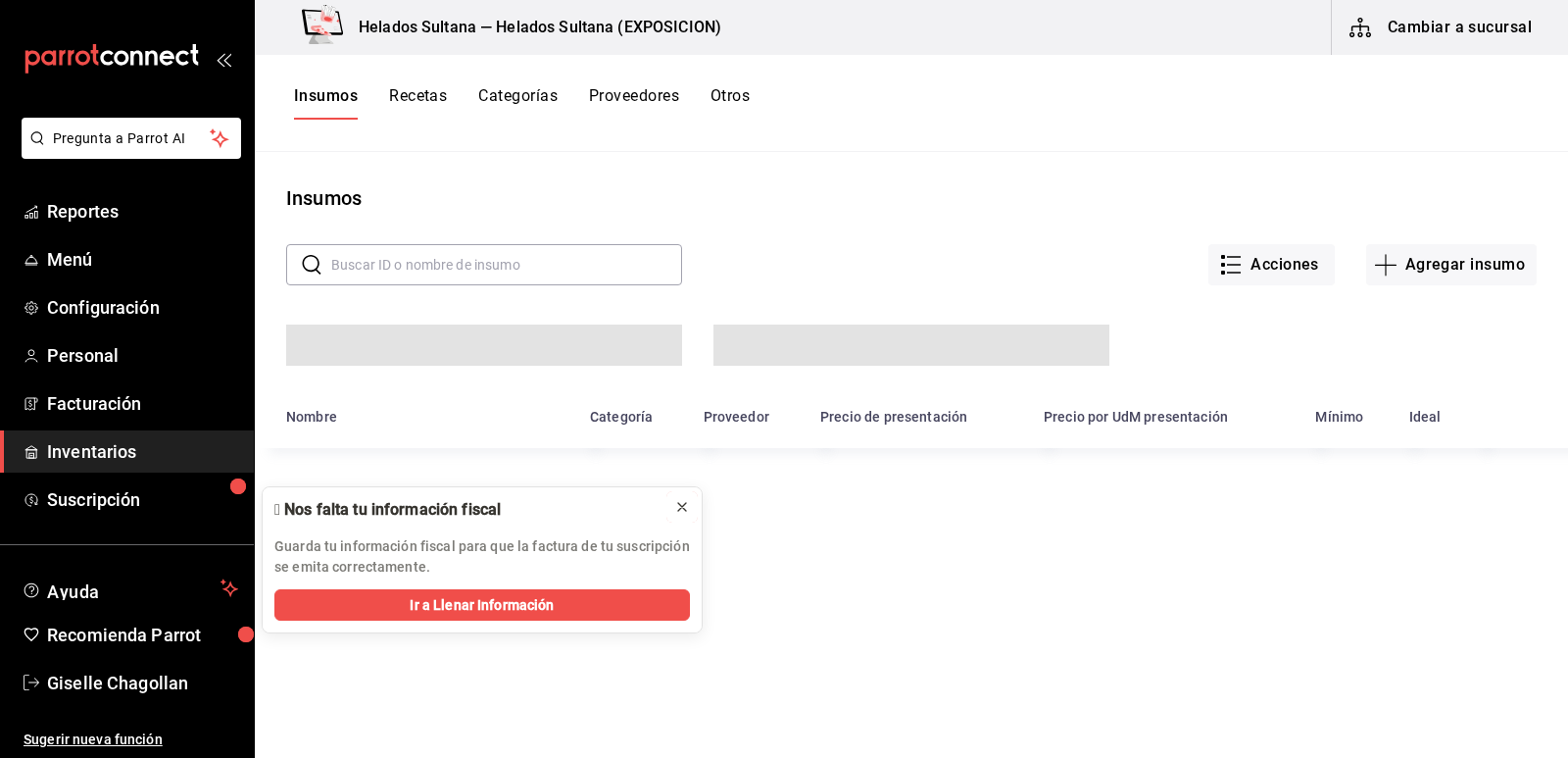 click 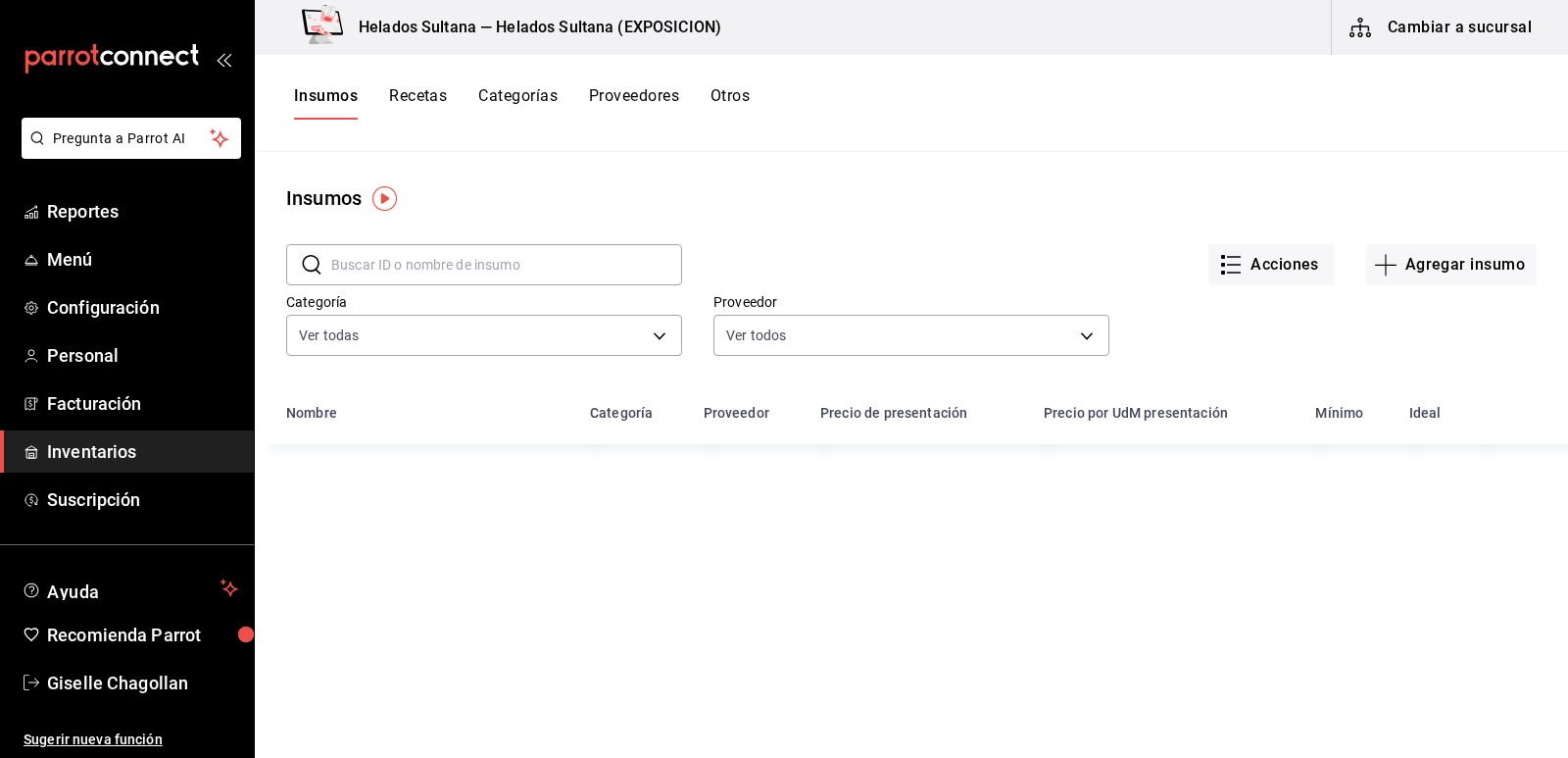 click on "Otros" at bounding box center (730, 103) 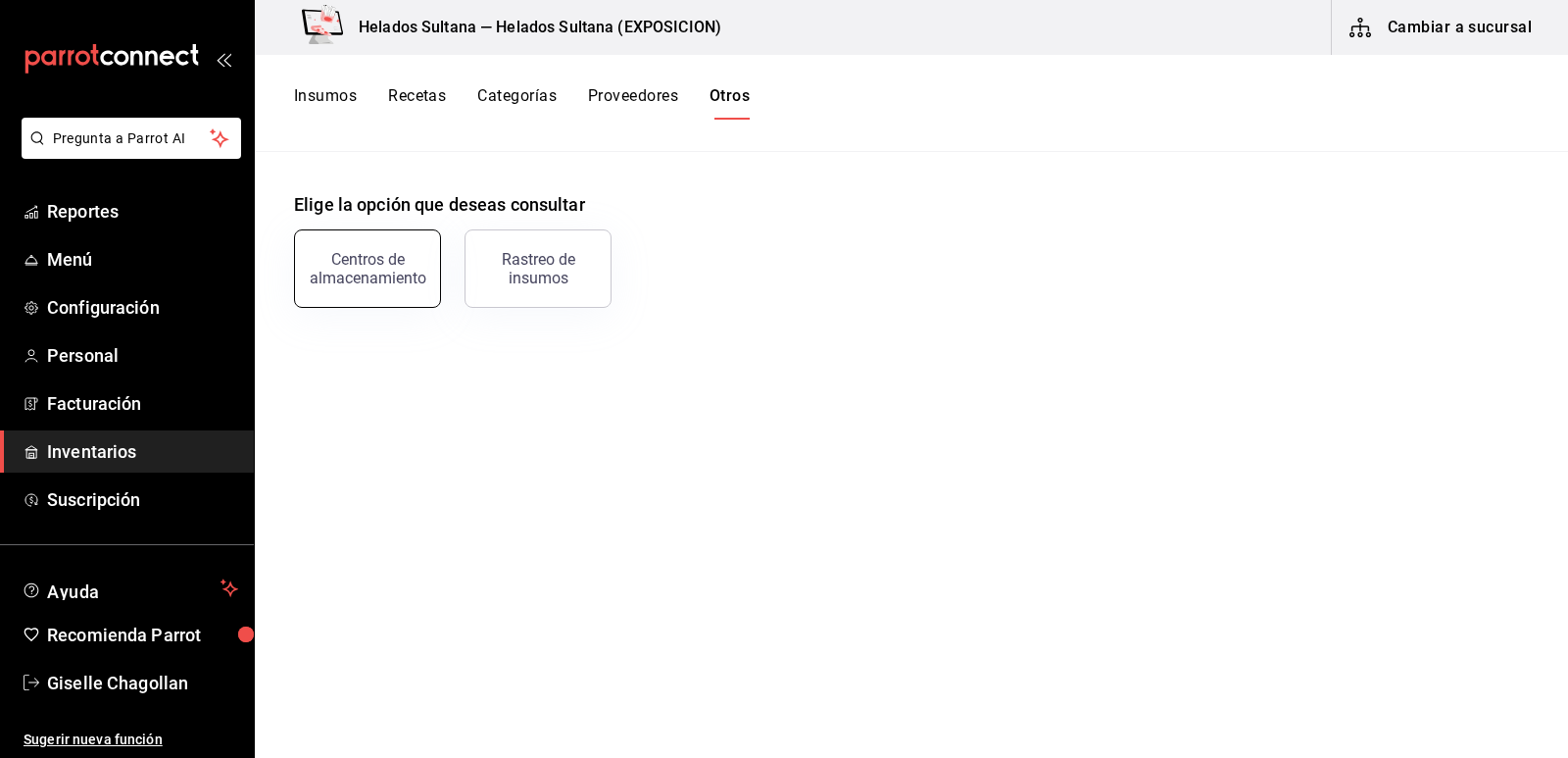 click on "Centros de almacenamiento" at bounding box center [368, 269] 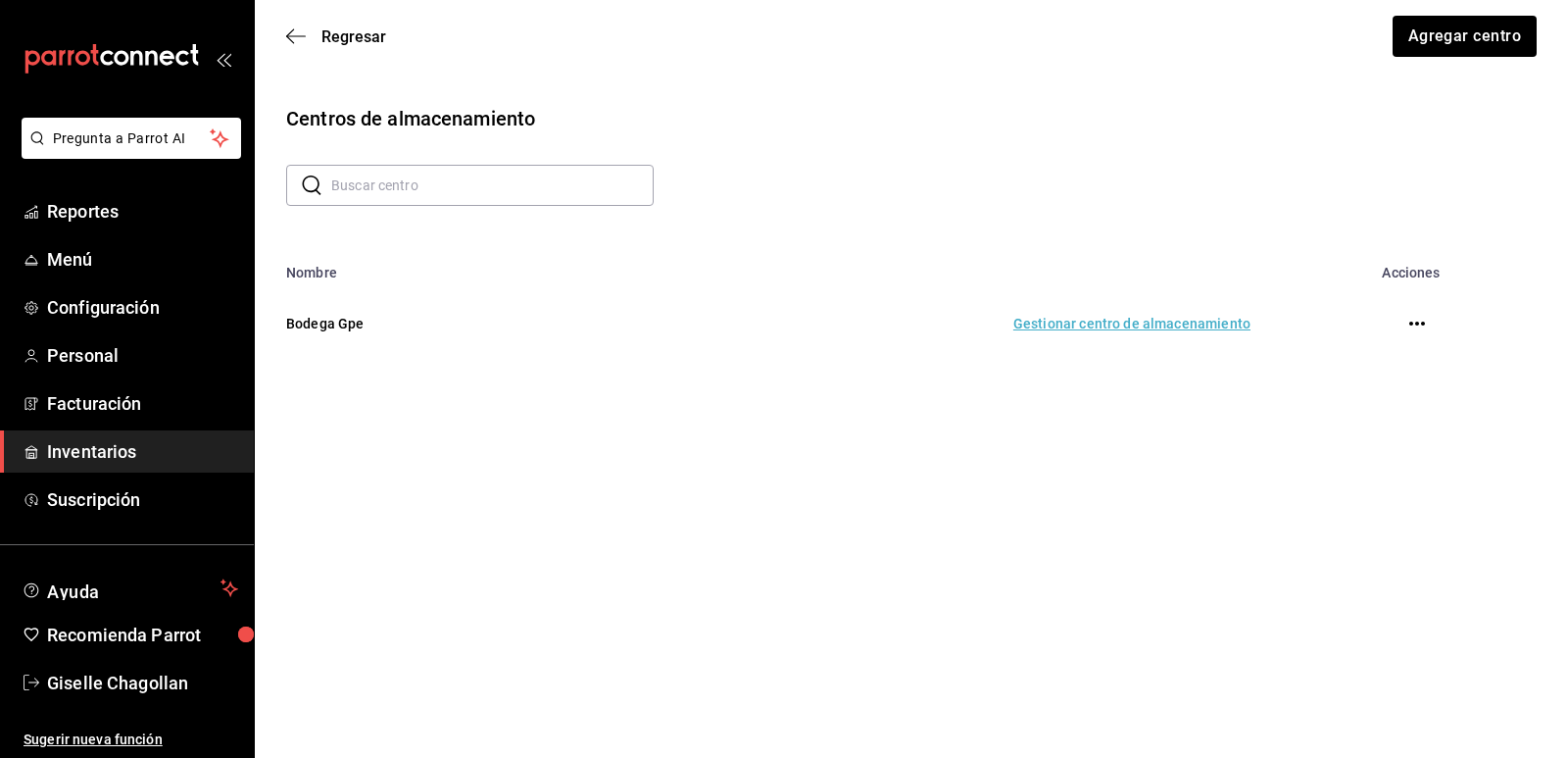 click on "Gestionar centro de almacenamiento" at bounding box center [926, 324] 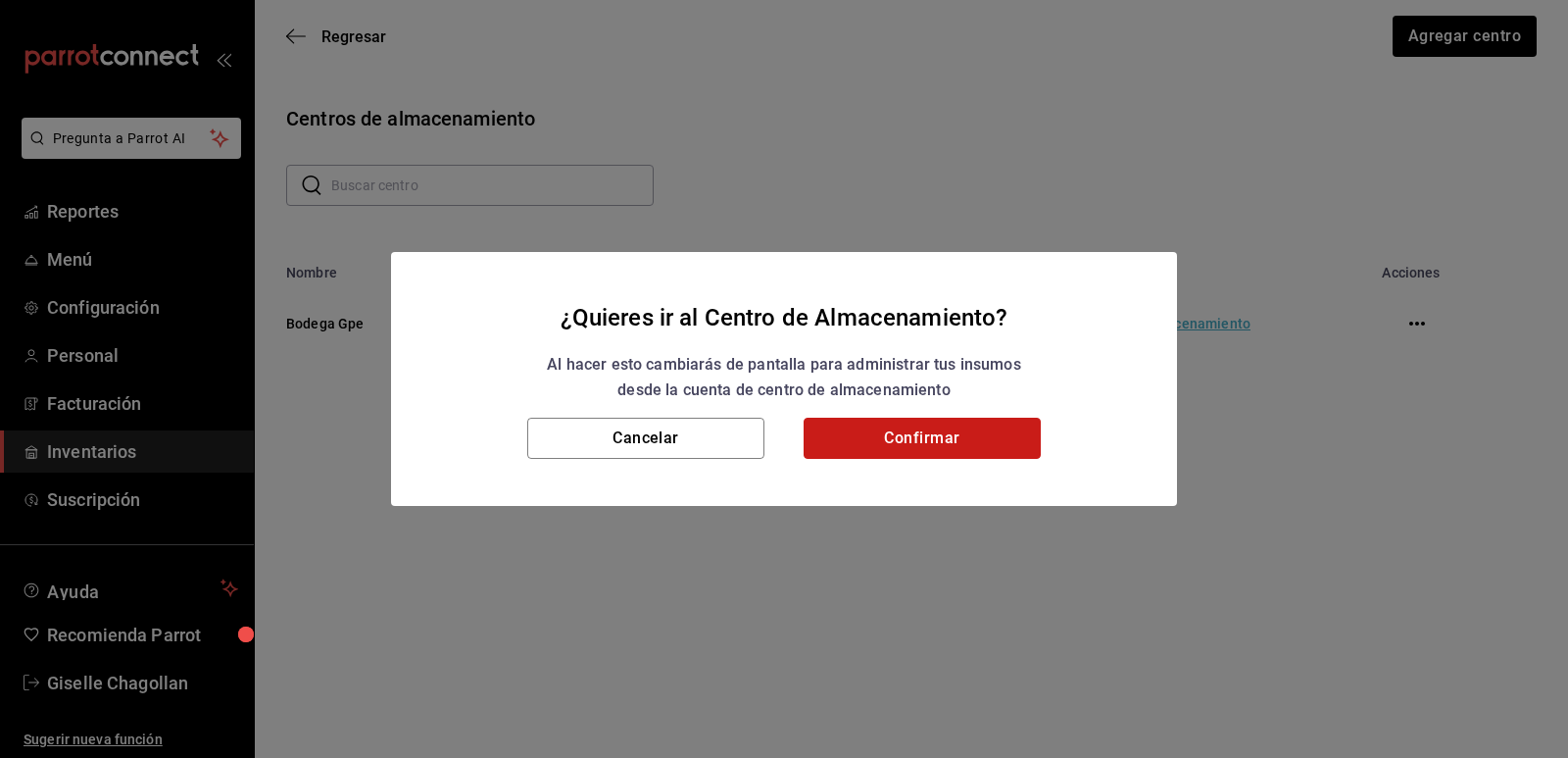 click on "Confirmar" at bounding box center (922, 438) 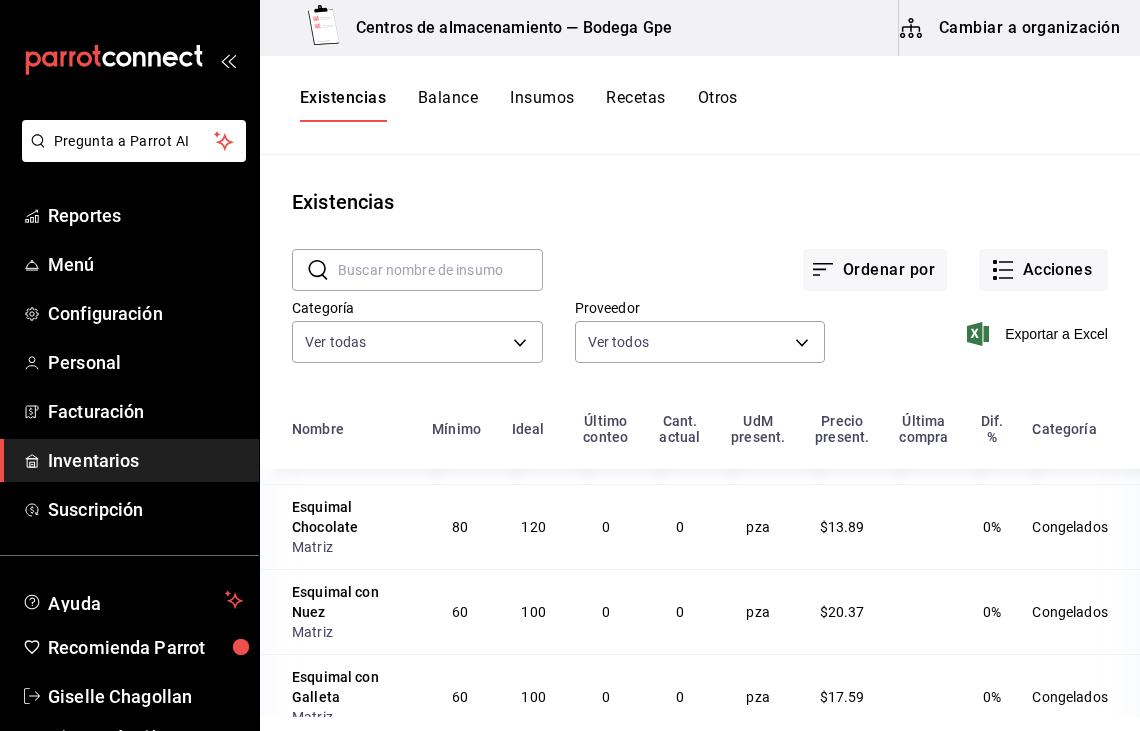 scroll, scrollTop: 5694, scrollLeft: 0, axis: vertical 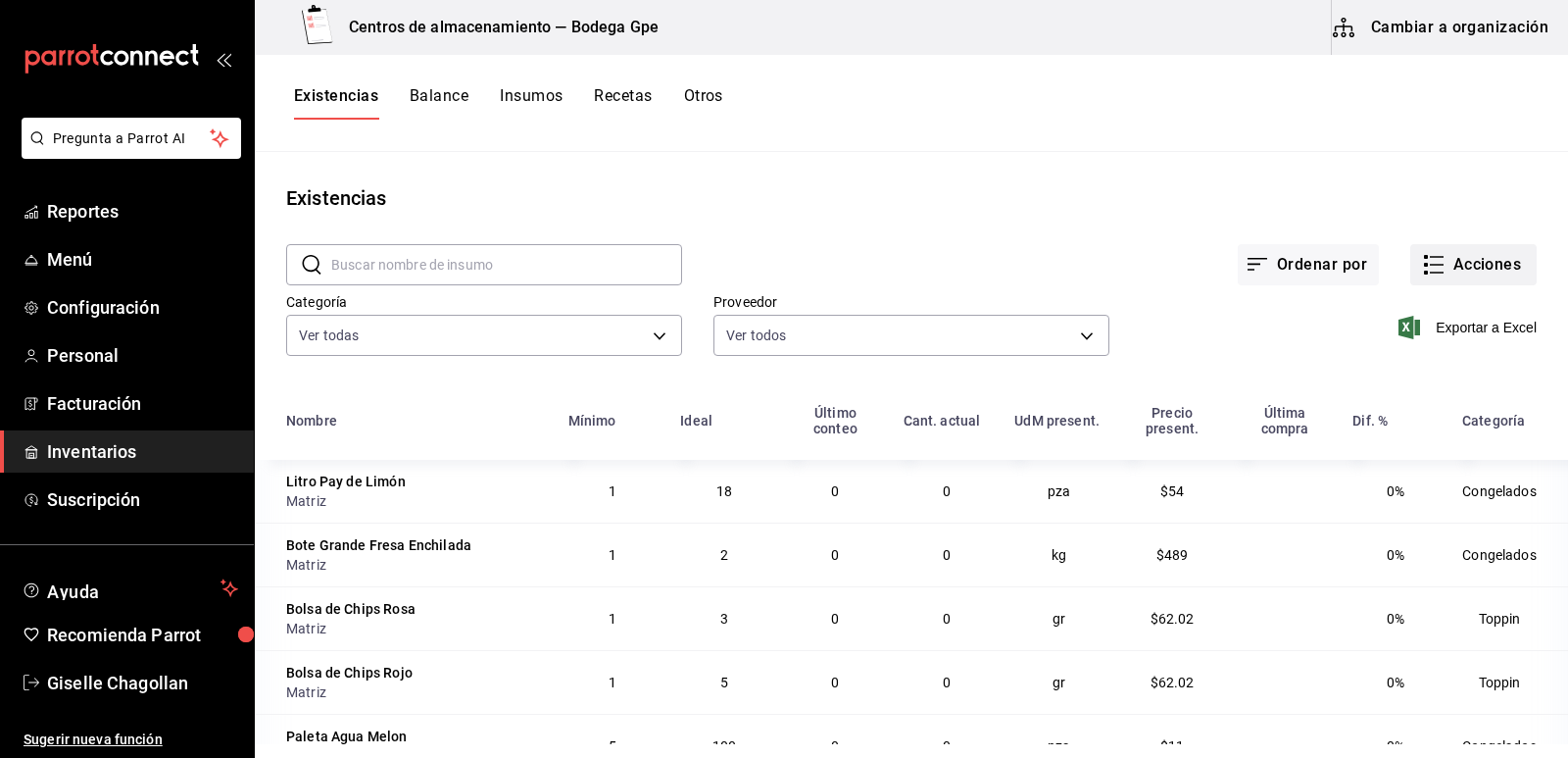 click on "Acciones" at bounding box center [1473, 265] 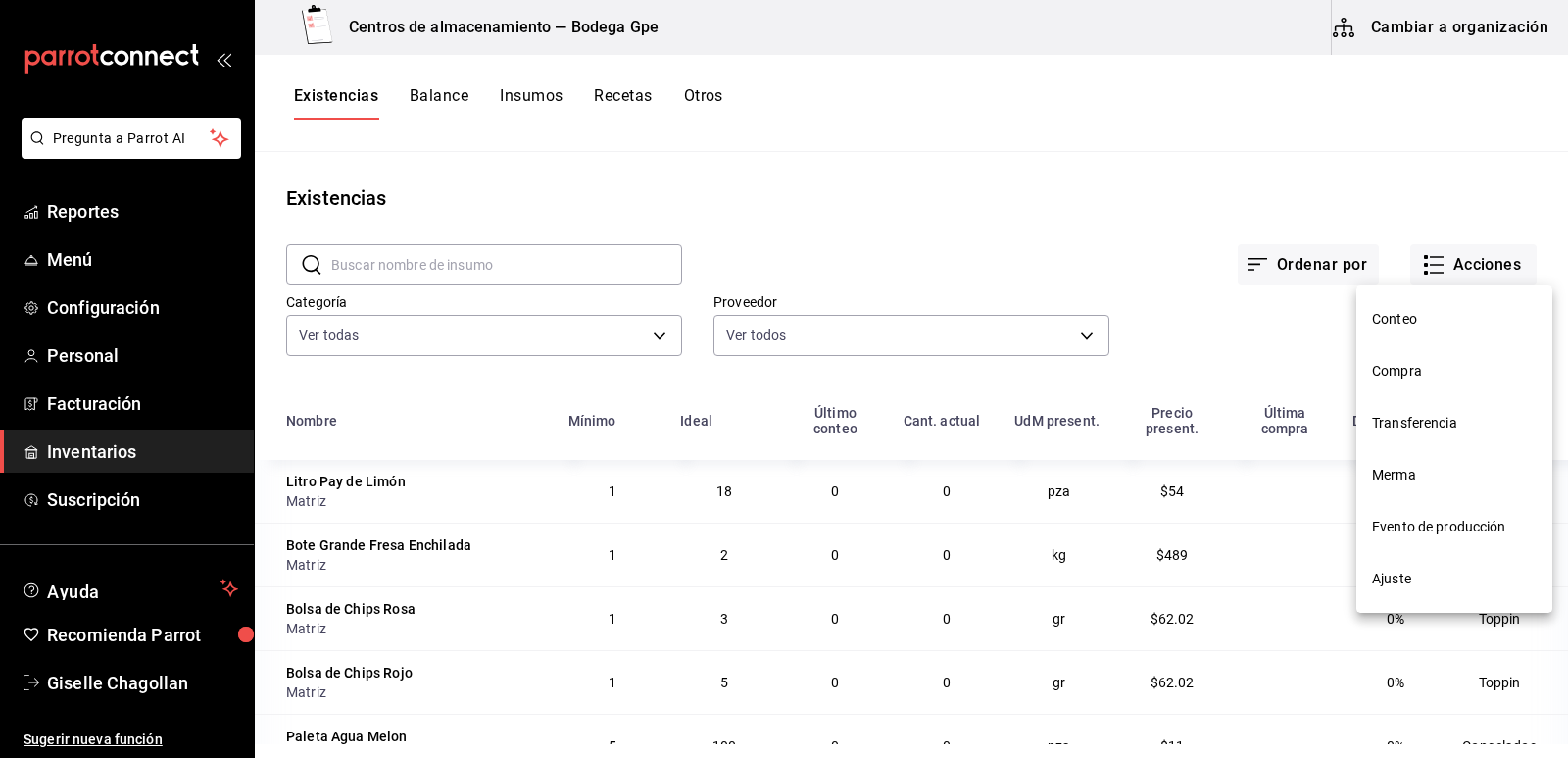 click at bounding box center [784, 379] 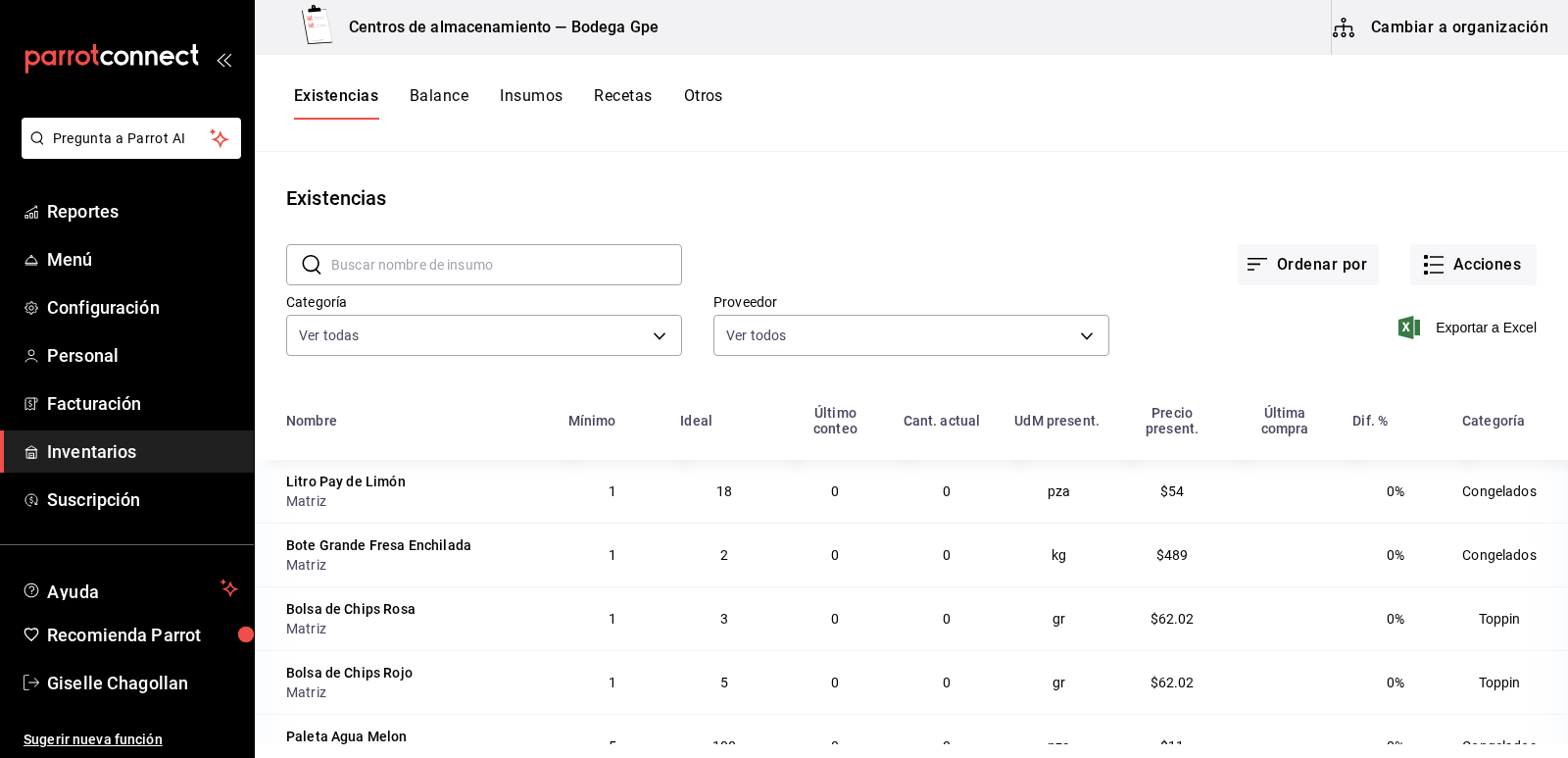 click at bounding box center [507, 265] 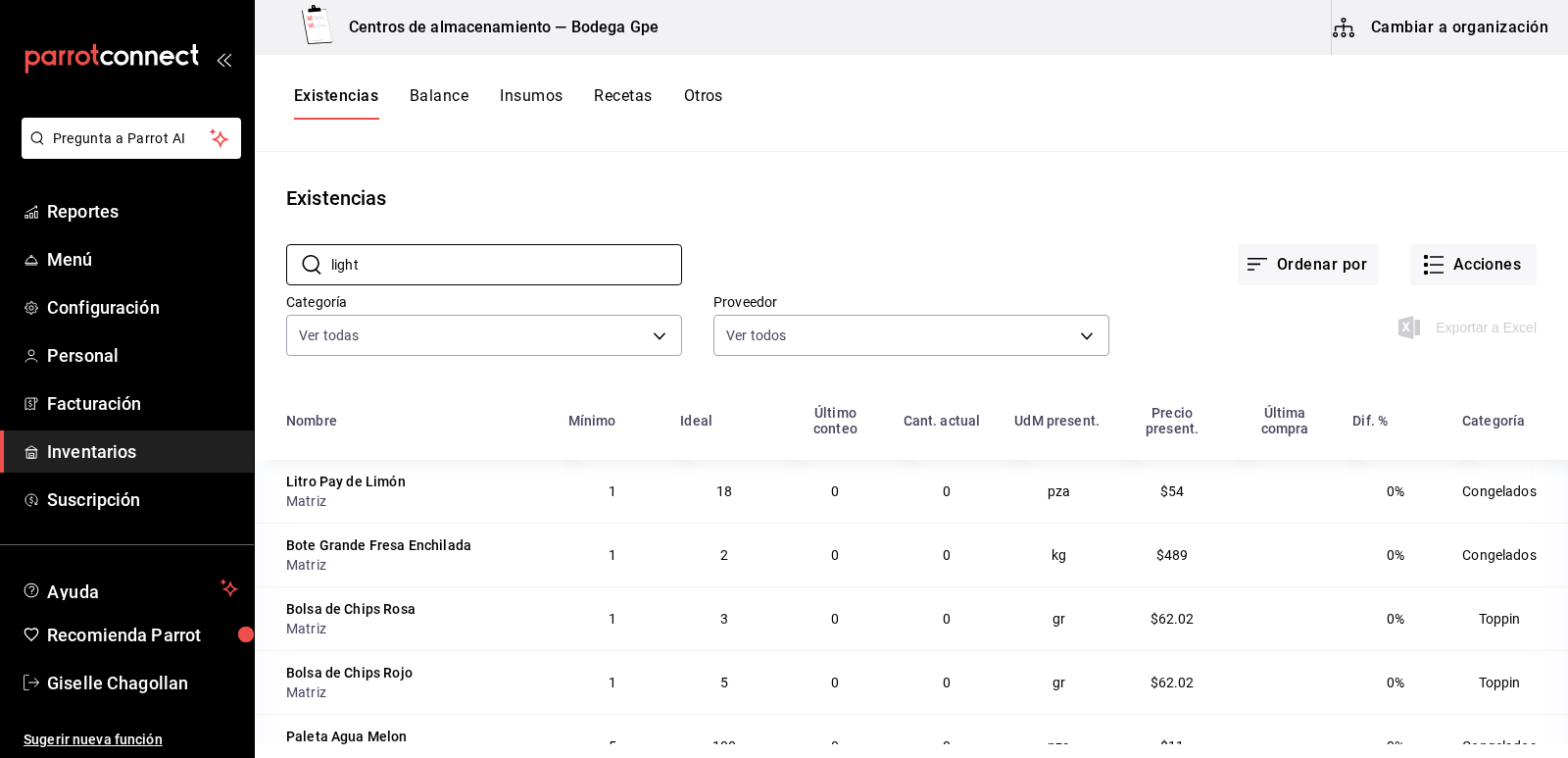 type on "light" 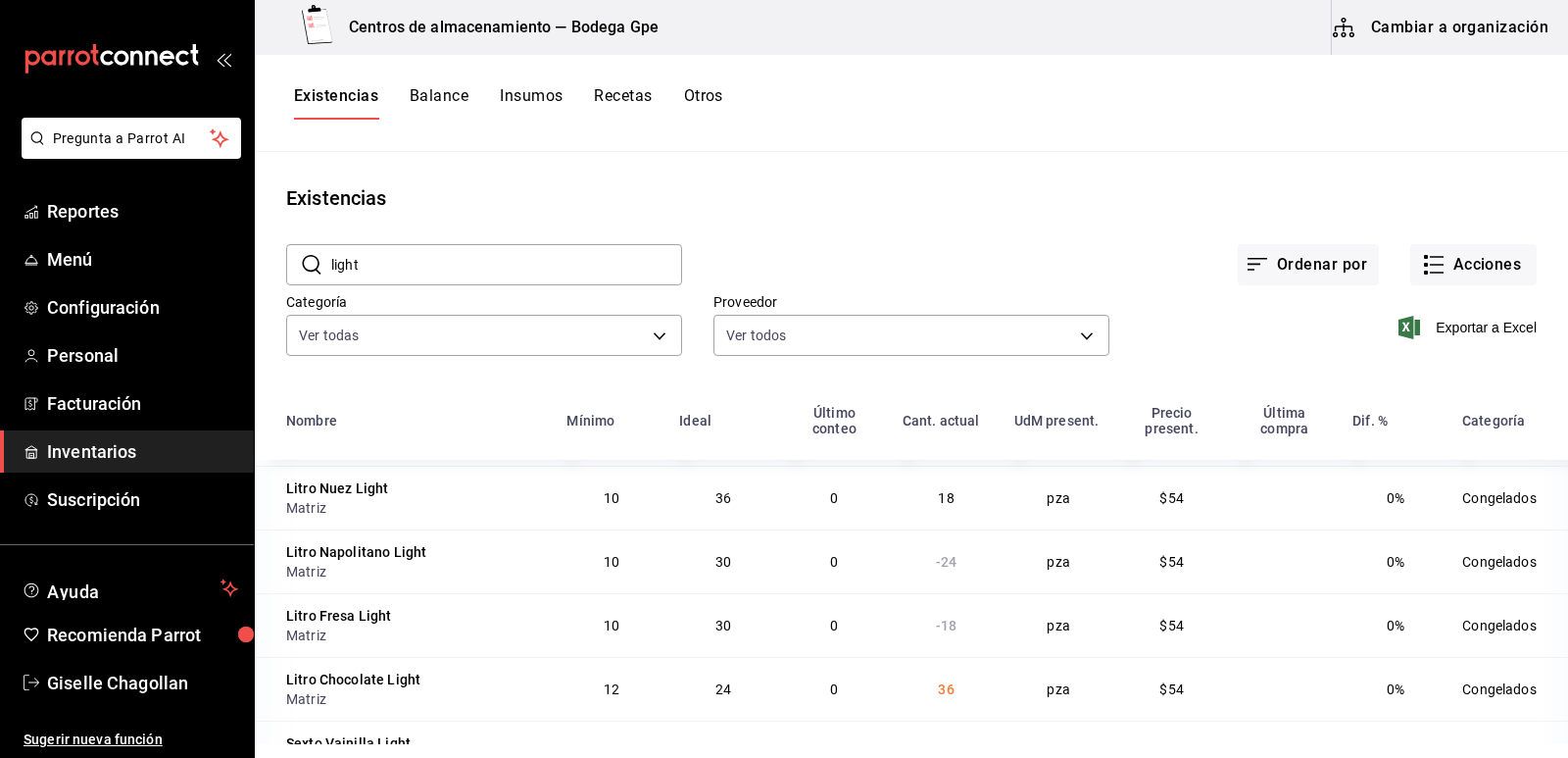scroll, scrollTop: 569, scrollLeft: 0, axis: vertical 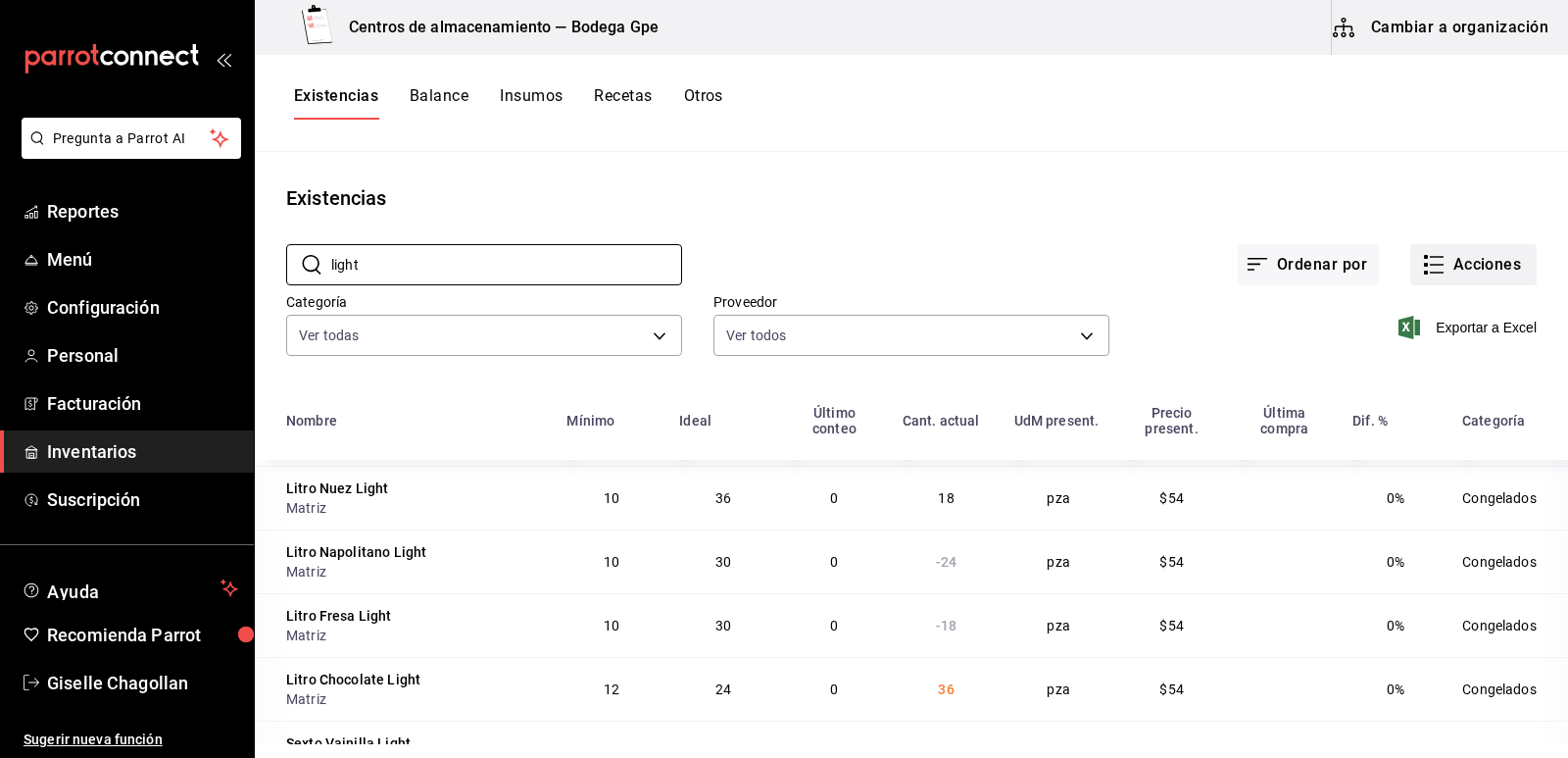 click on "Acciones" at bounding box center [1473, 265] 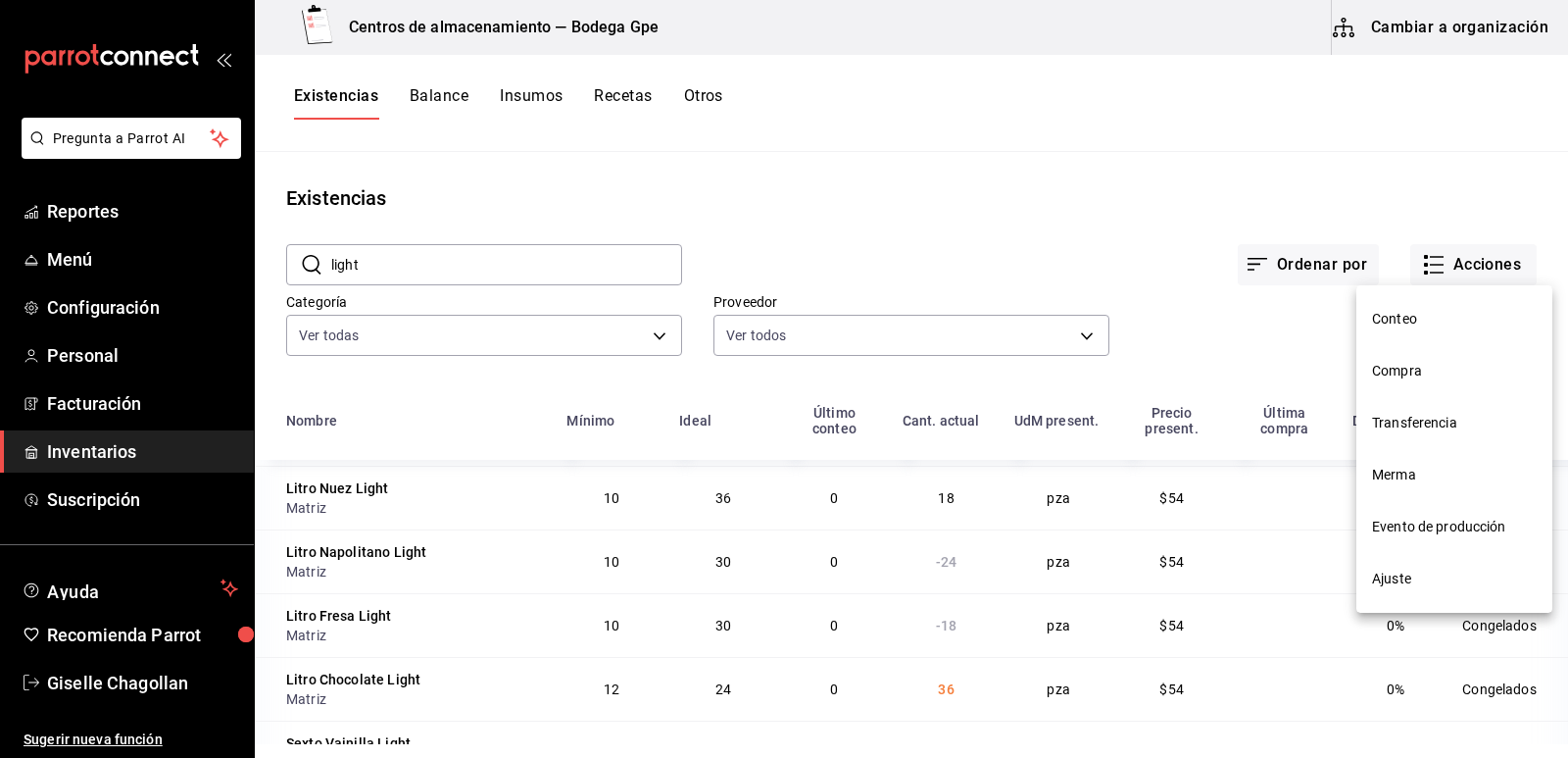 click on "Ajuste" at bounding box center (1454, 579) 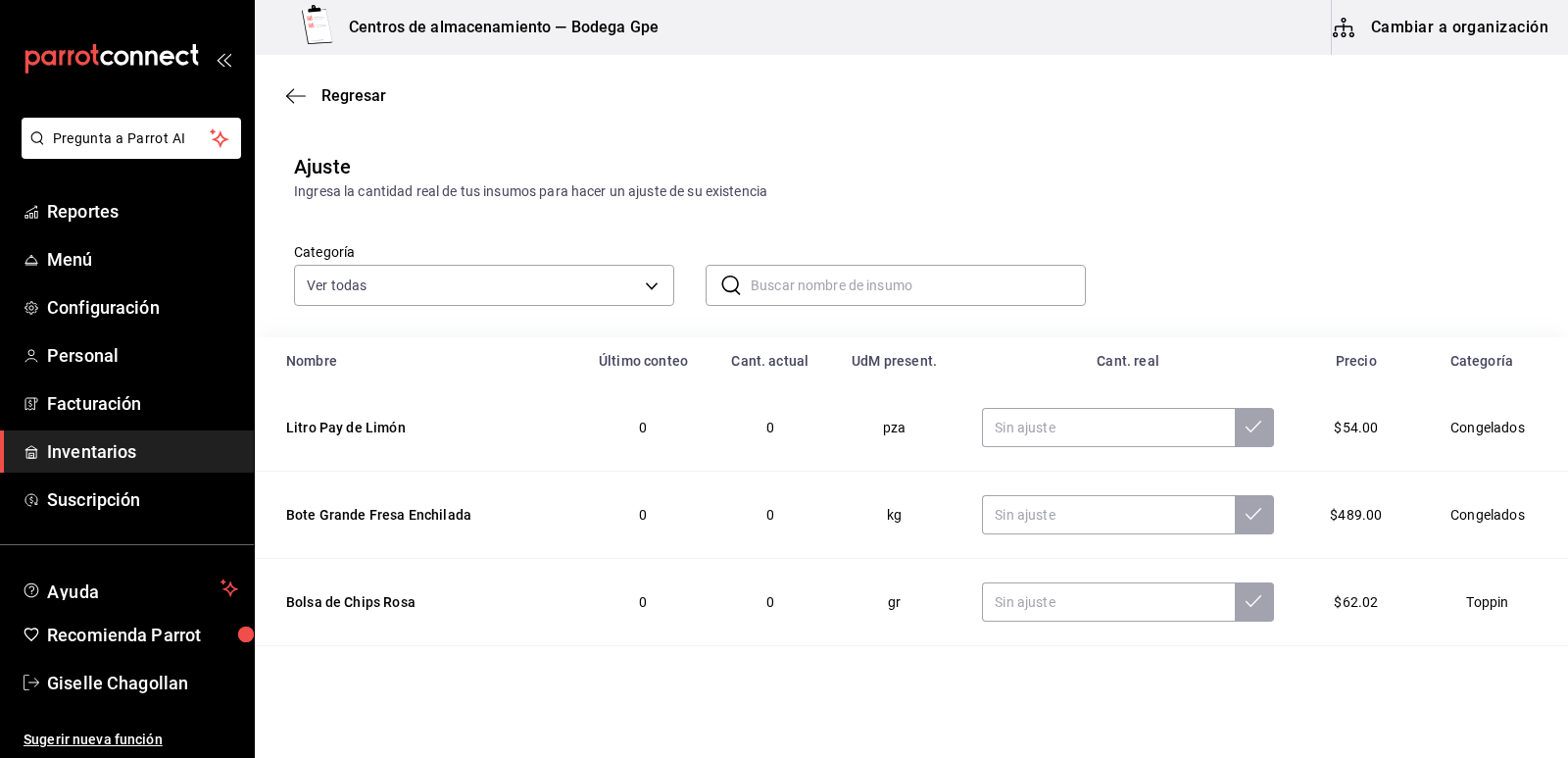 click at bounding box center (918, 285) 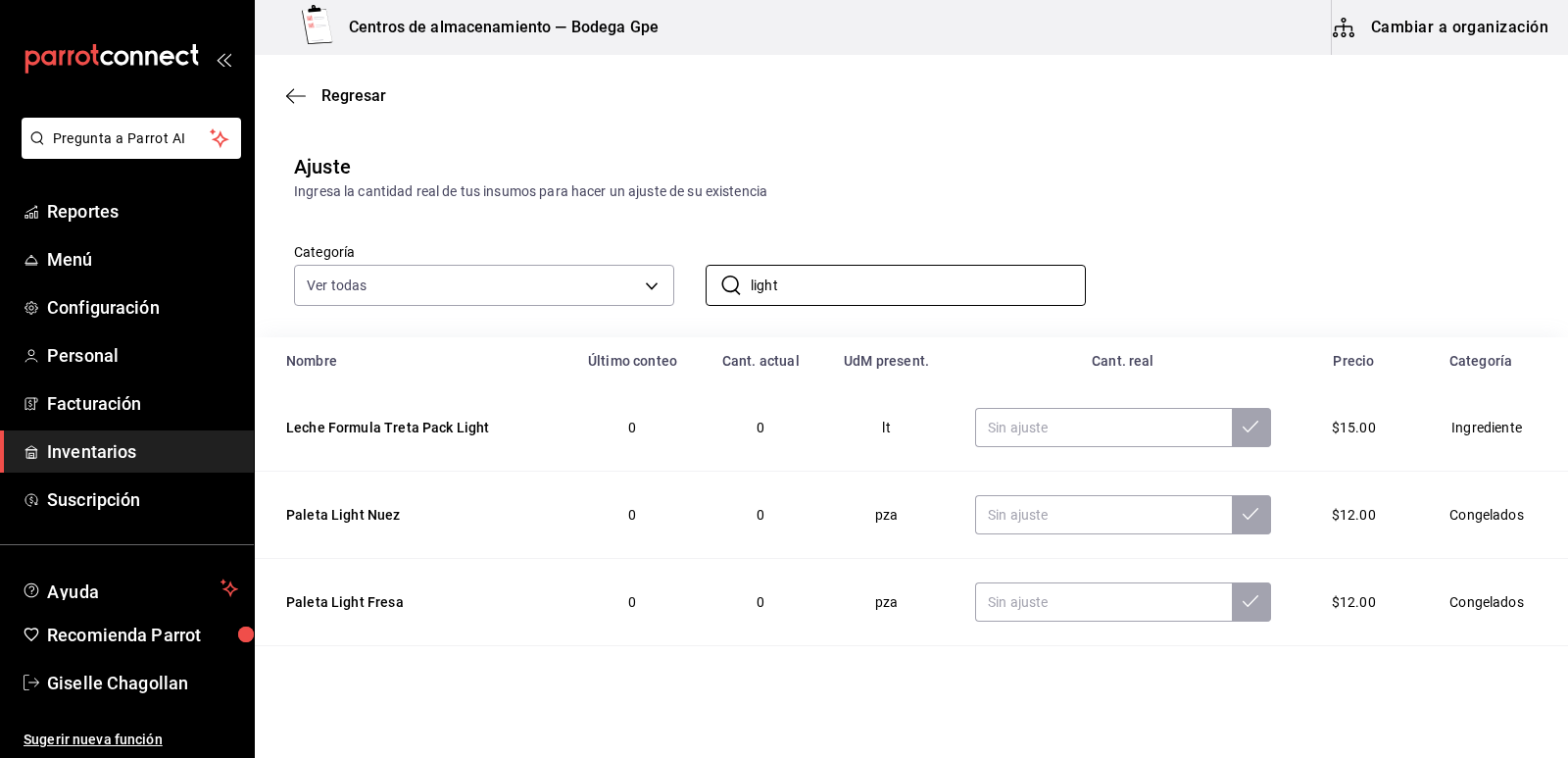 type on "light" 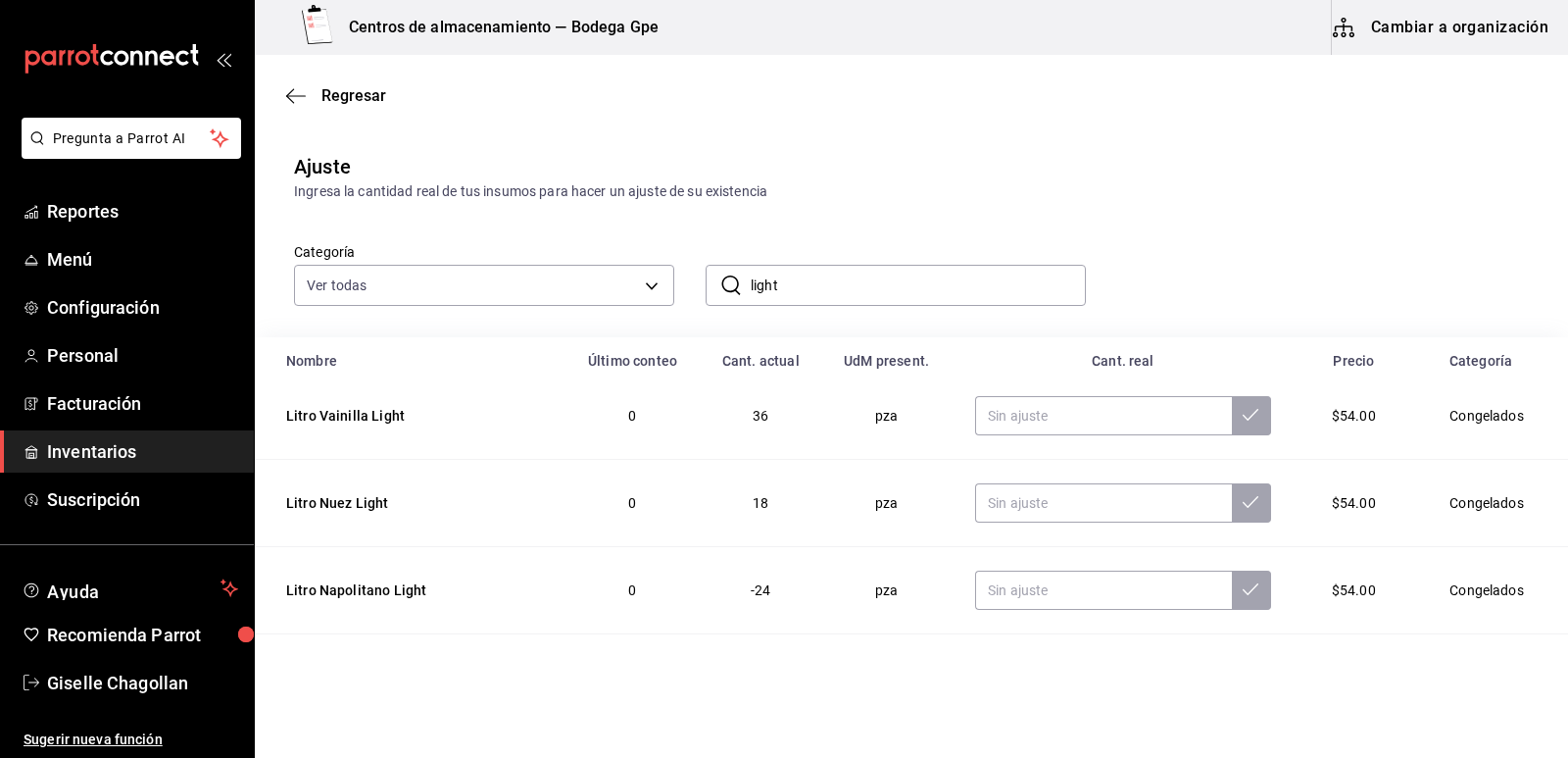 scroll, scrollTop: 686, scrollLeft: 0, axis: vertical 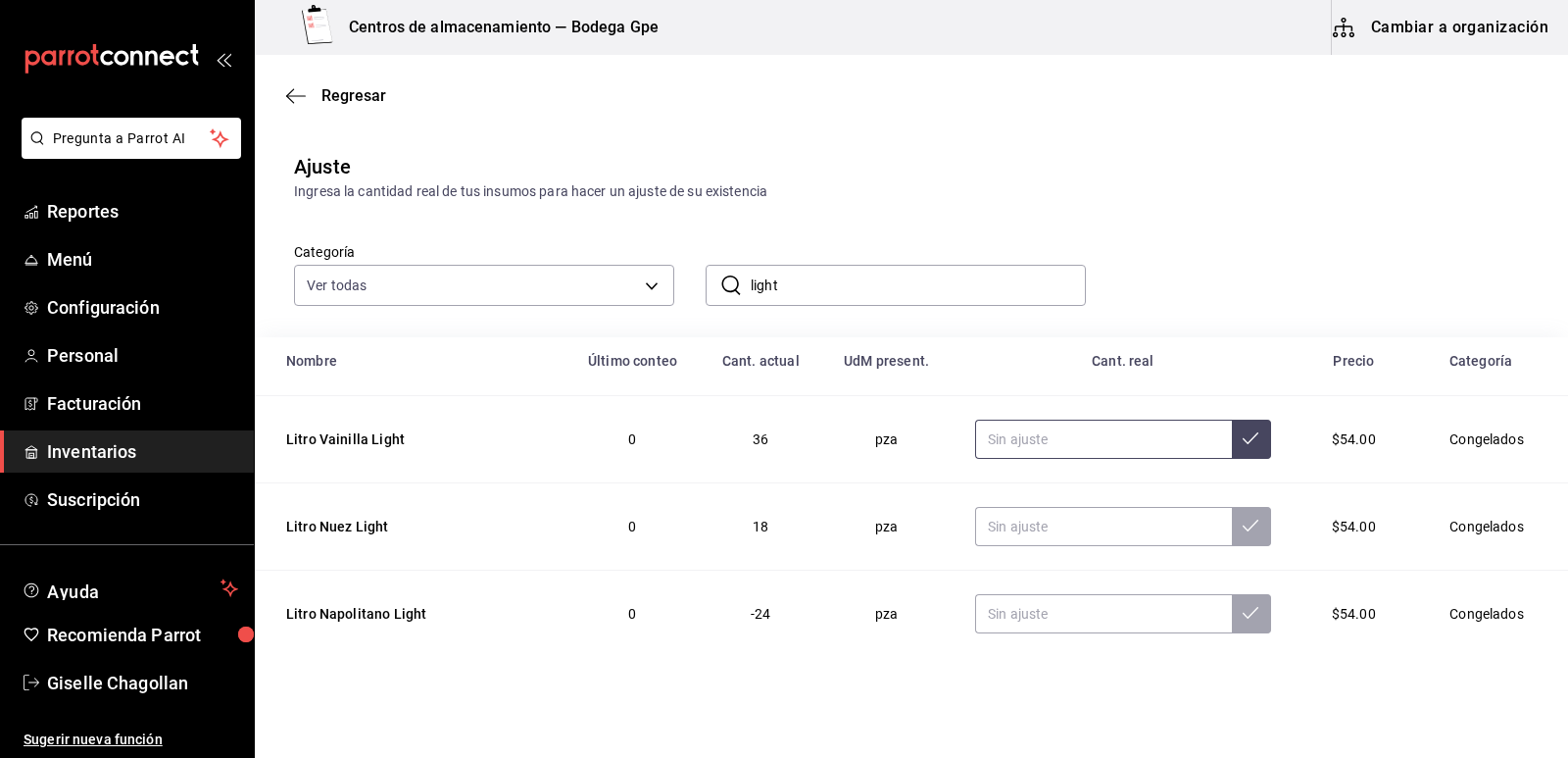 click at bounding box center [1103, 439] 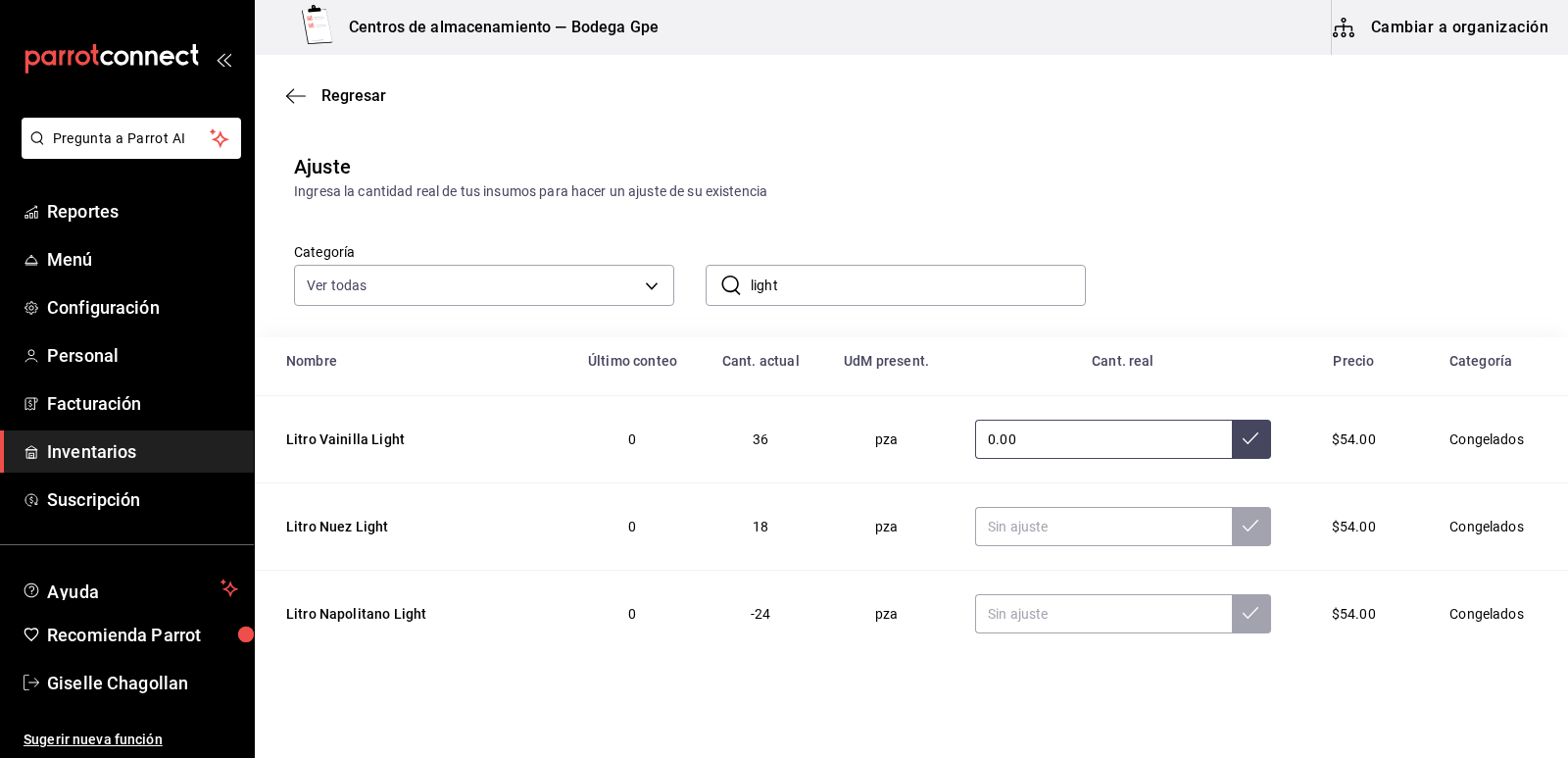 type on "0.00" 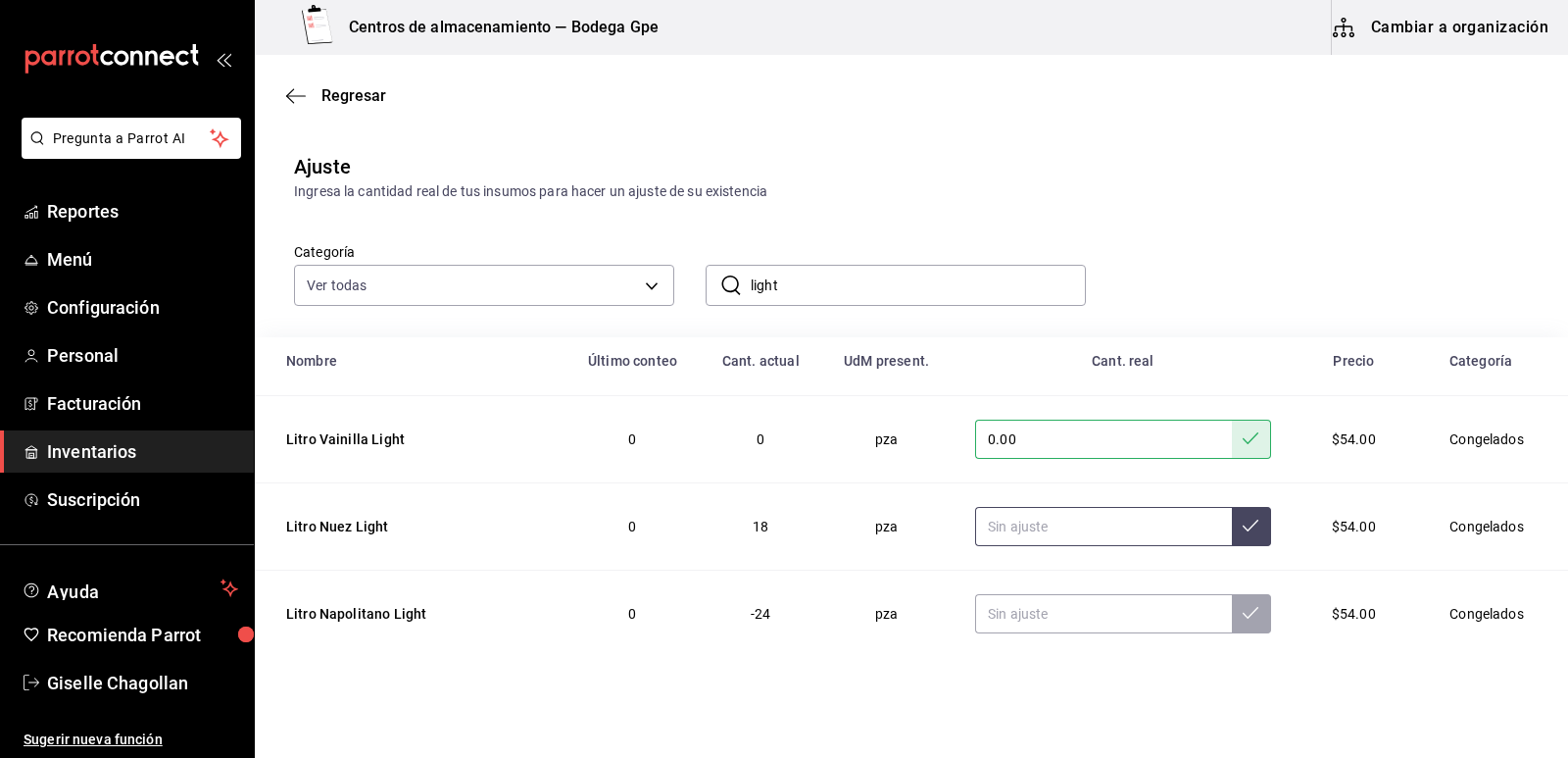 click at bounding box center (1103, 527) 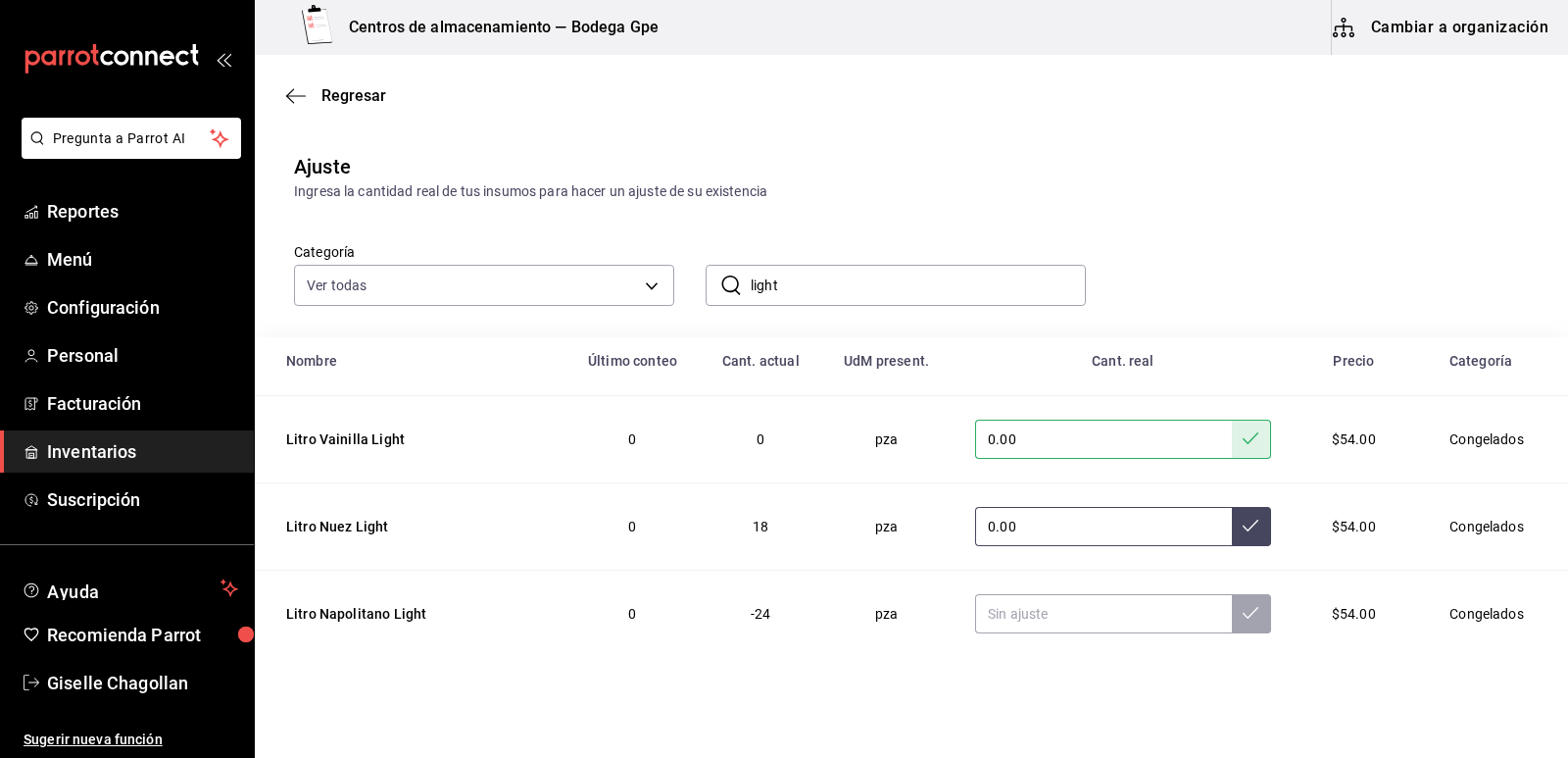 type on "0.00" 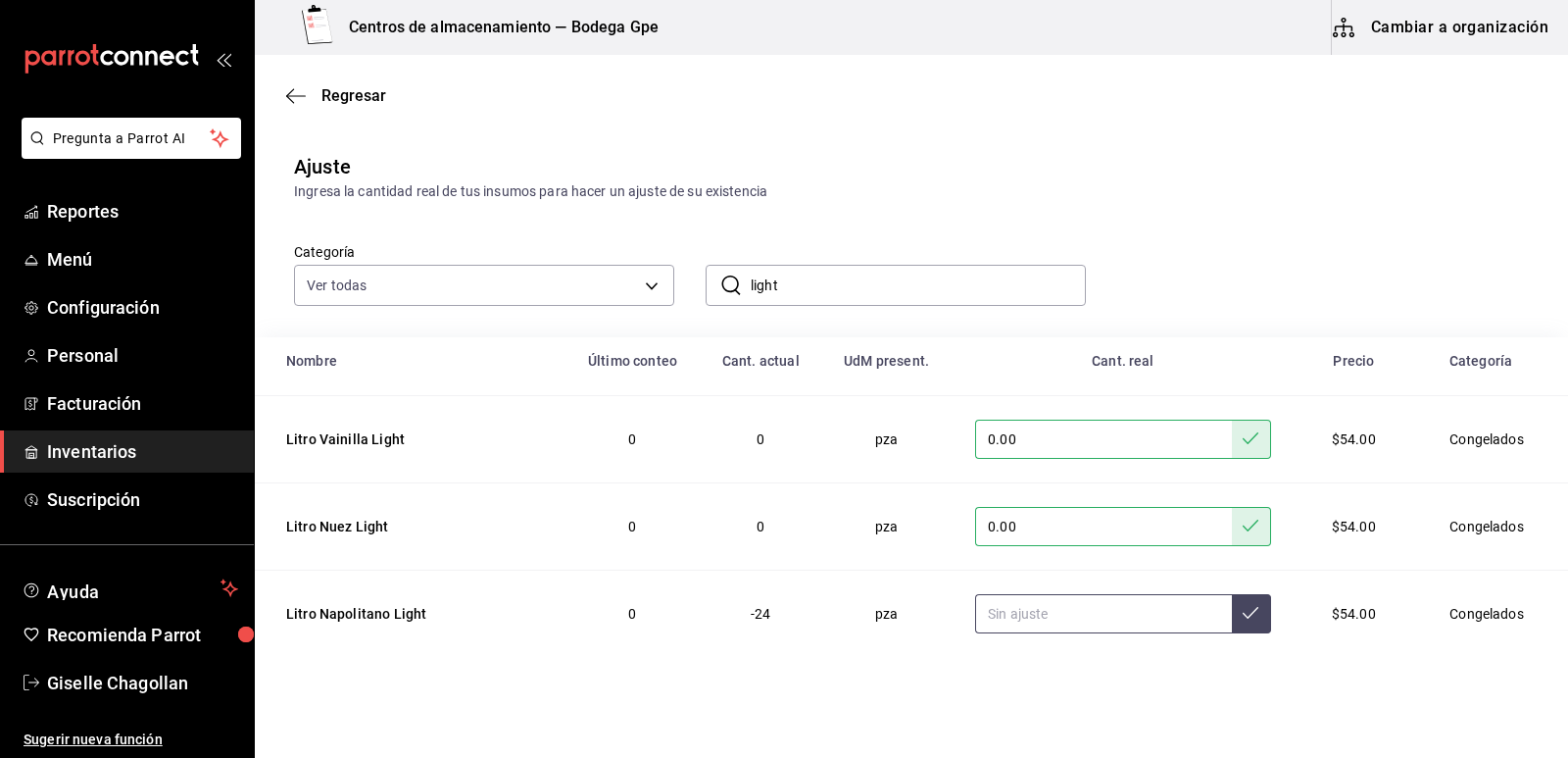 click at bounding box center (1103, 614) 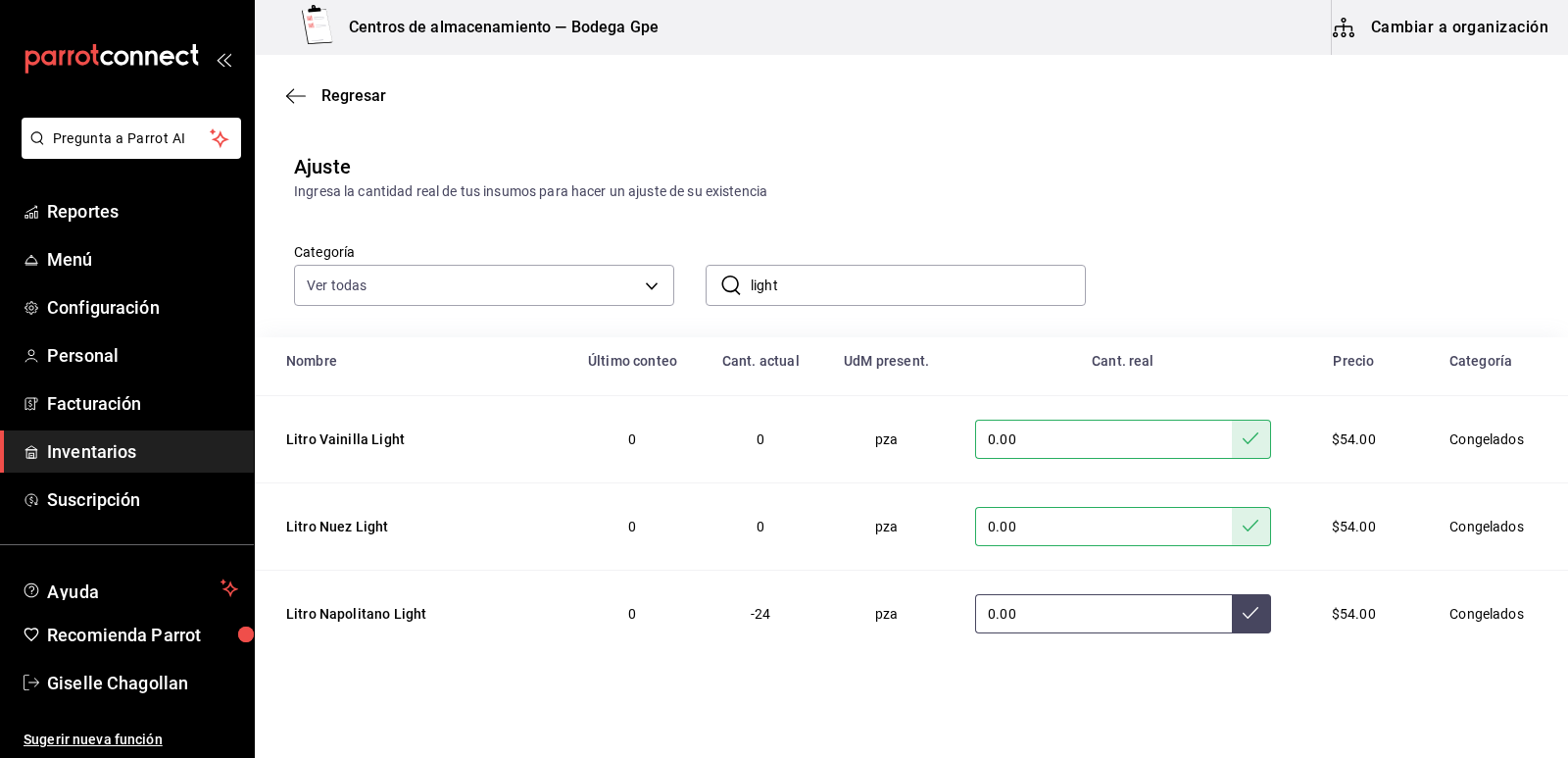 type on "0.00" 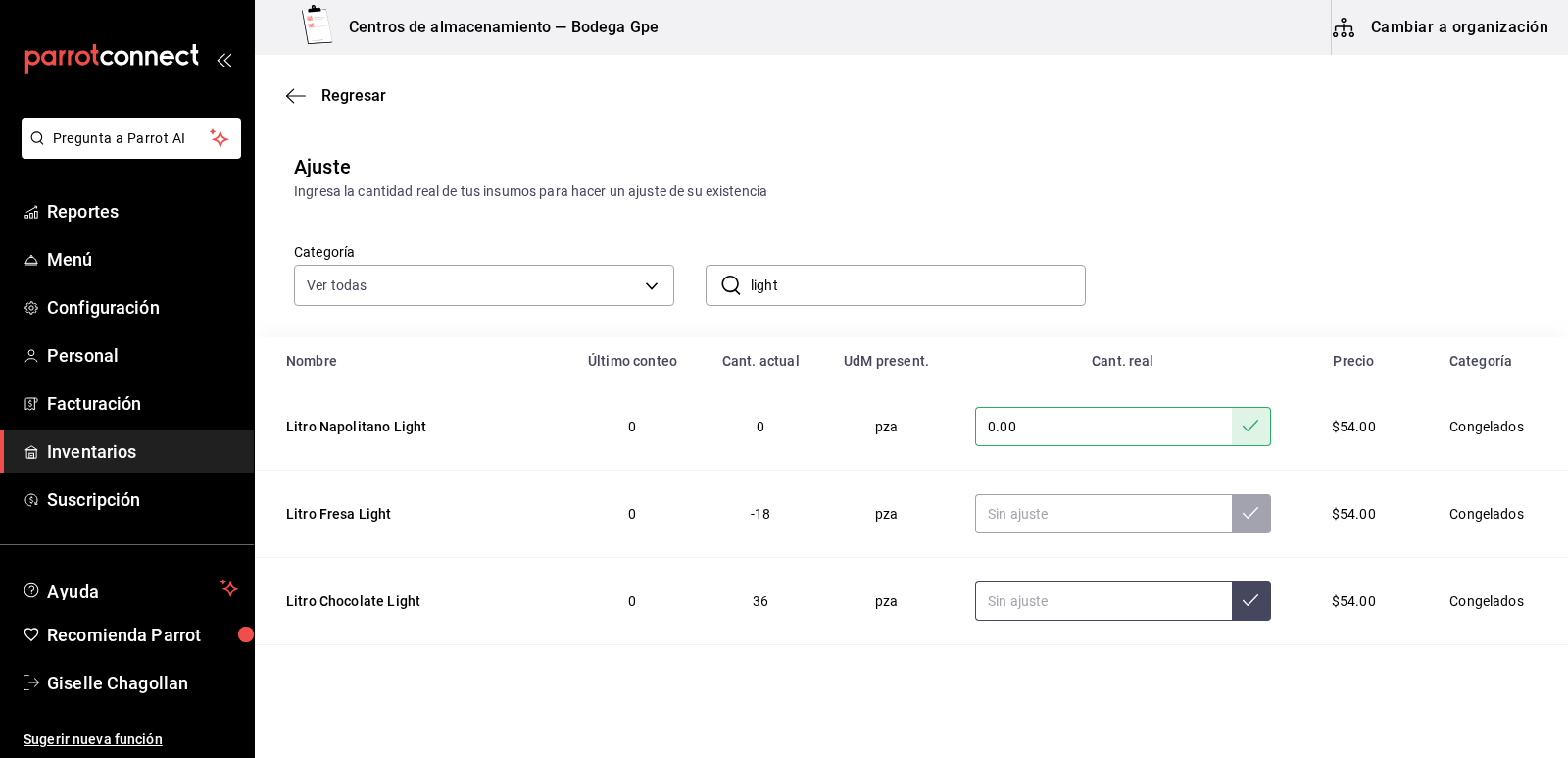 scroll, scrollTop: 883, scrollLeft: 0, axis: vertical 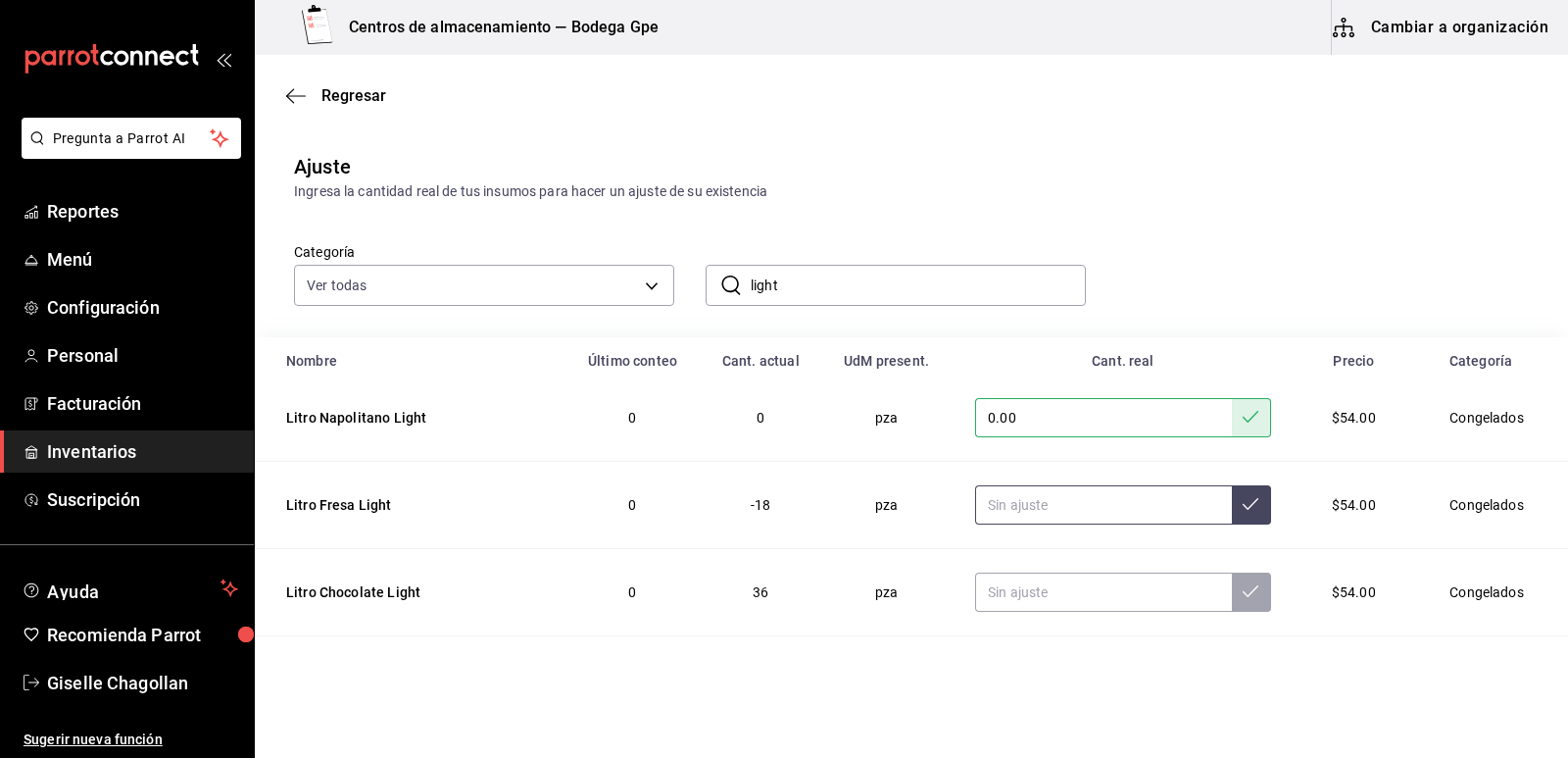 click at bounding box center (1103, 505) 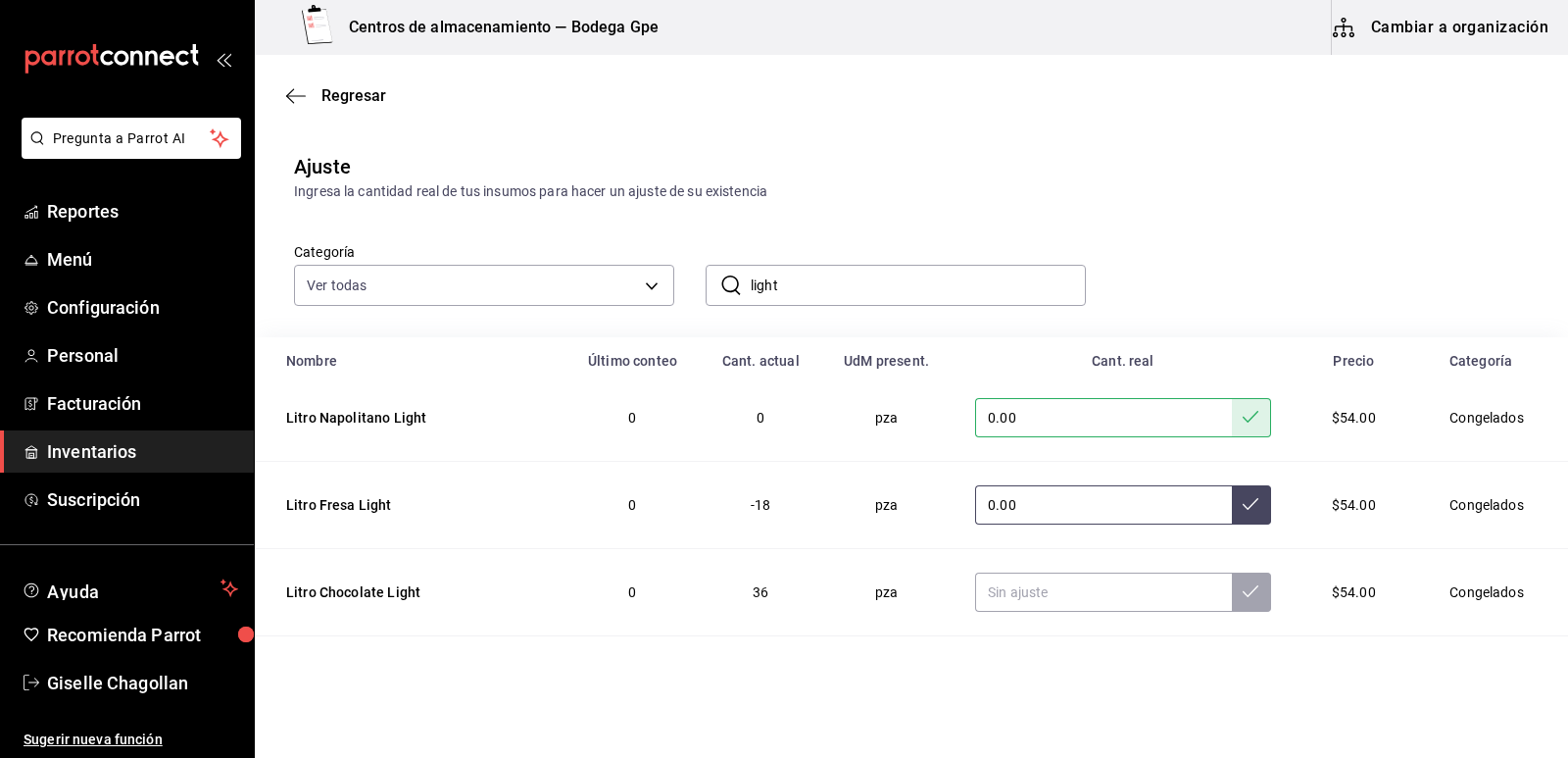 type on "0.00" 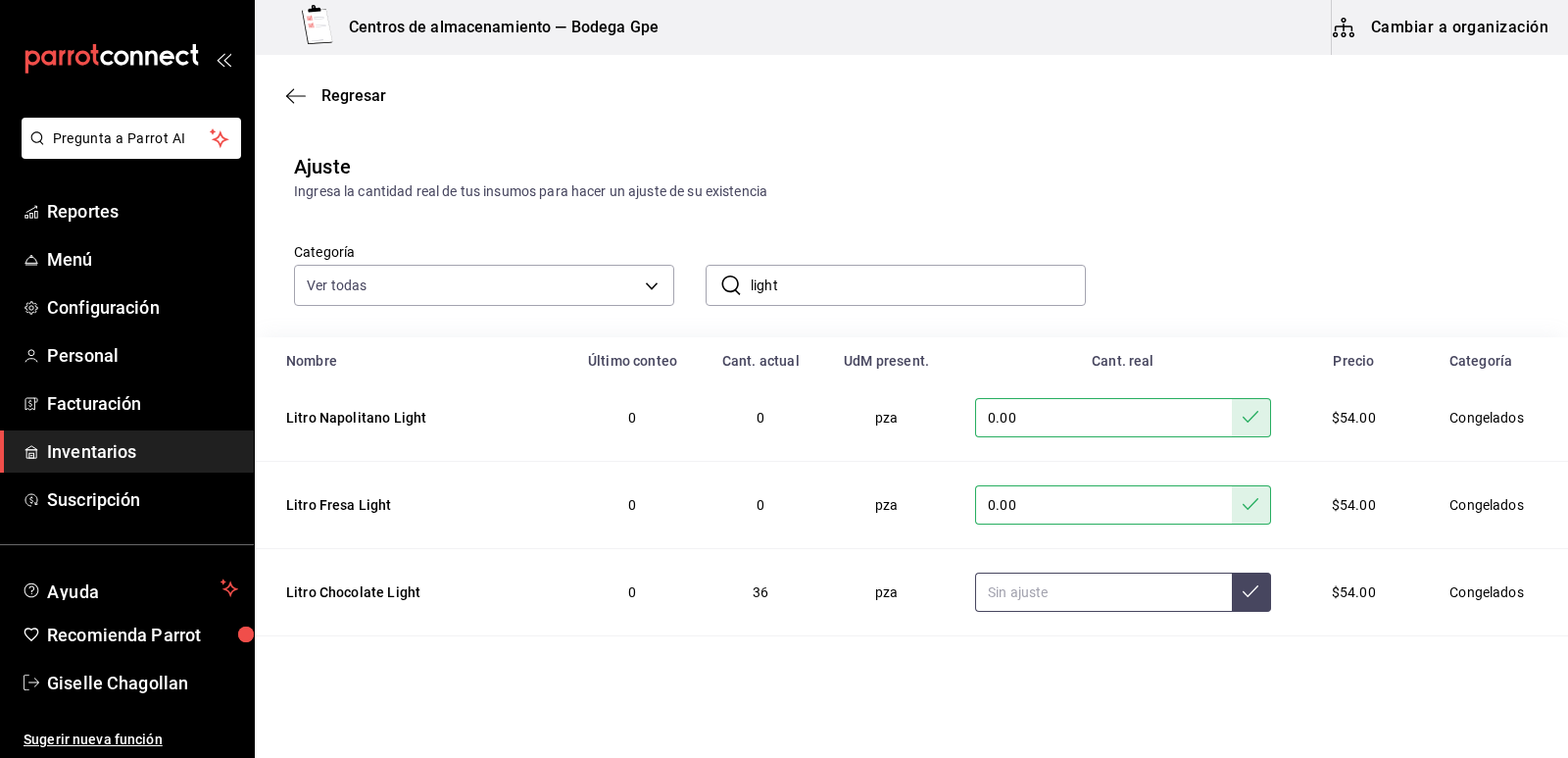 click at bounding box center (1103, 592) 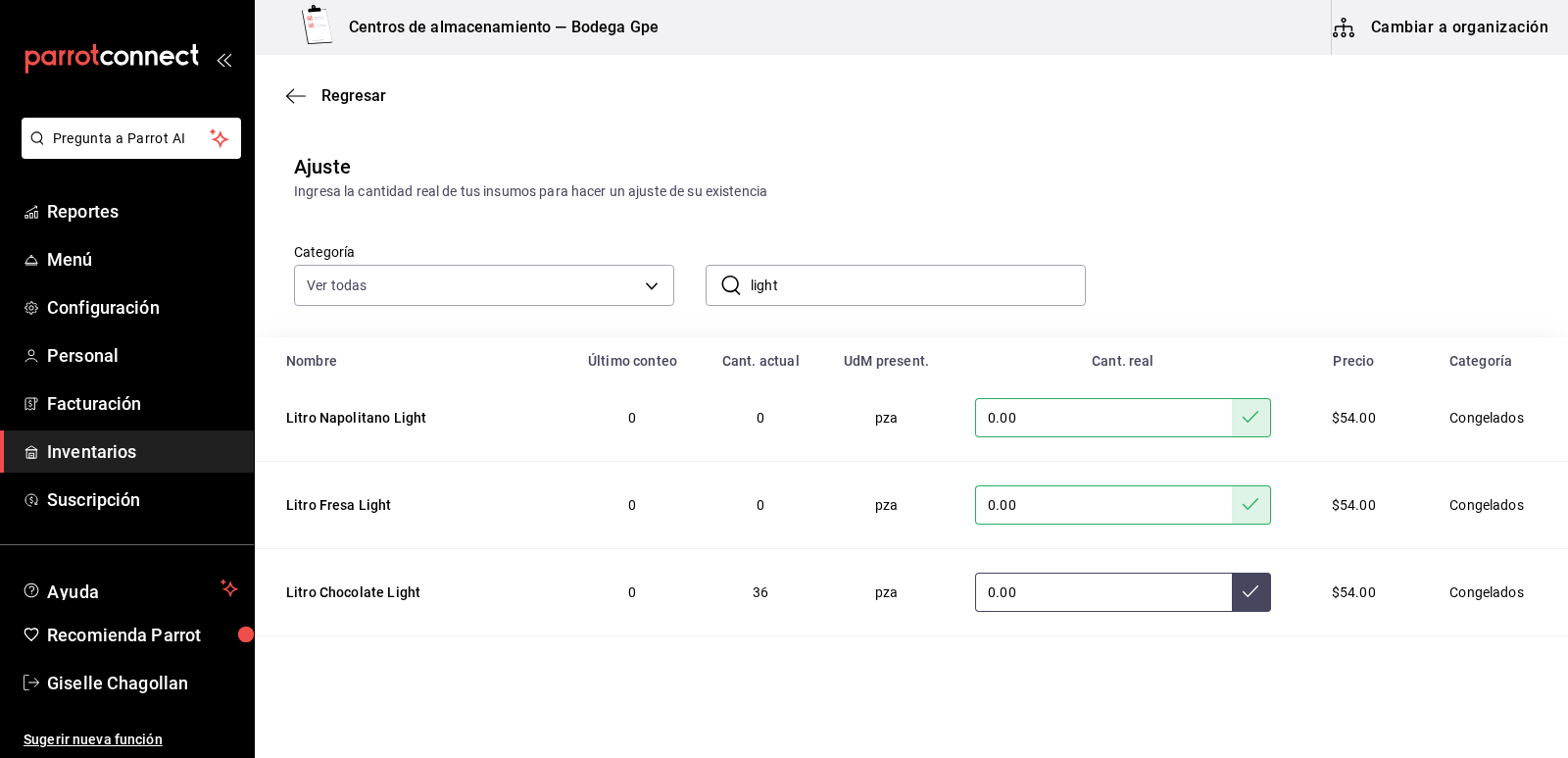 type on "0.00" 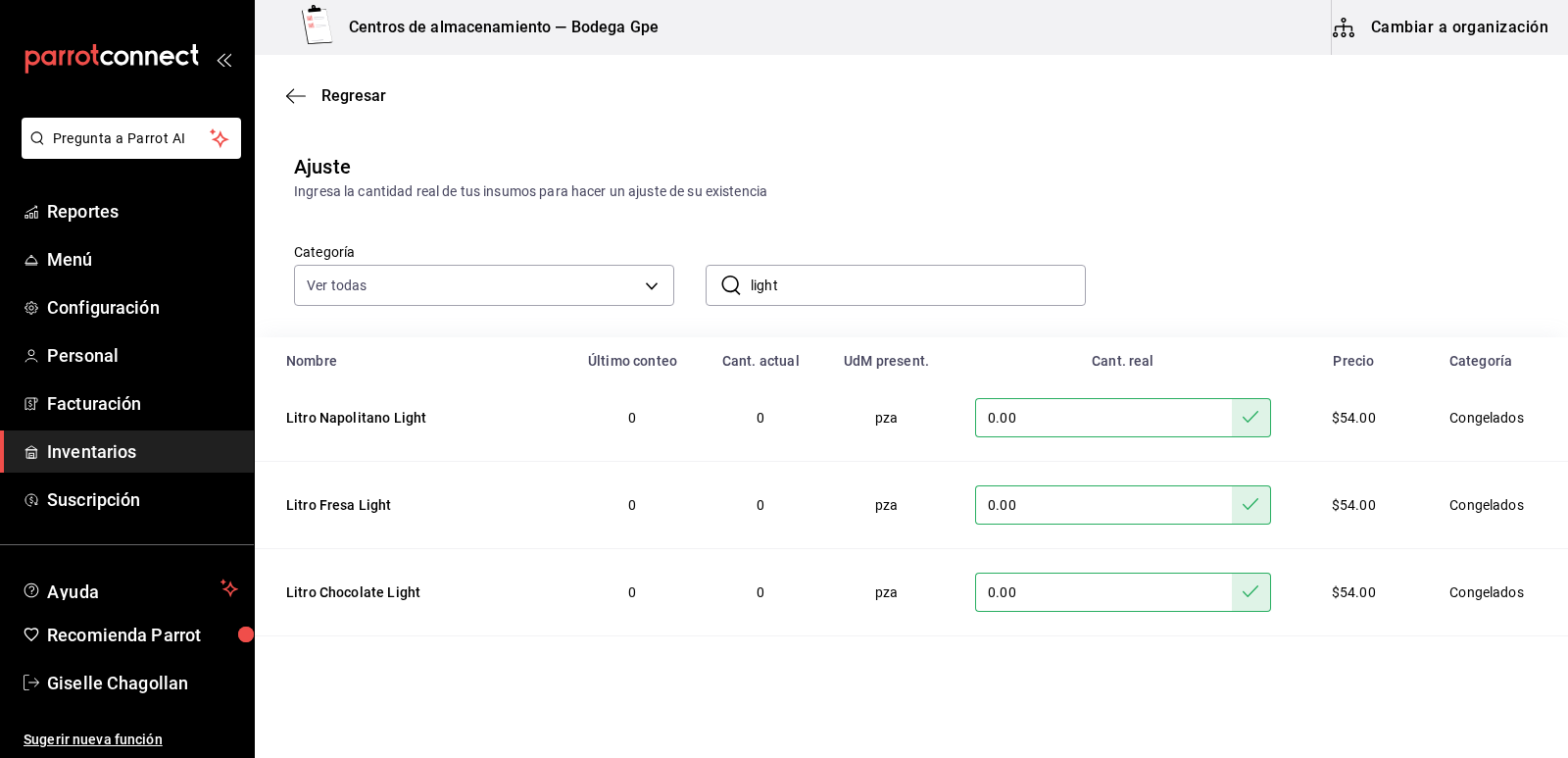 drag, startPoint x: 780, startPoint y: 283, endPoint x: 713, endPoint y: 276, distance: 67.36468 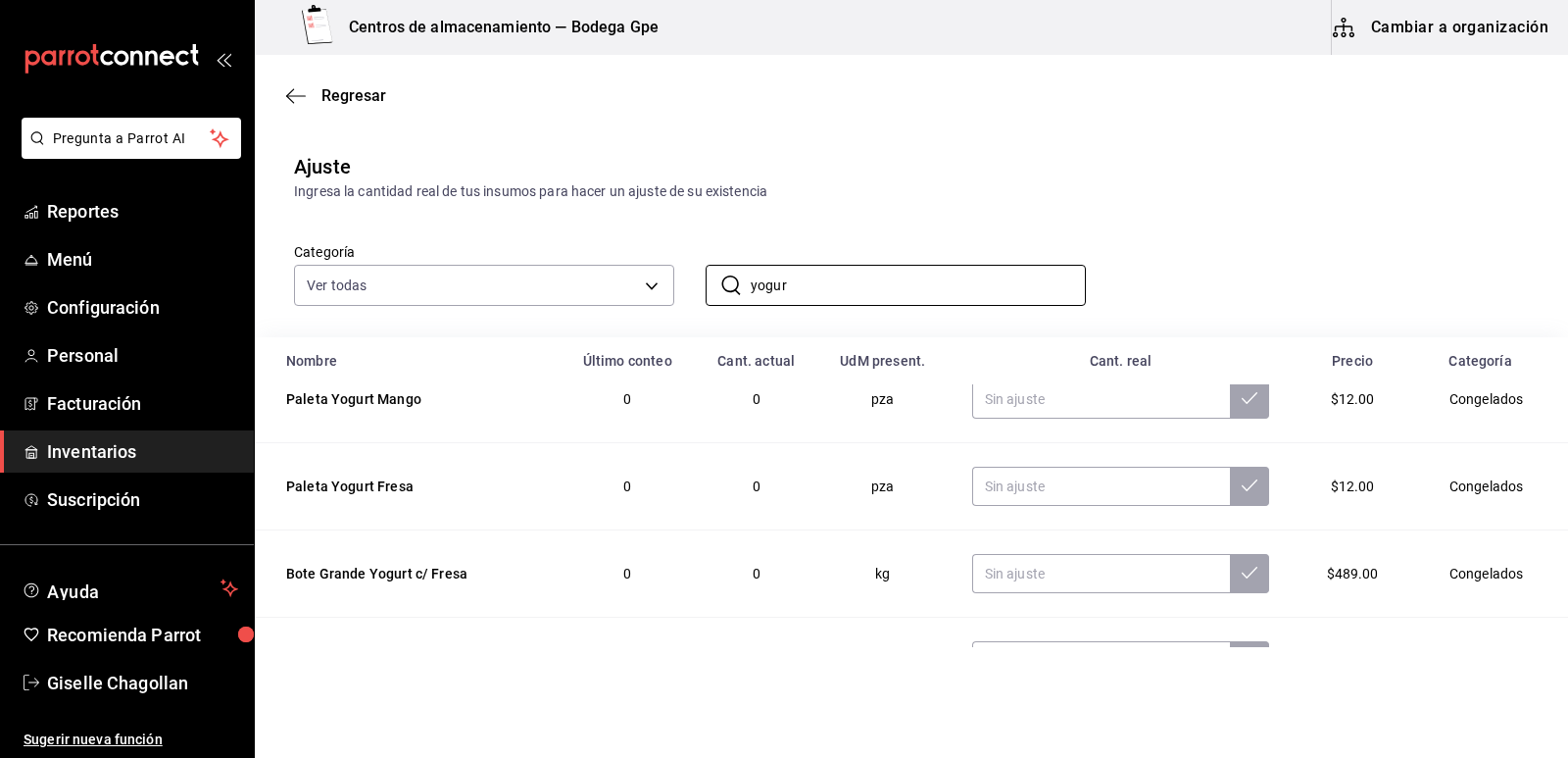 scroll, scrollTop: 206, scrollLeft: 0, axis: vertical 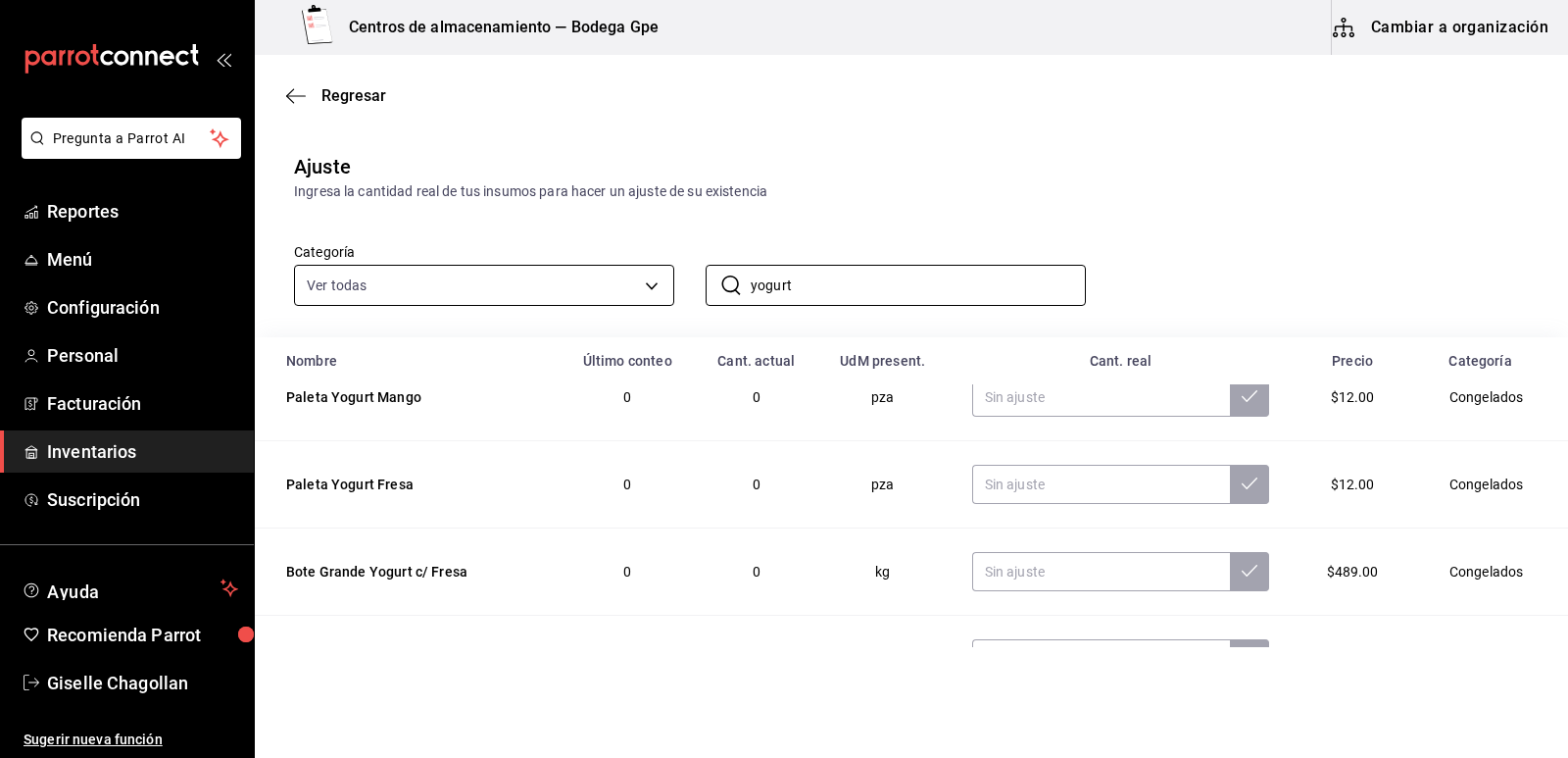 drag, startPoint x: 800, startPoint y: 292, endPoint x: 647, endPoint y: 273, distance: 154.17522 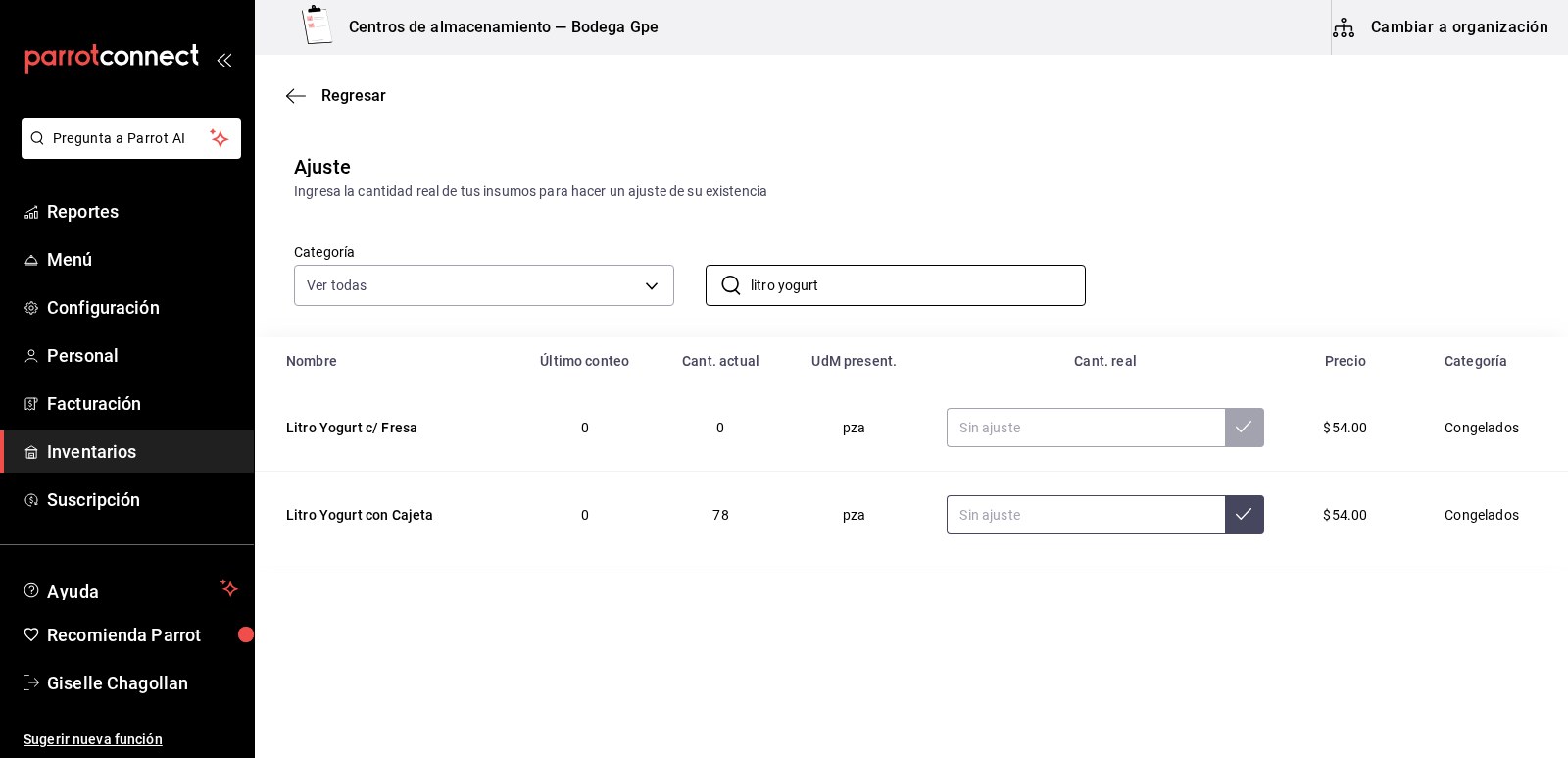type on "litro yogurt" 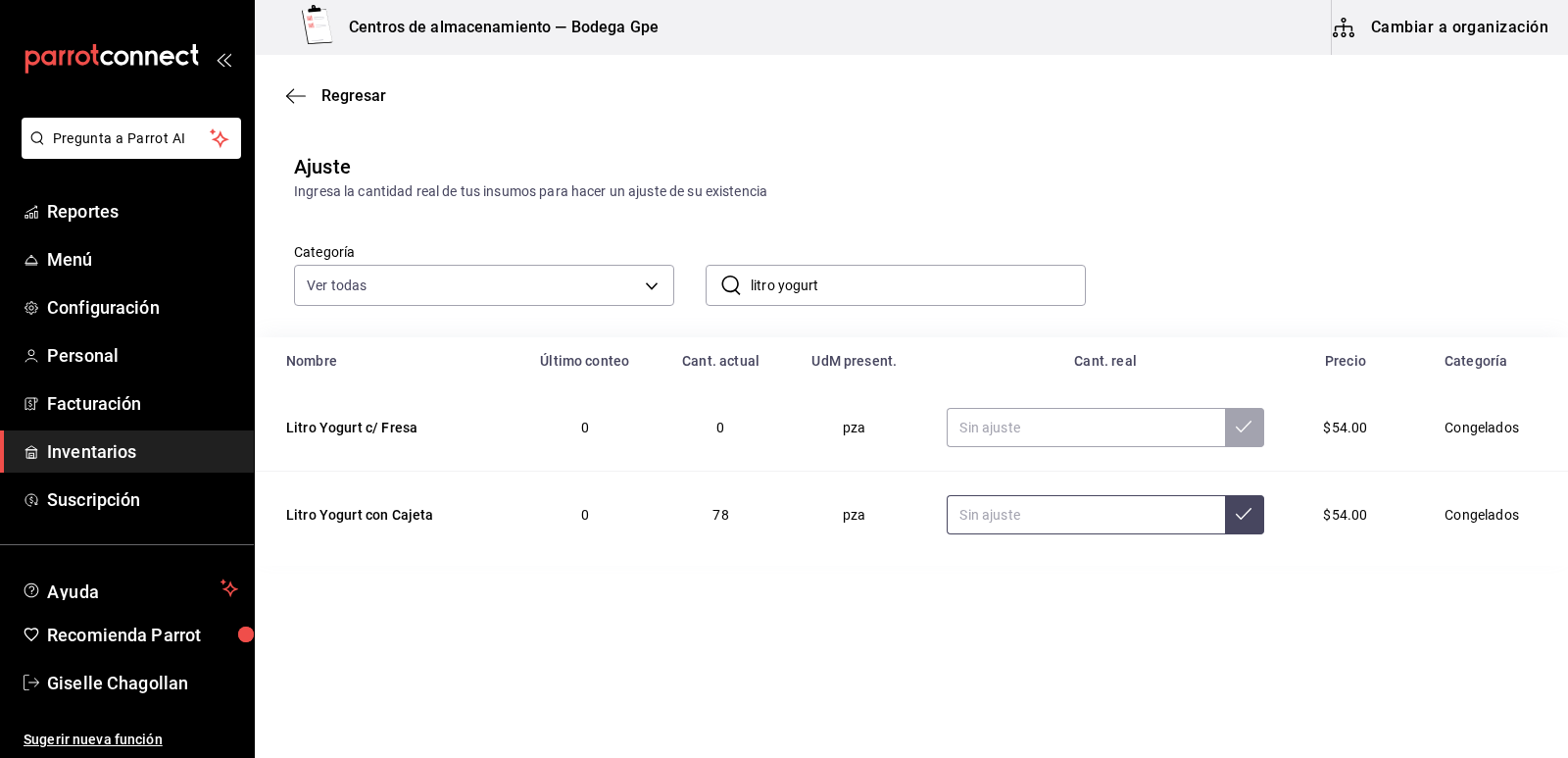 click at bounding box center [1085, 515] 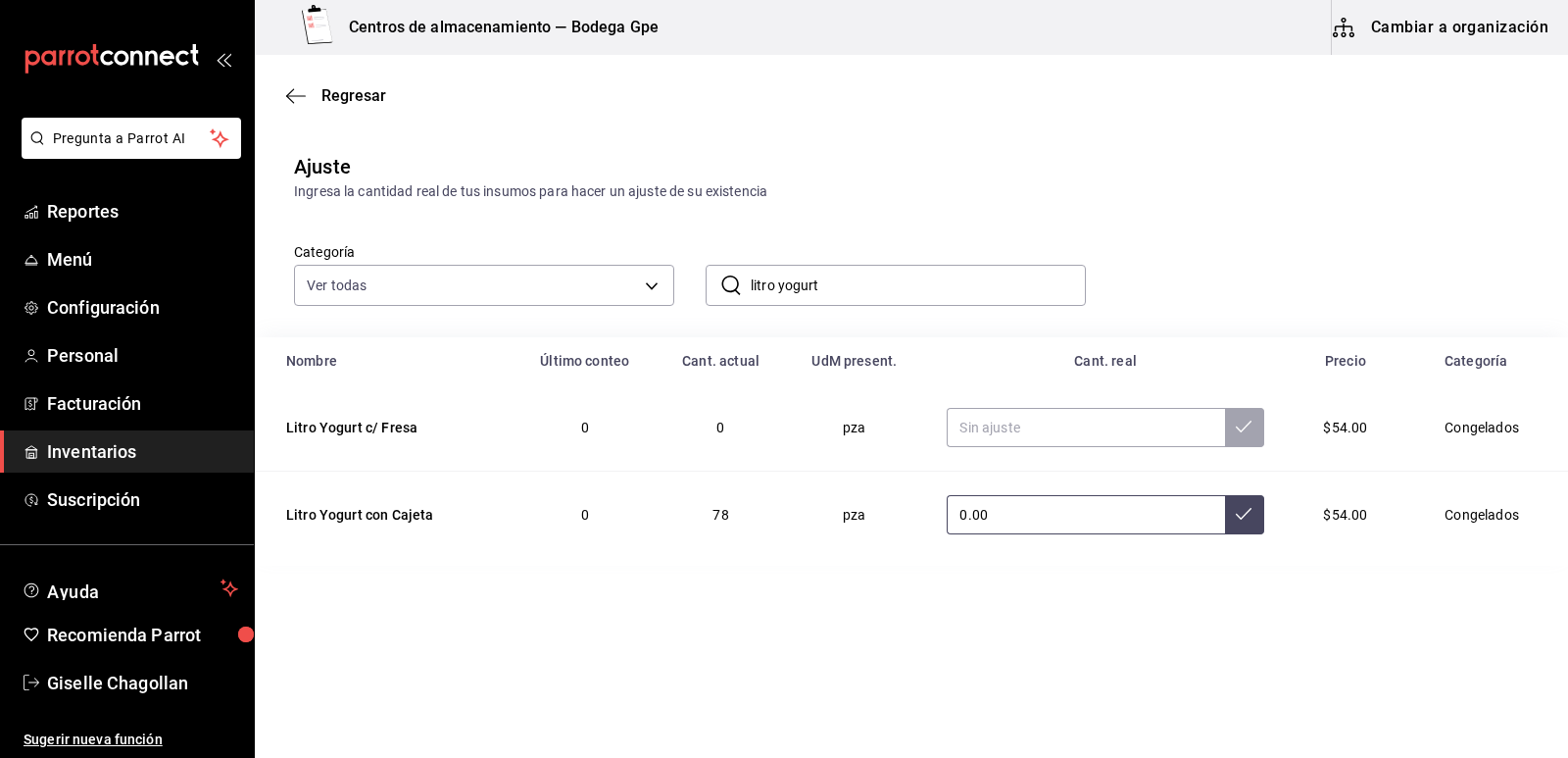 type on "0.00" 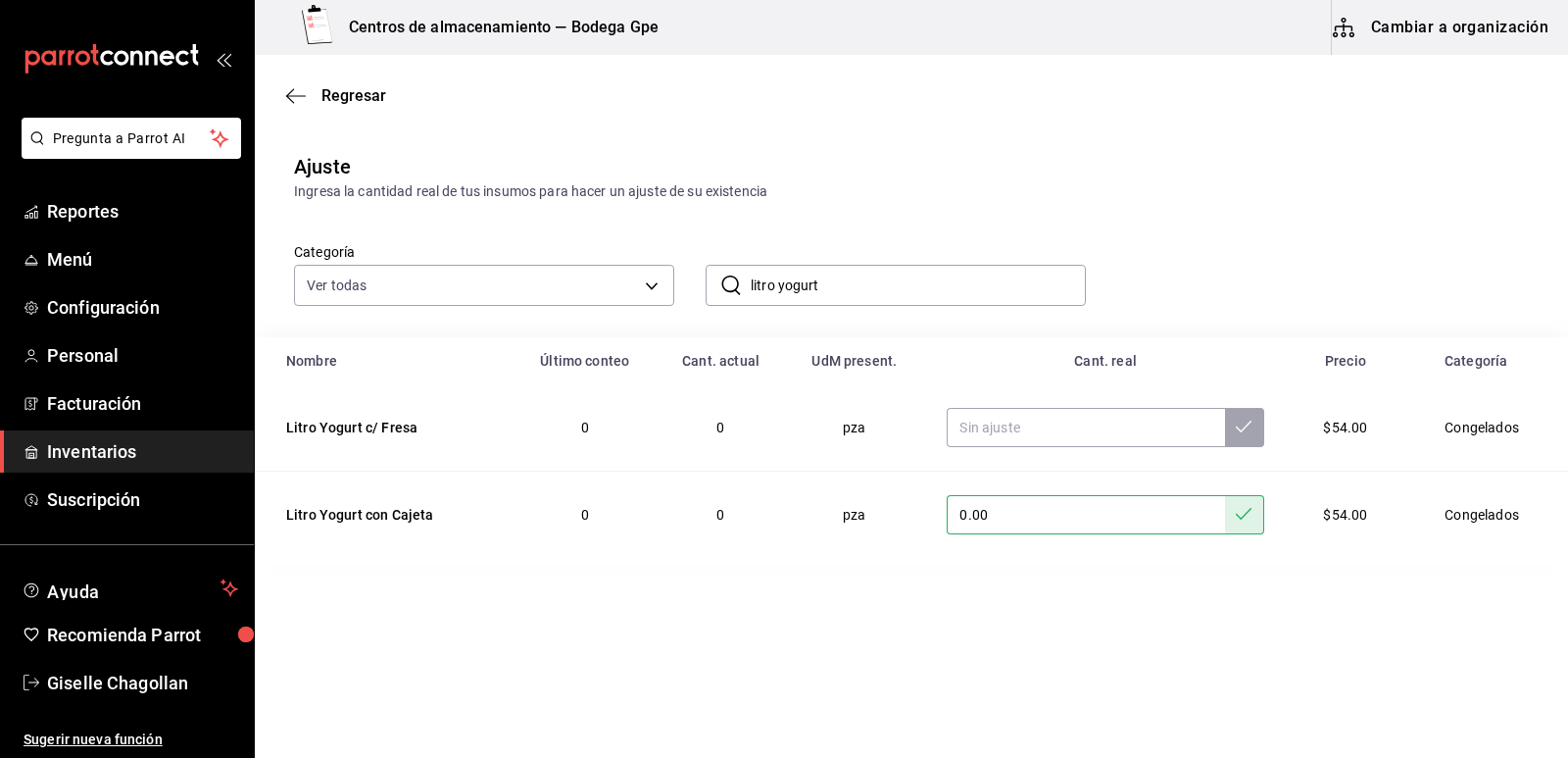 drag, startPoint x: 902, startPoint y: 291, endPoint x: 778, endPoint y: 287, distance: 124.0645 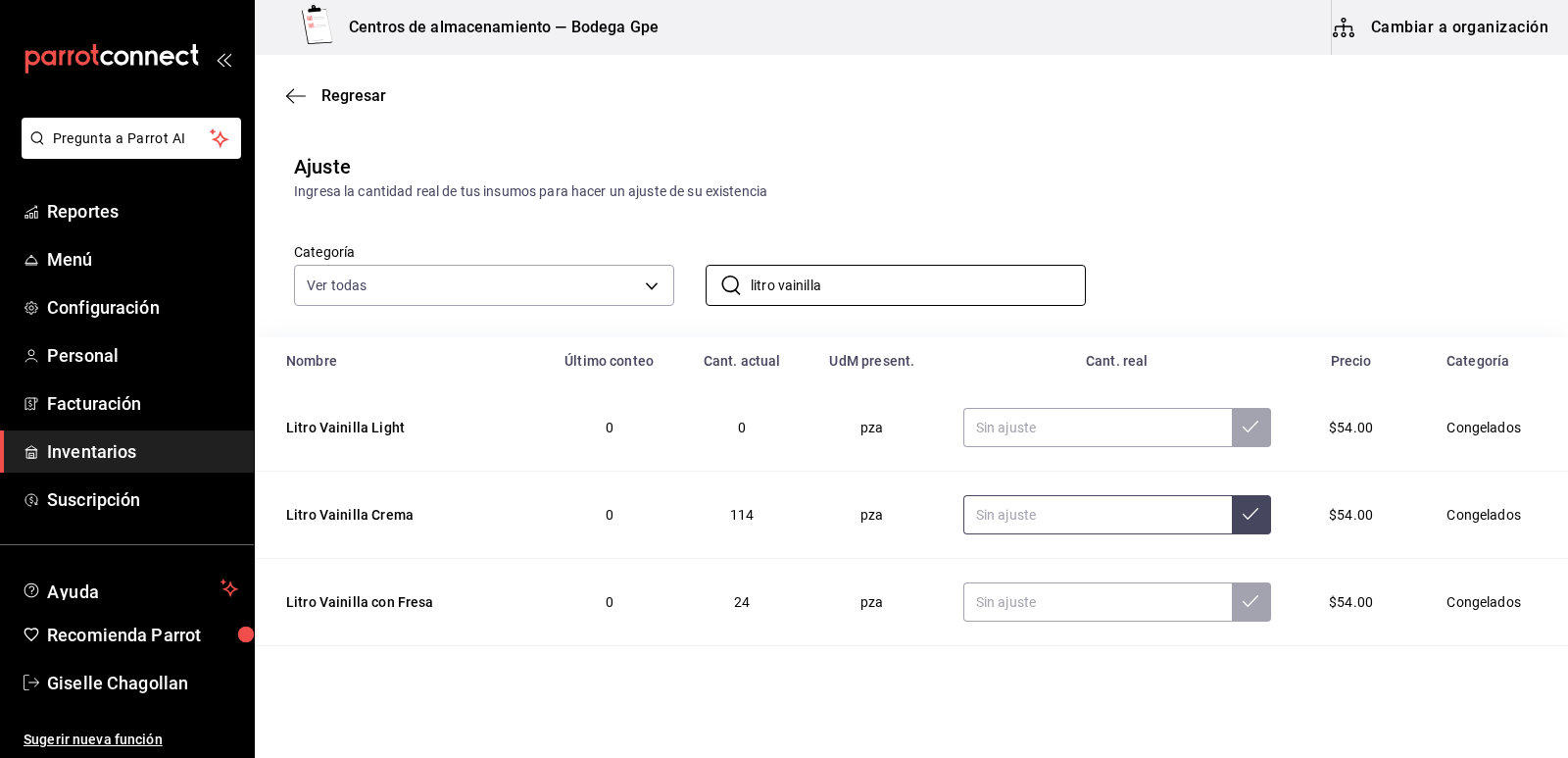 type on "litro vainilla" 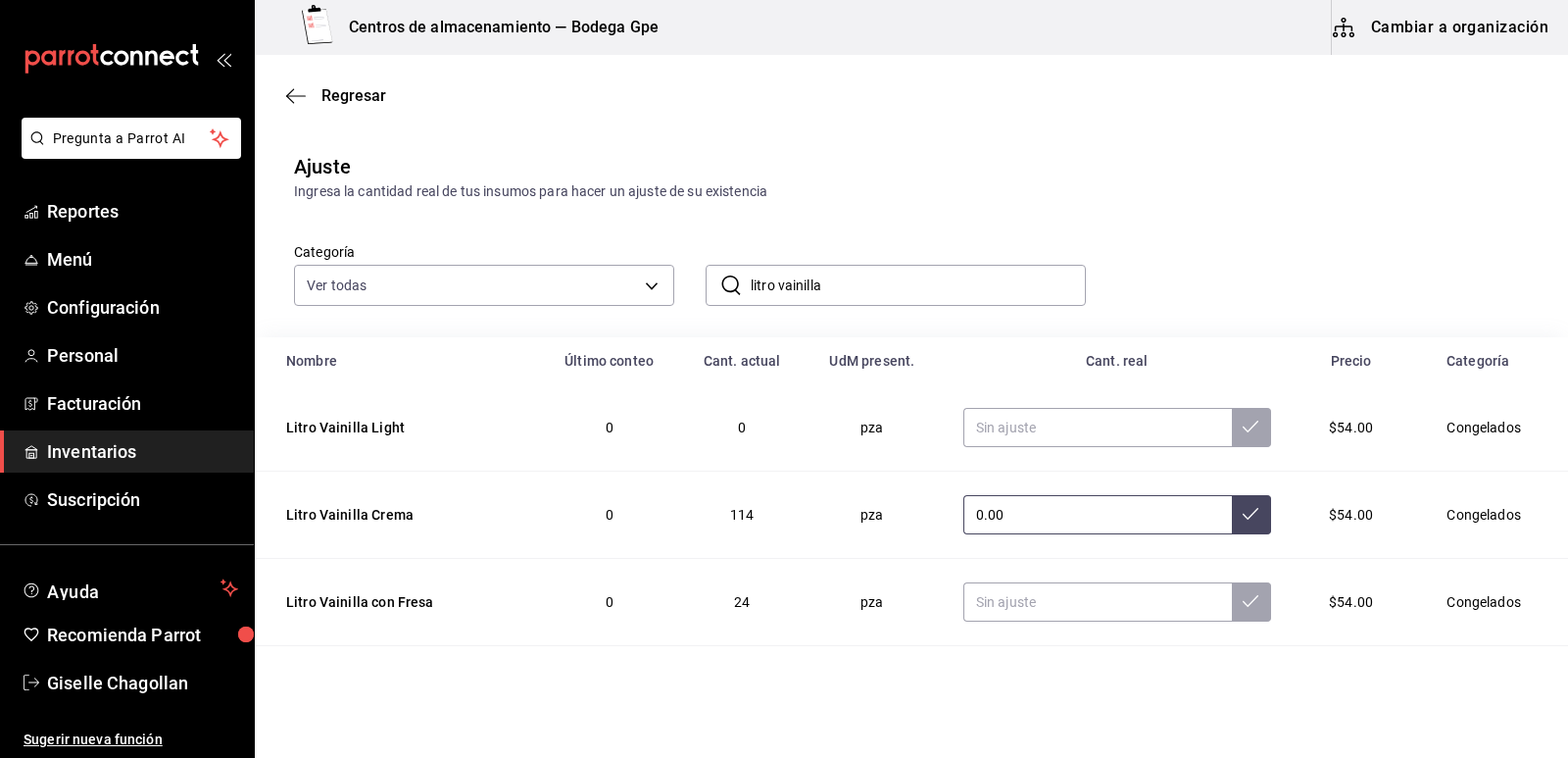 type on "0.00" 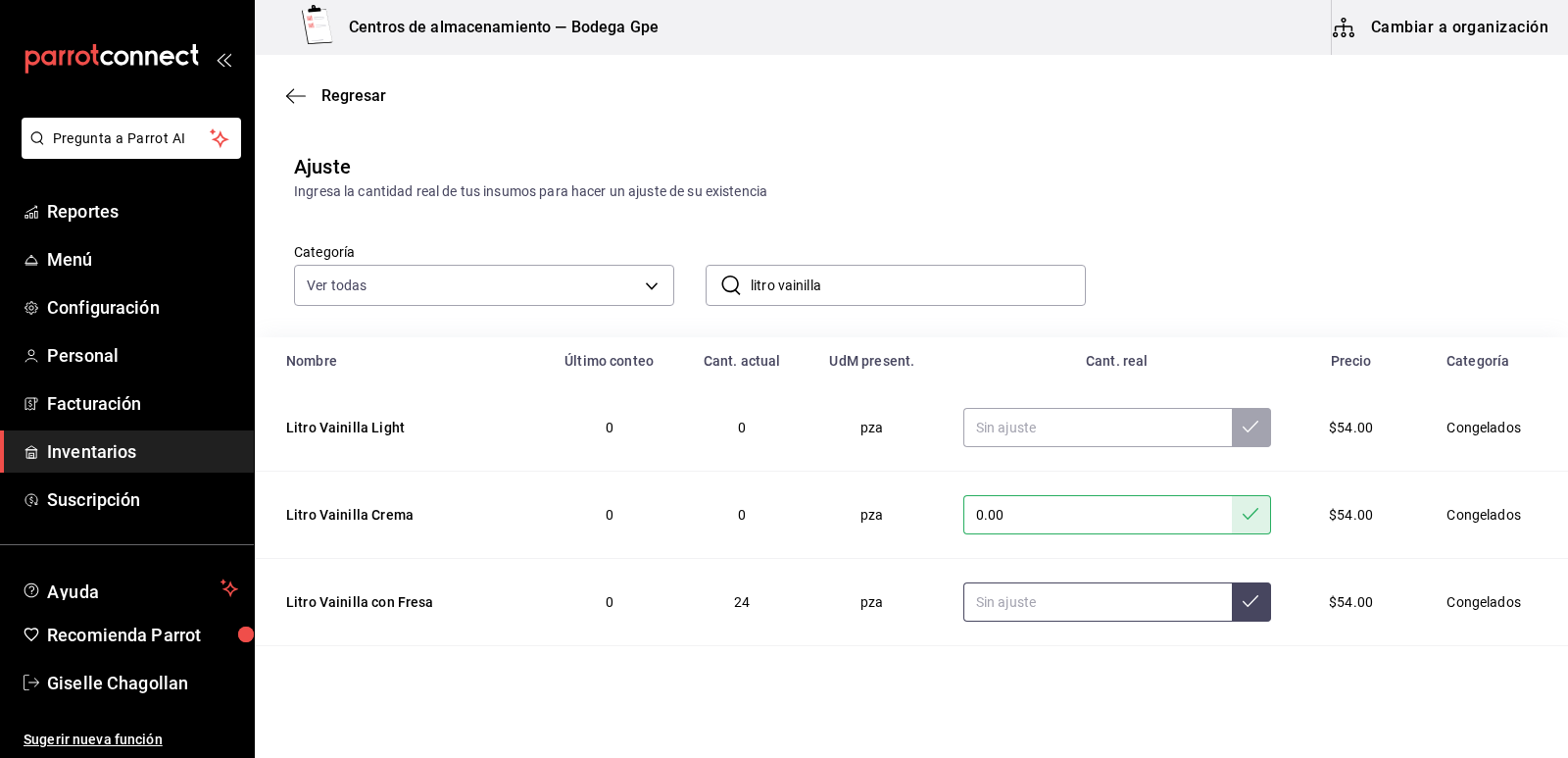 click at bounding box center (1098, 602) 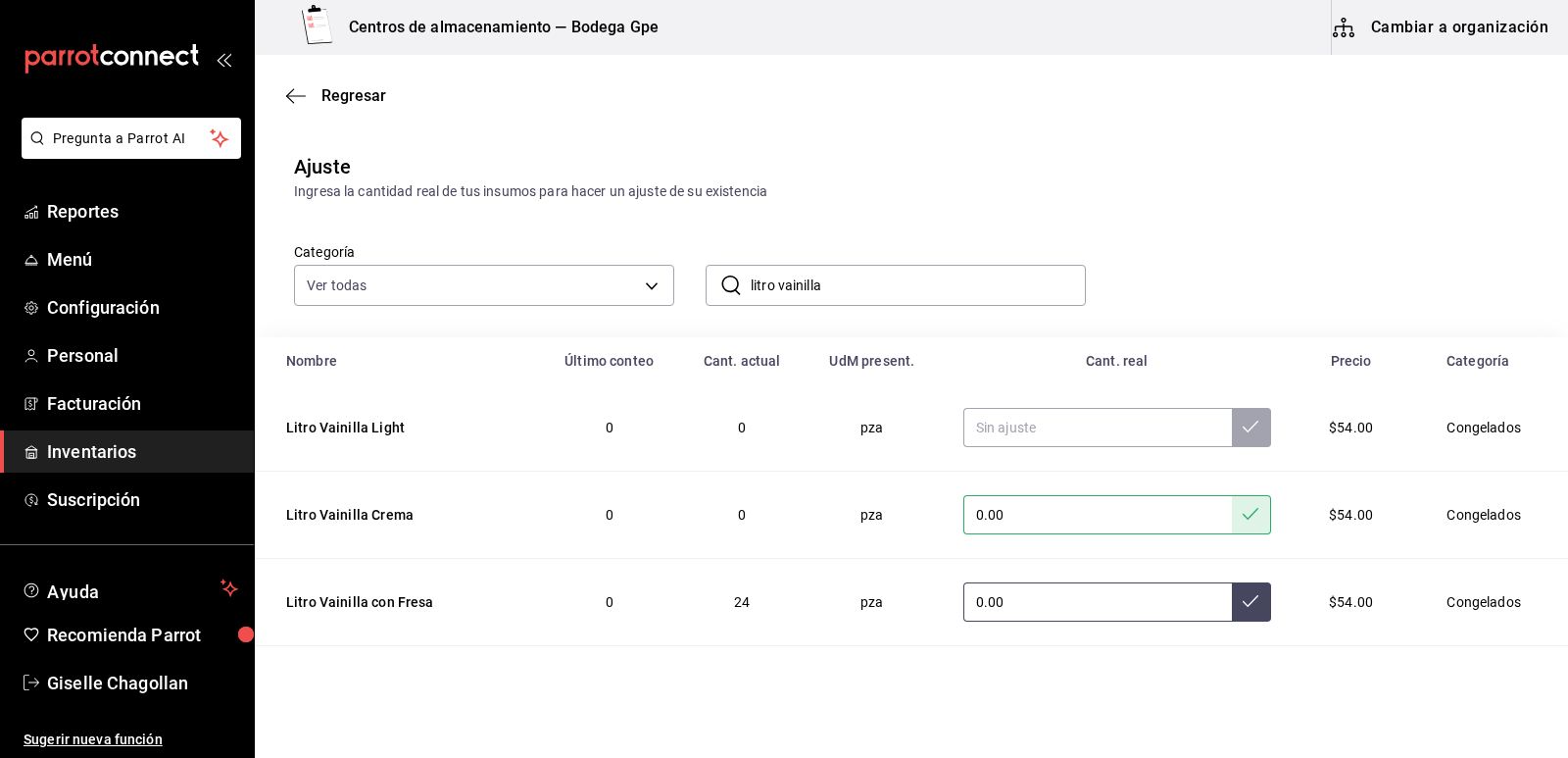 type on "0.00" 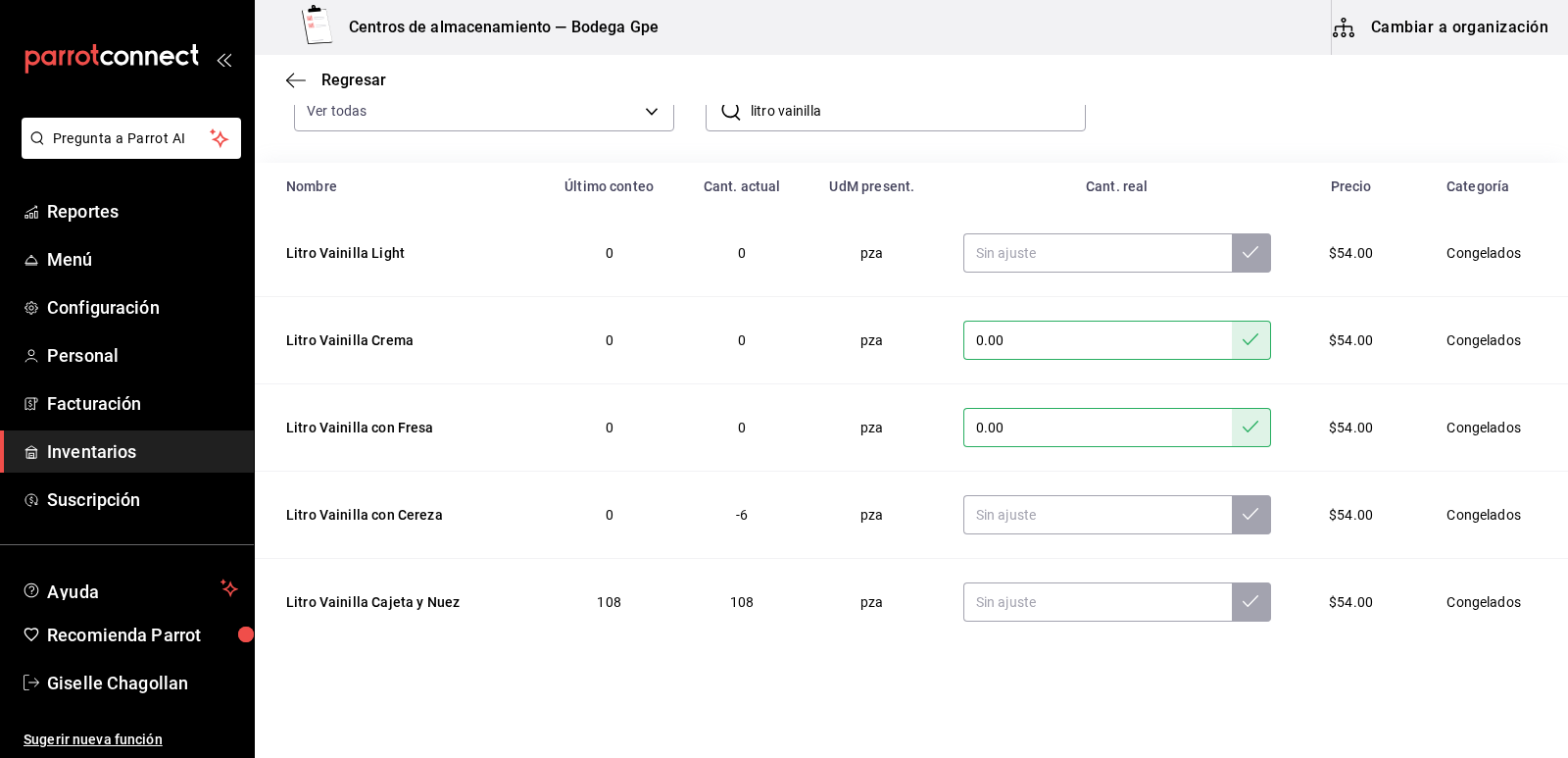 scroll, scrollTop: 181, scrollLeft: 0, axis: vertical 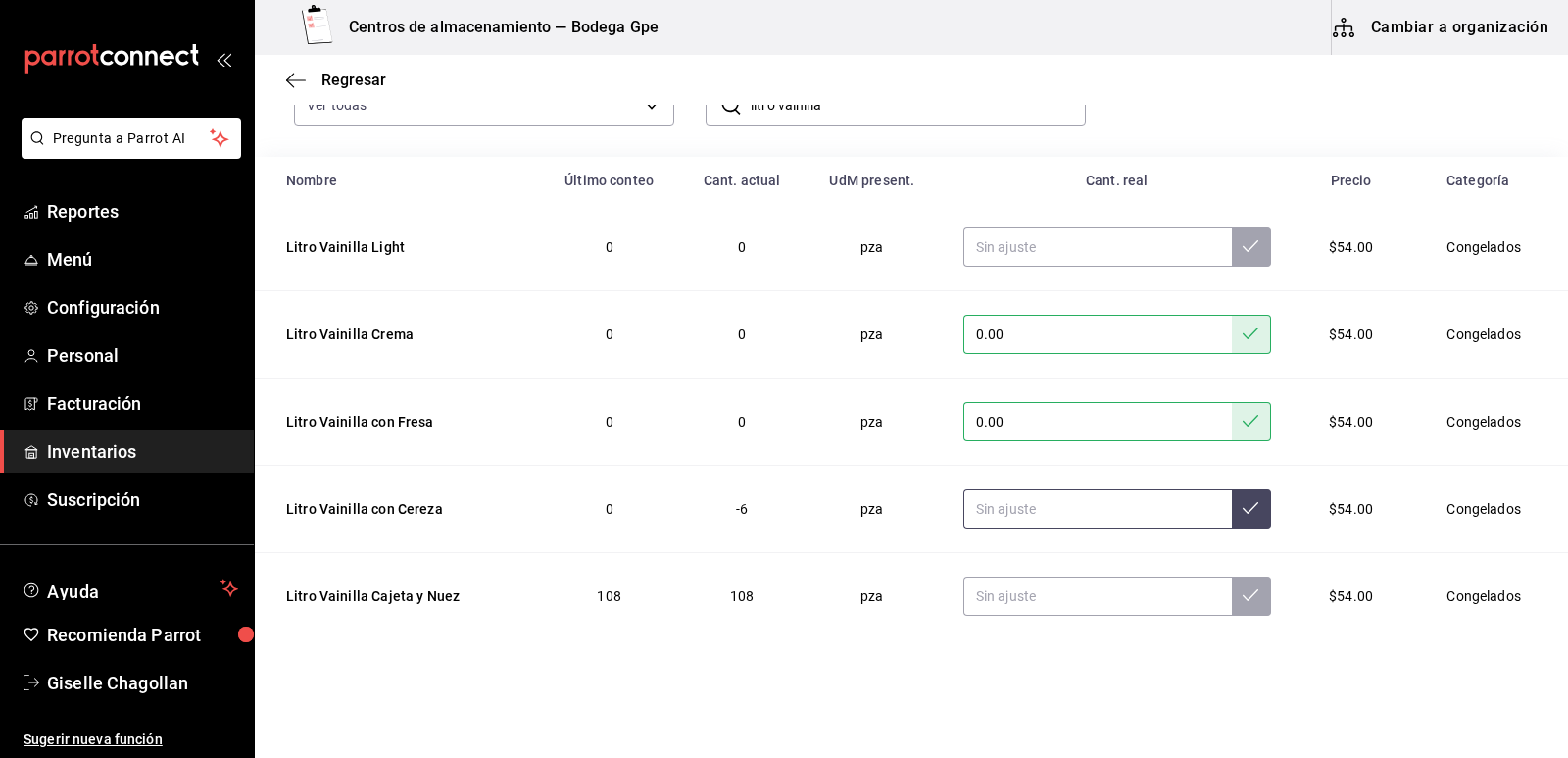 click at bounding box center (1098, 509) 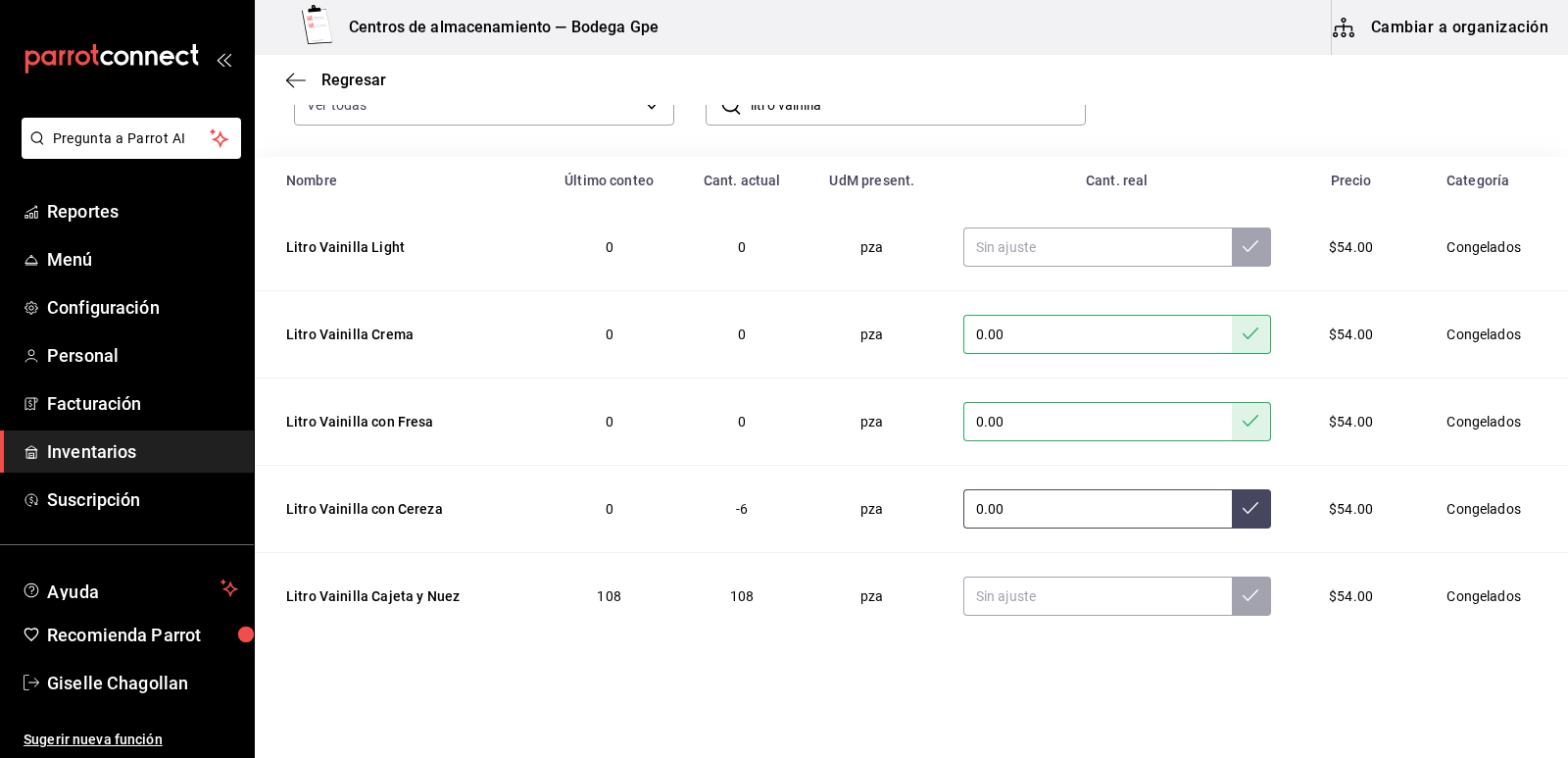 type on "0.00" 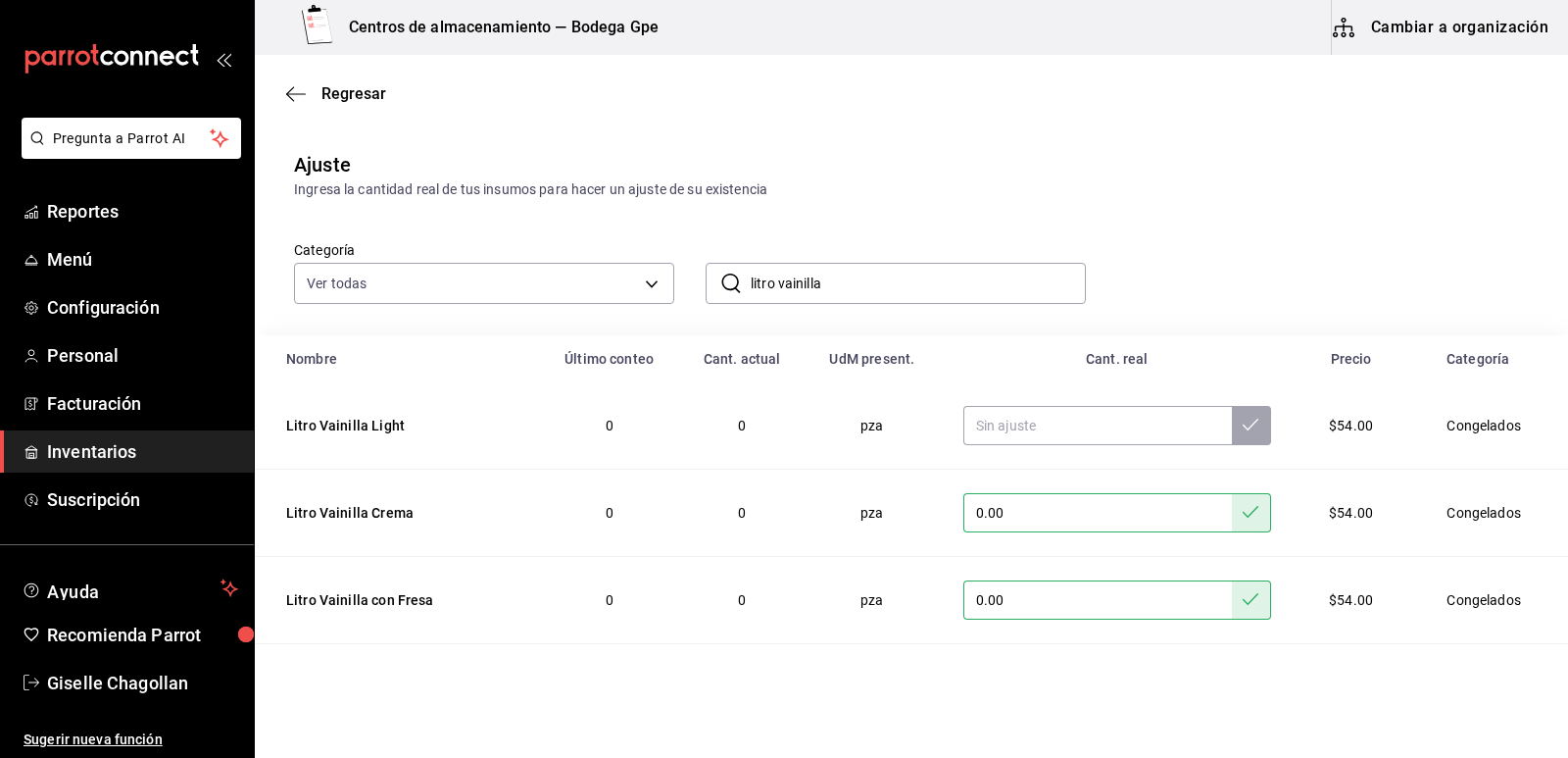 scroll, scrollTop: 0, scrollLeft: 0, axis: both 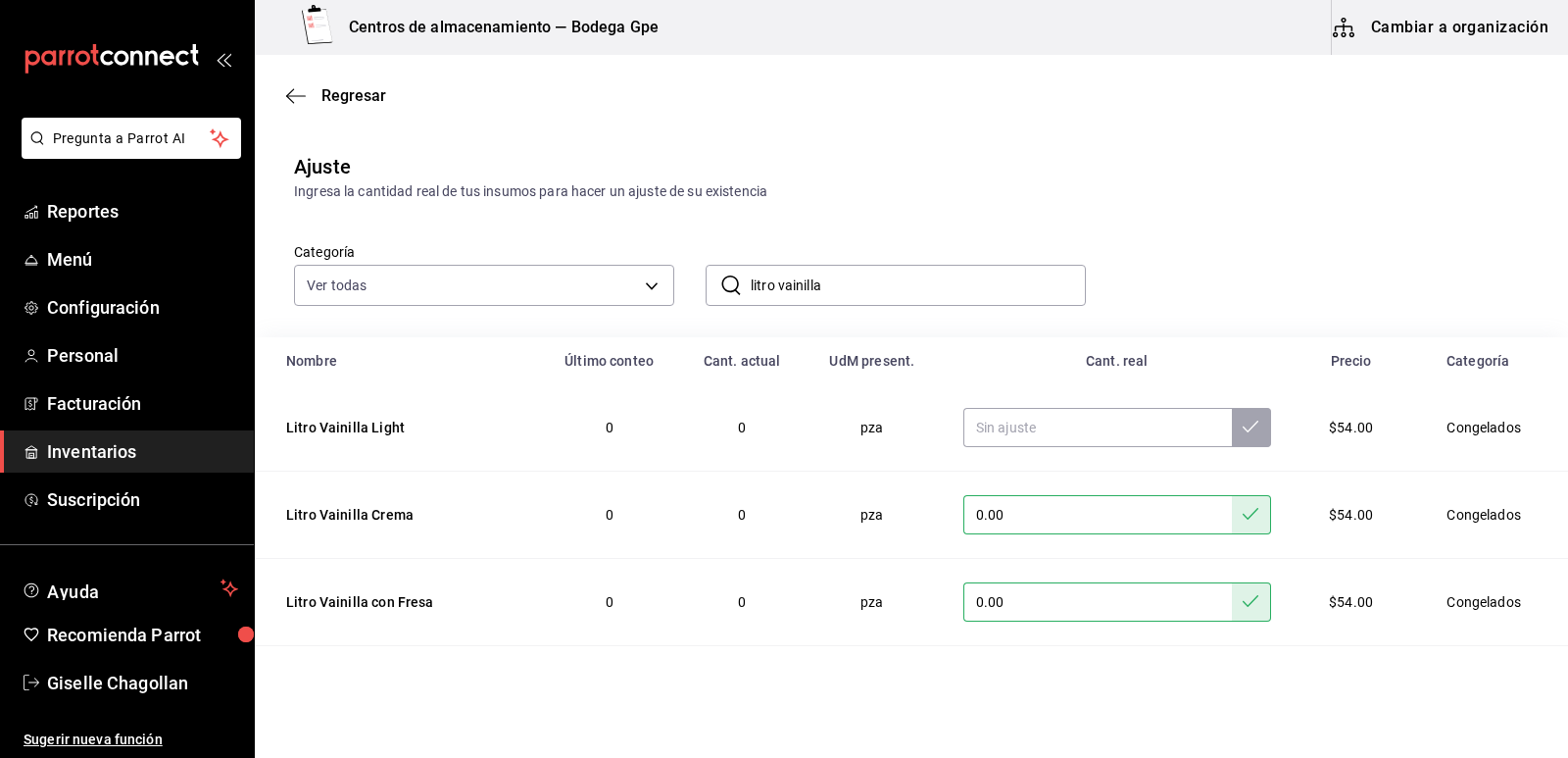 drag, startPoint x: 848, startPoint y: 291, endPoint x: 774, endPoint y: 285, distance: 74.24284 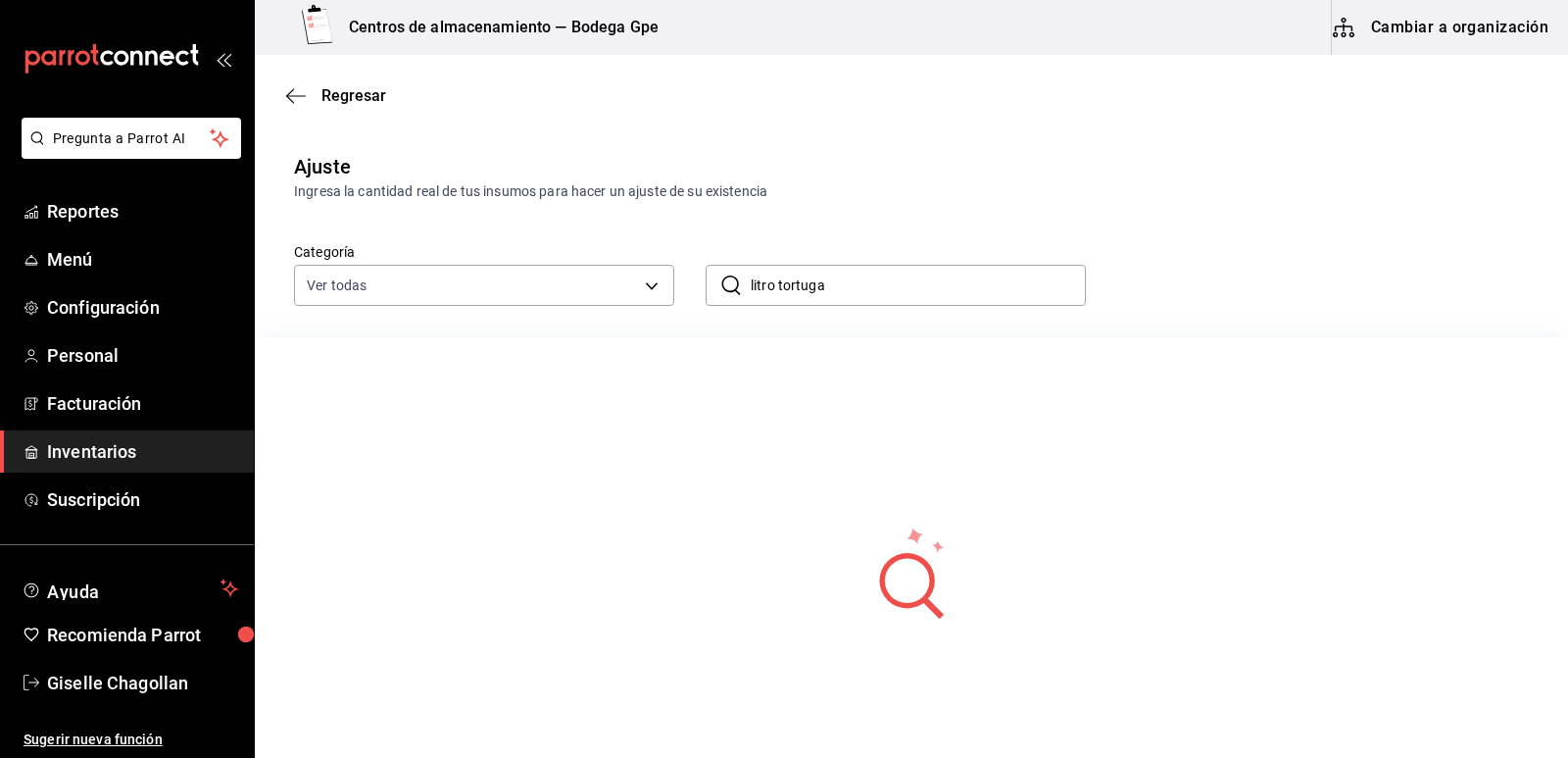 drag, startPoint x: 779, startPoint y: 284, endPoint x: 710, endPoint y: 278, distance: 69.26038 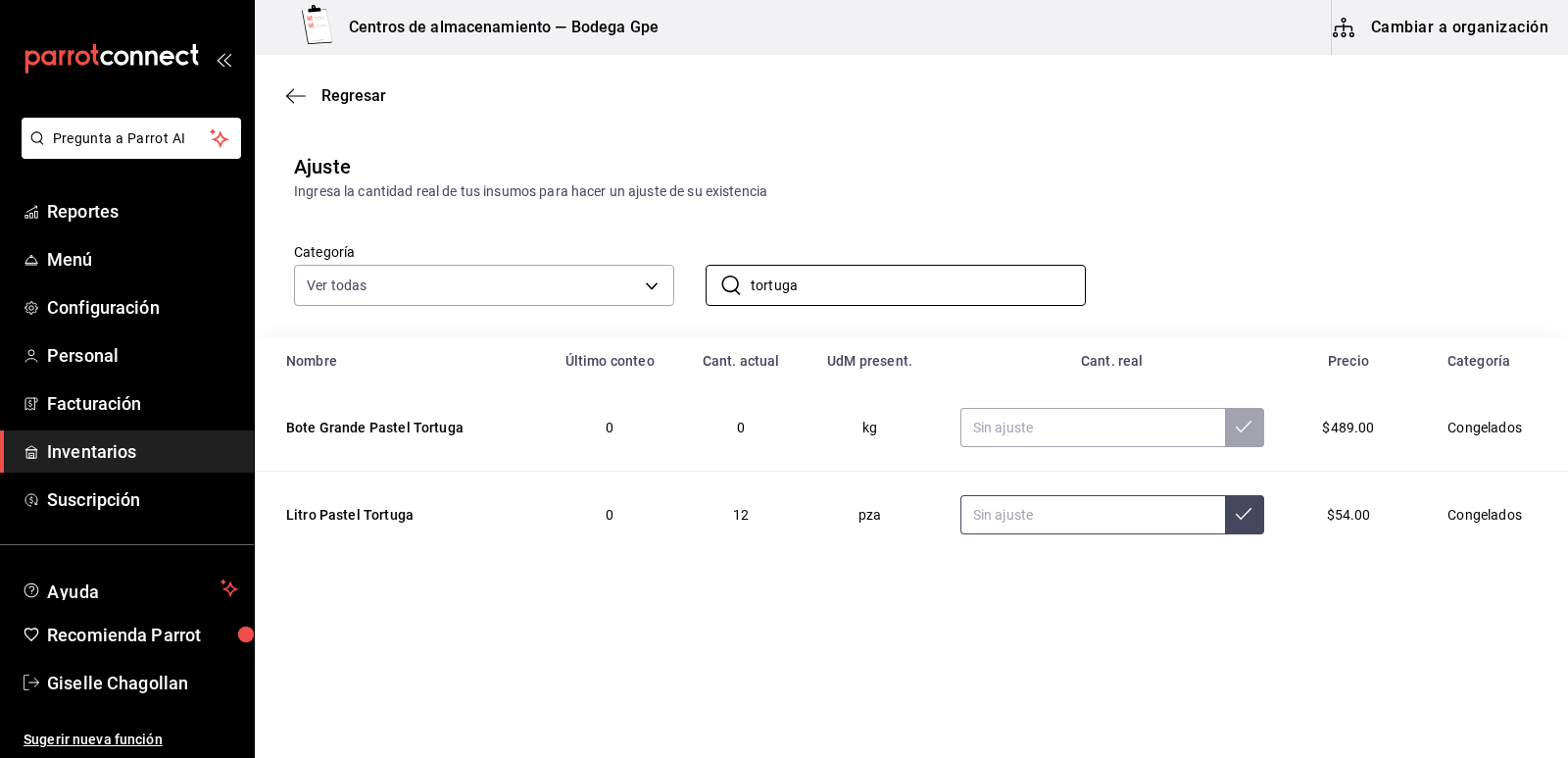 type on "tortuga" 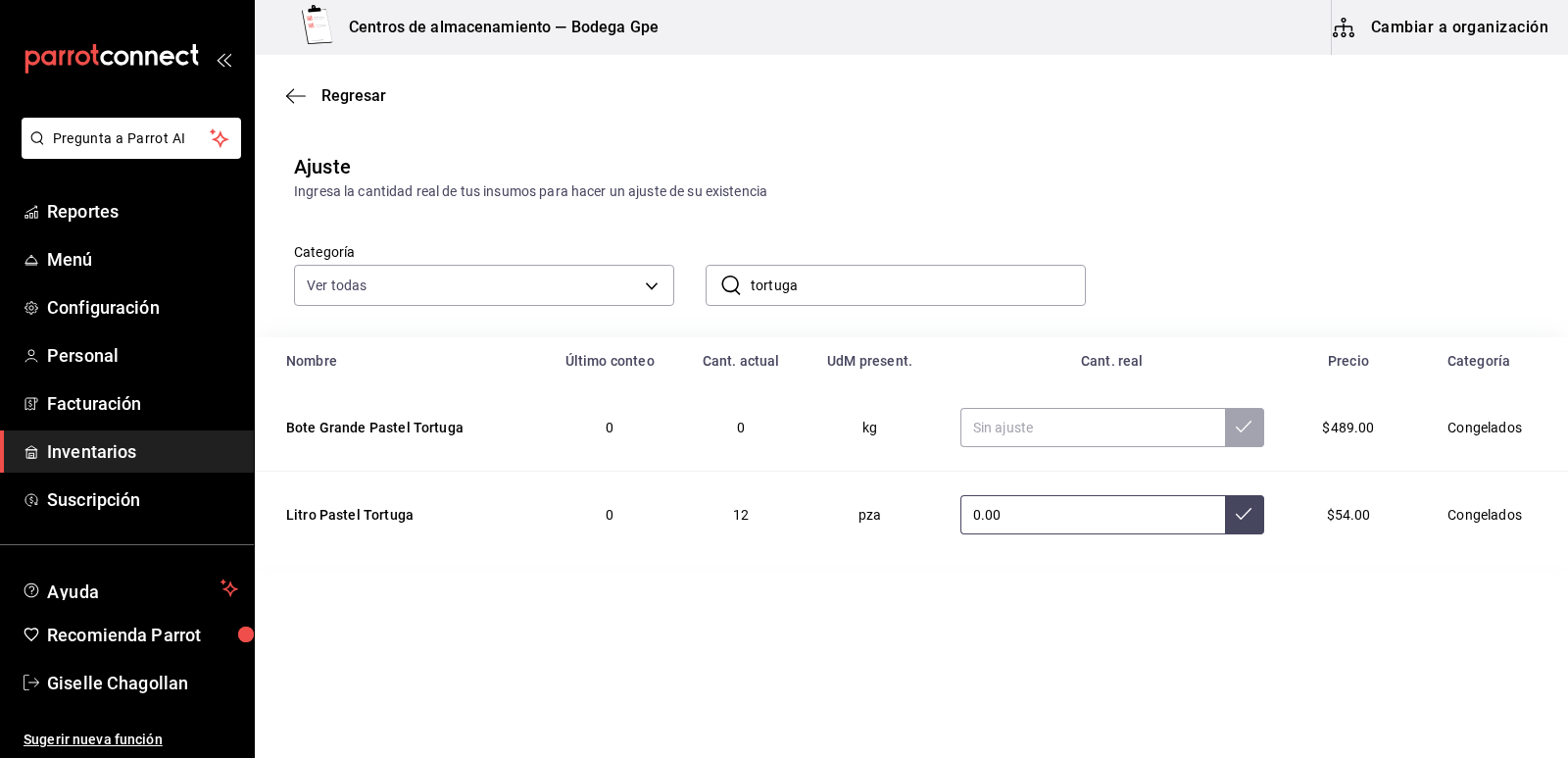 type on "0.00" 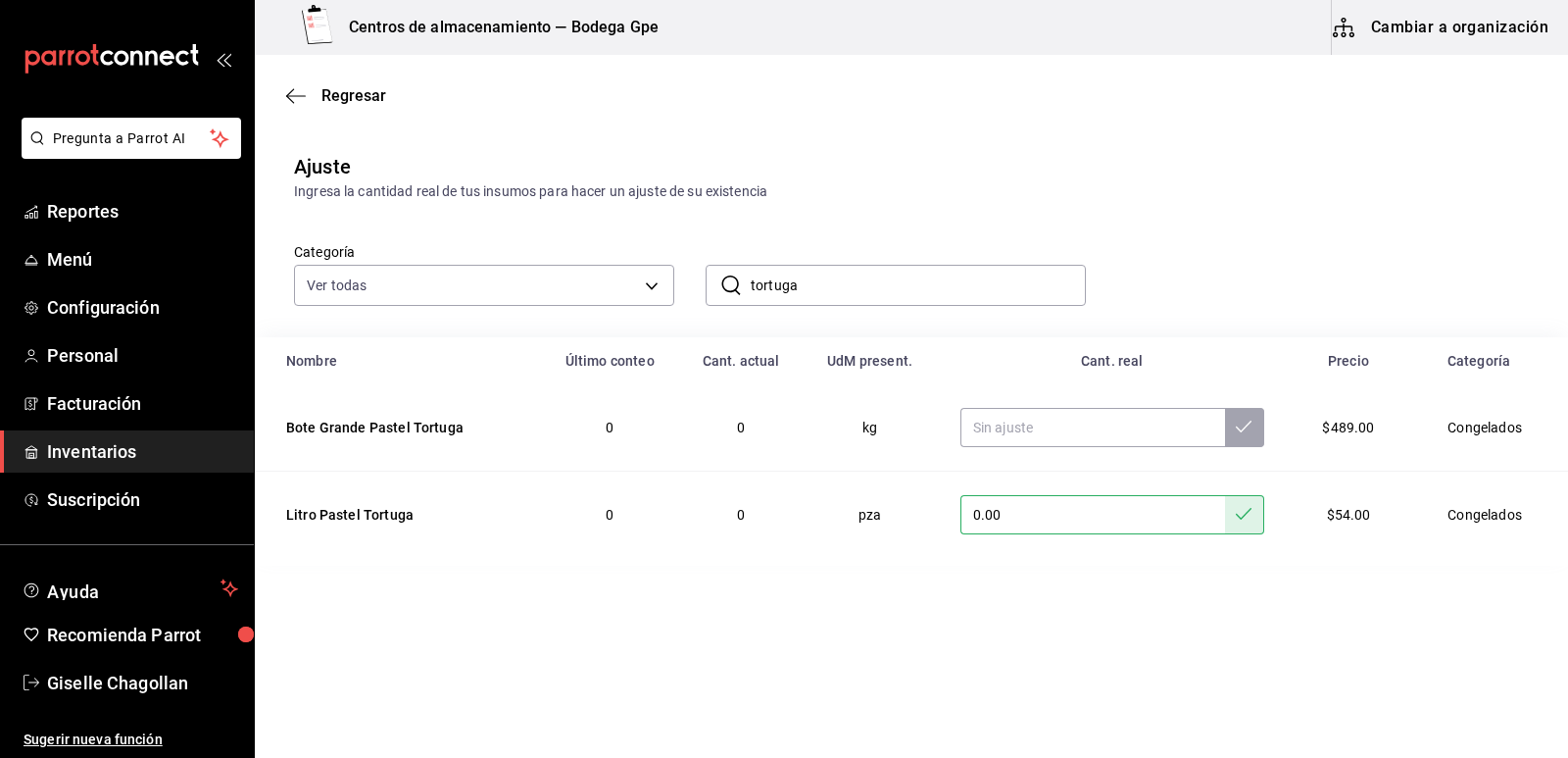 drag, startPoint x: 760, startPoint y: 287, endPoint x: 717, endPoint y: 287, distance: 43 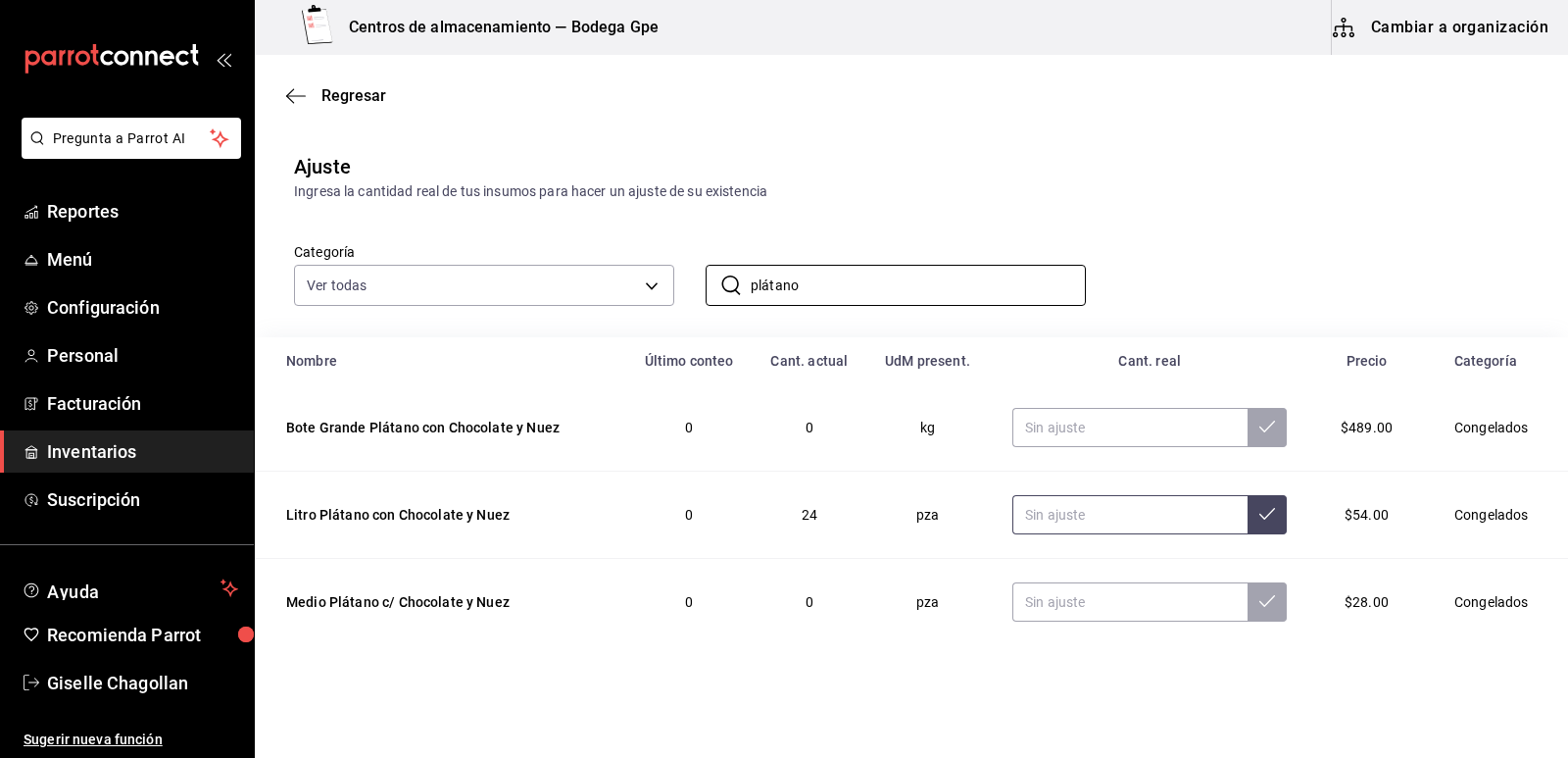 type on "plátano" 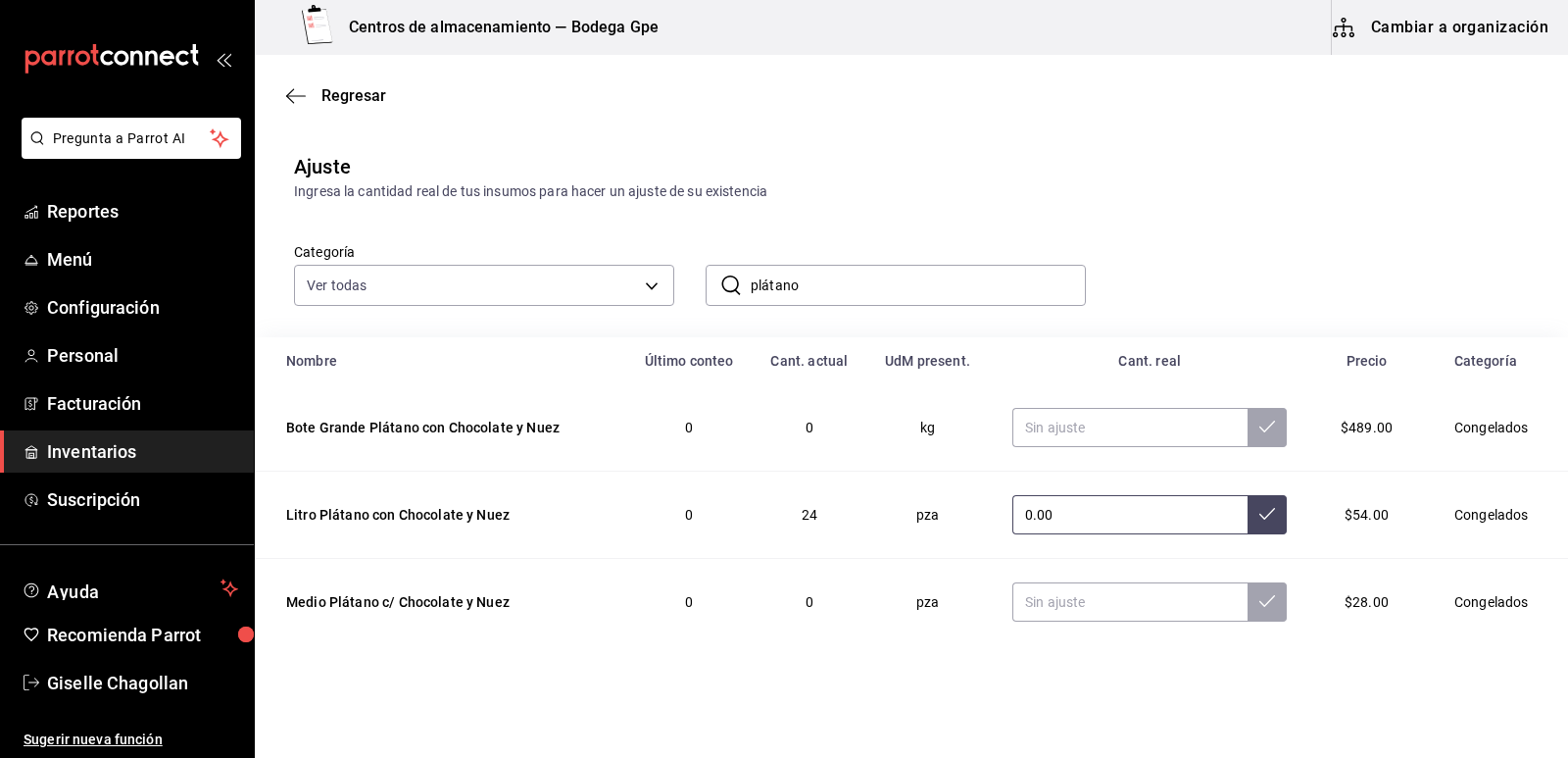 type on "0.00" 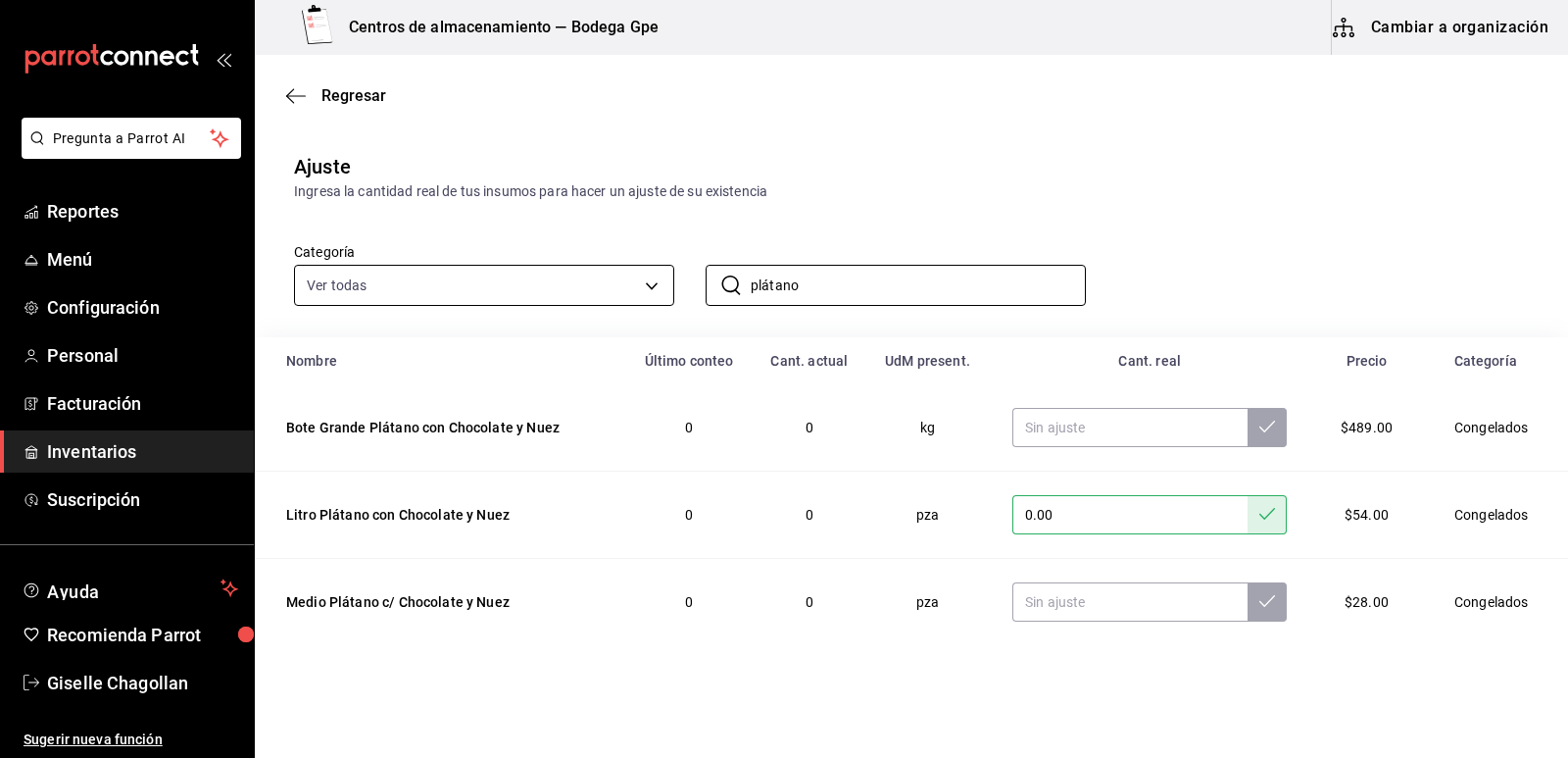 drag, startPoint x: 774, startPoint y: 280, endPoint x: 659, endPoint y: 286, distance: 115.15642 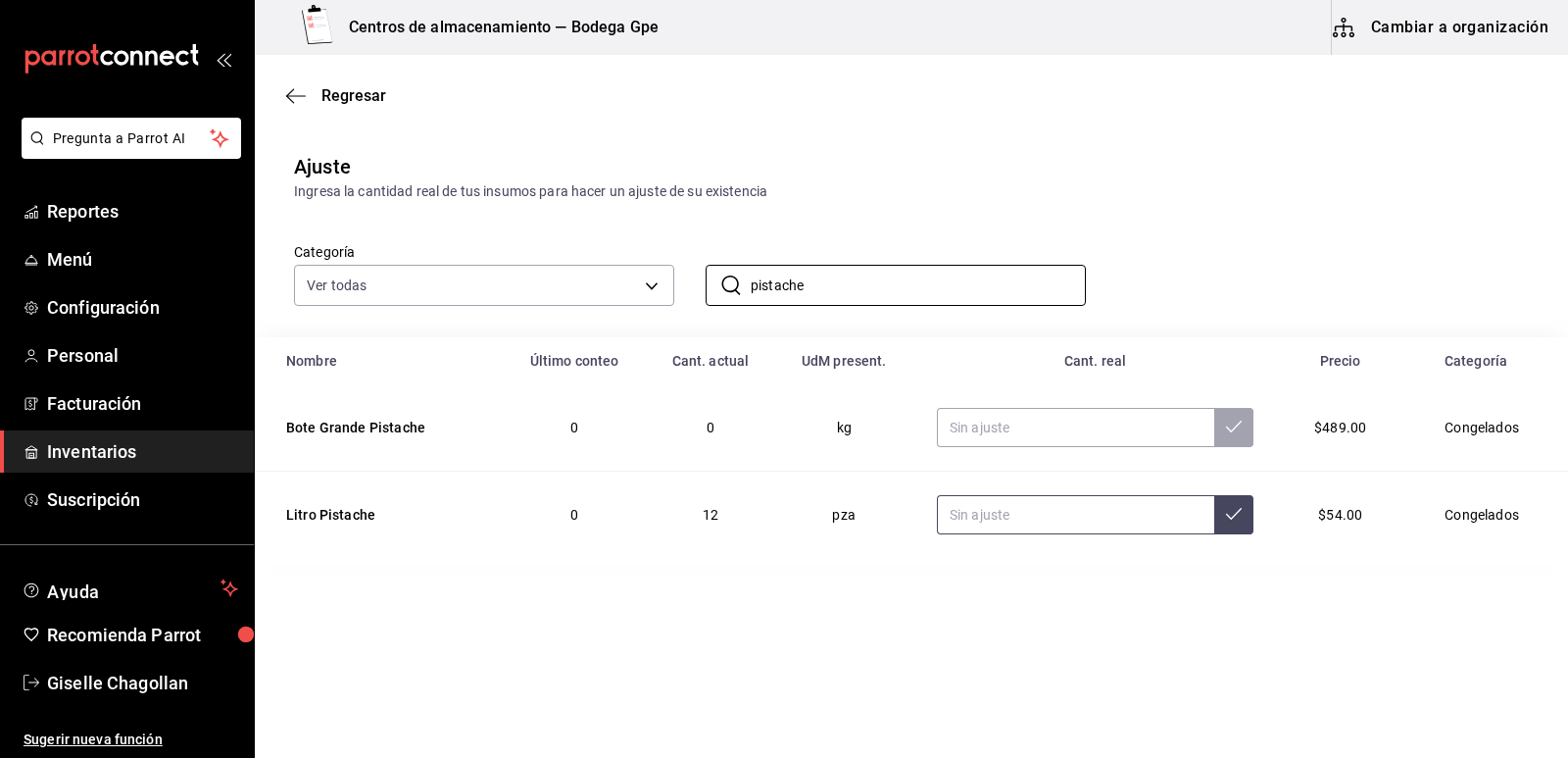 type on "pistache" 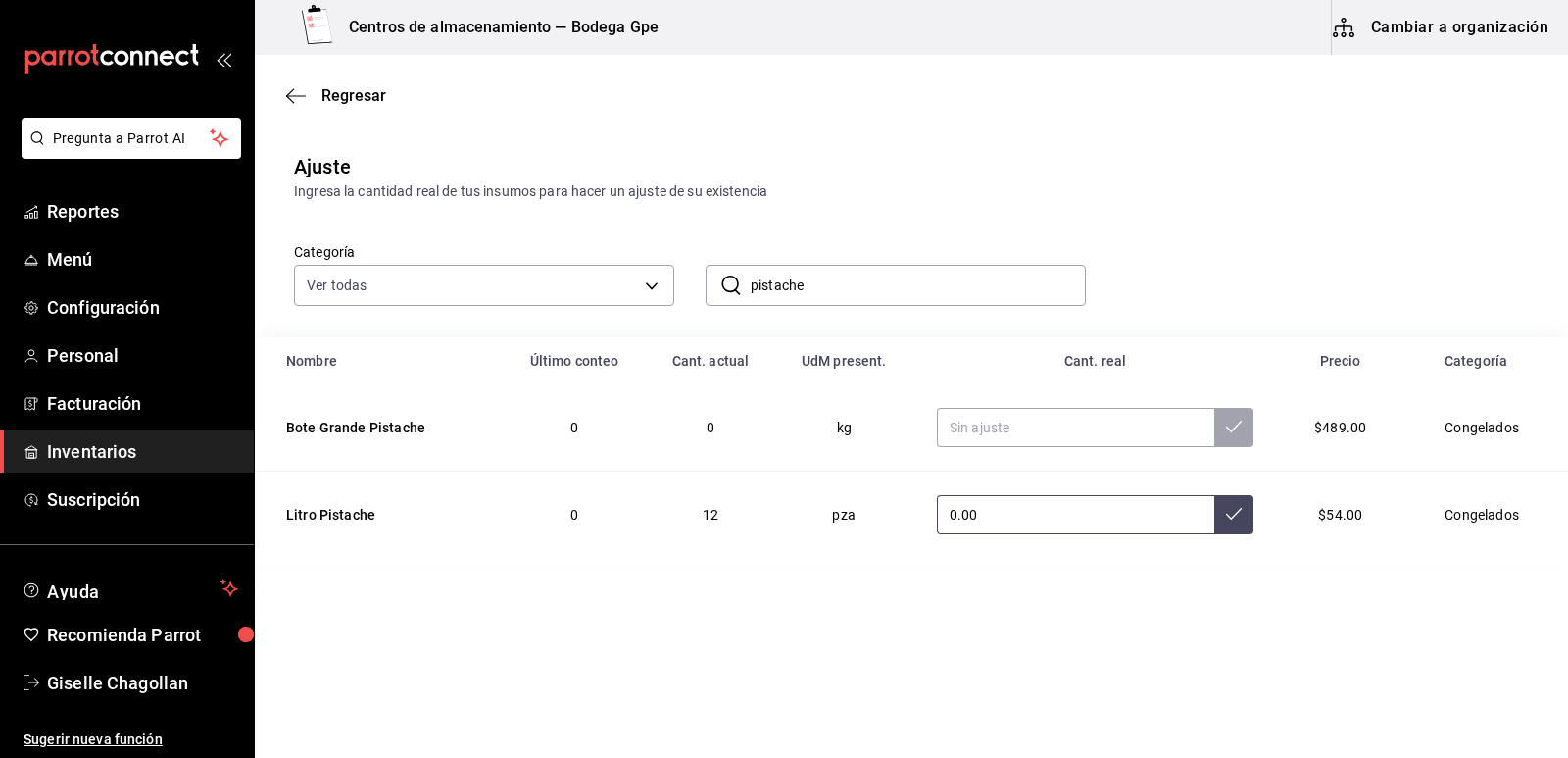 type on "0.00" 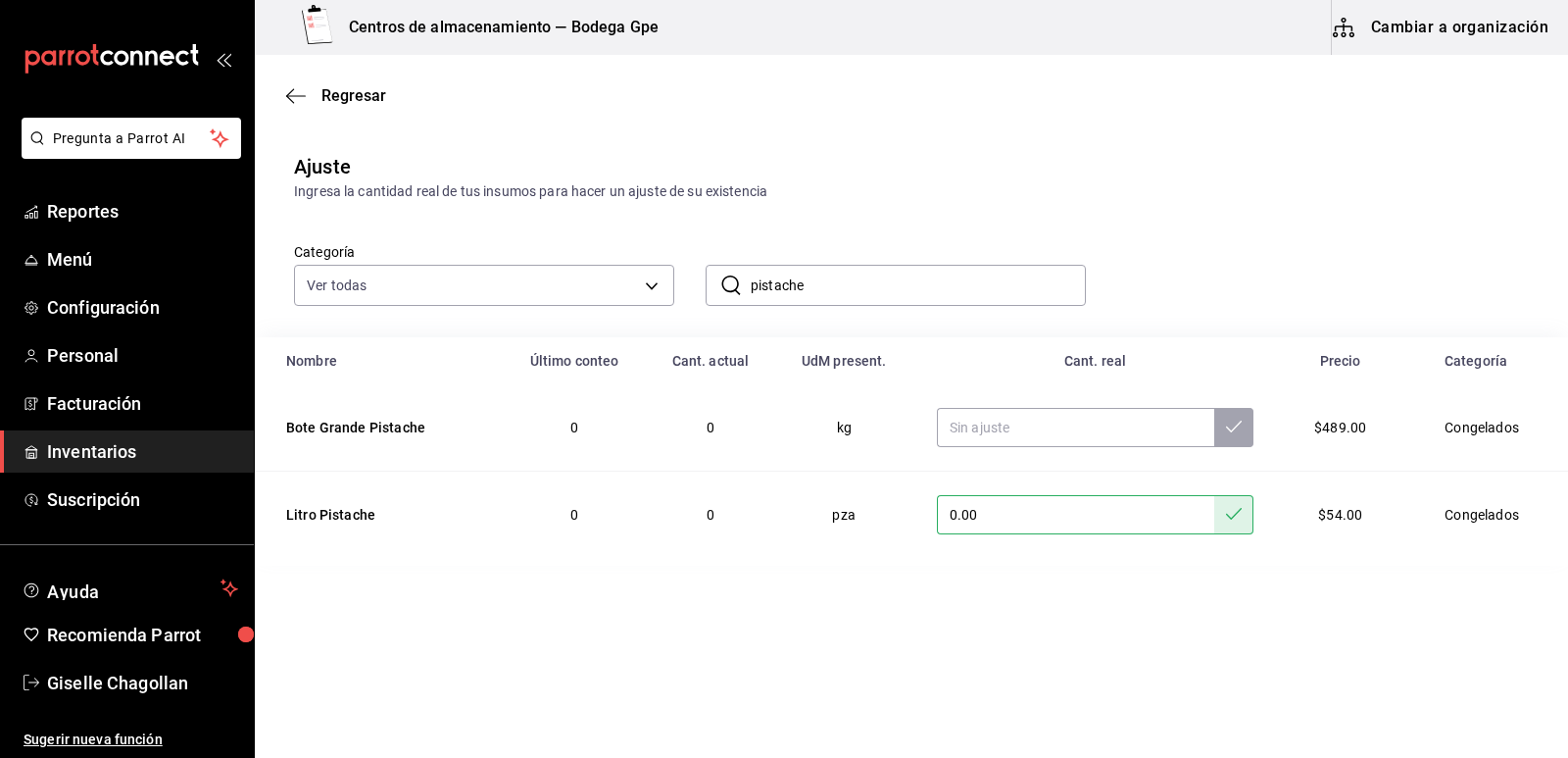 drag, startPoint x: 843, startPoint y: 285, endPoint x: 735, endPoint y: 274, distance: 108.55874 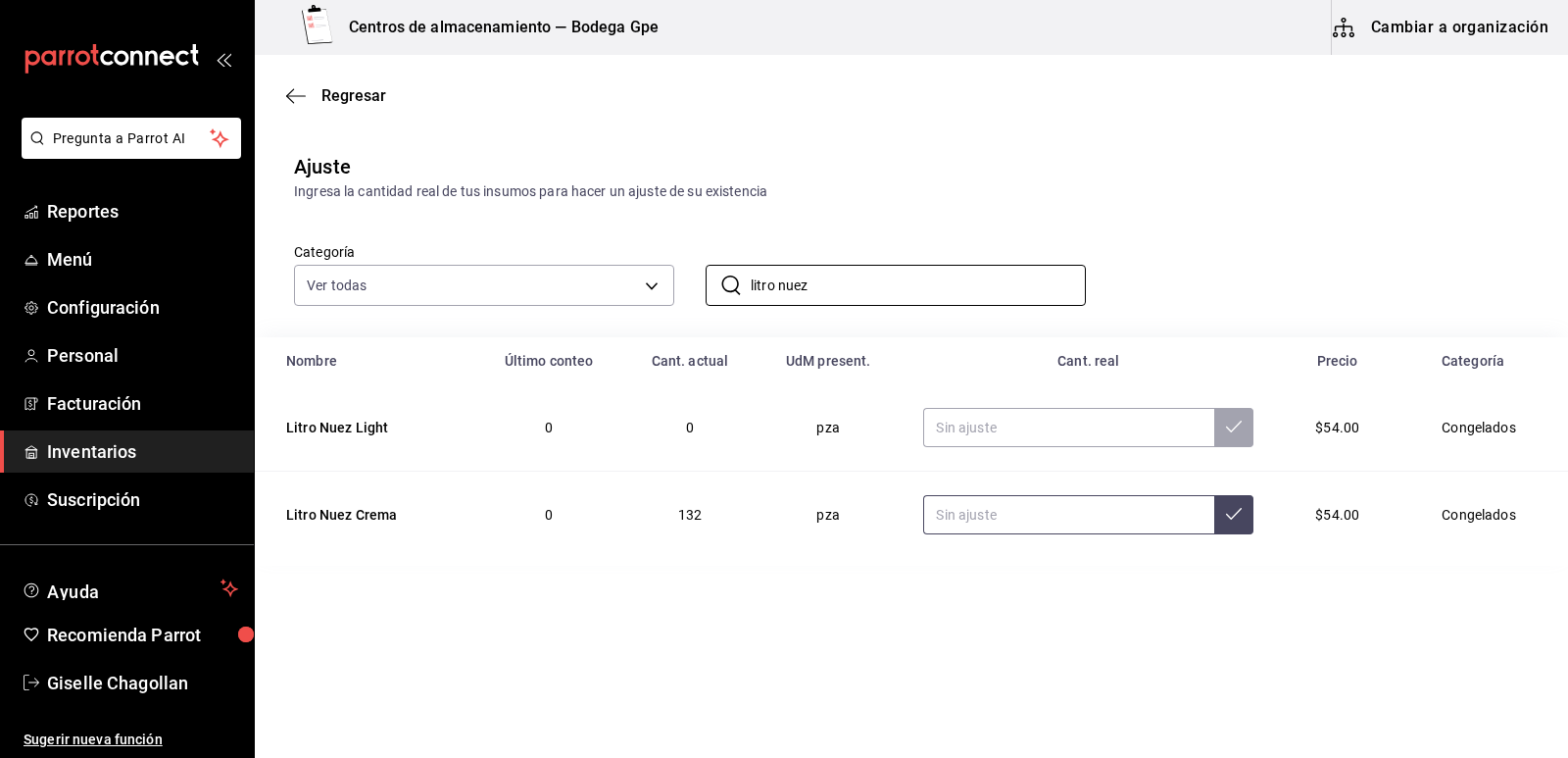 type on "litro nuez" 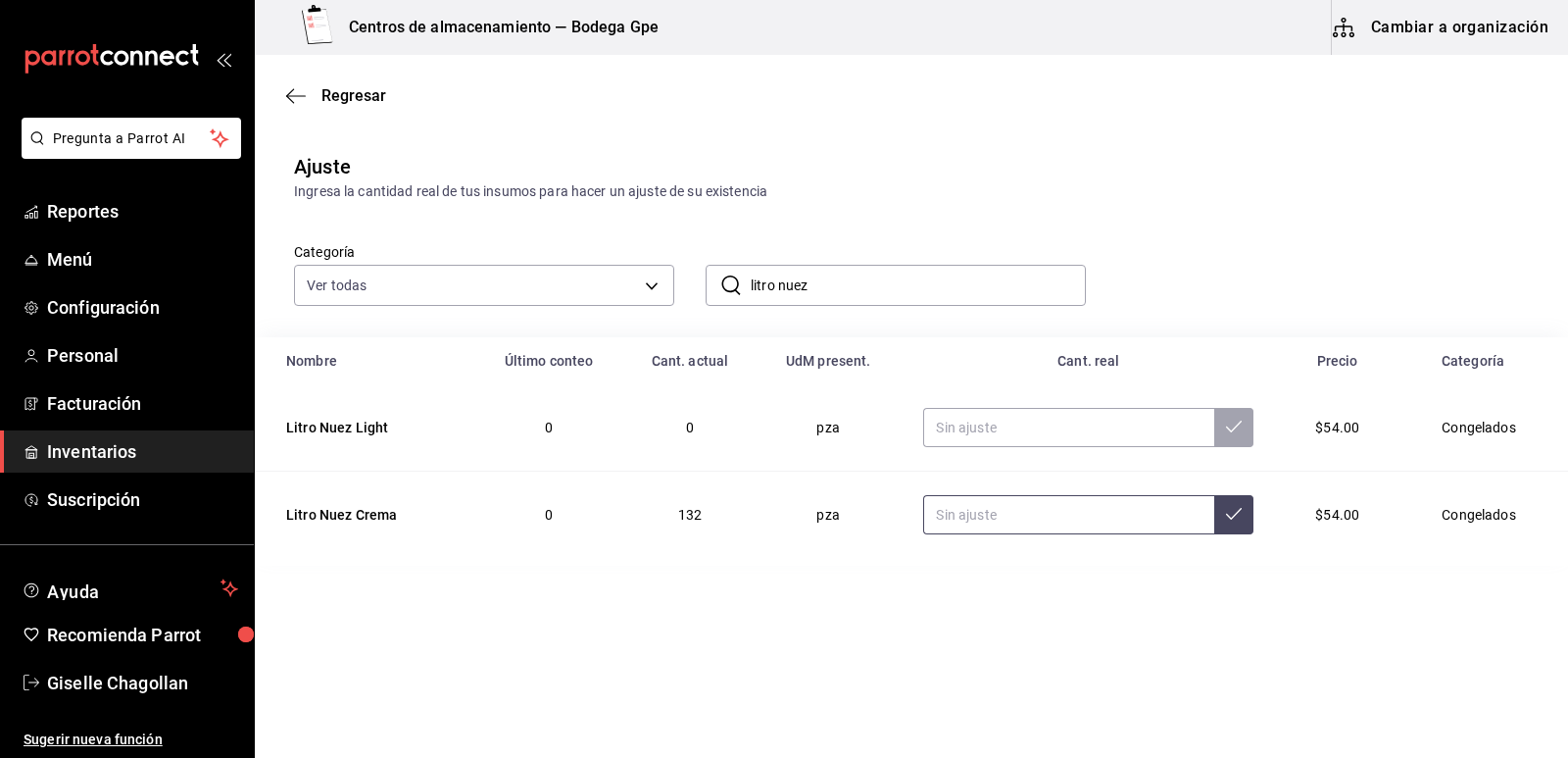 click at bounding box center [1068, 515] 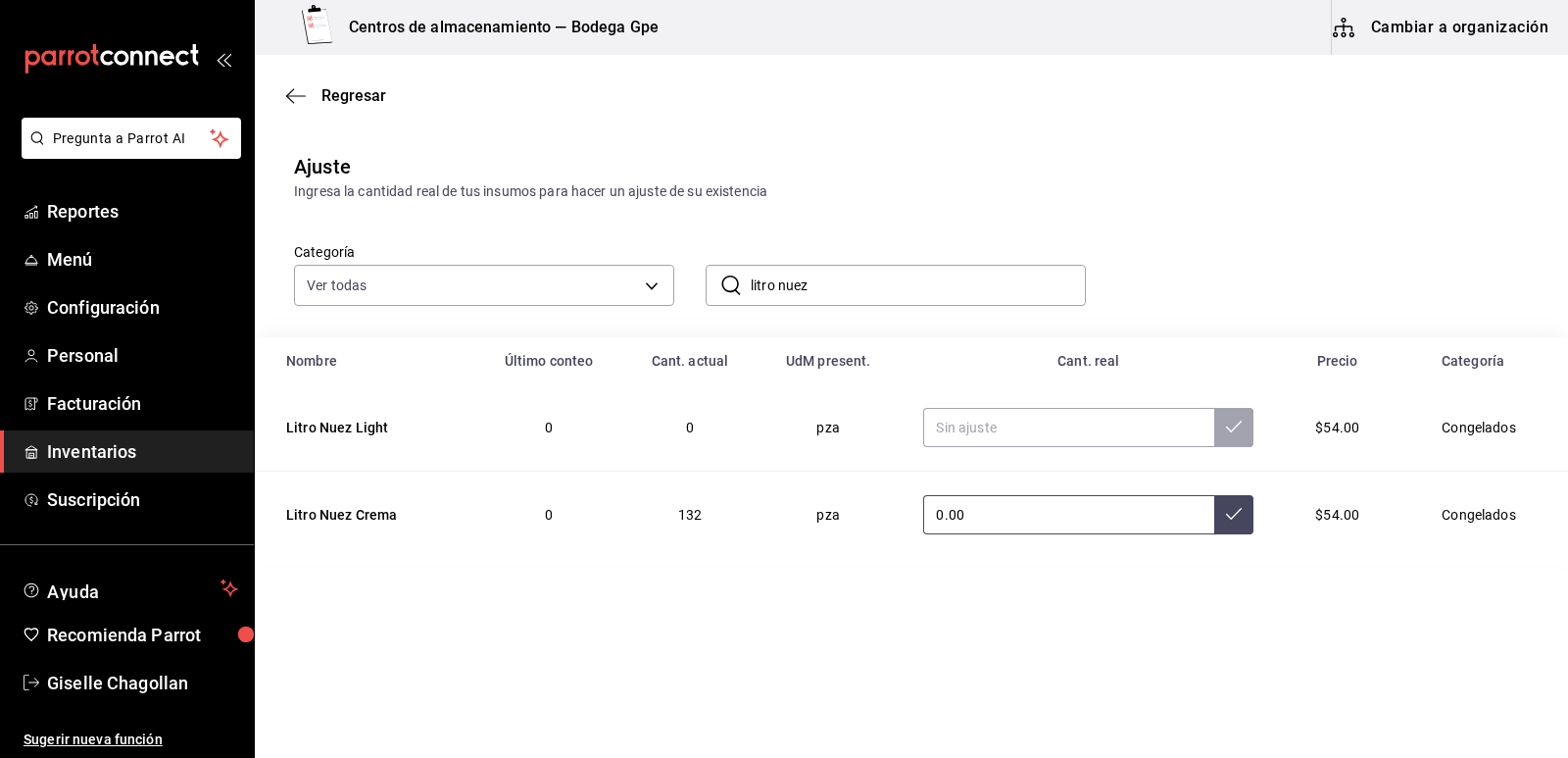 type on "0.00" 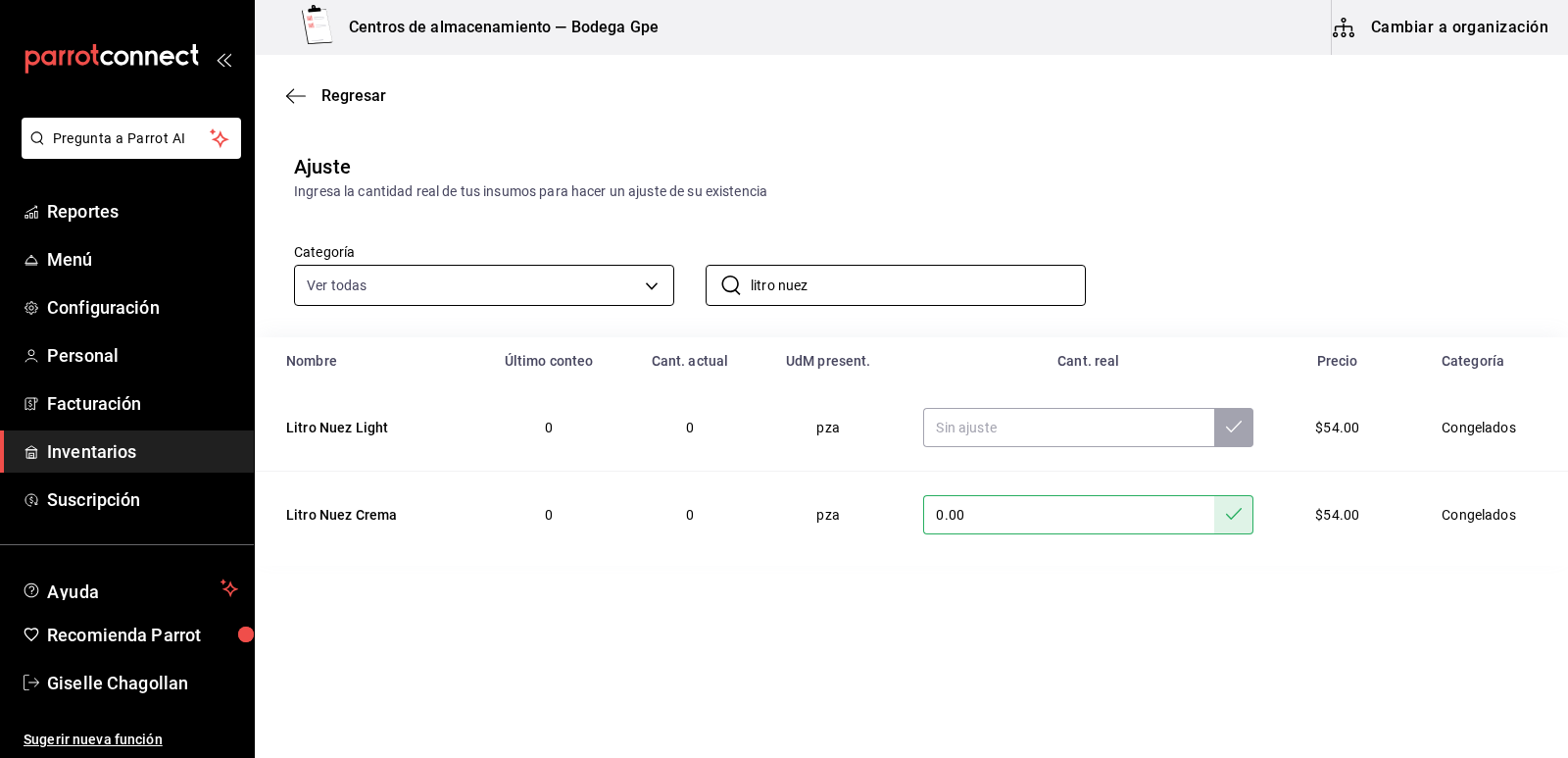 drag, startPoint x: 816, startPoint y: 279, endPoint x: 648, endPoint y: 286, distance: 168.14577 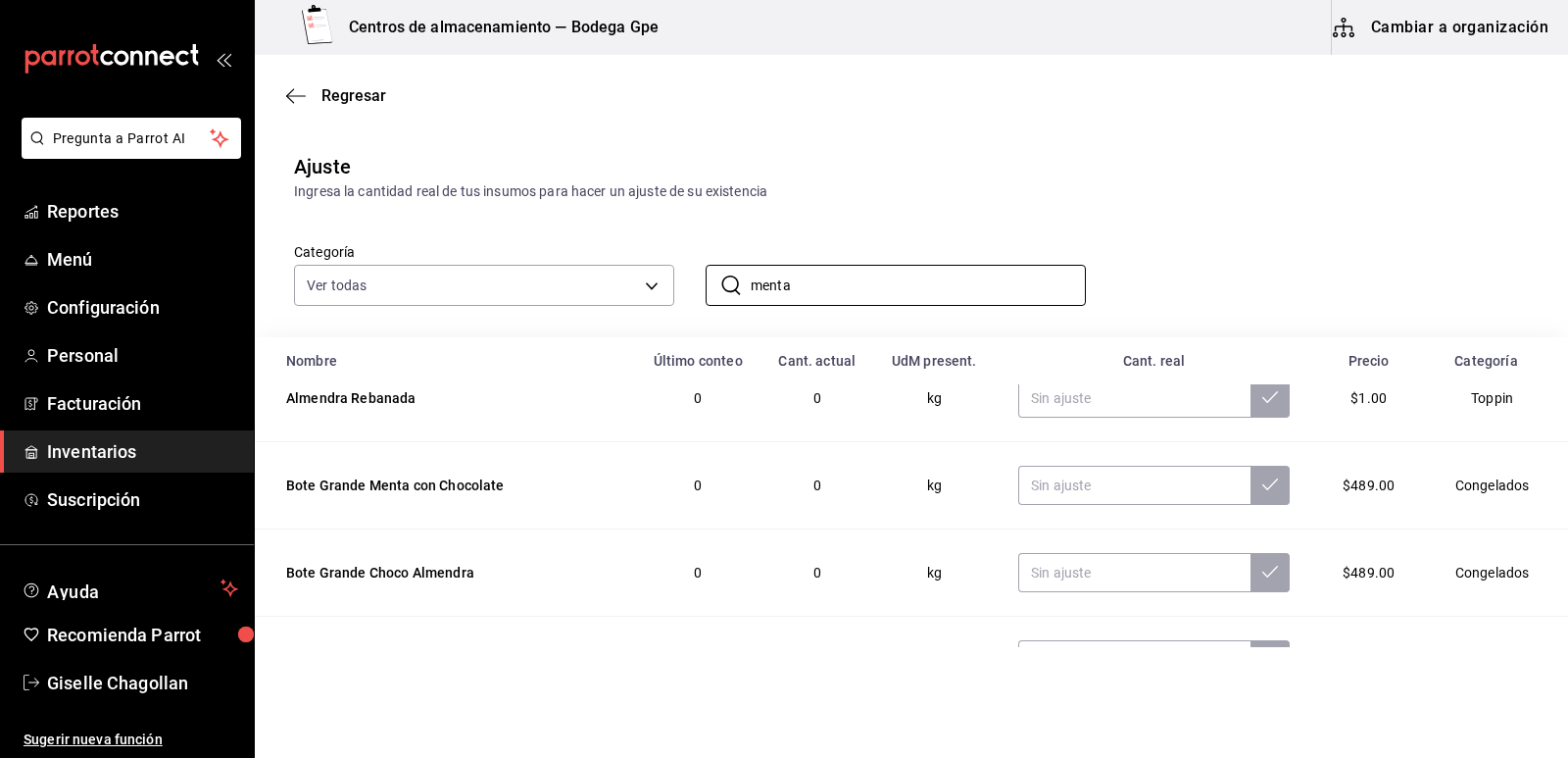 scroll, scrollTop: 119, scrollLeft: 0, axis: vertical 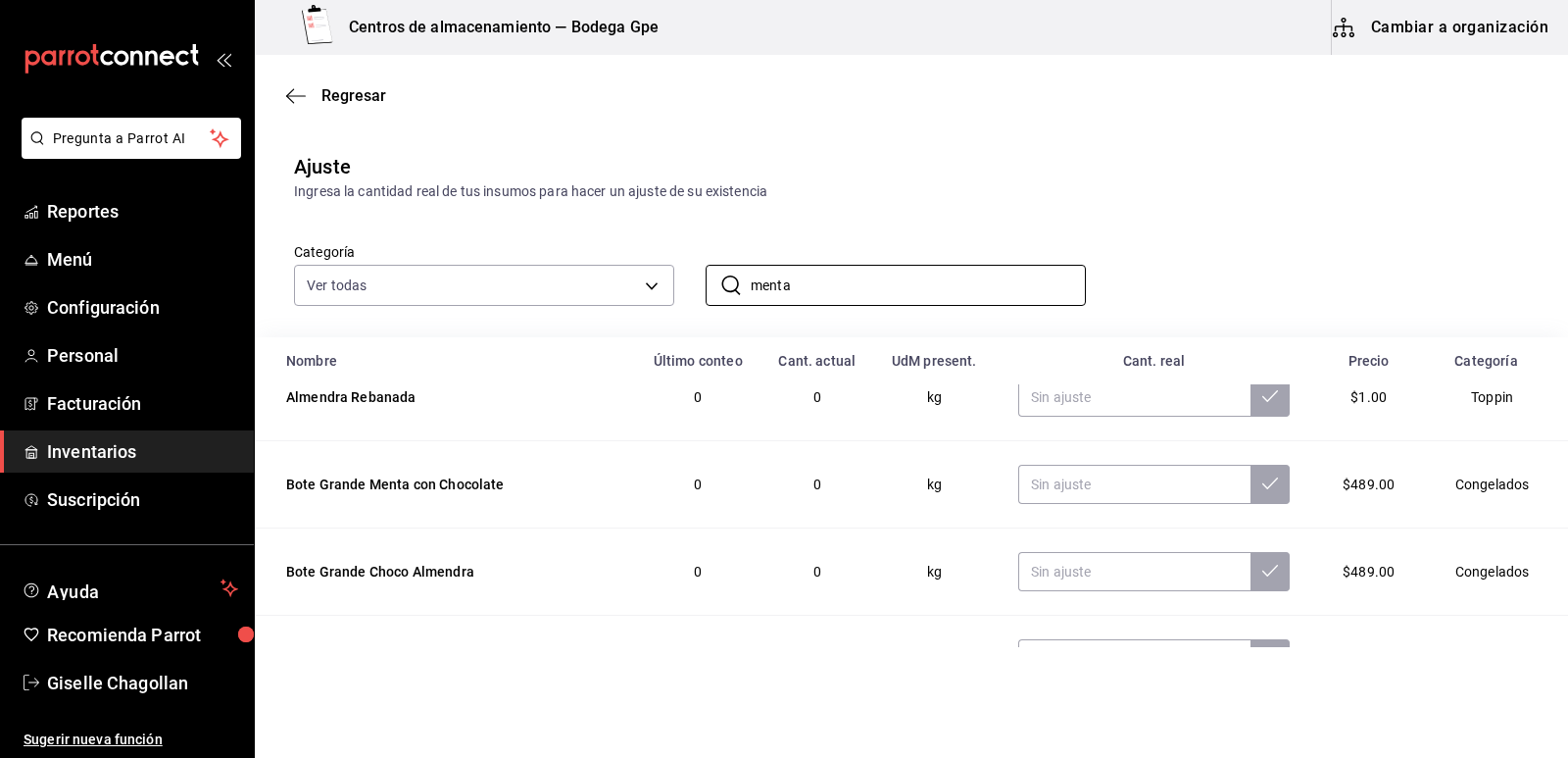 drag, startPoint x: 794, startPoint y: 280, endPoint x: 669, endPoint y: 266, distance: 125.78156 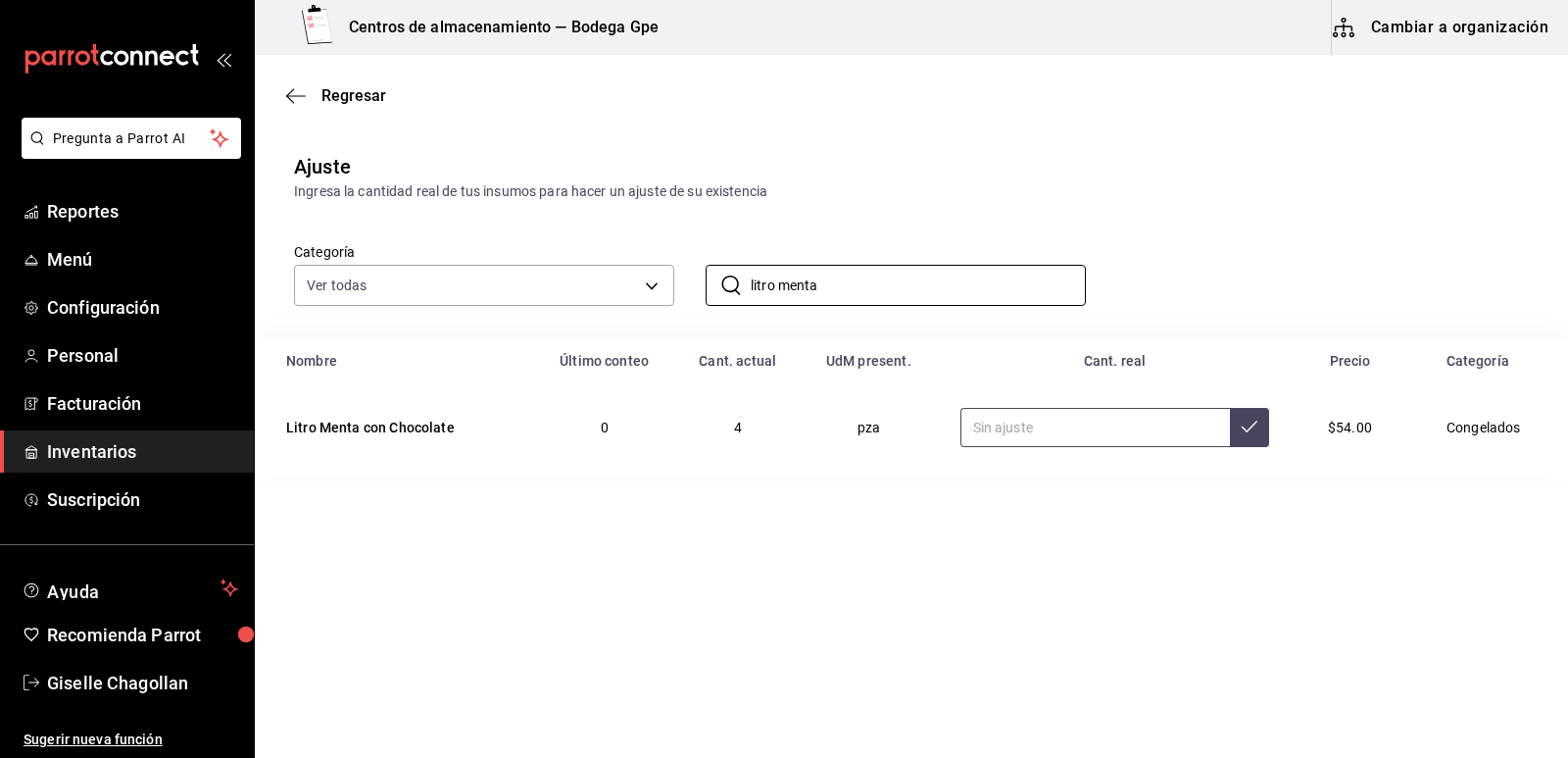 type on "litro menta" 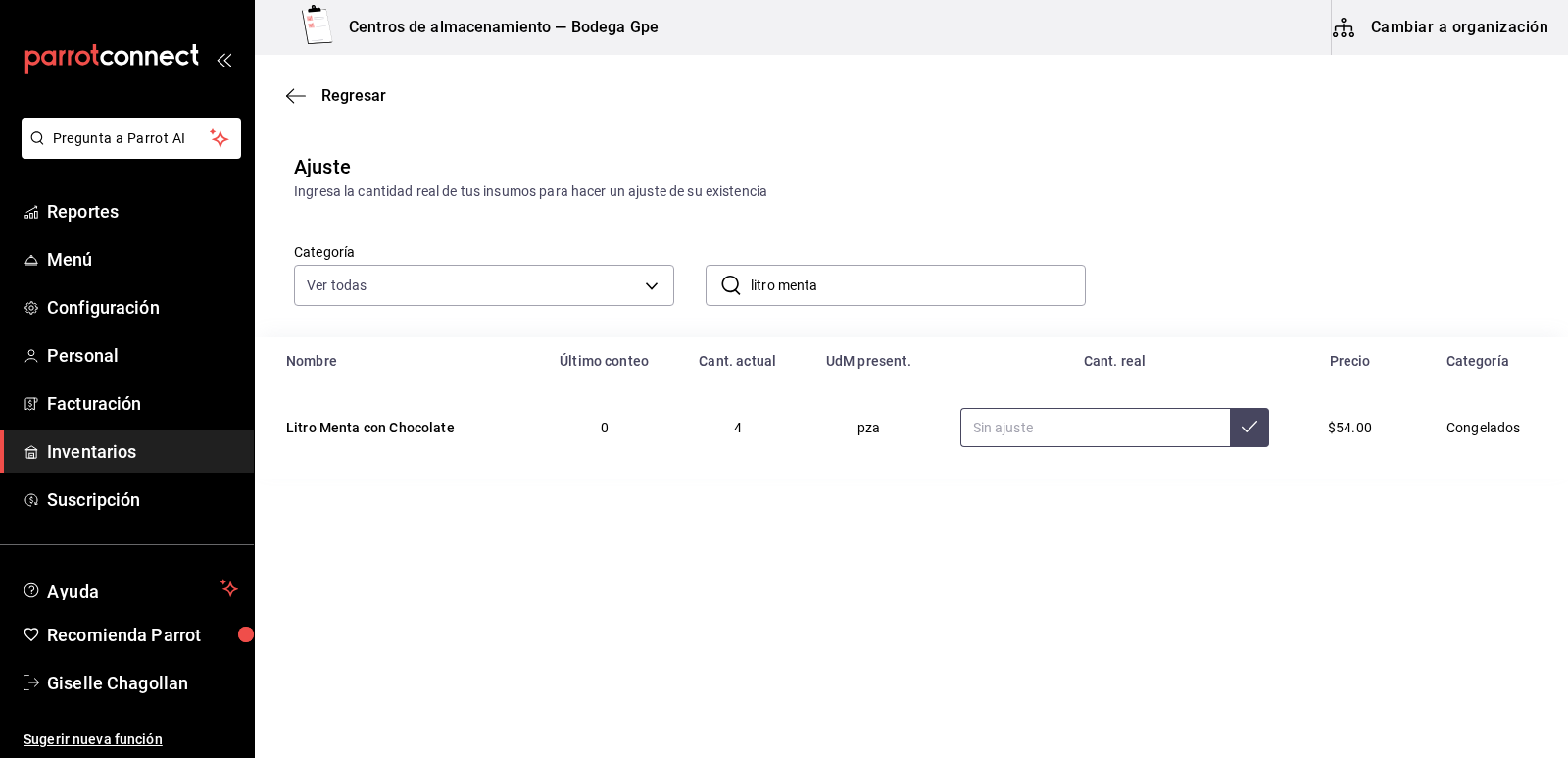 click at bounding box center (1096, 428) 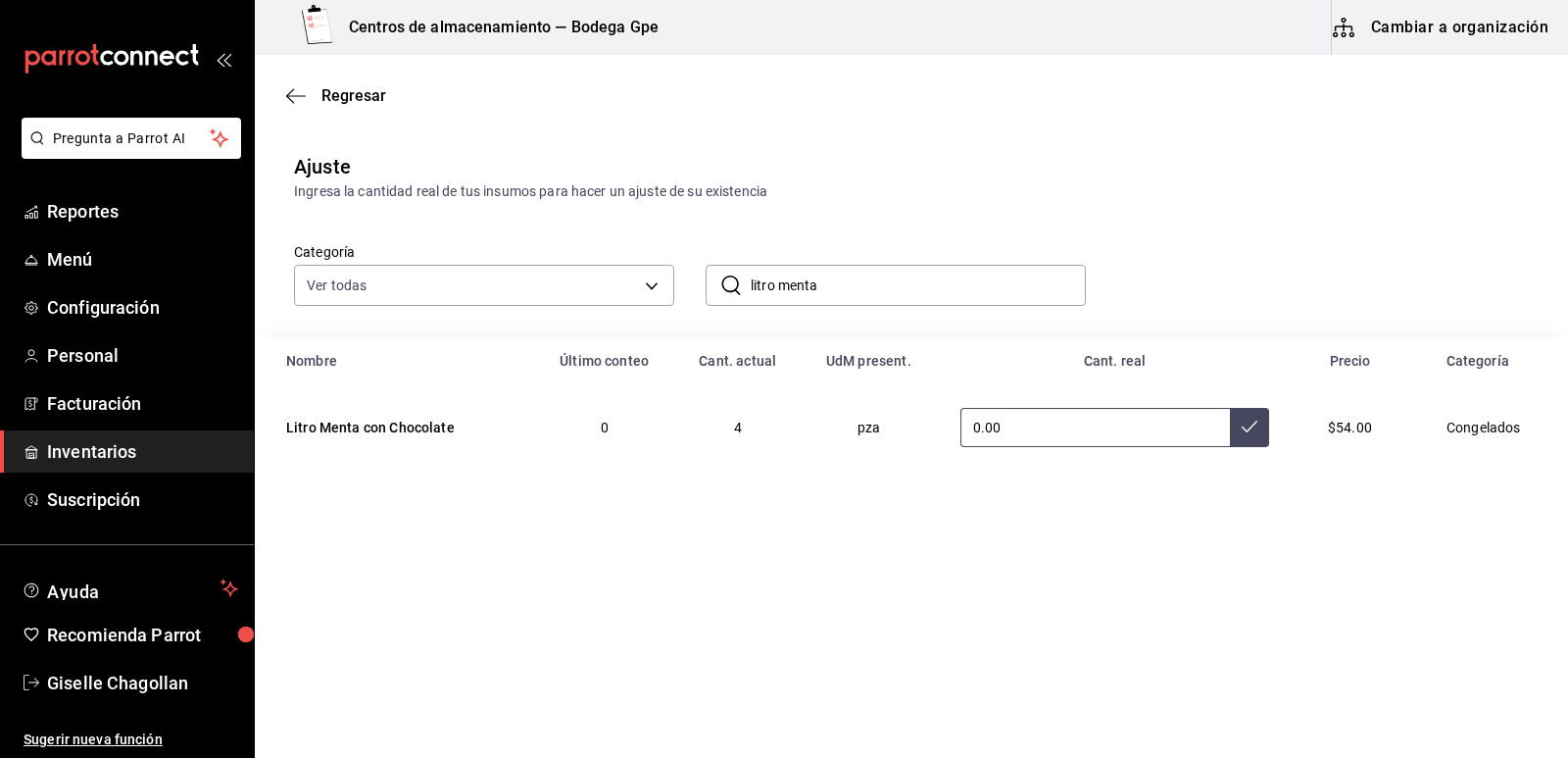 type on "0.00" 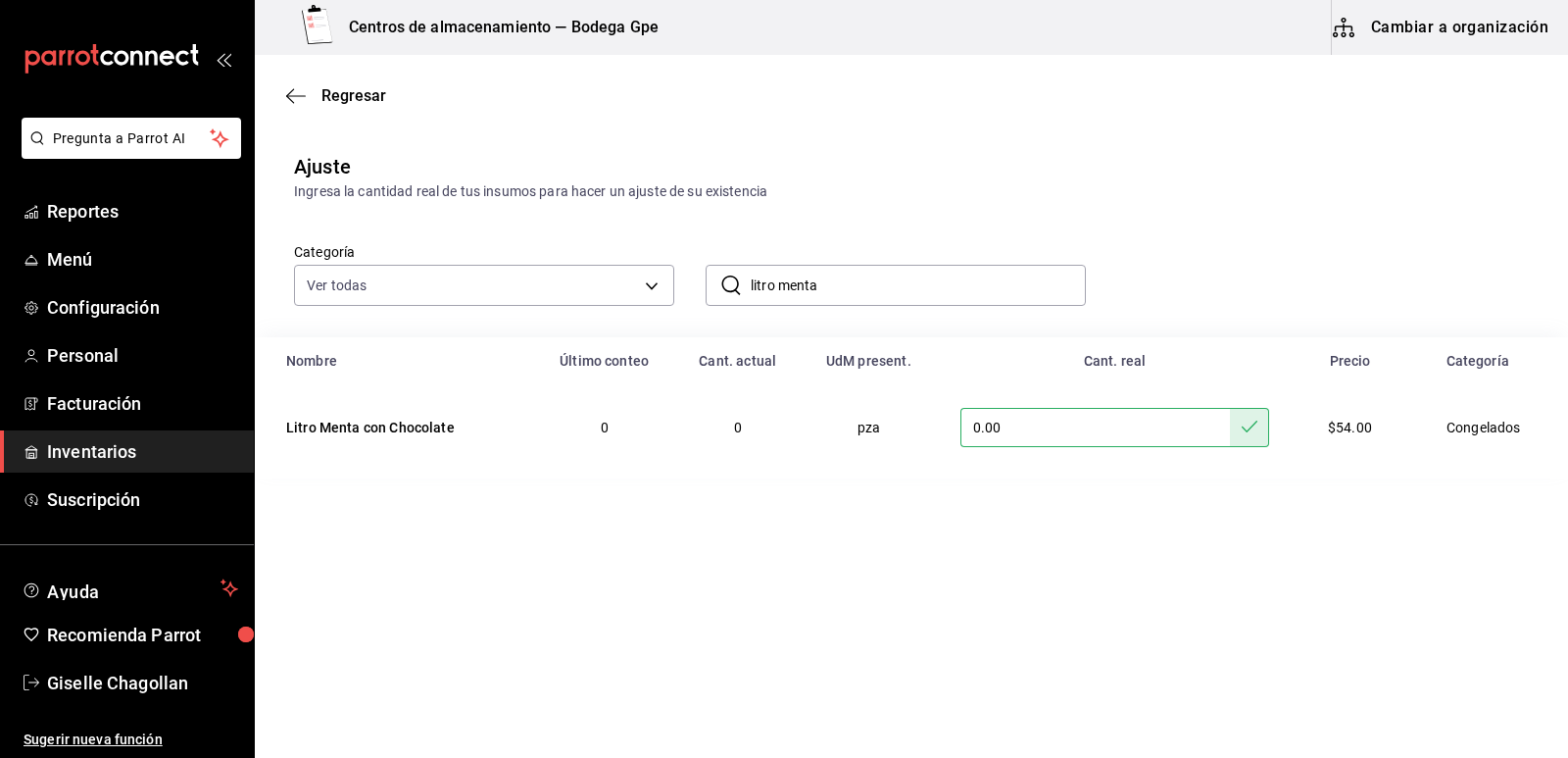 drag, startPoint x: 843, startPoint y: 282, endPoint x: 780, endPoint y: 283, distance: 63.00794 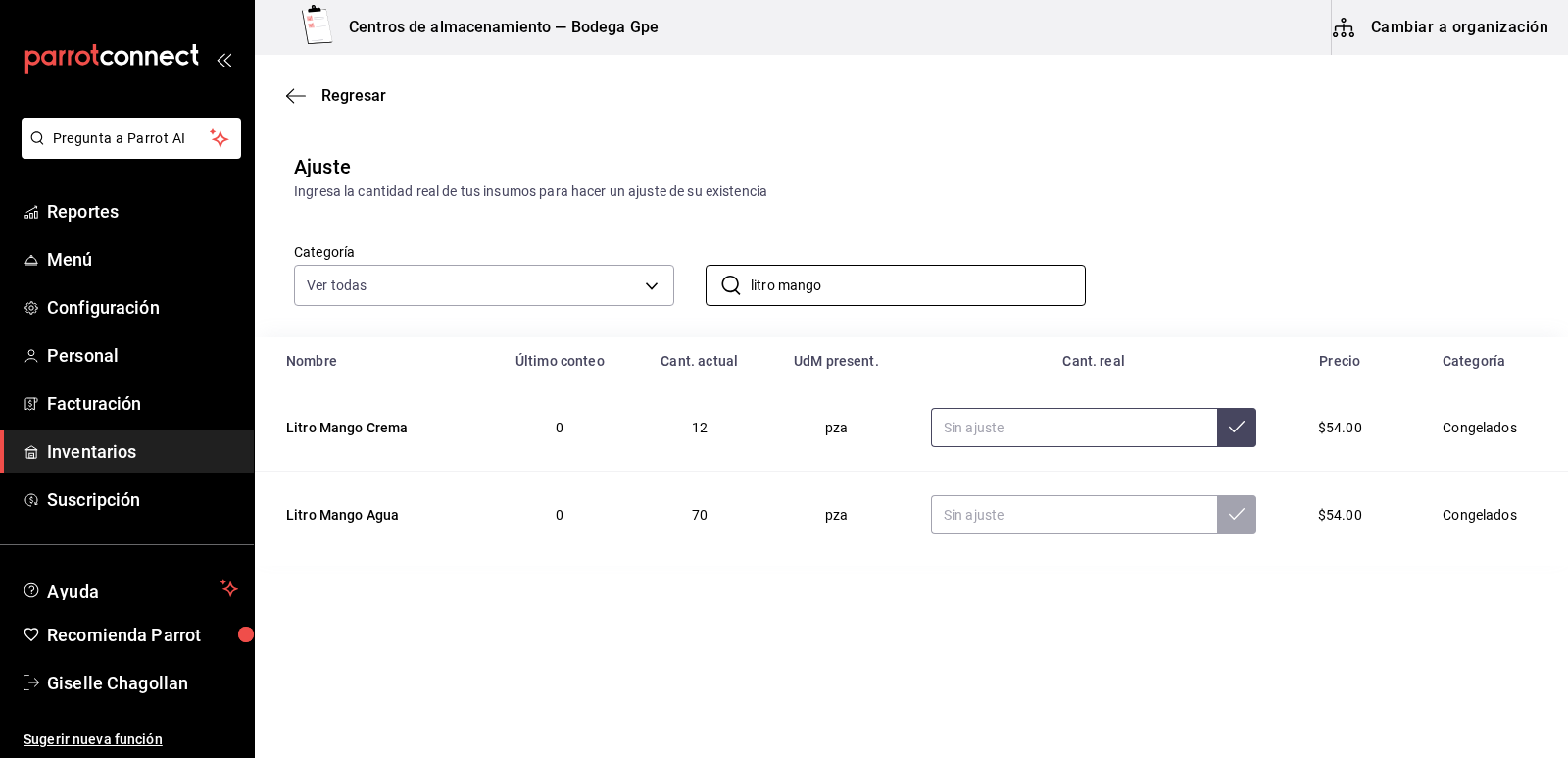 type on "litro mango" 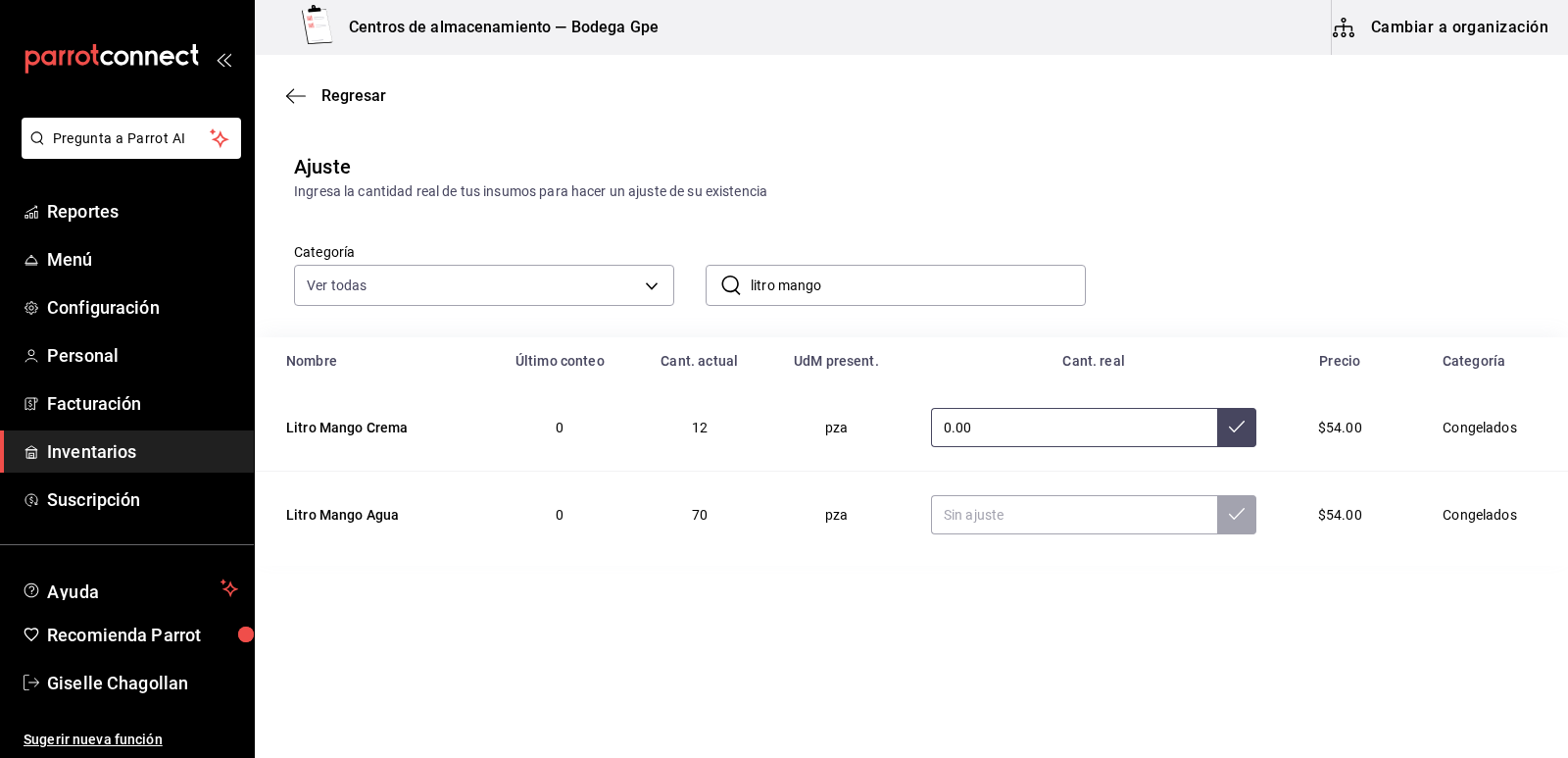 type on "0.00" 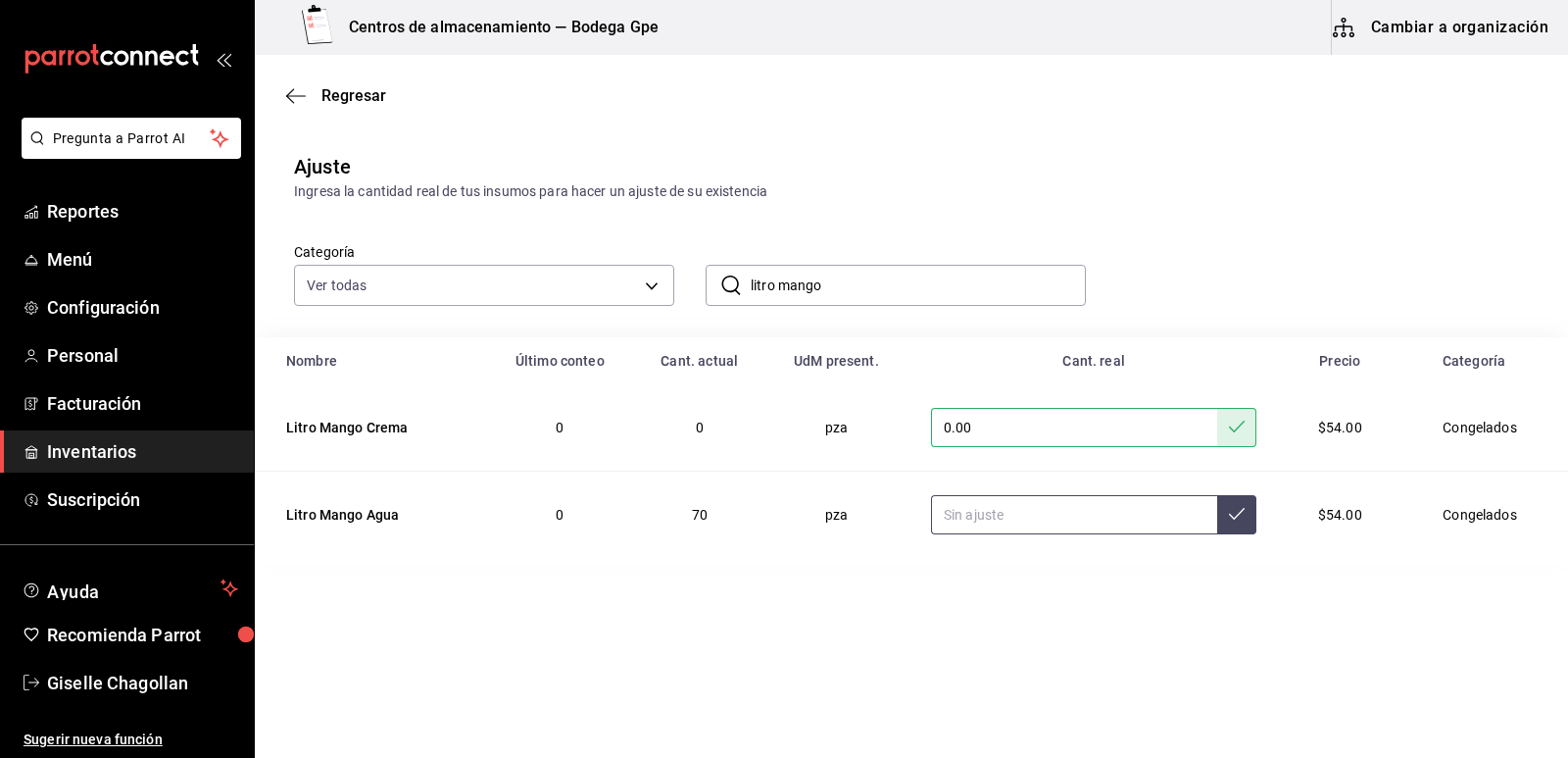 click at bounding box center [1074, 515] 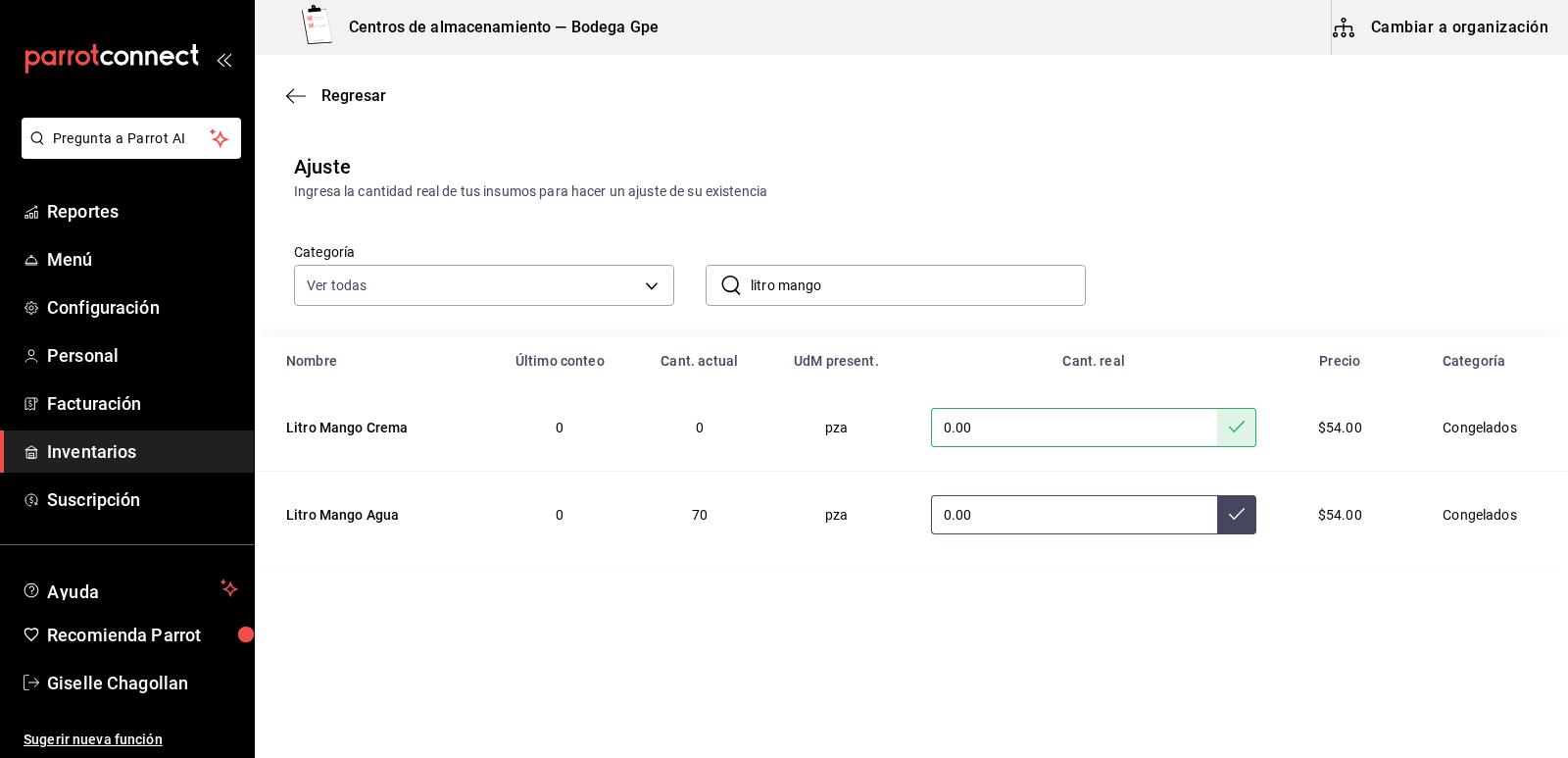 type on "0.00" 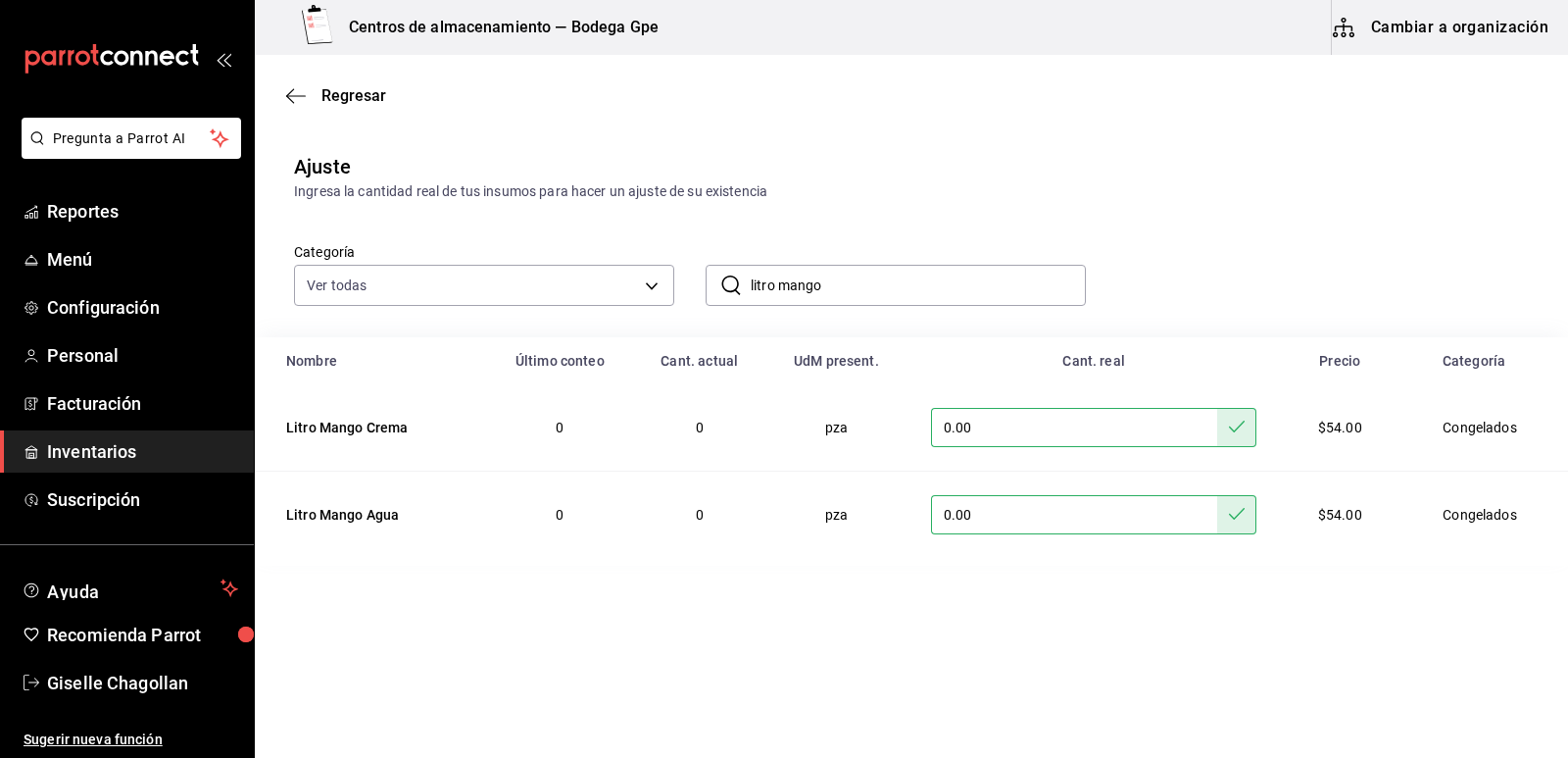 drag, startPoint x: 806, startPoint y: 287, endPoint x: 778, endPoint y: 290, distance: 28.160256 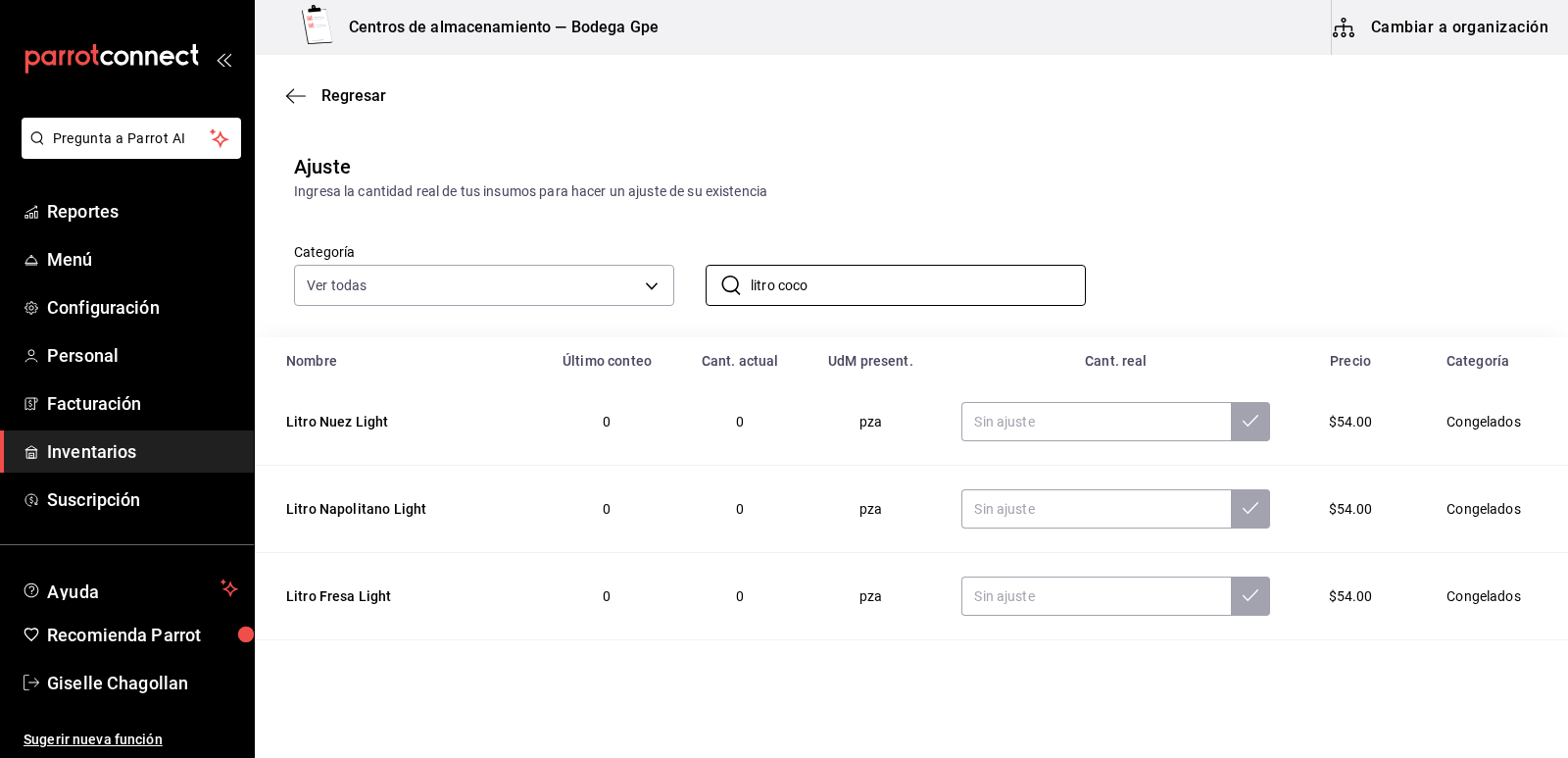 scroll, scrollTop: 293, scrollLeft: 0, axis: vertical 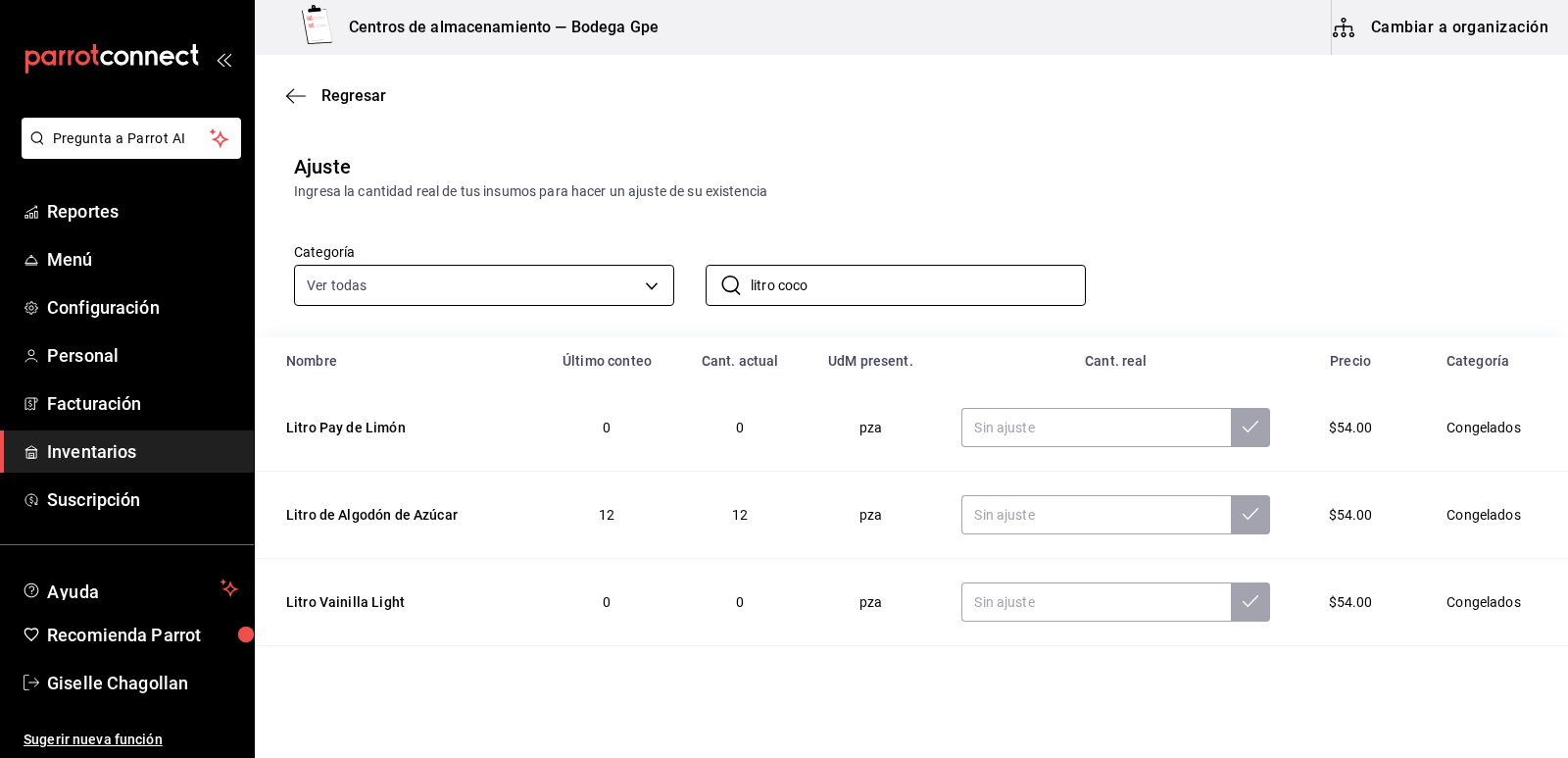 drag, startPoint x: 773, startPoint y: 285, endPoint x: 633, endPoint y: 282, distance: 140.03214 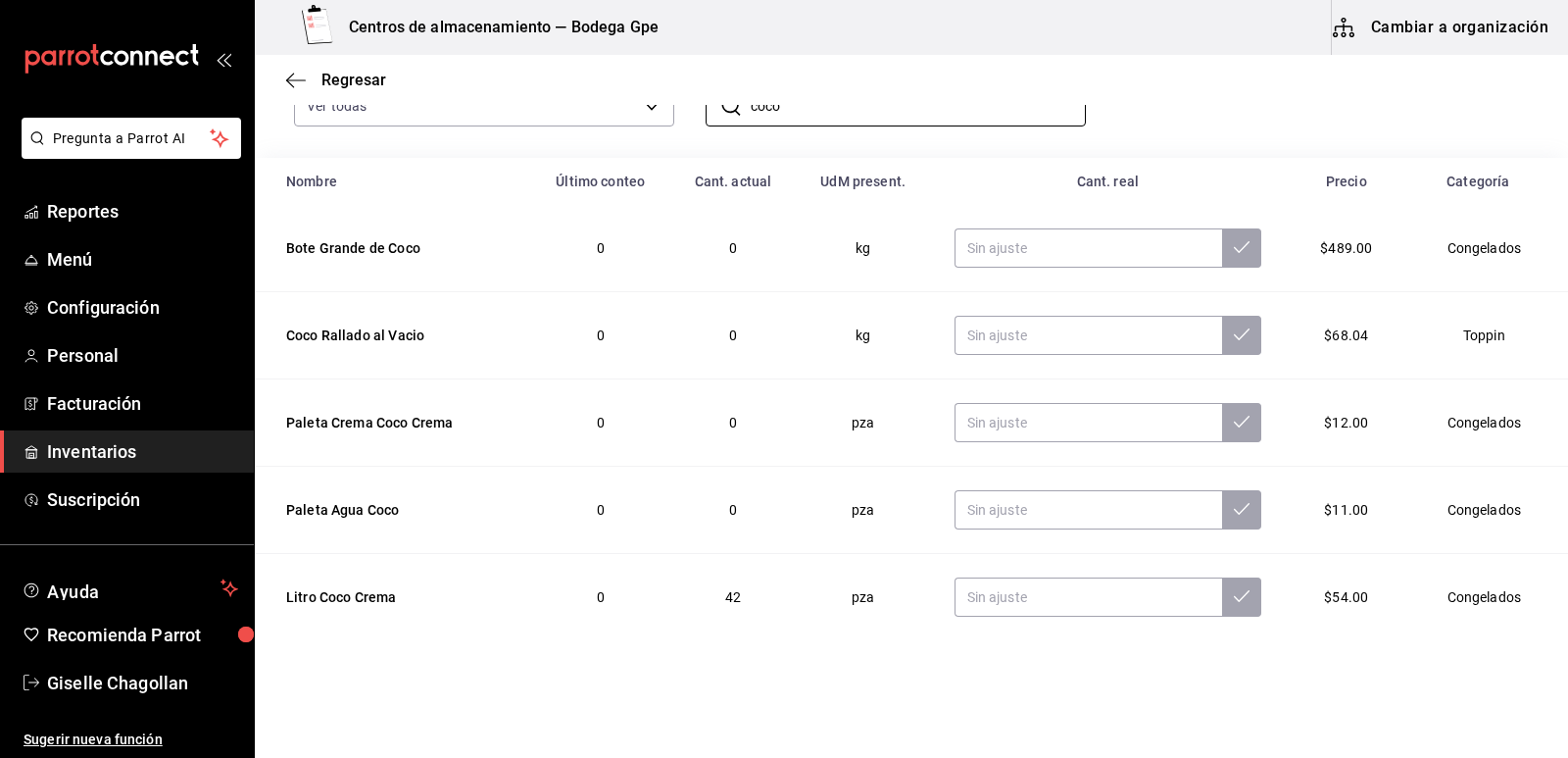 scroll, scrollTop: 181, scrollLeft: 0, axis: vertical 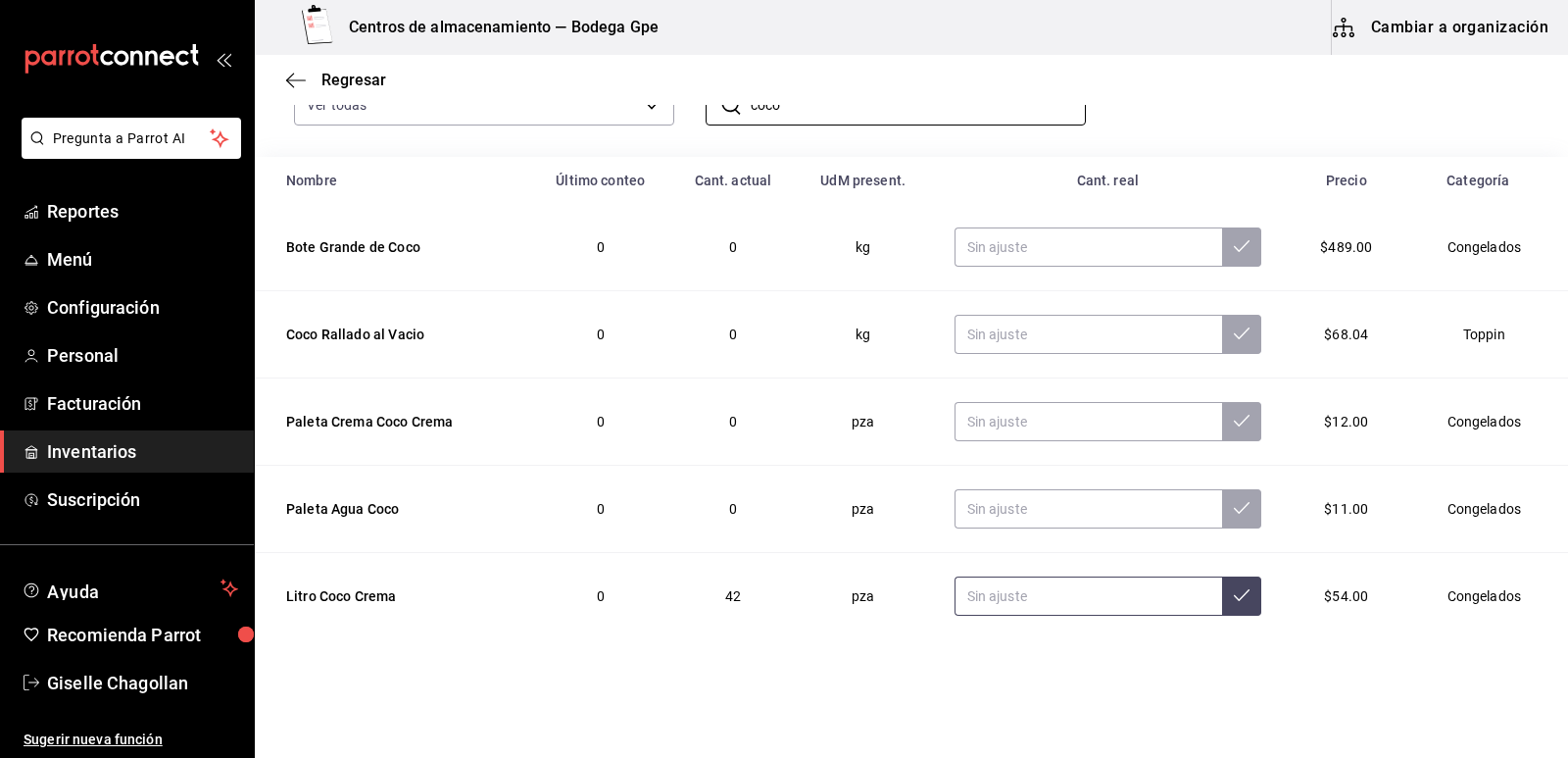 type on "coco" 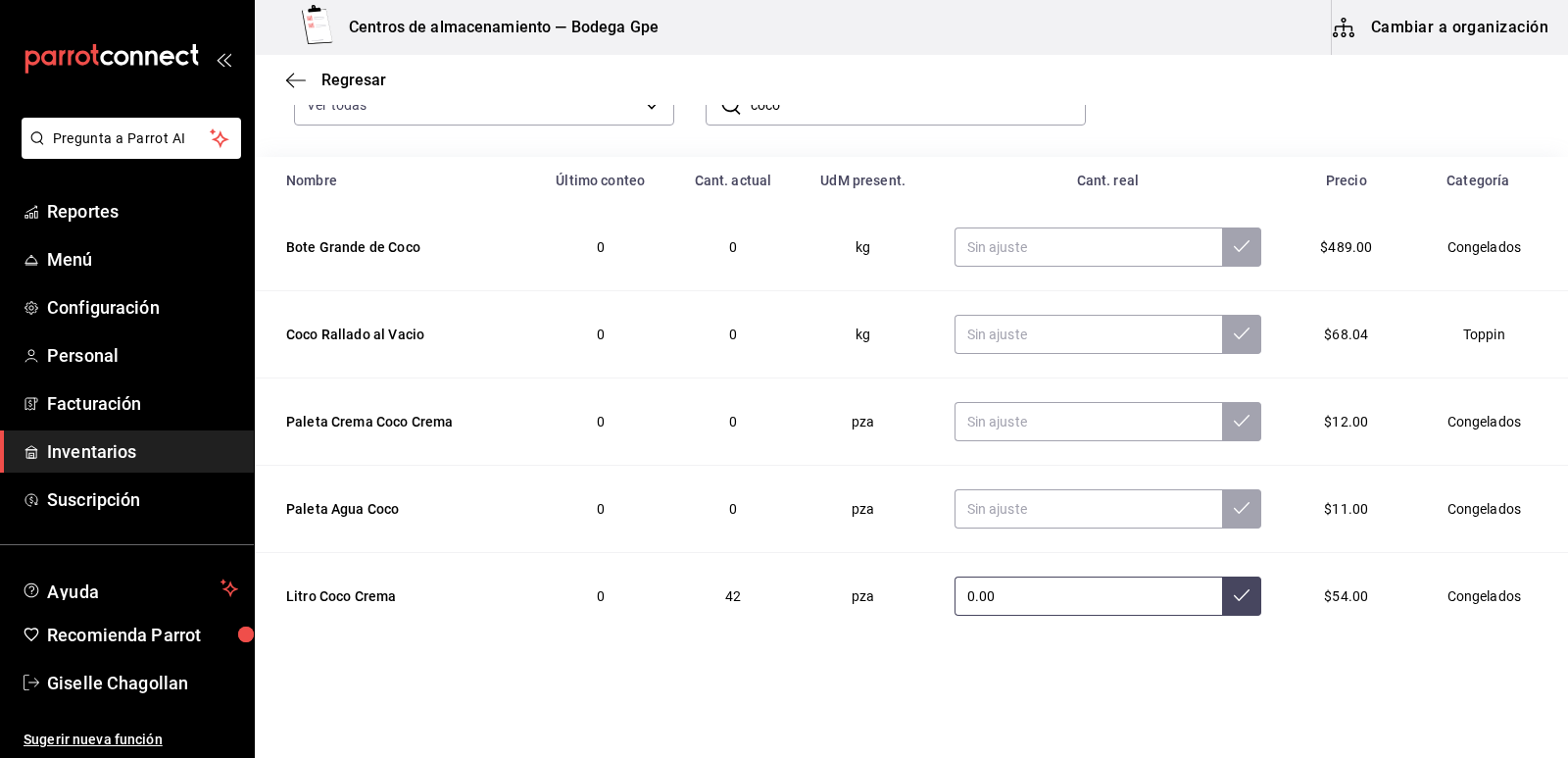 type on "0.00" 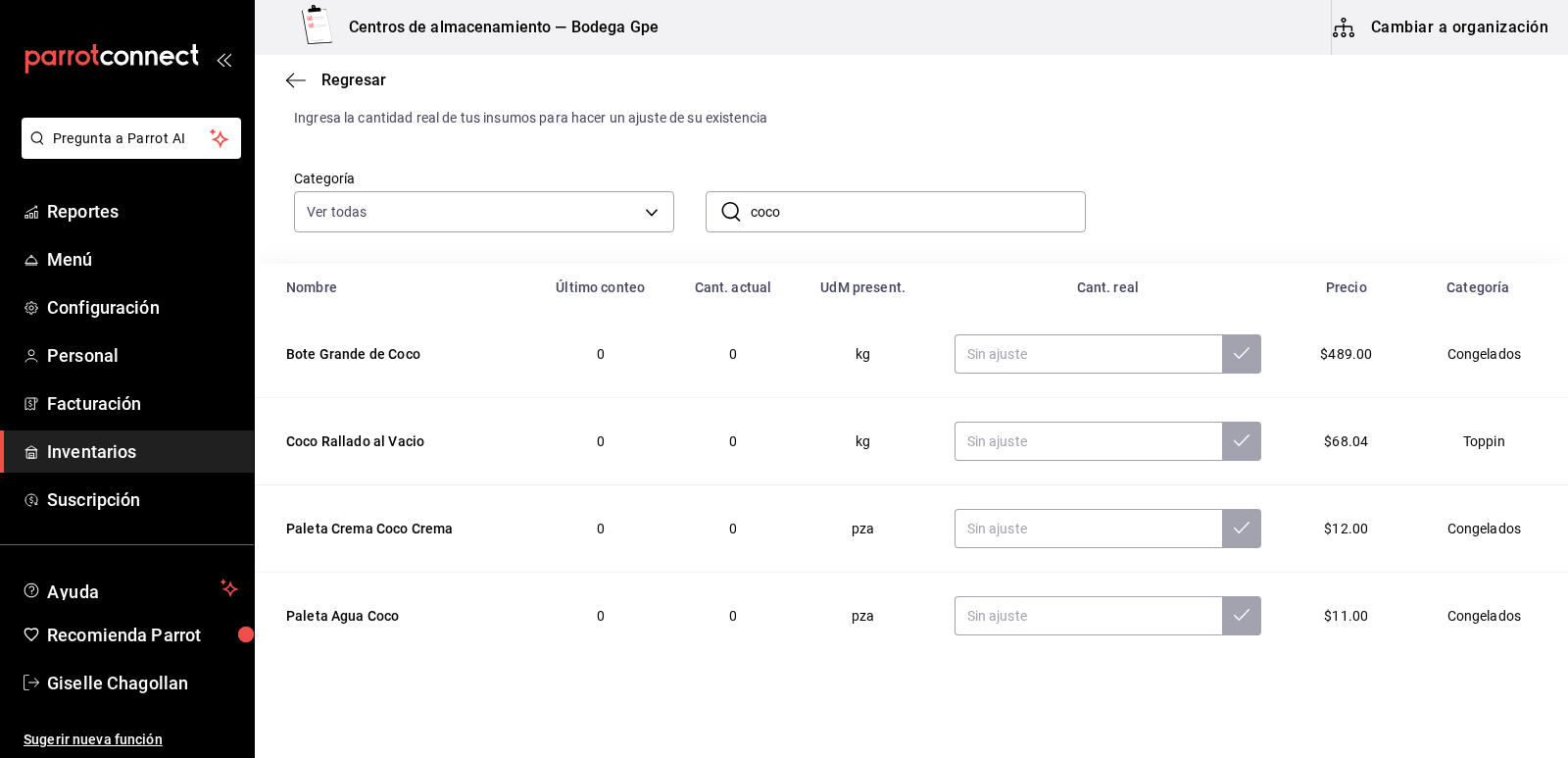 scroll, scrollTop: 0, scrollLeft: 0, axis: both 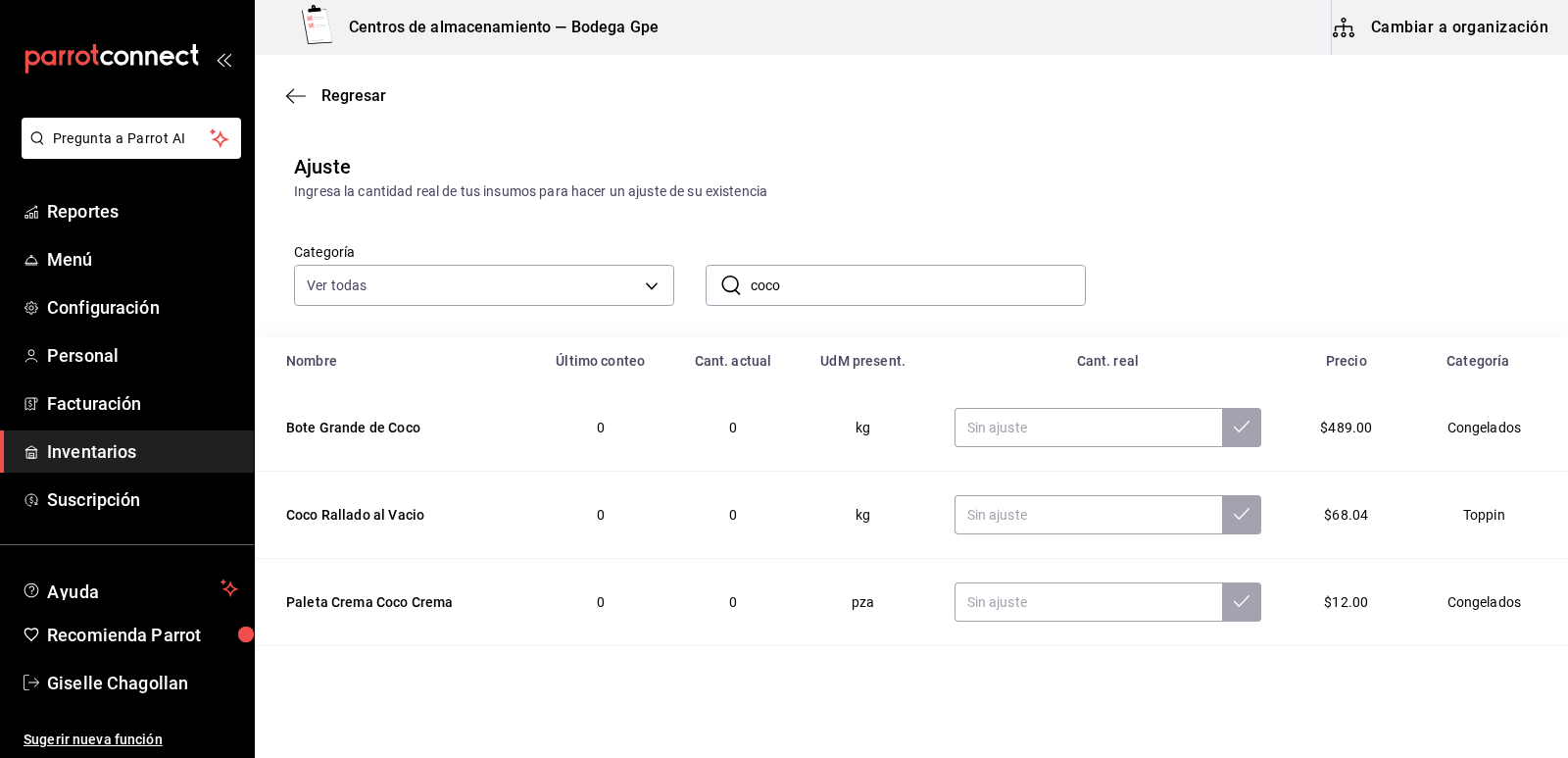click on "coco" at bounding box center (918, 285) 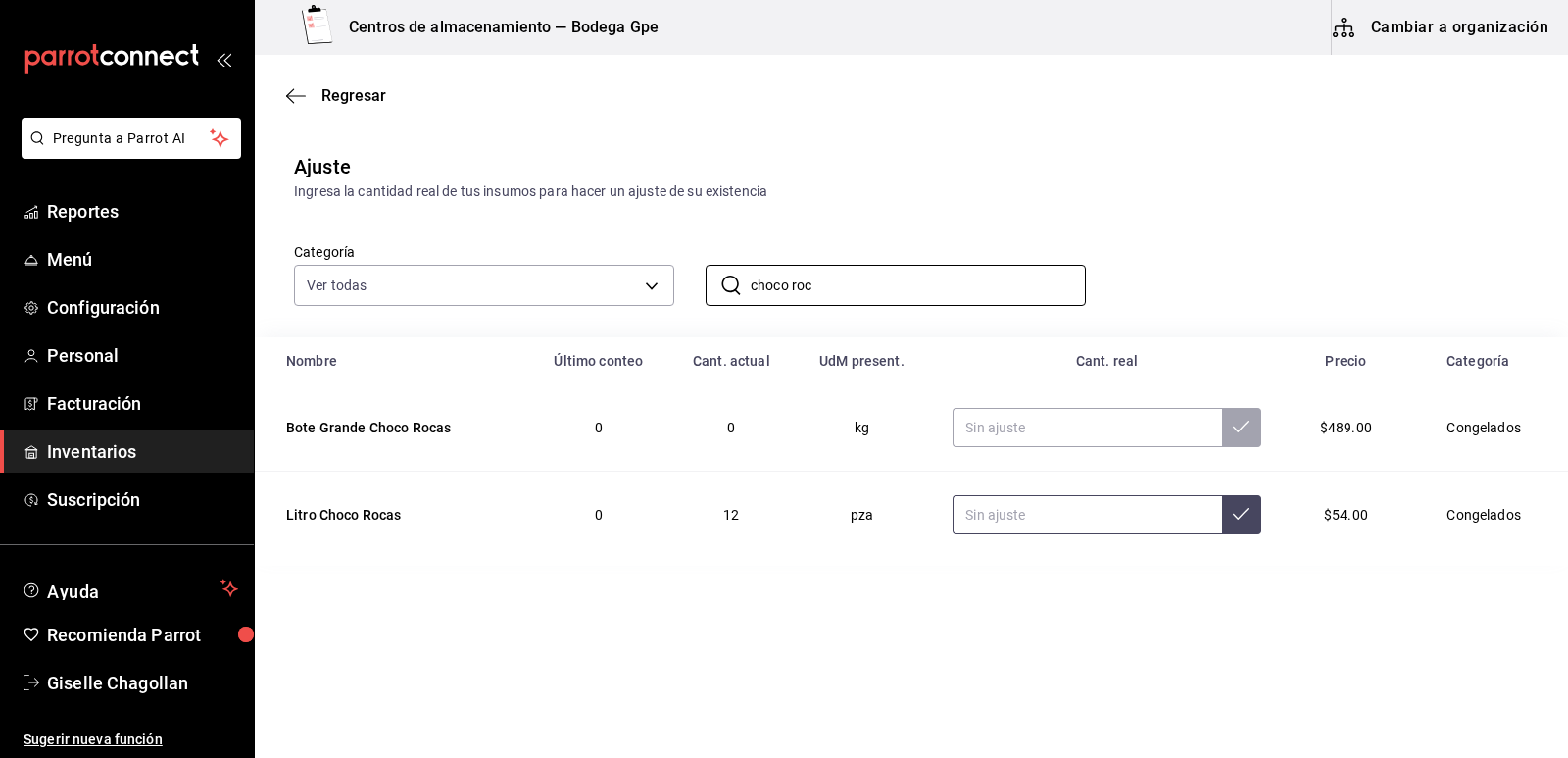 type on "choco roc" 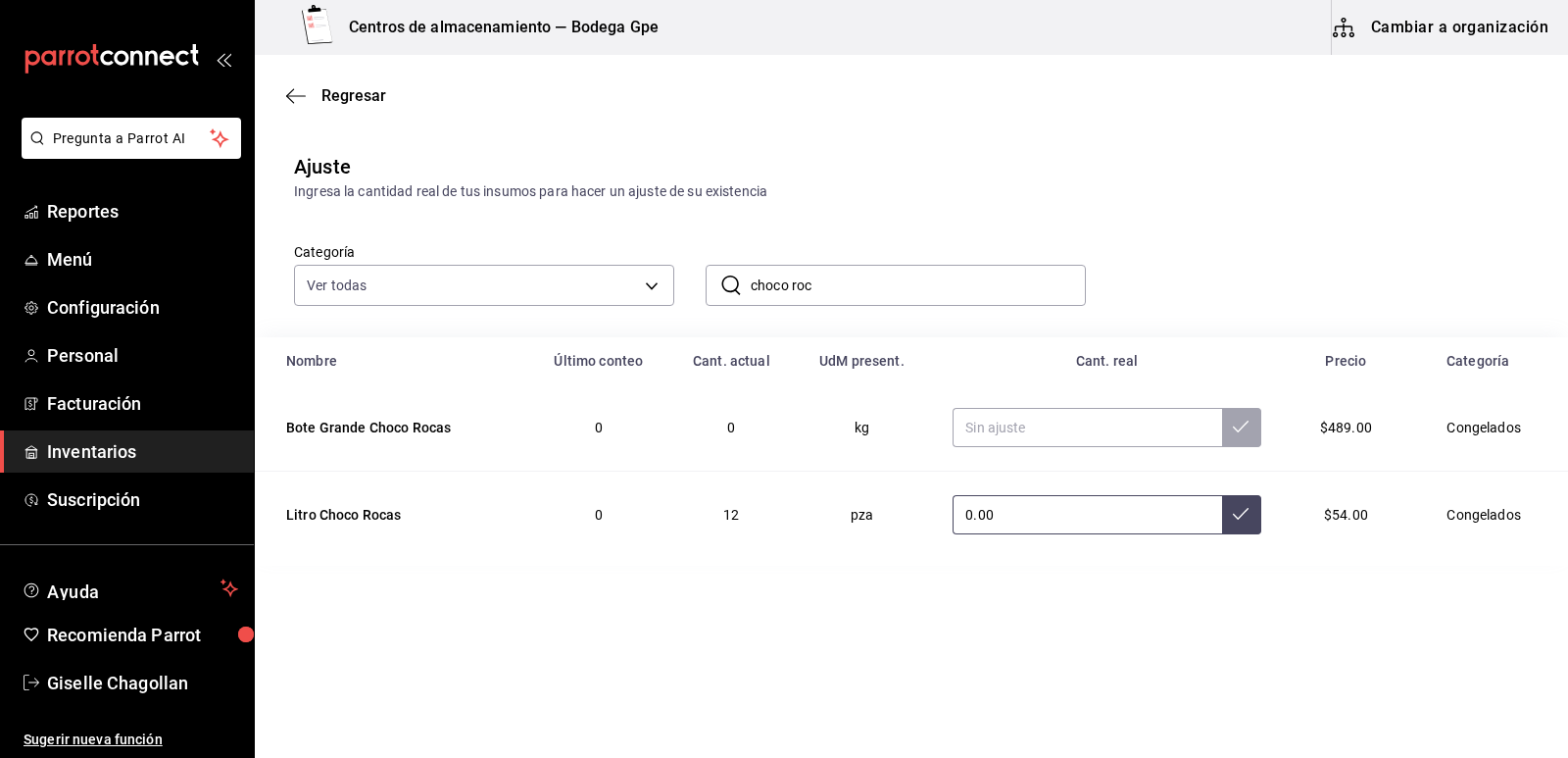 type on "0.00" 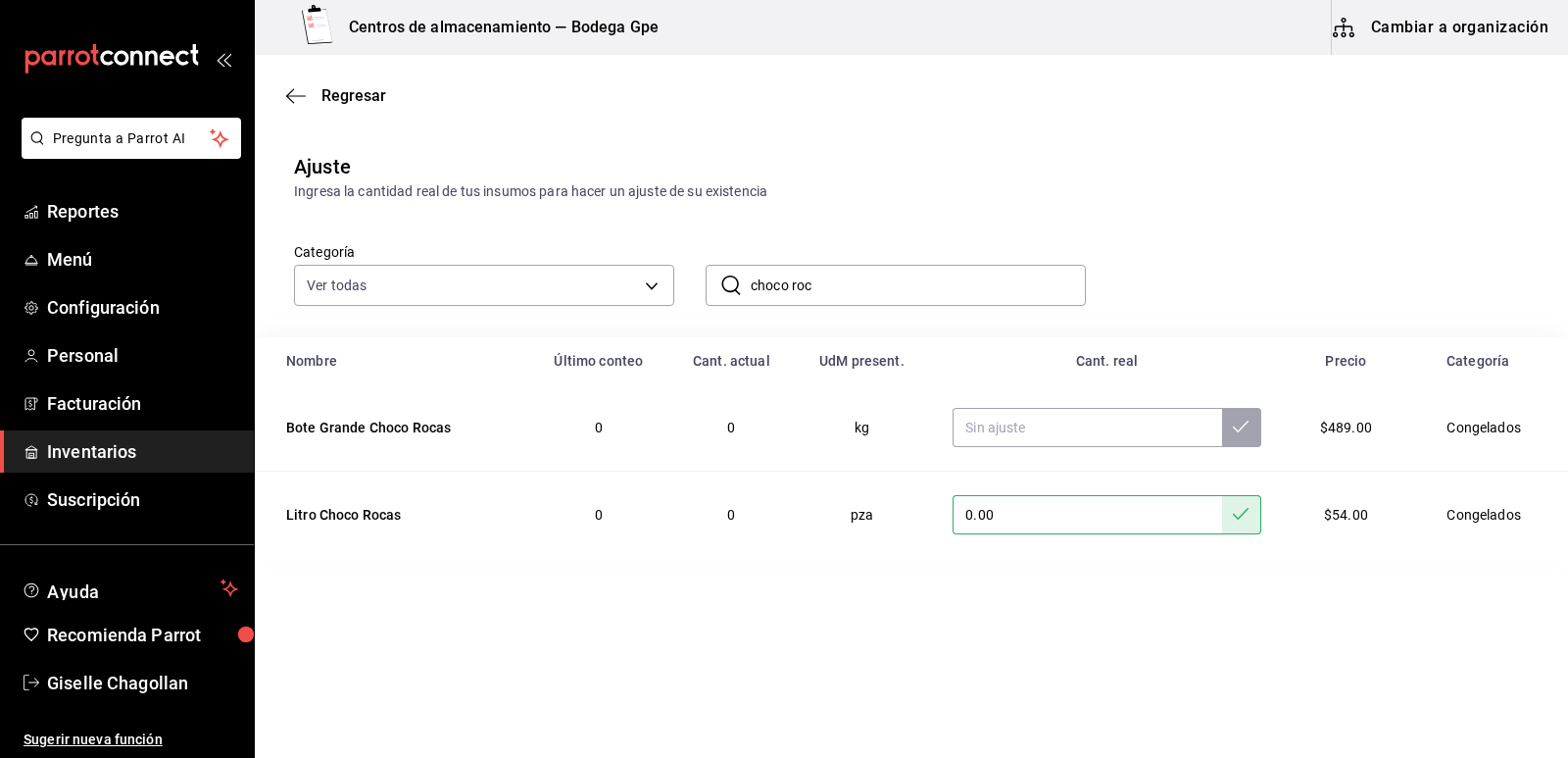 click on "choco roc" at bounding box center [918, 285] 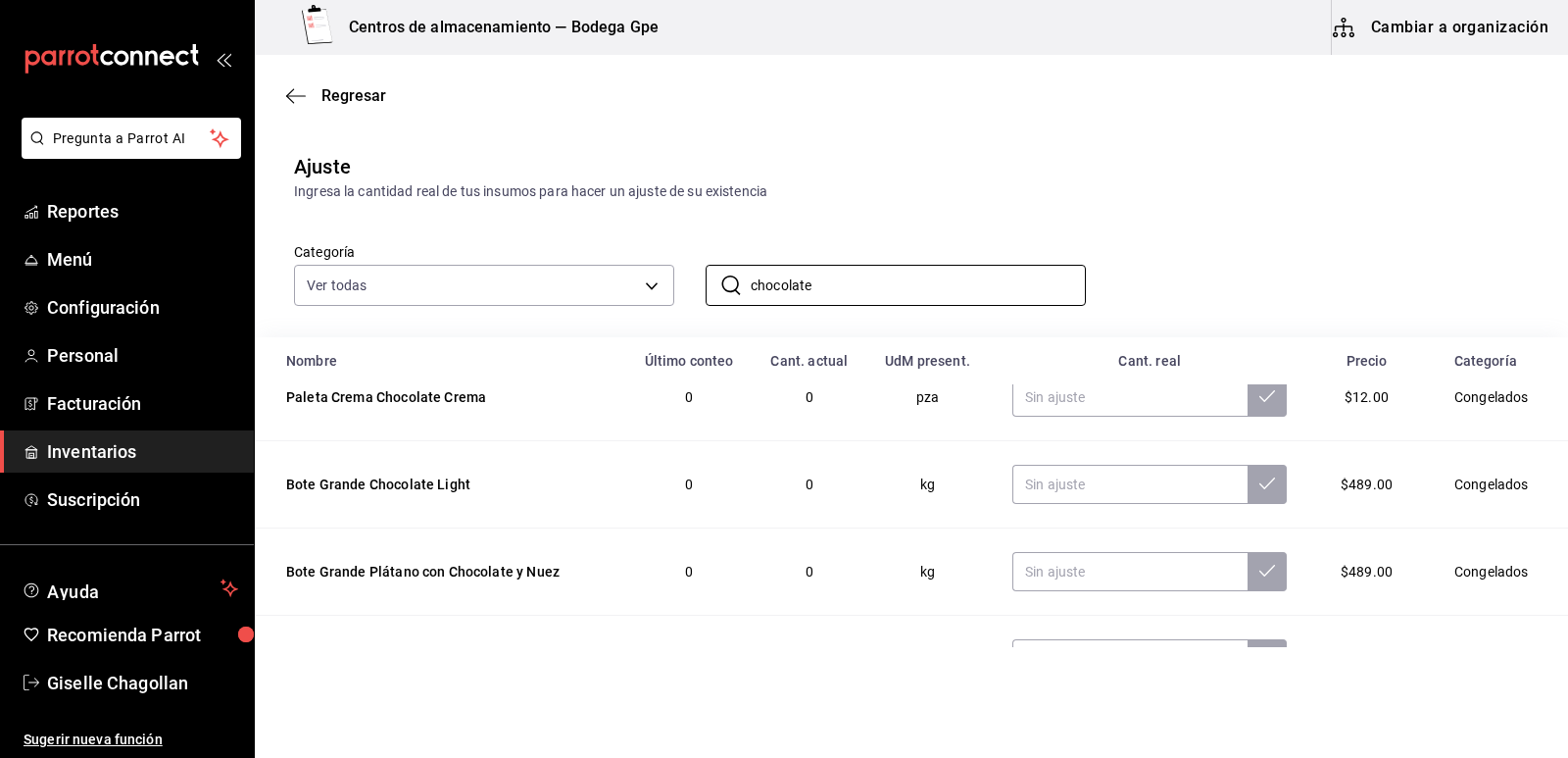 scroll, scrollTop: 0, scrollLeft: 0, axis: both 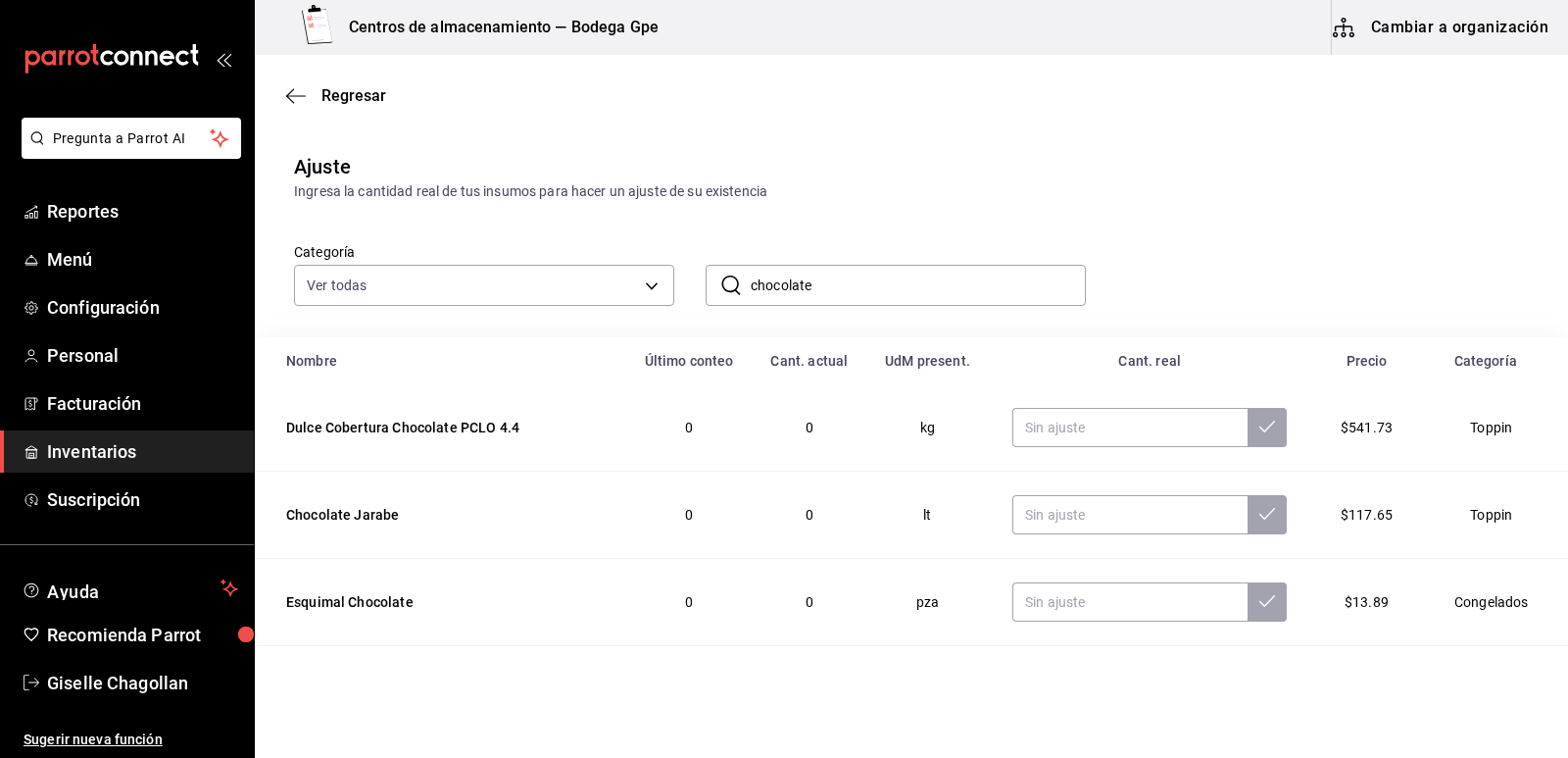 click on "chocolate" at bounding box center [918, 285] 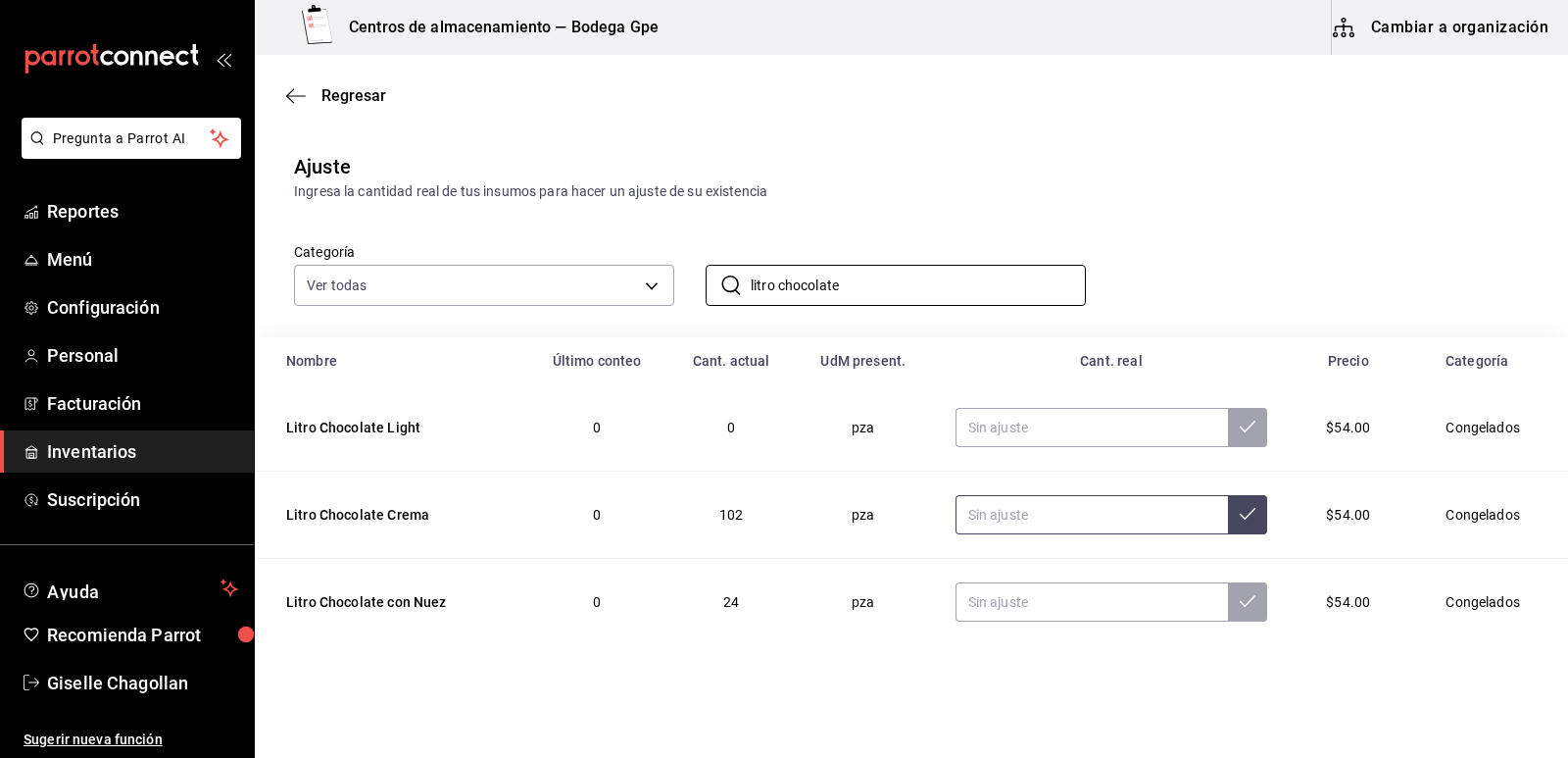 type on "litro chocolate" 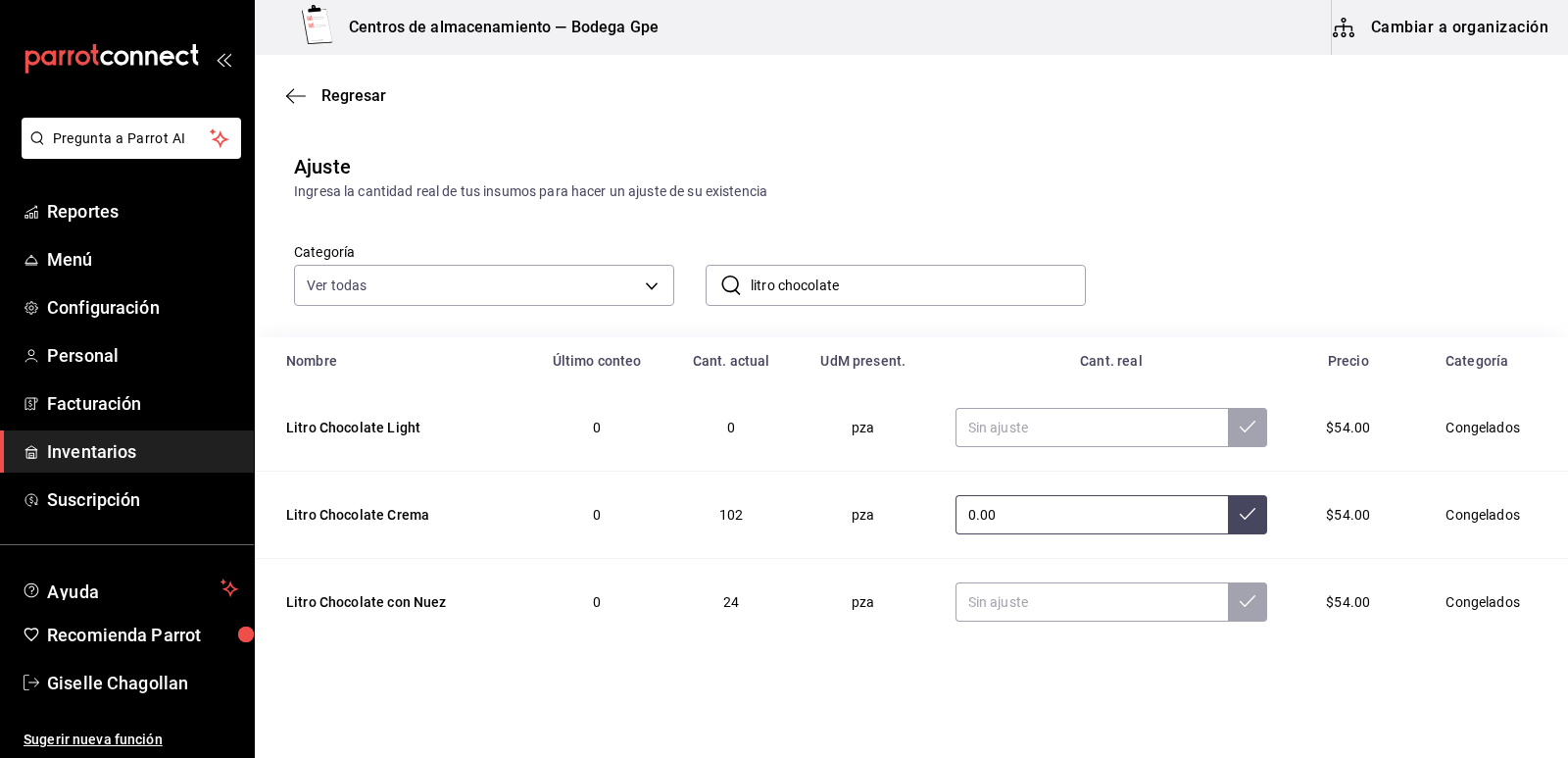 type on "0.00" 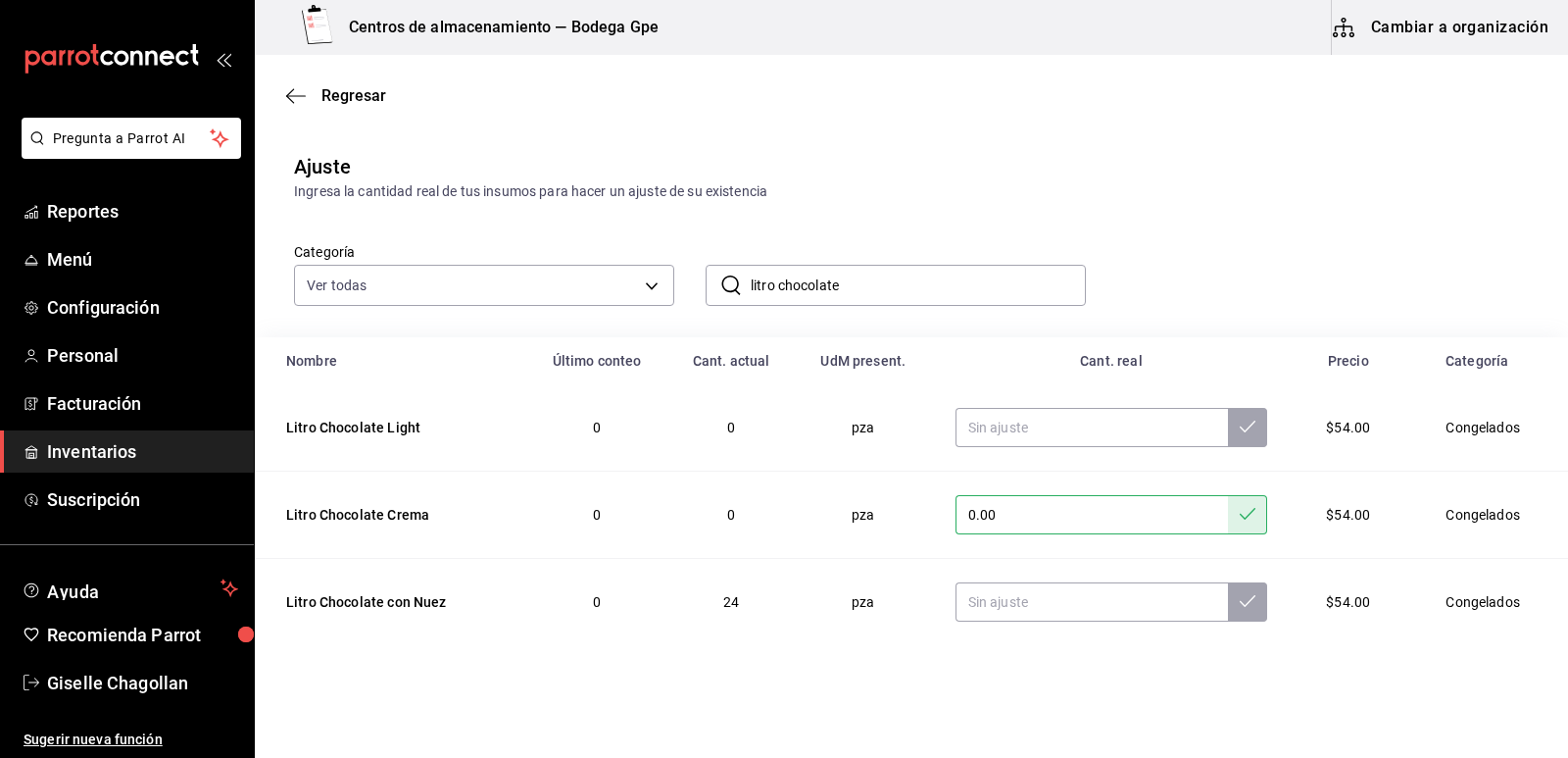 drag, startPoint x: 838, startPoint y: 285, endPoint x: 798, endPoint y: 284, distance: 40.0125 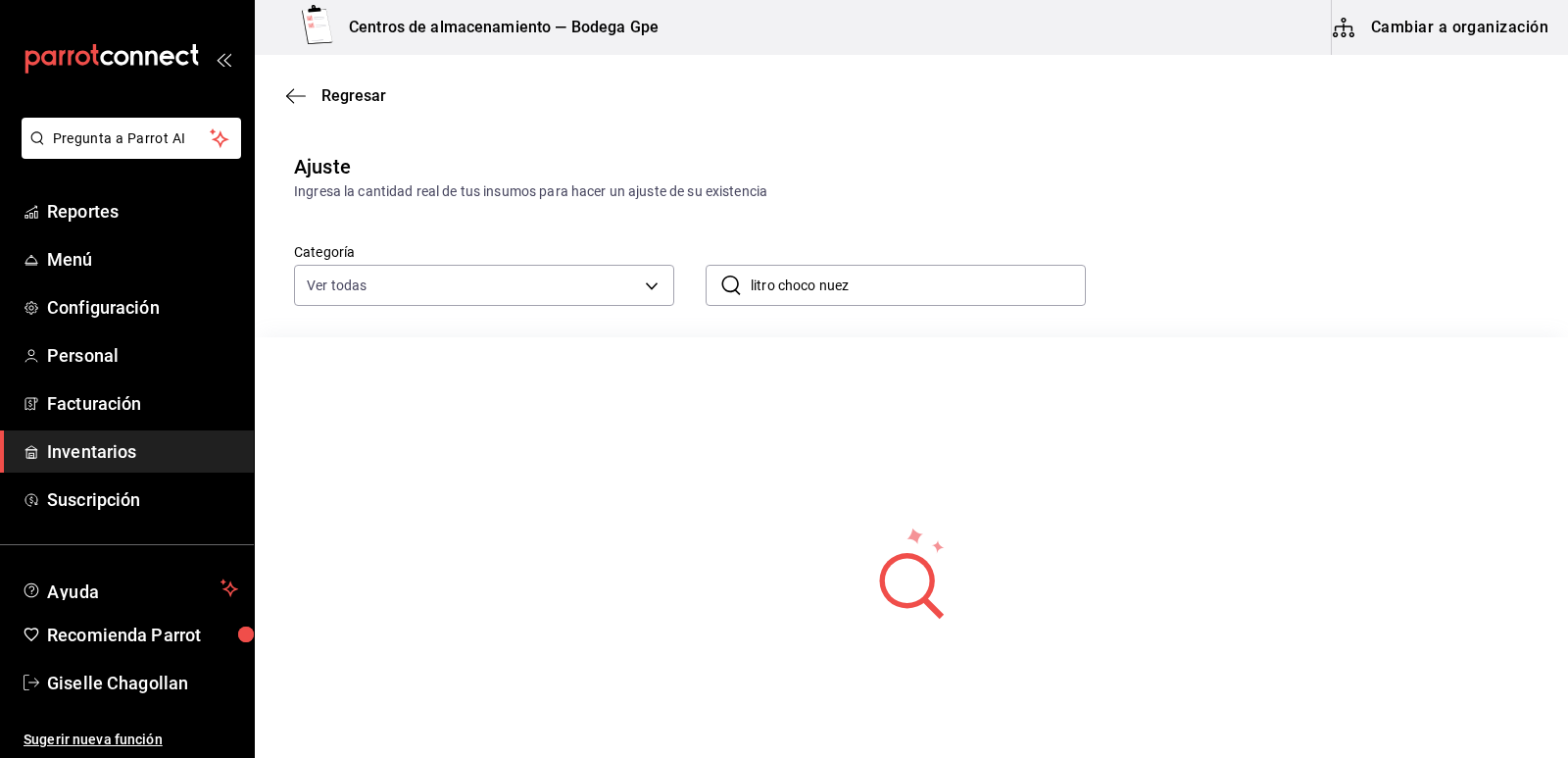 click on "litro choco nuez" at bounding box center (918, 285) 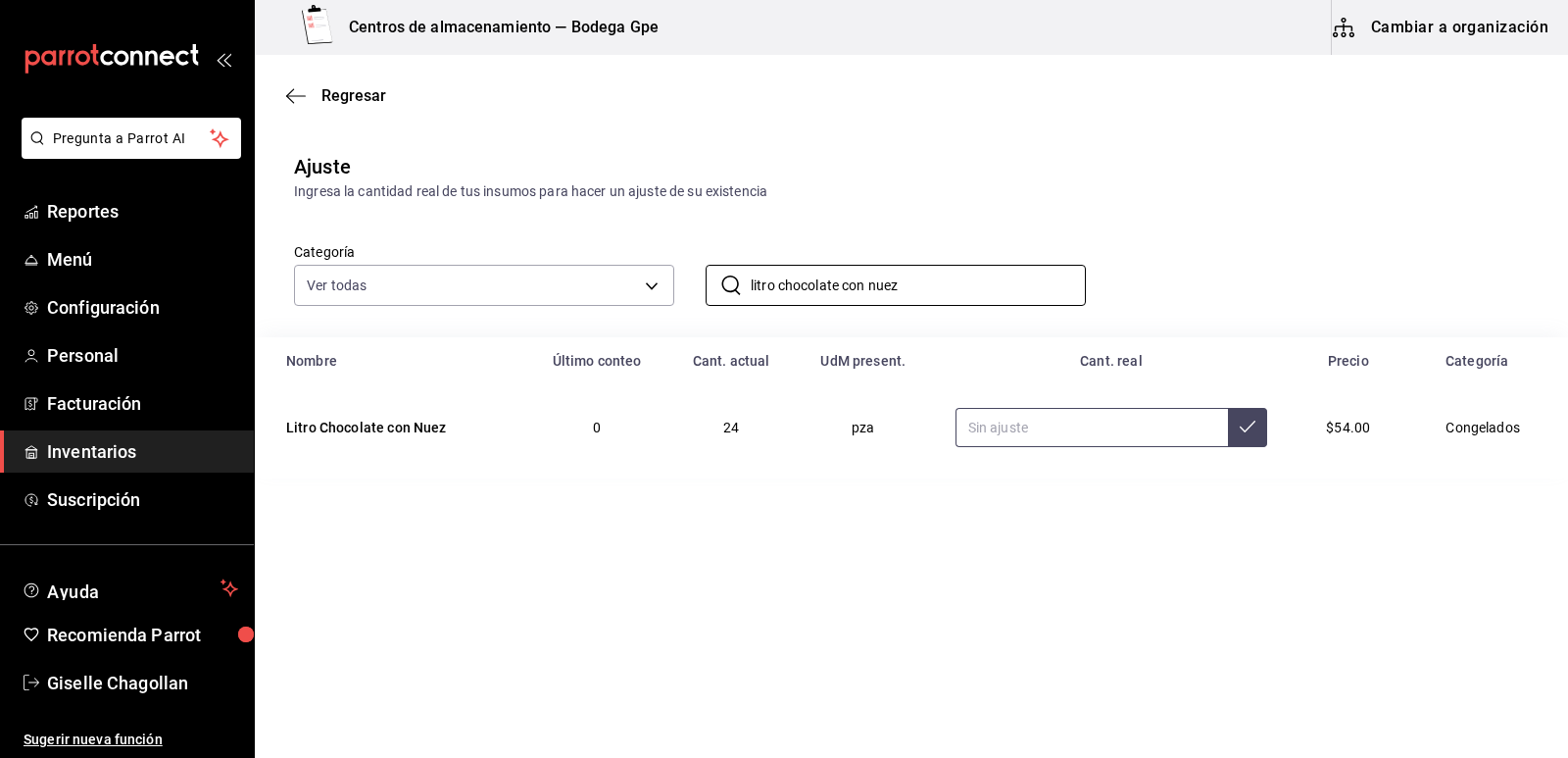 type on "litro chocolate con nuez" 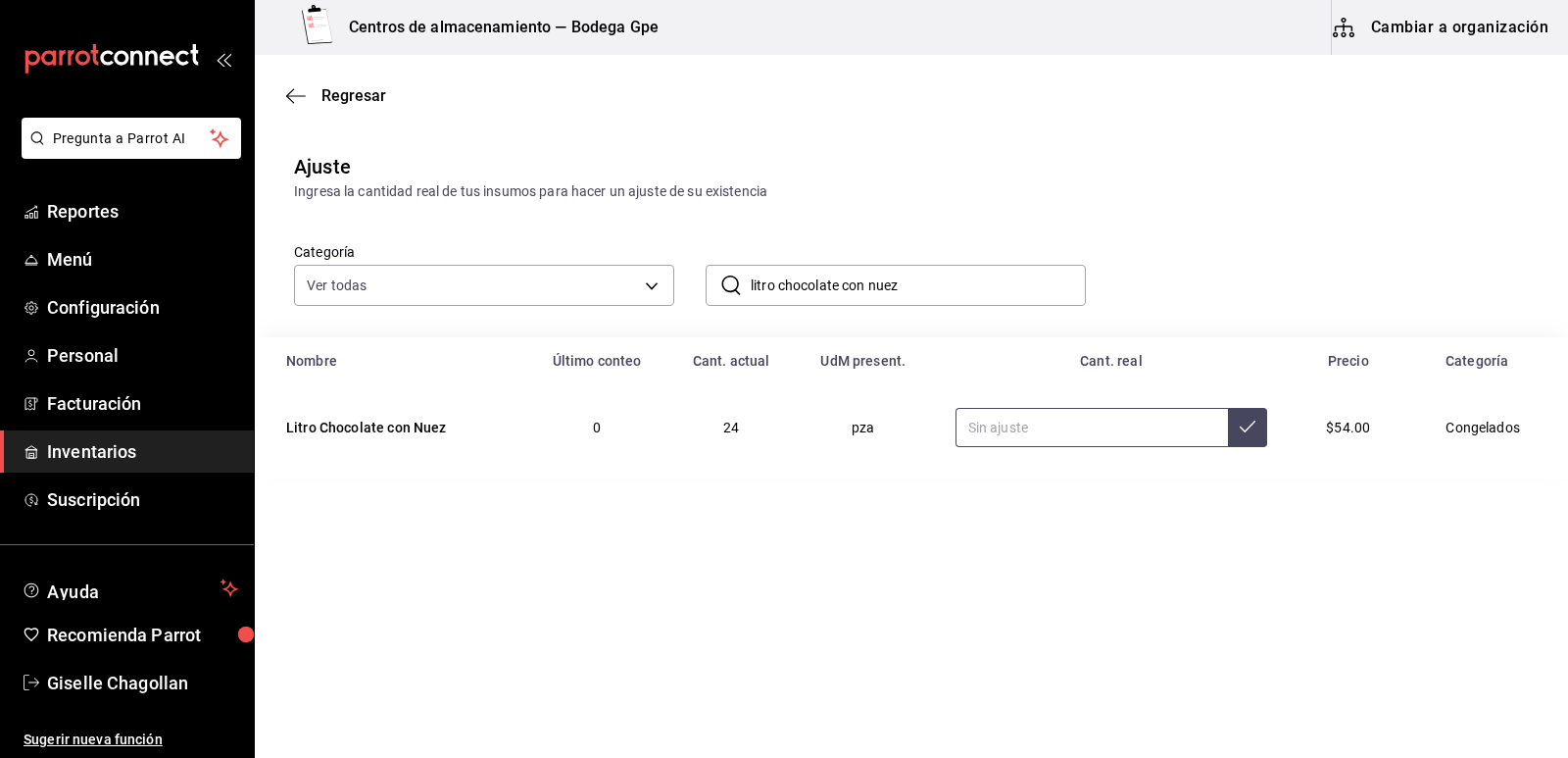 click at bounding box center [1092, 428] 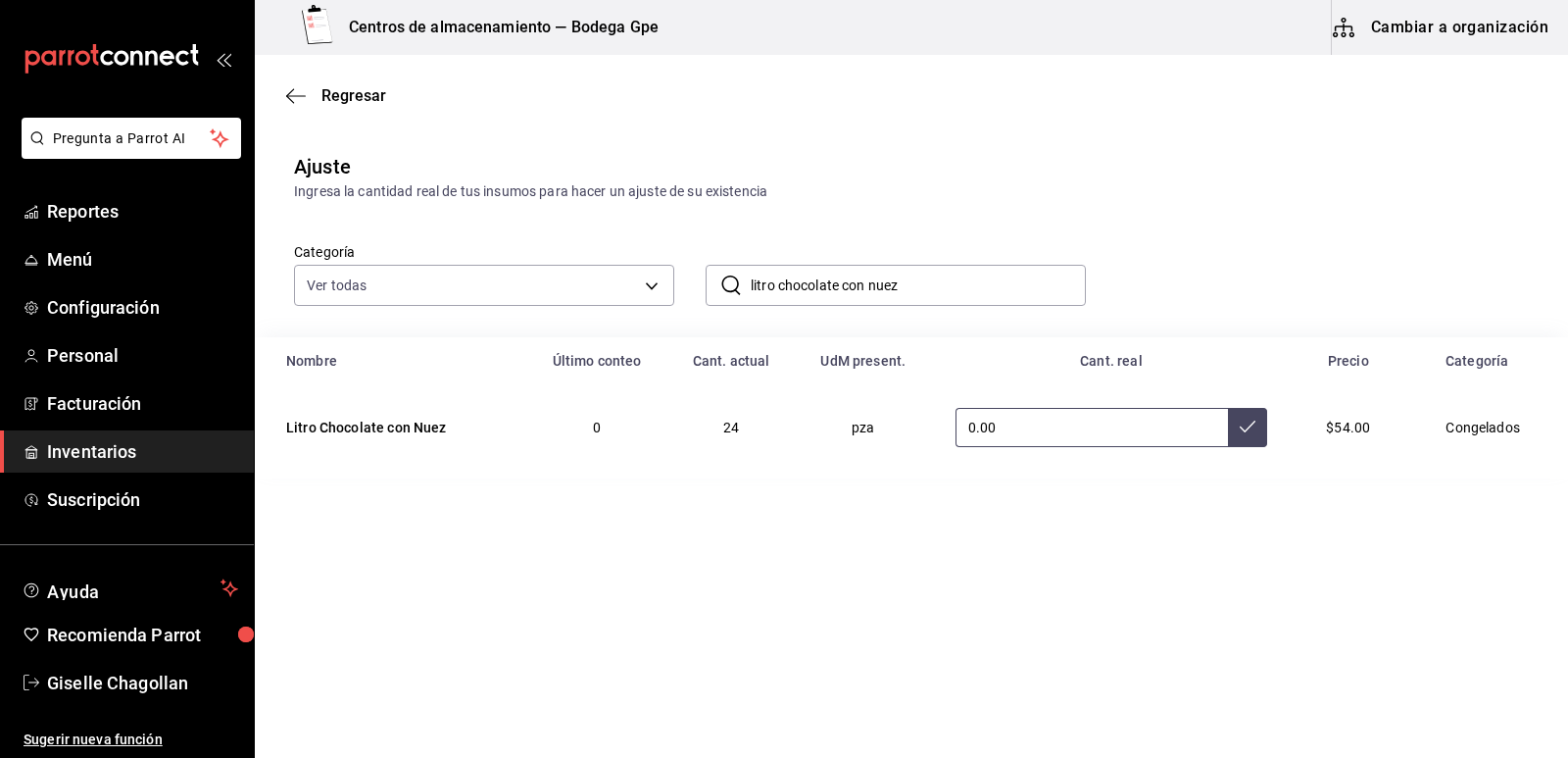 type on "0.00" 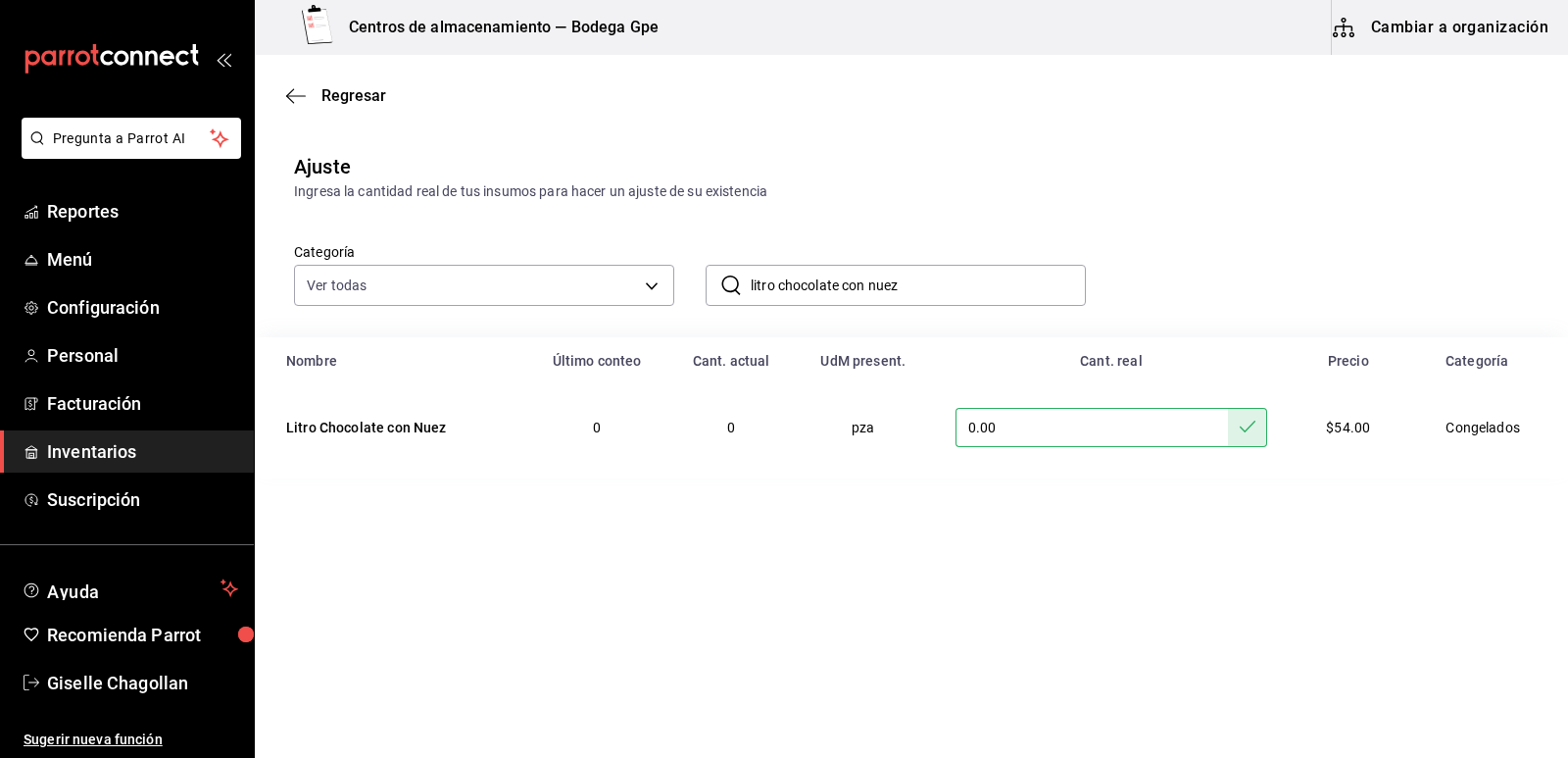 drag, startPoint x: 900, startPoint y: 285, endPoint x: 816, endPoint y: 285, distance: 84 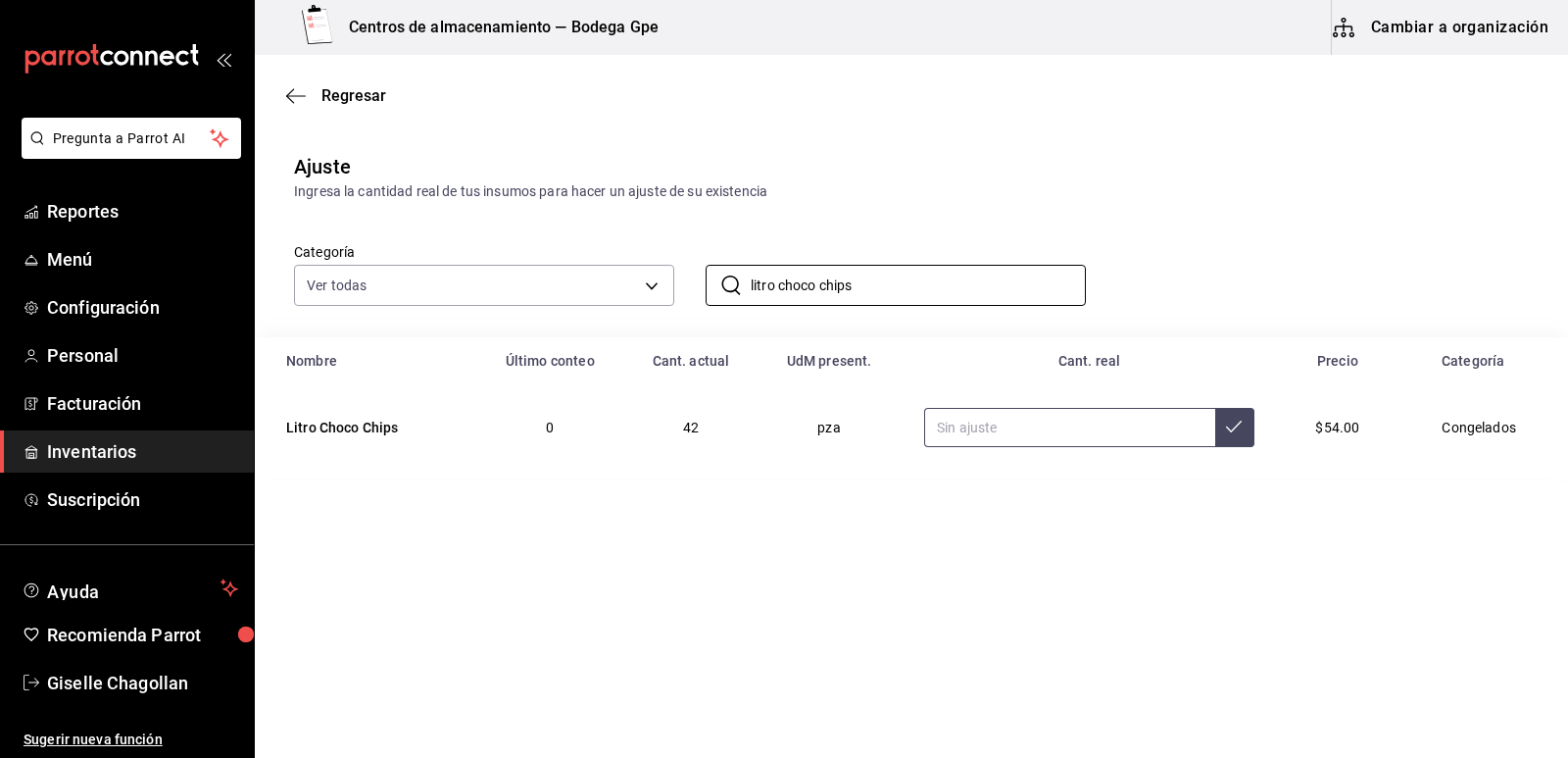 type on "litro choco chips" 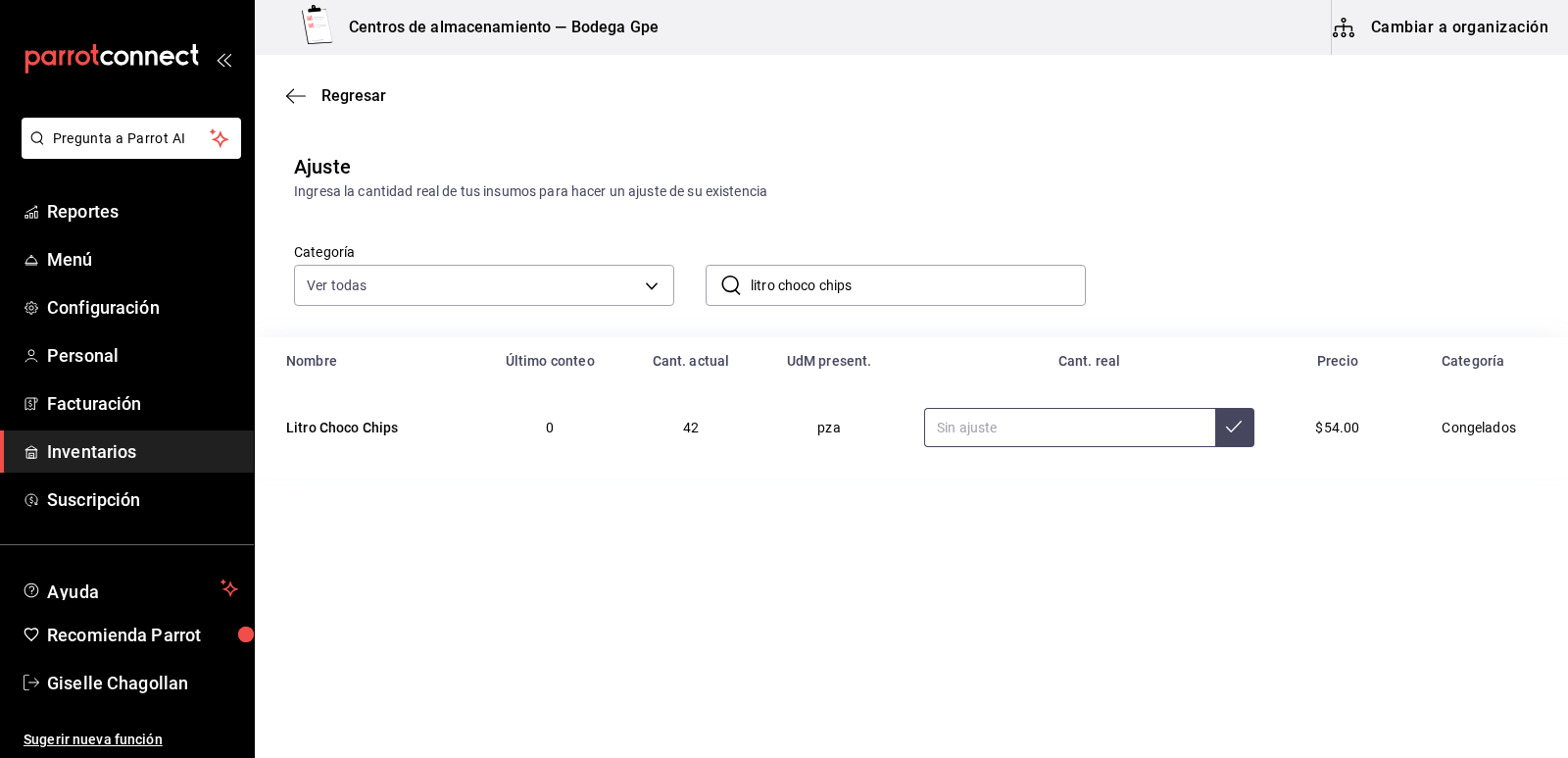 click at bounding box center [1069, 428] 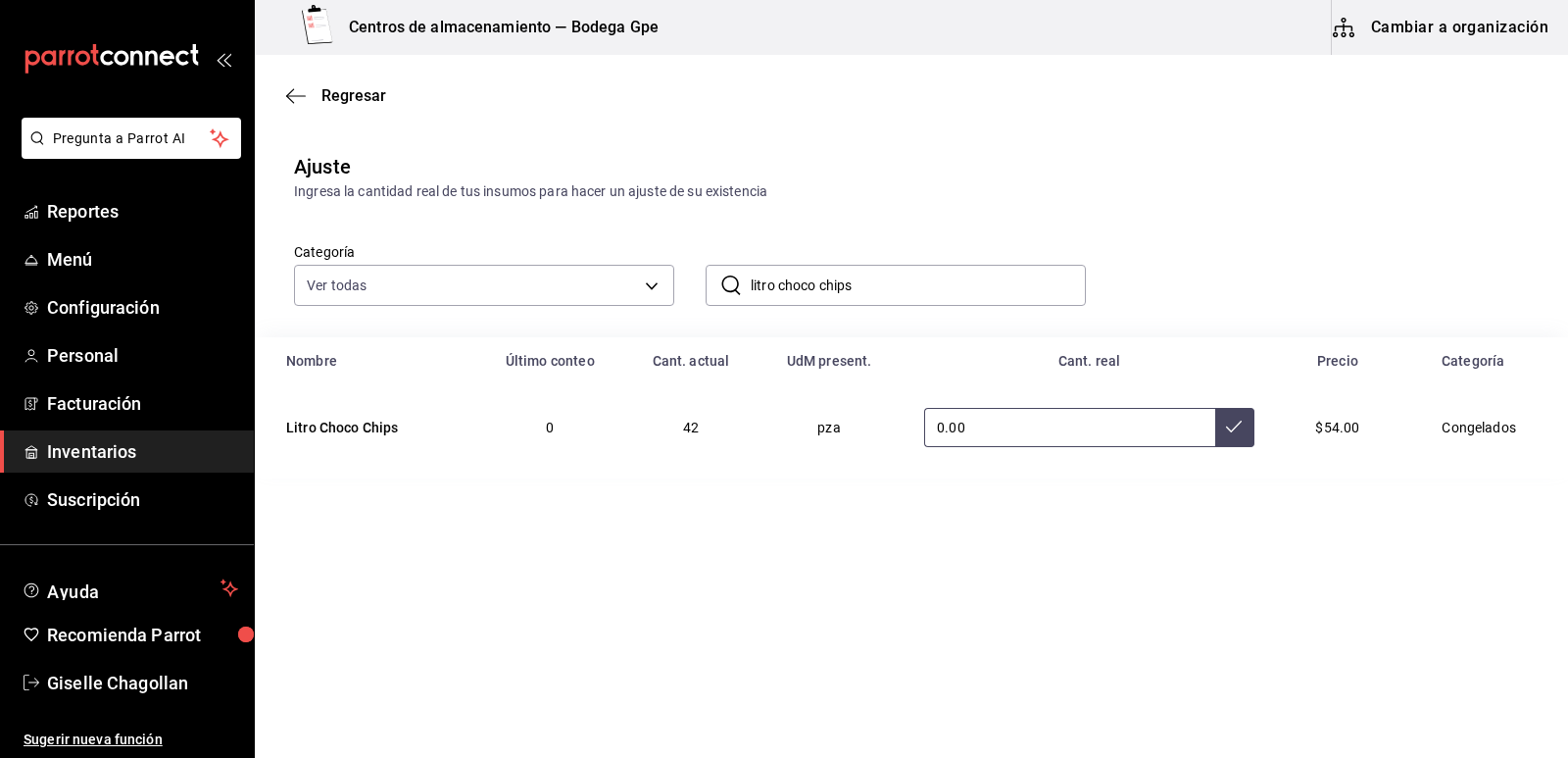 type on "0.00" 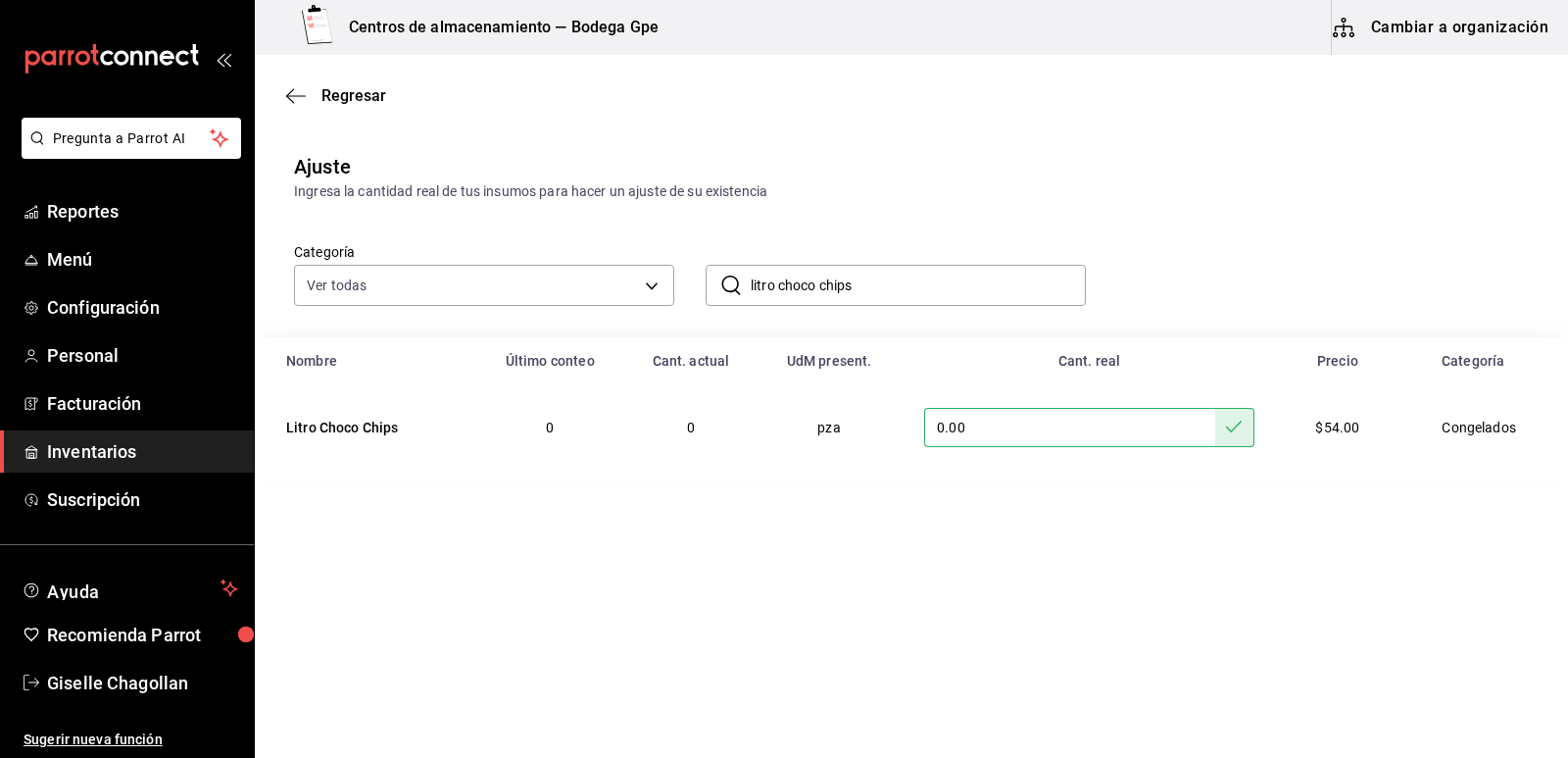 drag, startPoint x: 875, startPoint y: 293, endPoint x: 814, endPoint y: 293, distance: 61 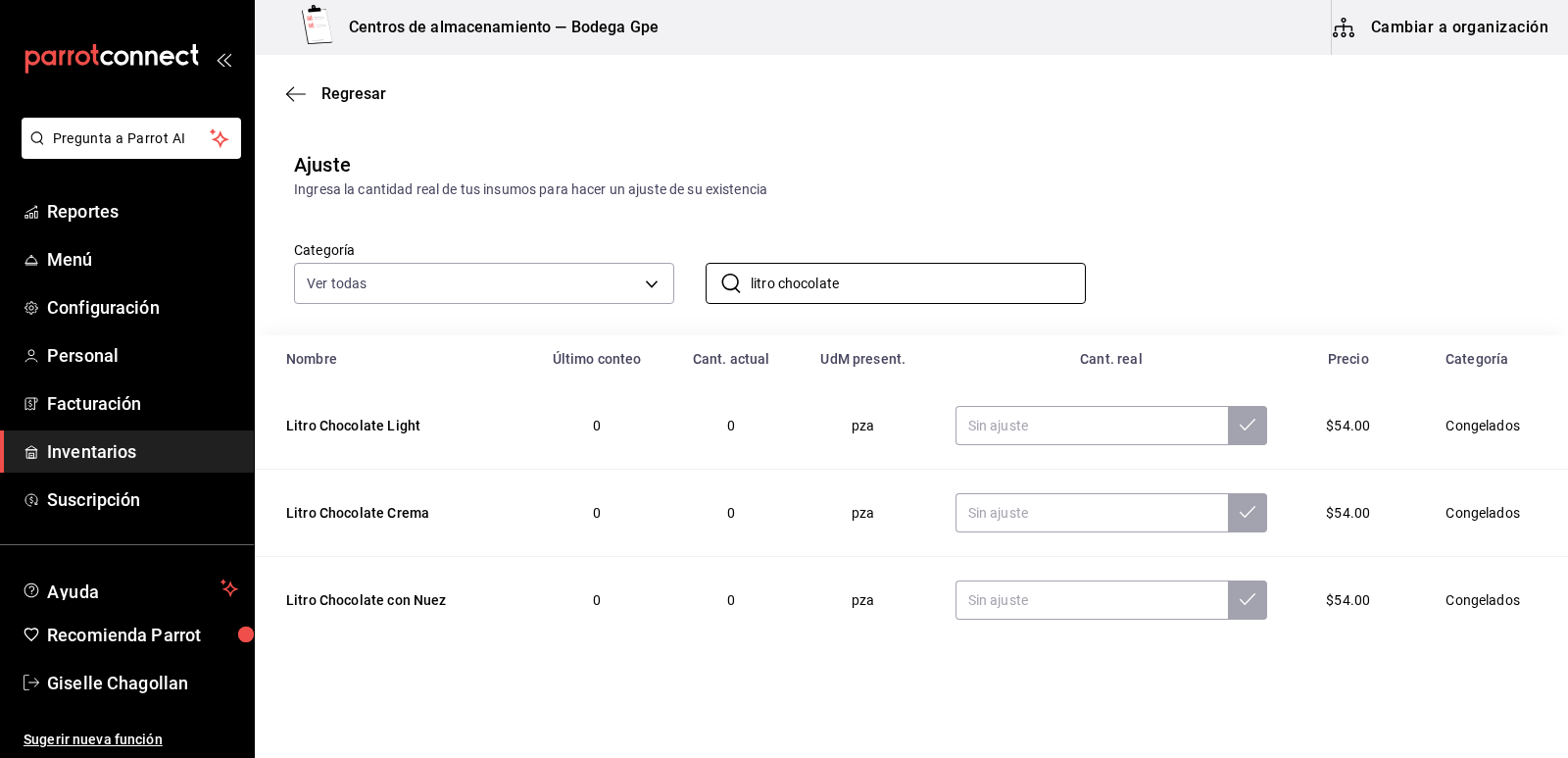 scroll, scrollTop: 7, scrollLeft: 0, axis: vertical 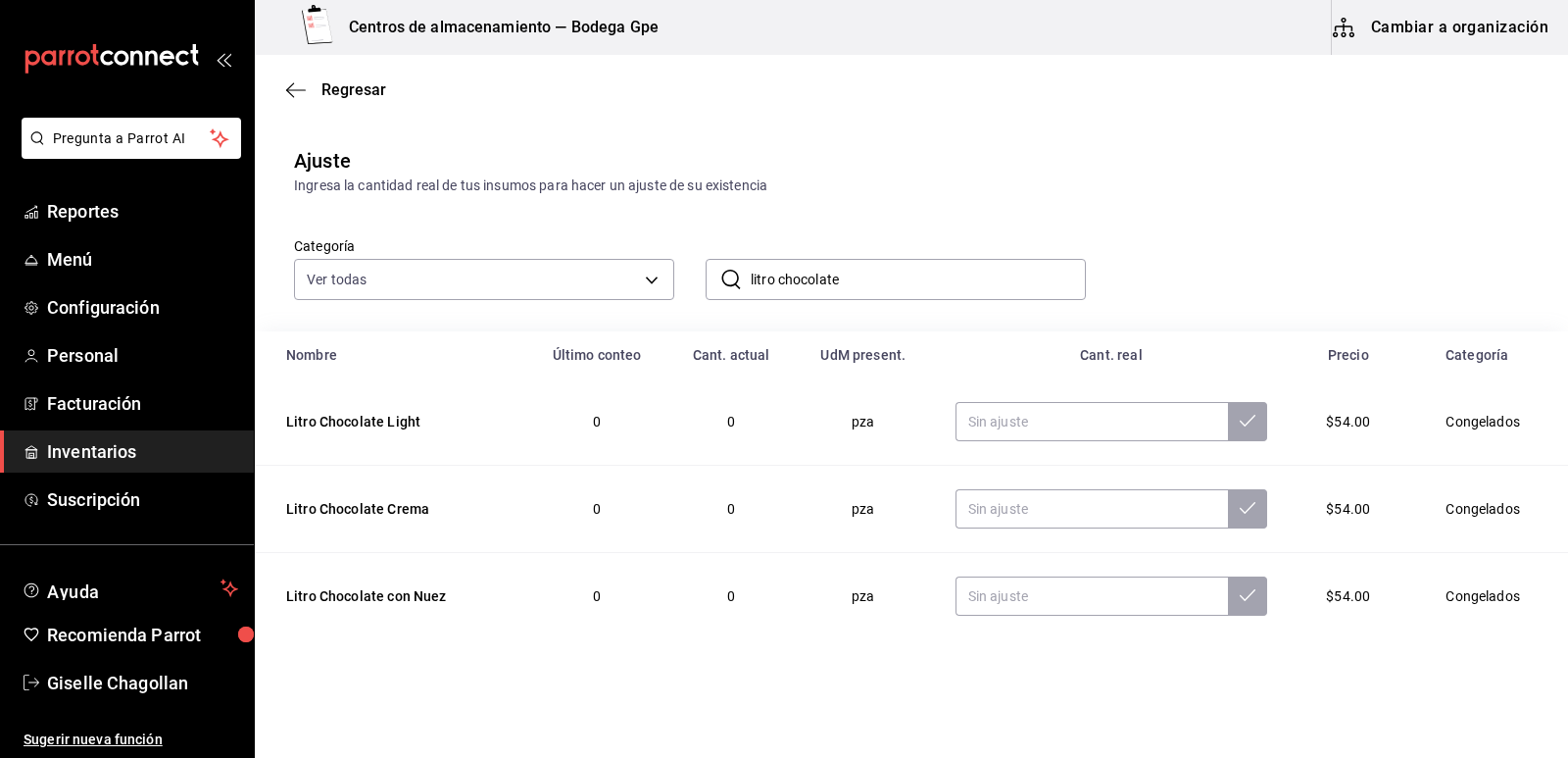 drag, startPoint x: 843, startPoint y: 280, endPoint x: 812, endPoint y: 283, distance: 31.144823 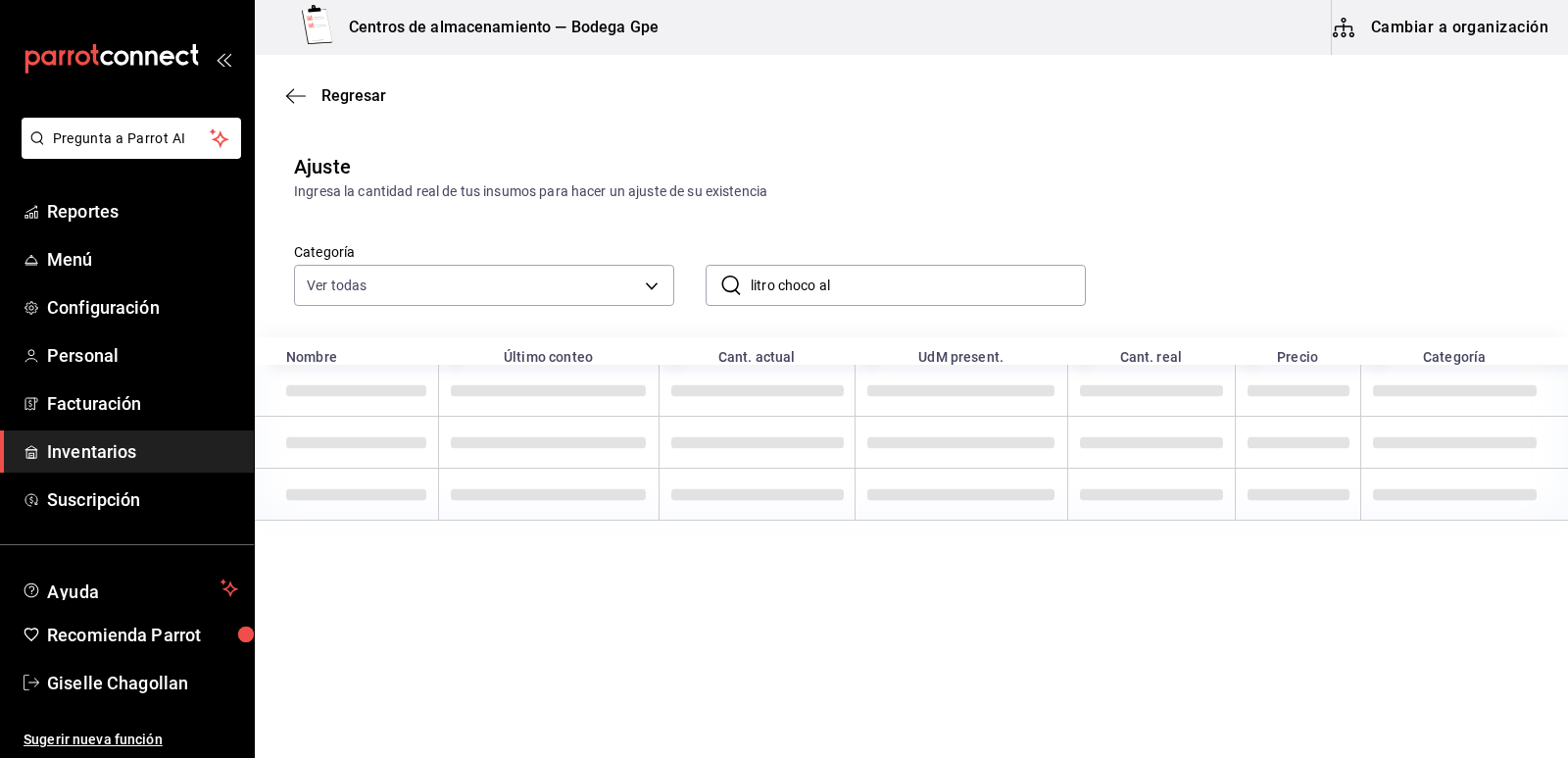 scroll, scrollTop: 0, scrollLeft: 0, axis: both 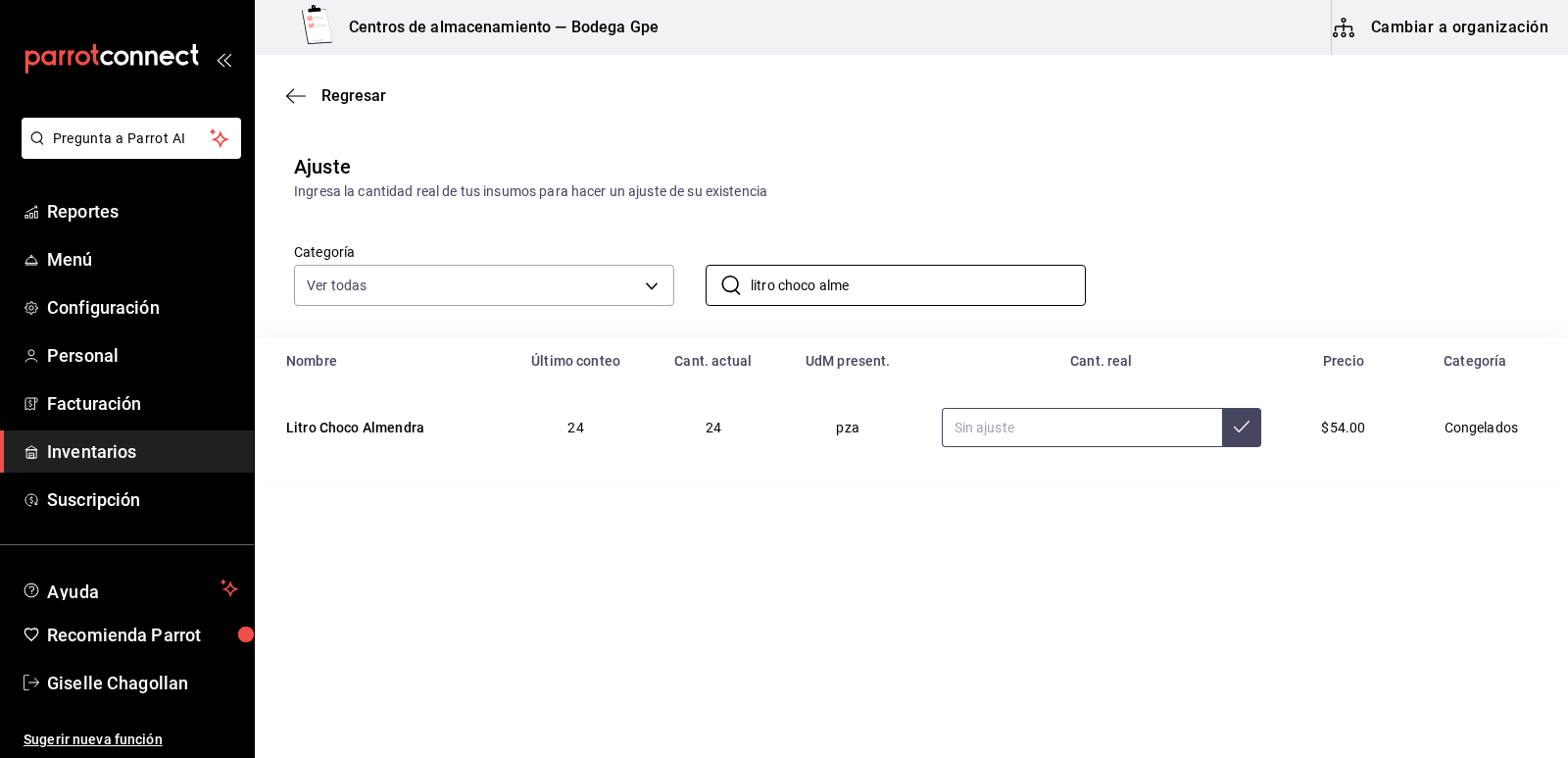 type on "litro choco alme" 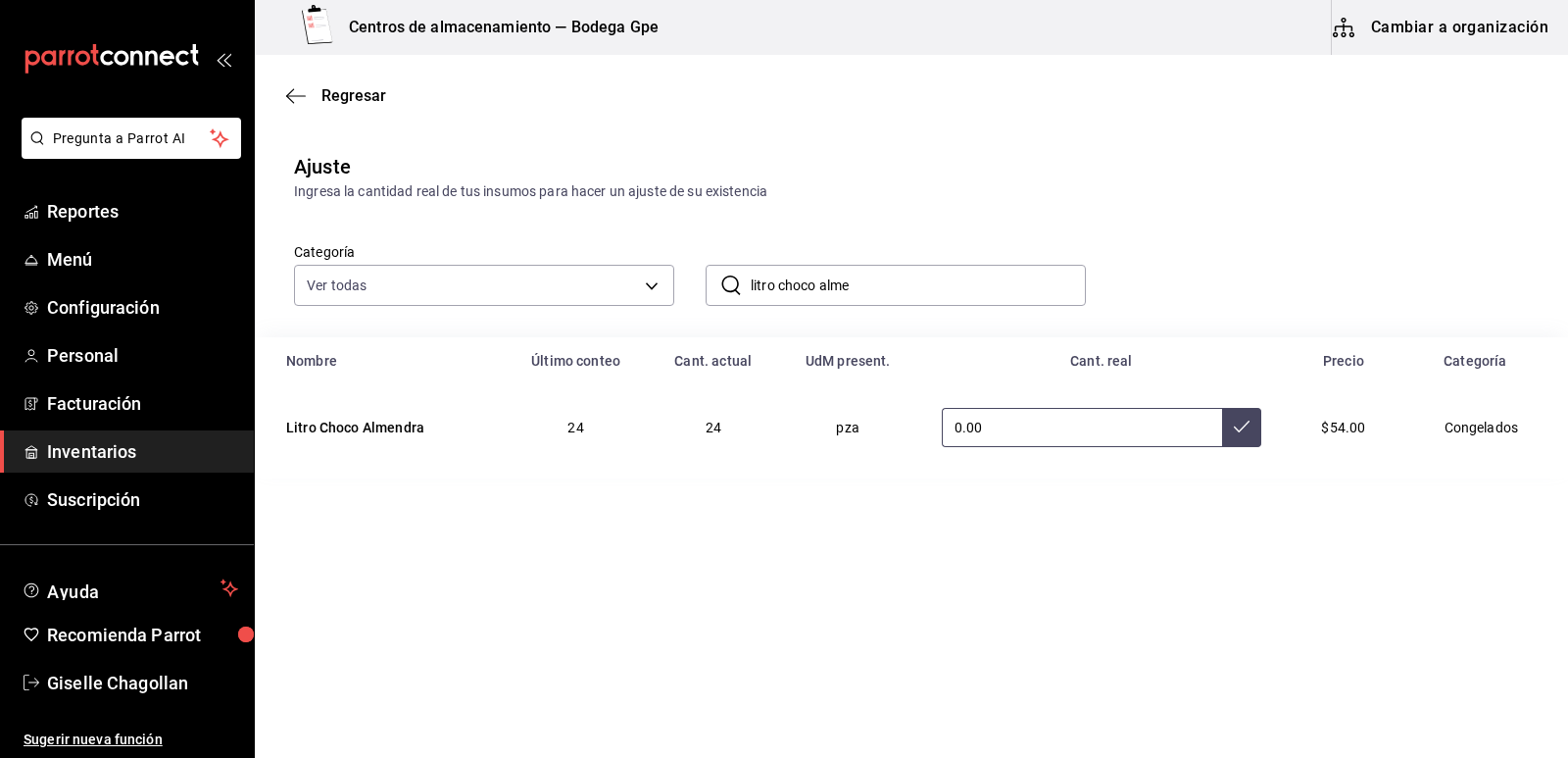 type on "0.00" 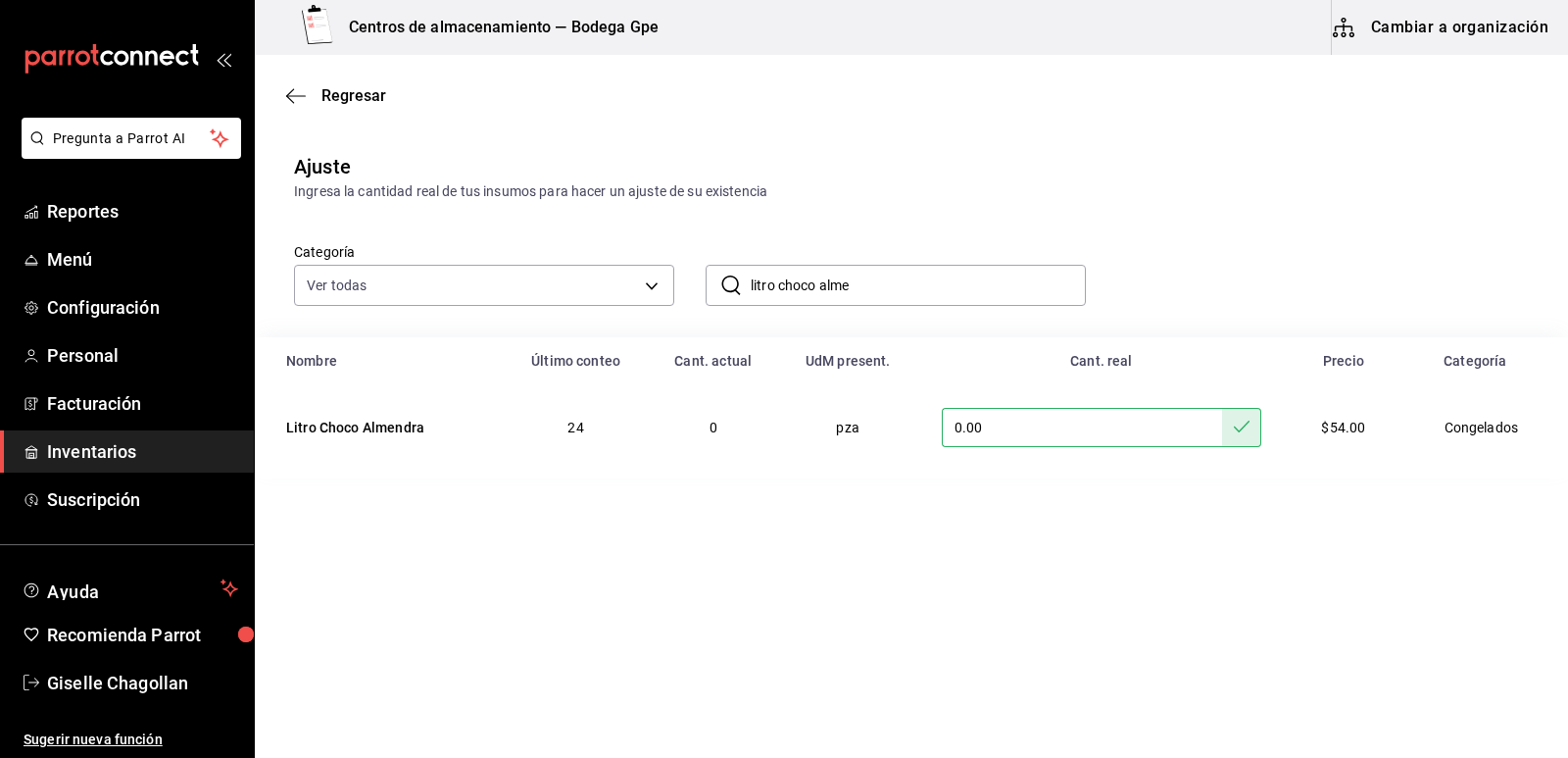 drag, startPoint x: 832, startPoint y: 280, endPoint x: 784, endPoint y: 282, distance: 48.0416 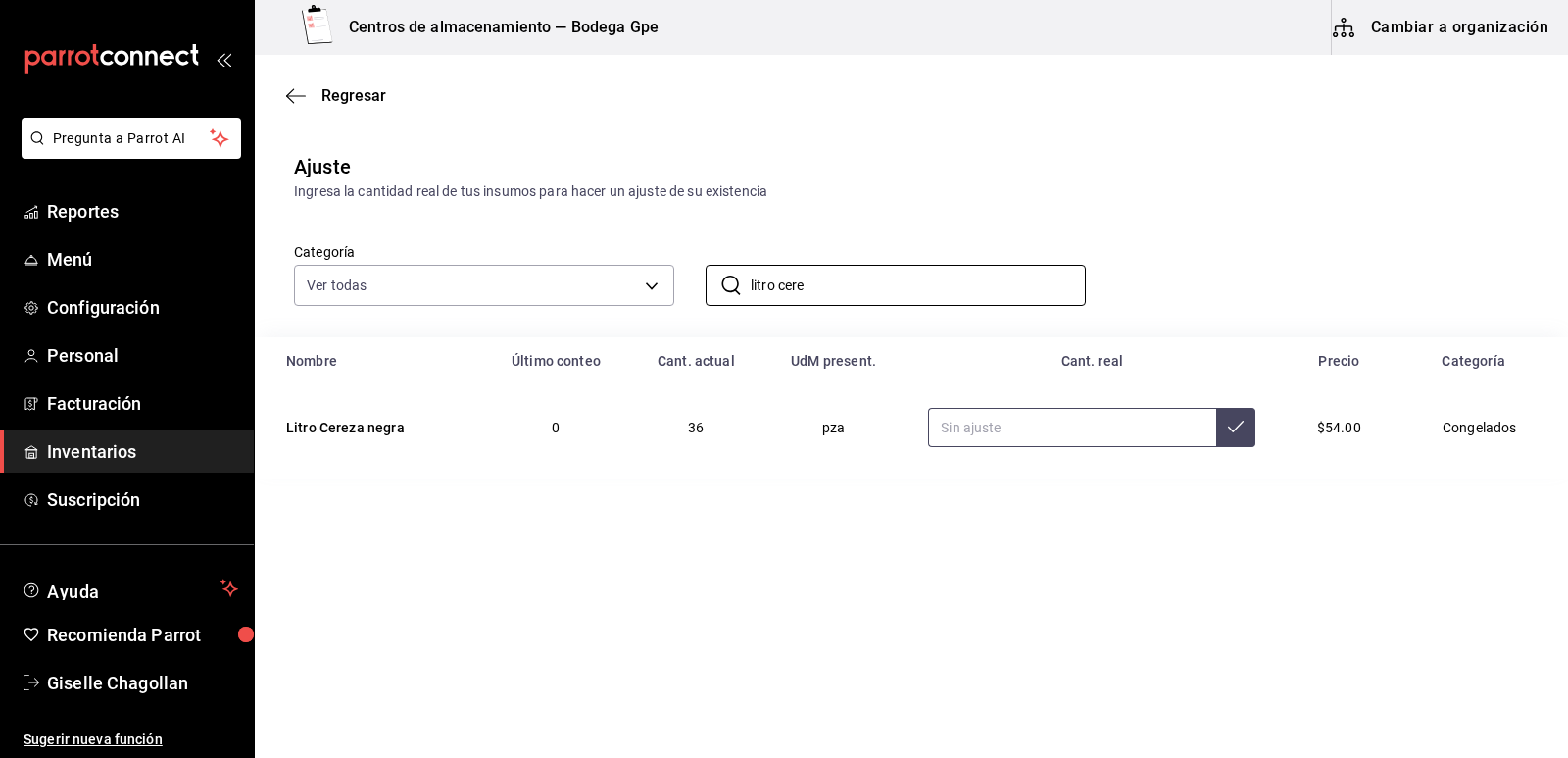 type on "litro cere" 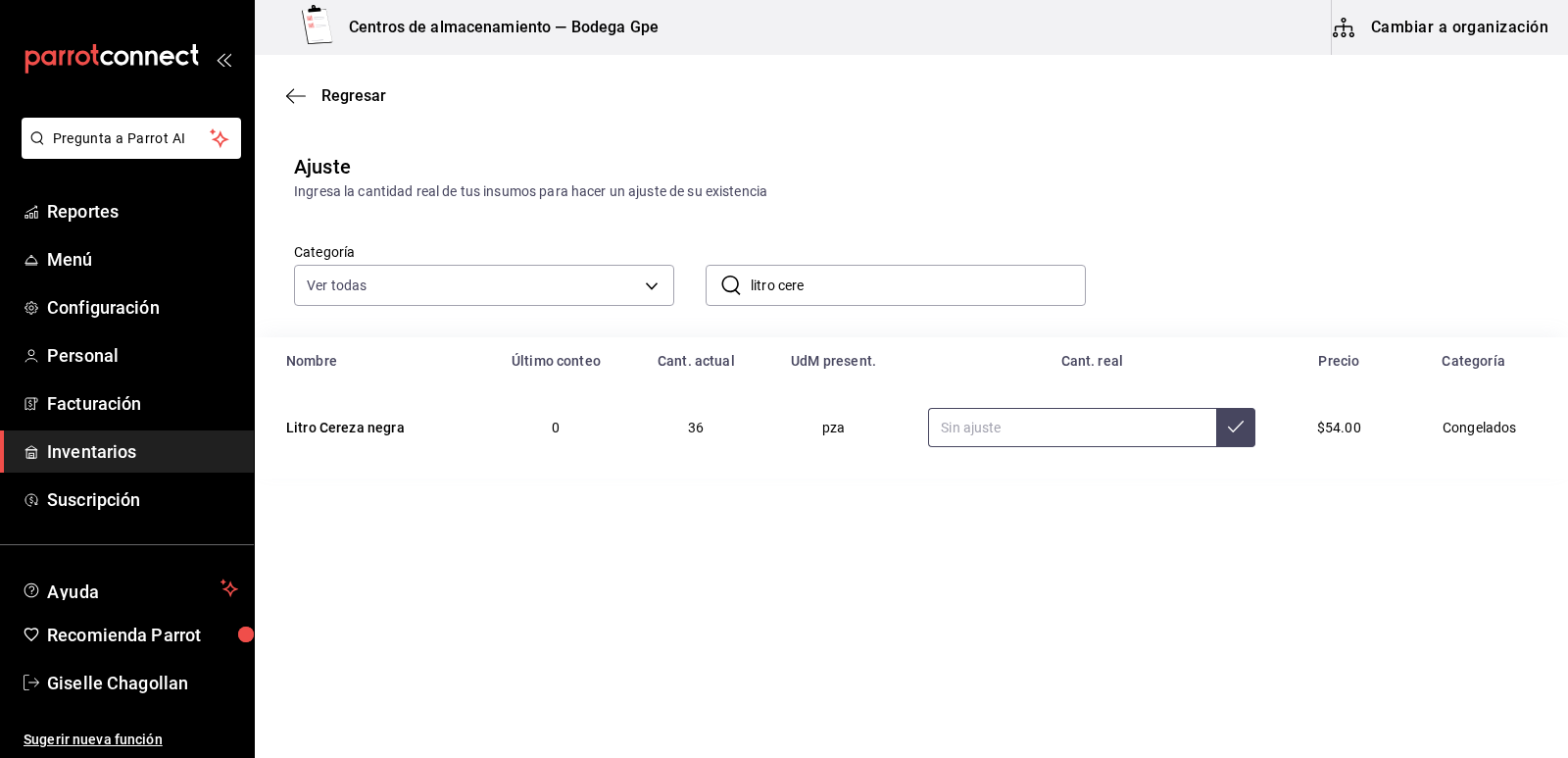 click at bounding box center [1072, 428] 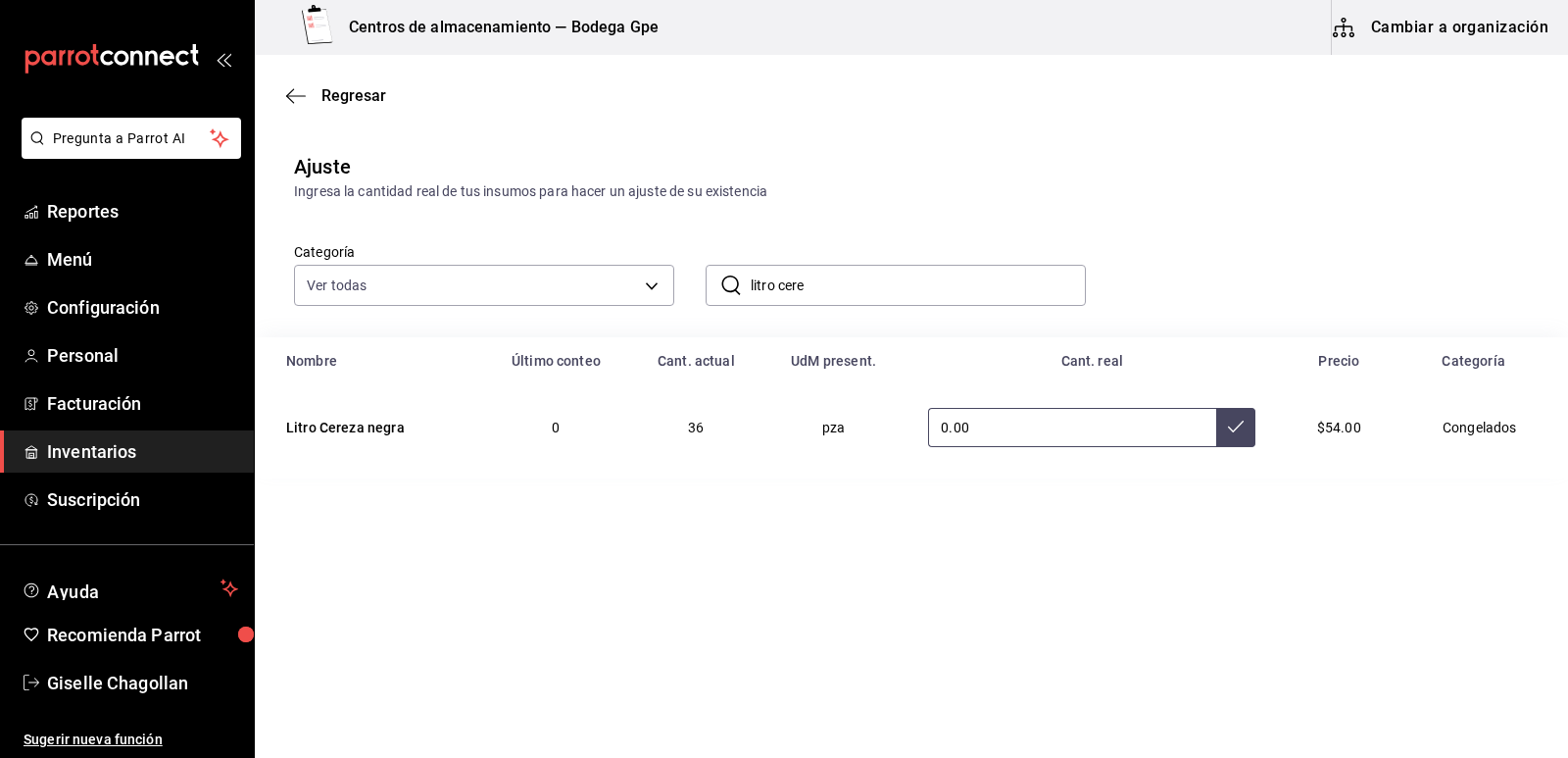 type on "0.00" 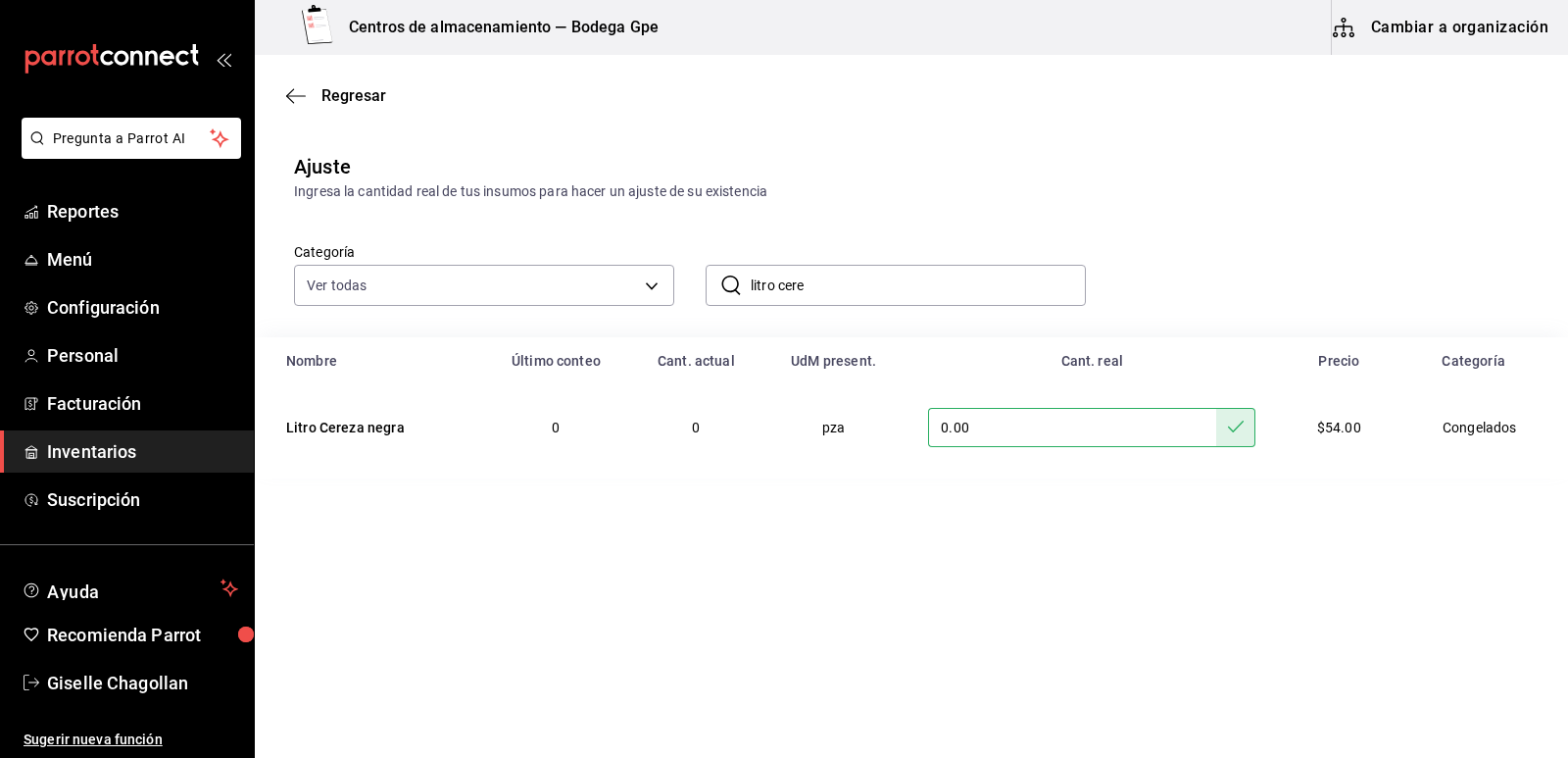 drag, startPoint x: 892, startPoint y: 292, endPoint x: 778, endPoint y: 298, distance: 114.15779 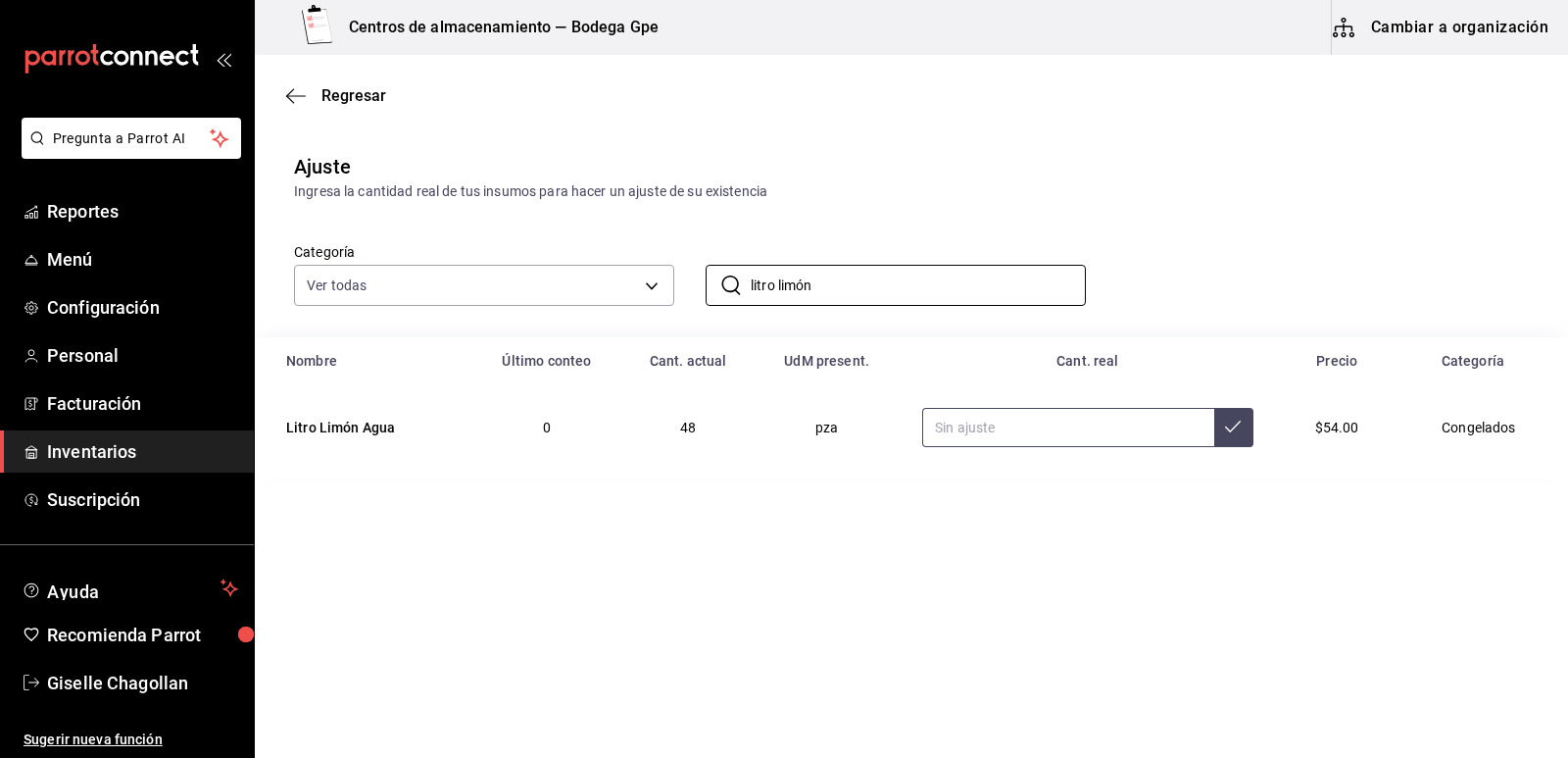 type on "litro limón" 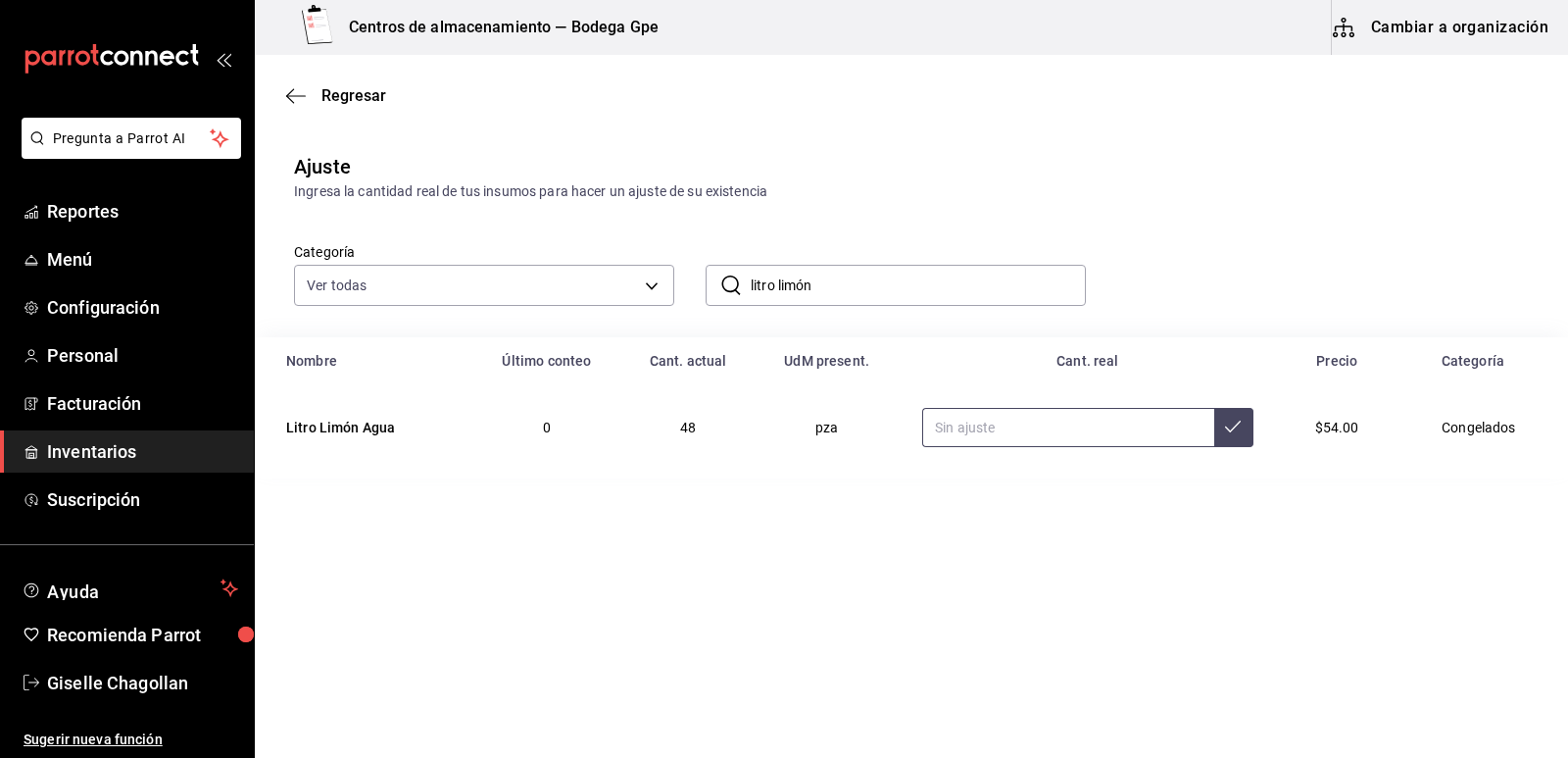 click at bounding box center (1068, 428) 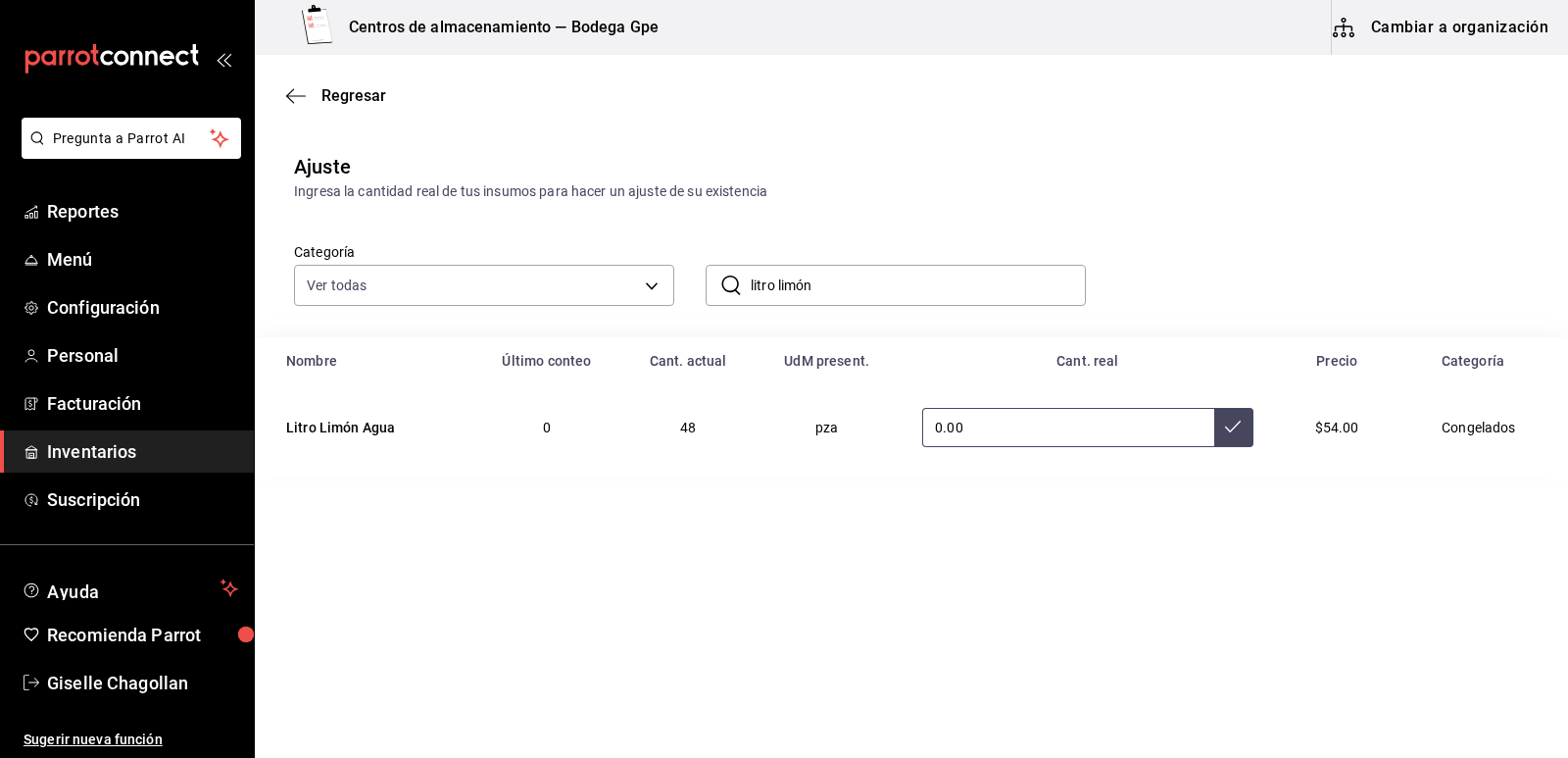 type on "0.00" 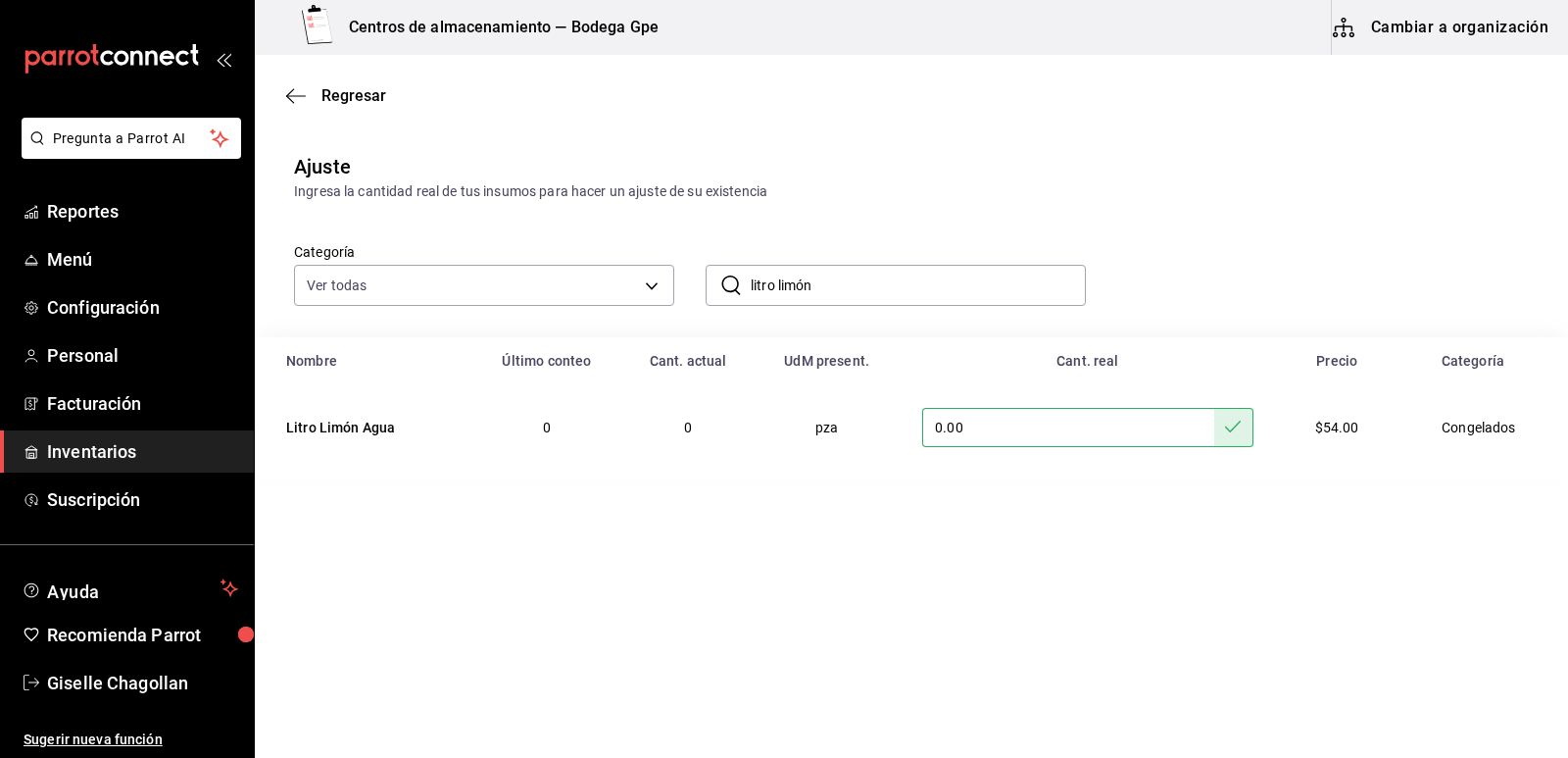 drag, startPoint x: 990, startPoint y: 218, endPoint x: 852, endPoint y: 197, distance: 139.58868 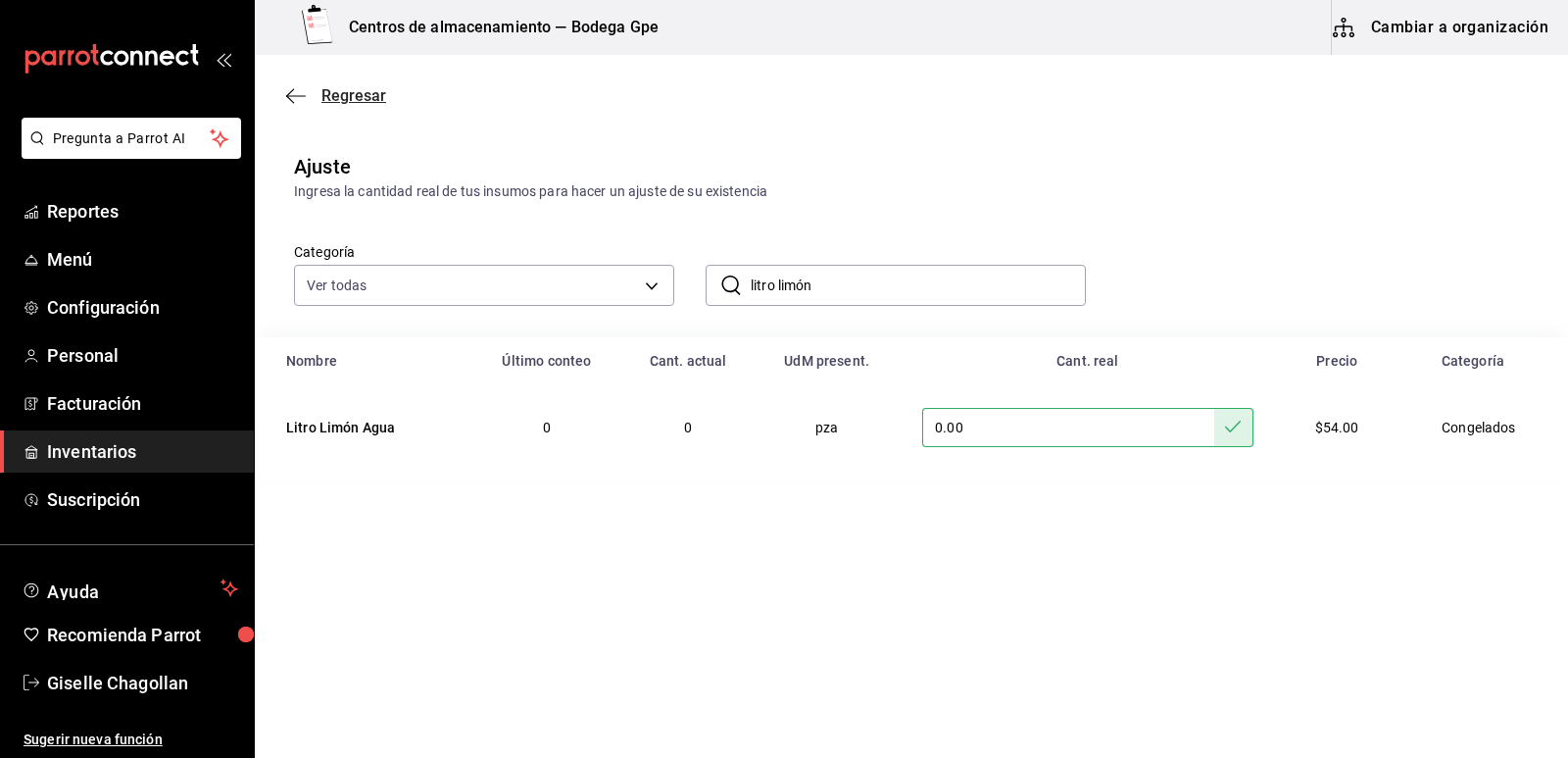 click 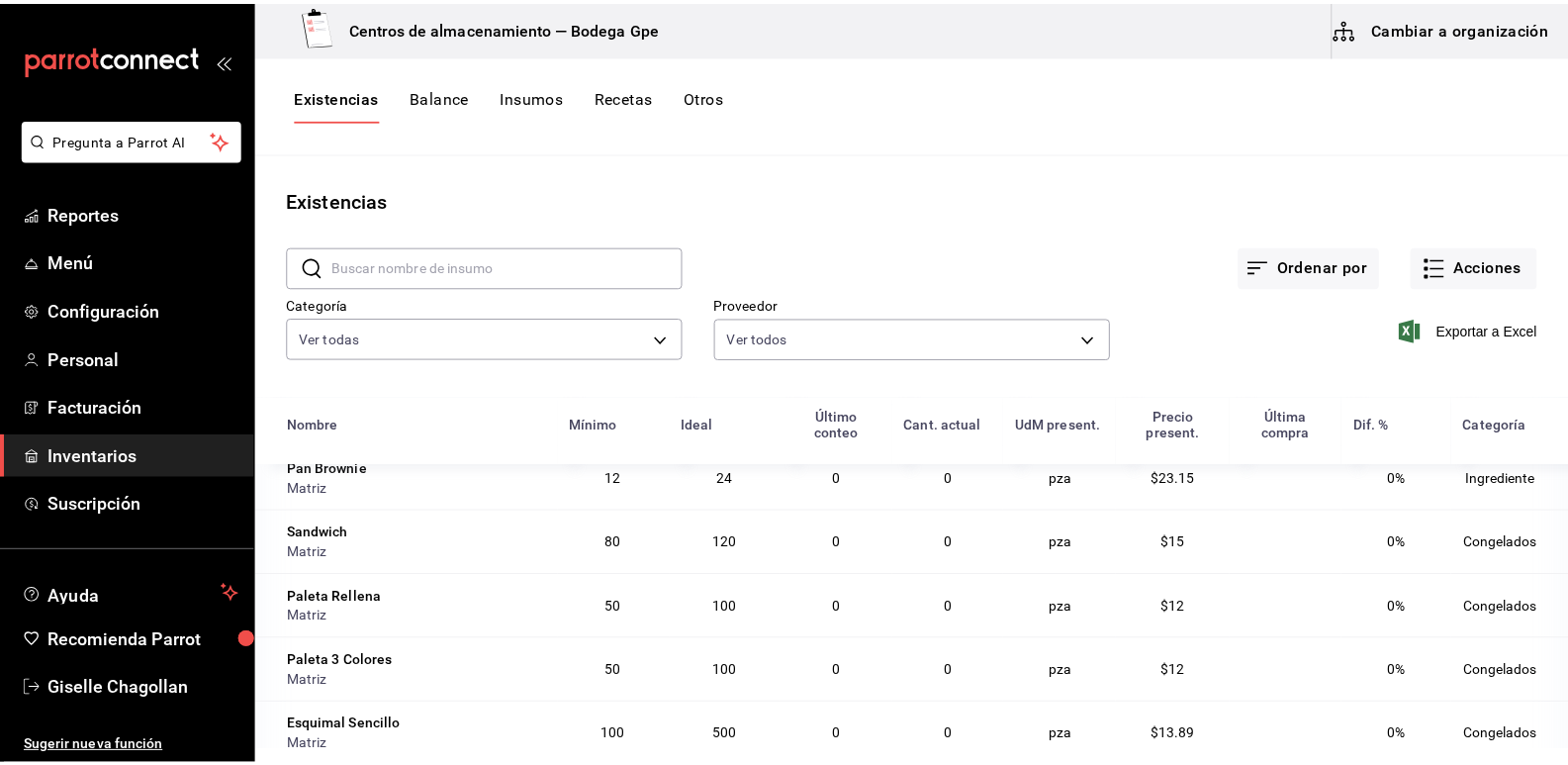 scroll, scrollTop: 4326, scrollLeft: 0, axis: vertical 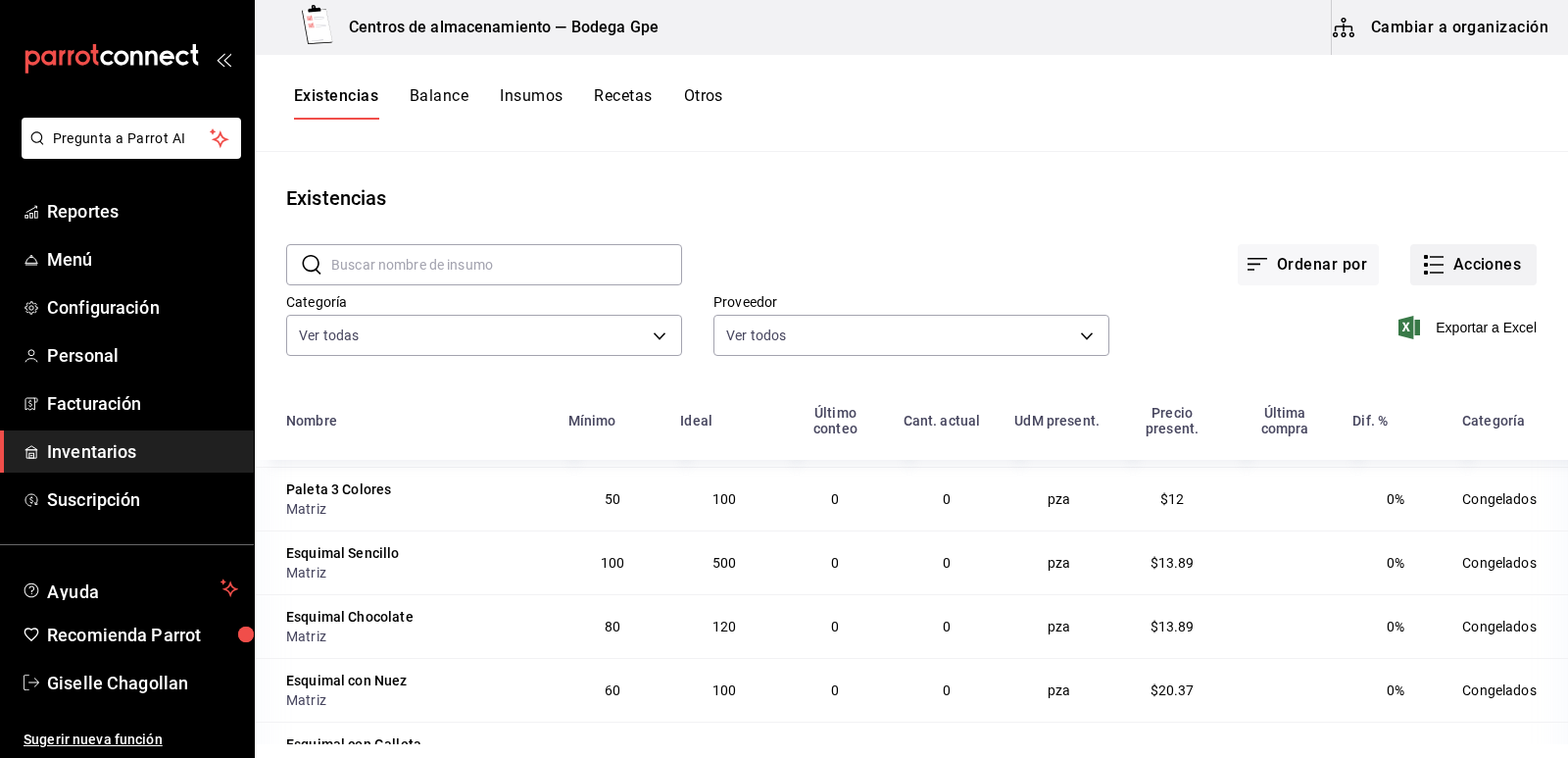 click 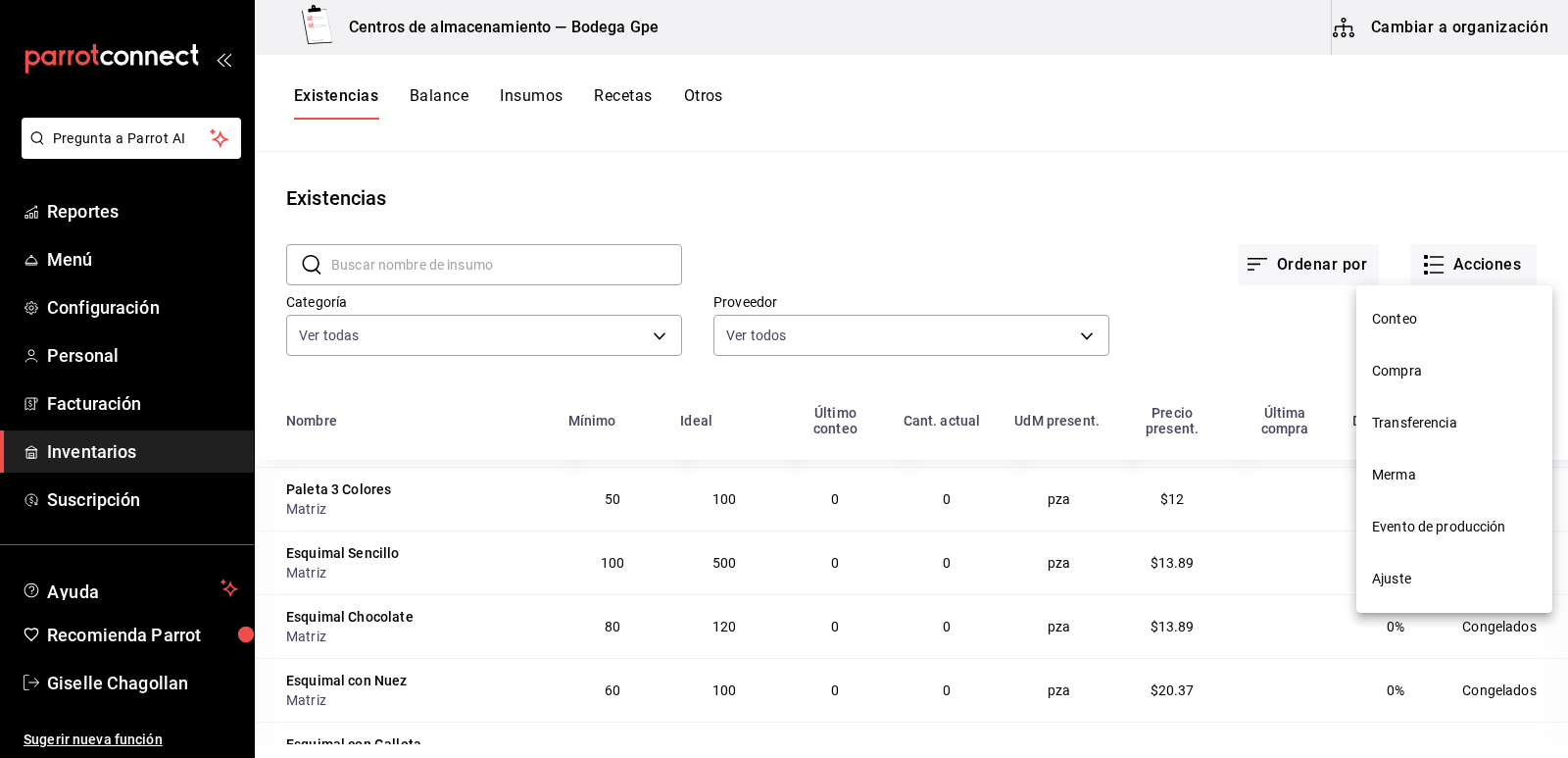 click on "Compra" at bounding box center [1454, 371] 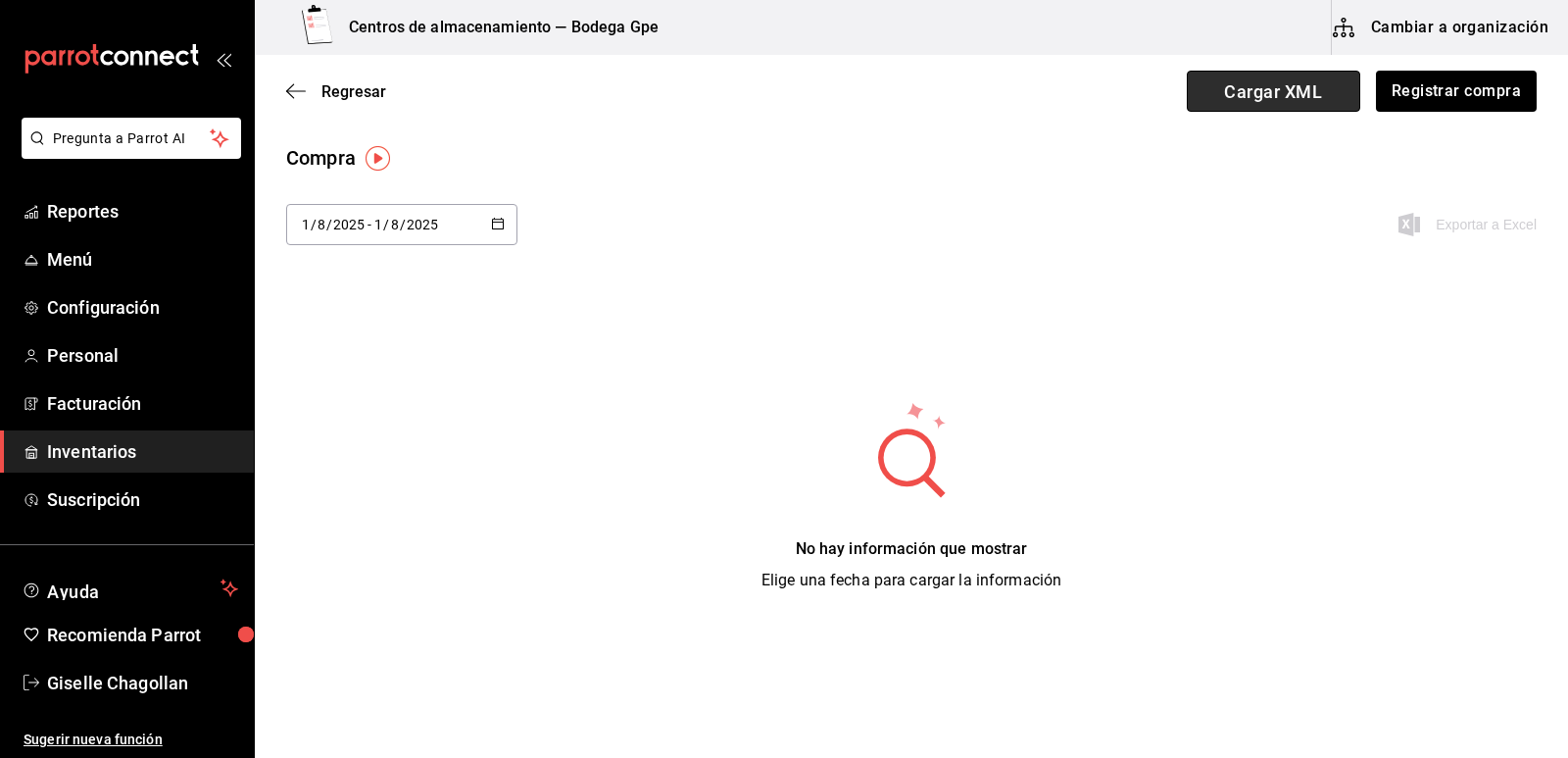 click on "Cargar XML" at bounding box center (1273, 91) 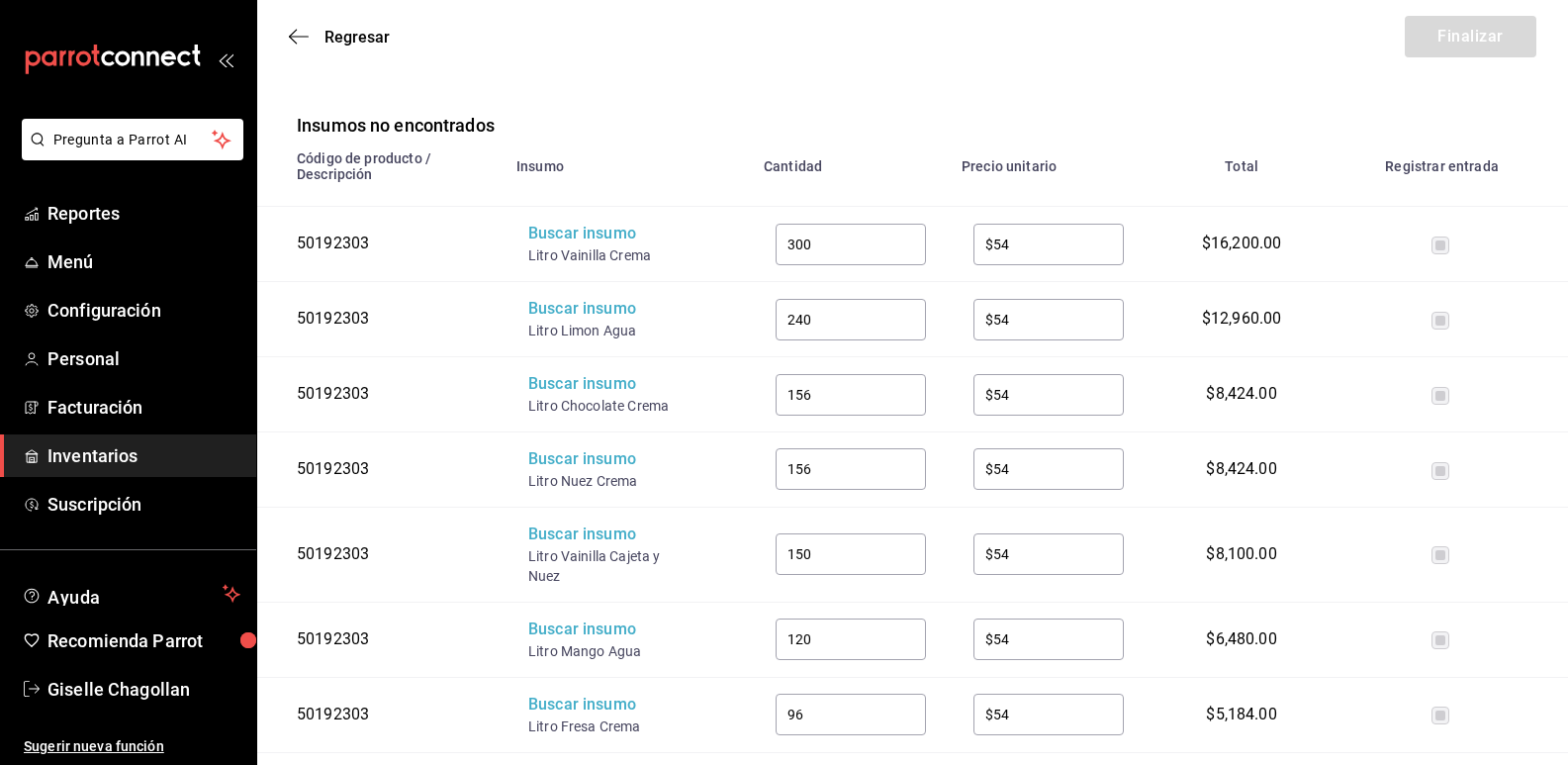 scroll, scrollTop: 396, scrollLeft: 0, axis: vertical 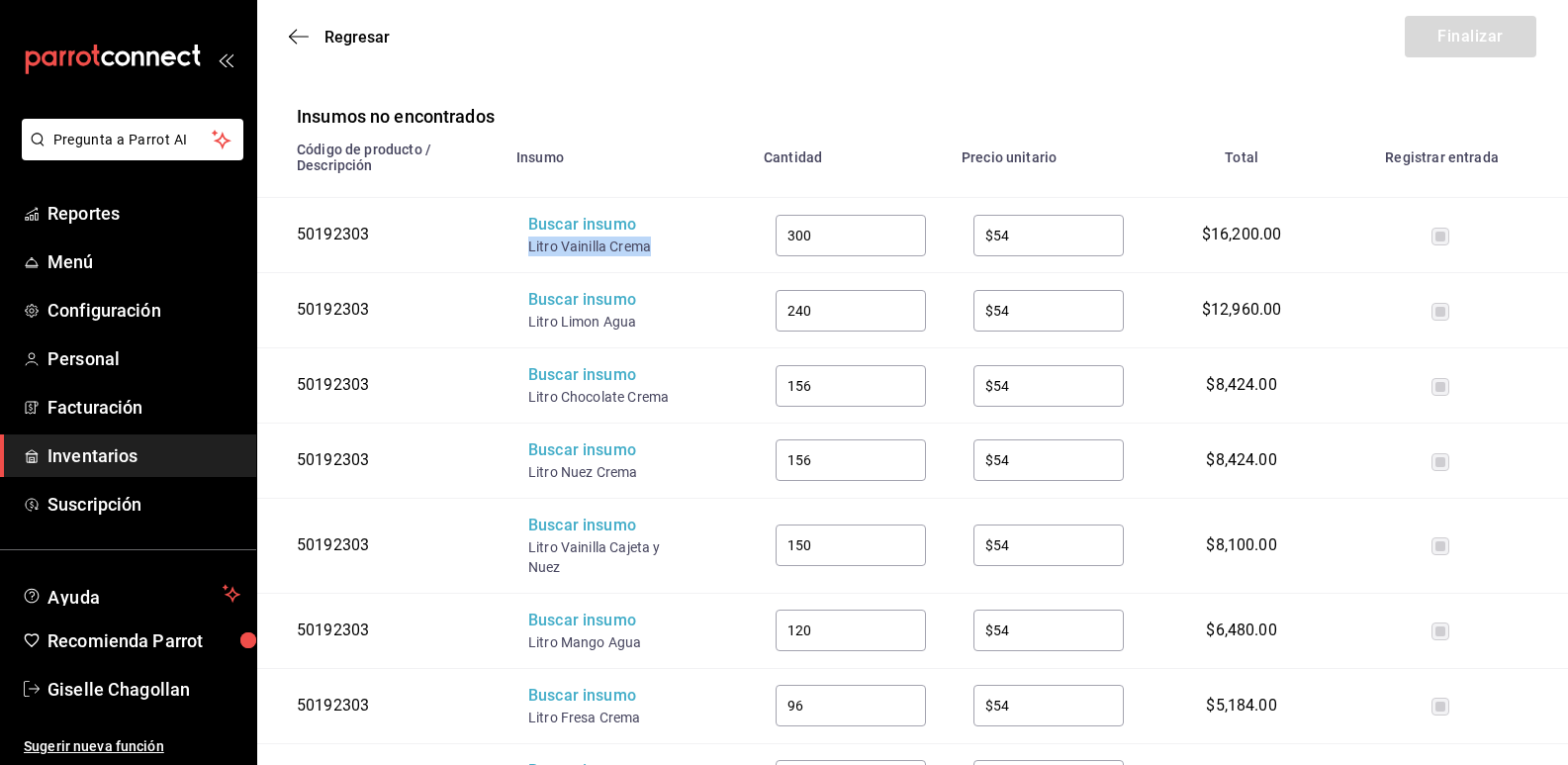drag, startPoint x: 579, startPoint y: 254, endPoint x: 527, endPoint y: 255, distance: 52.009614 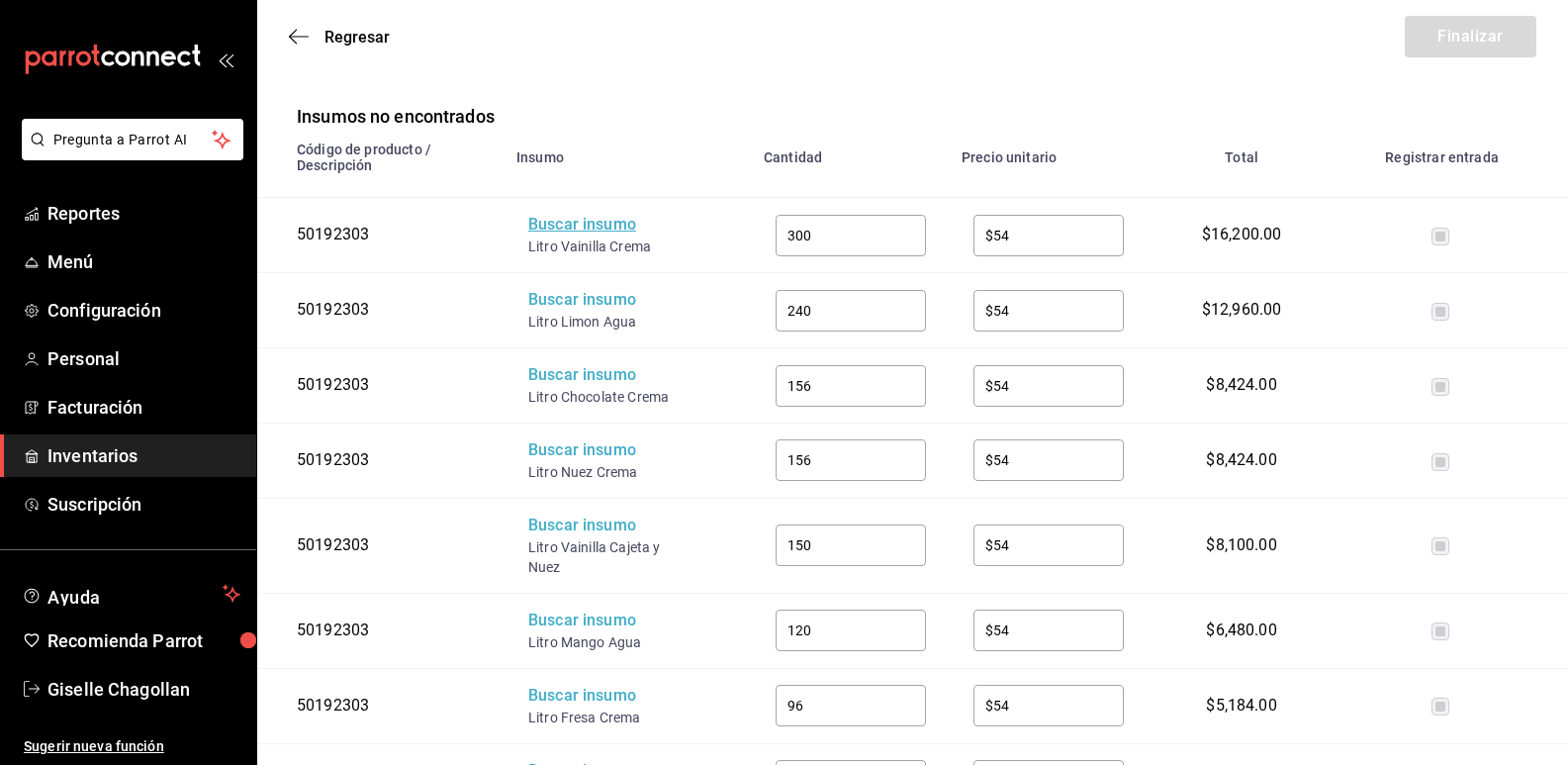 click on "Buscar insumo" at bounding box center [607, 225] 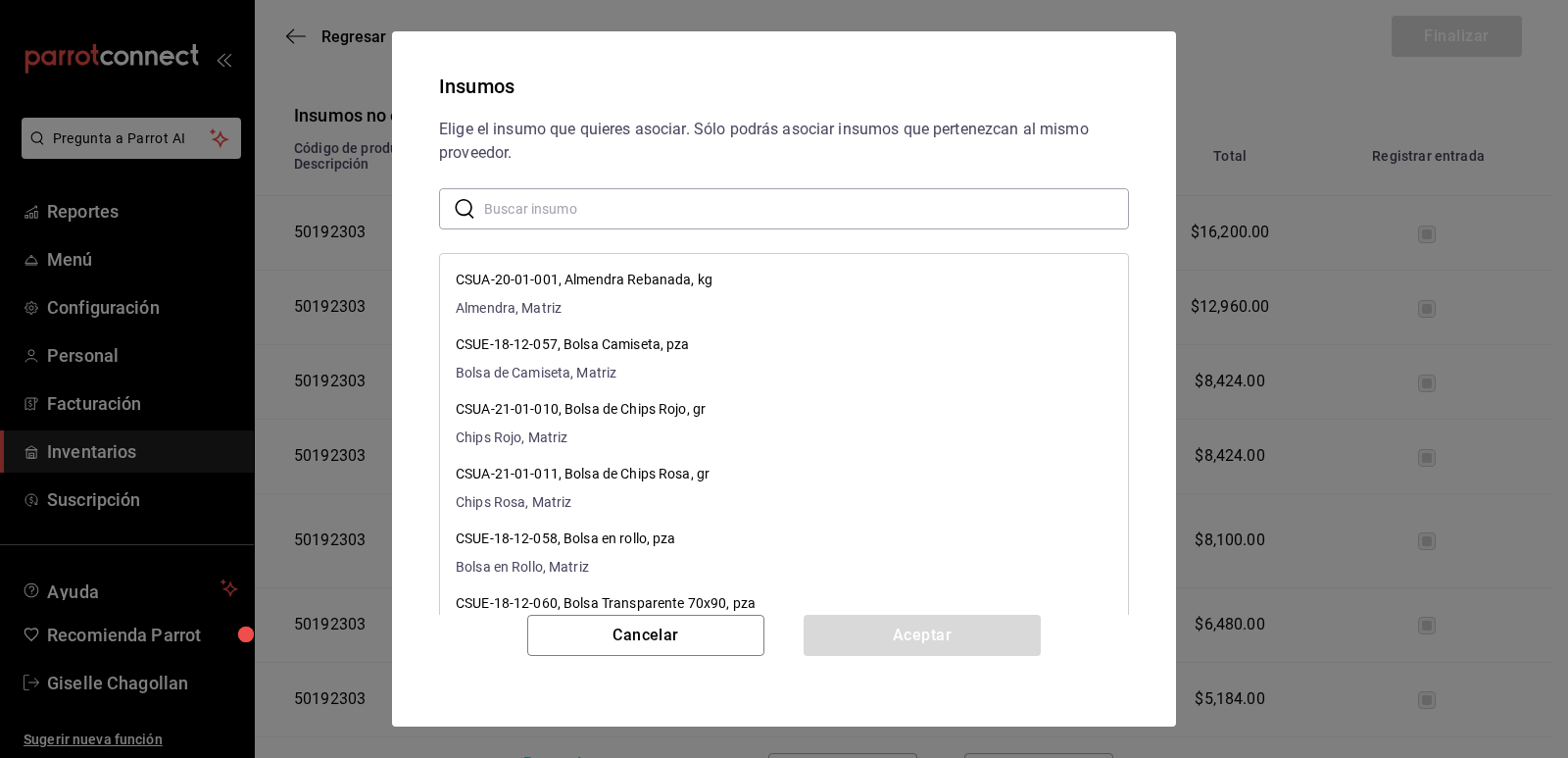 click at bounding box center (807, 209) 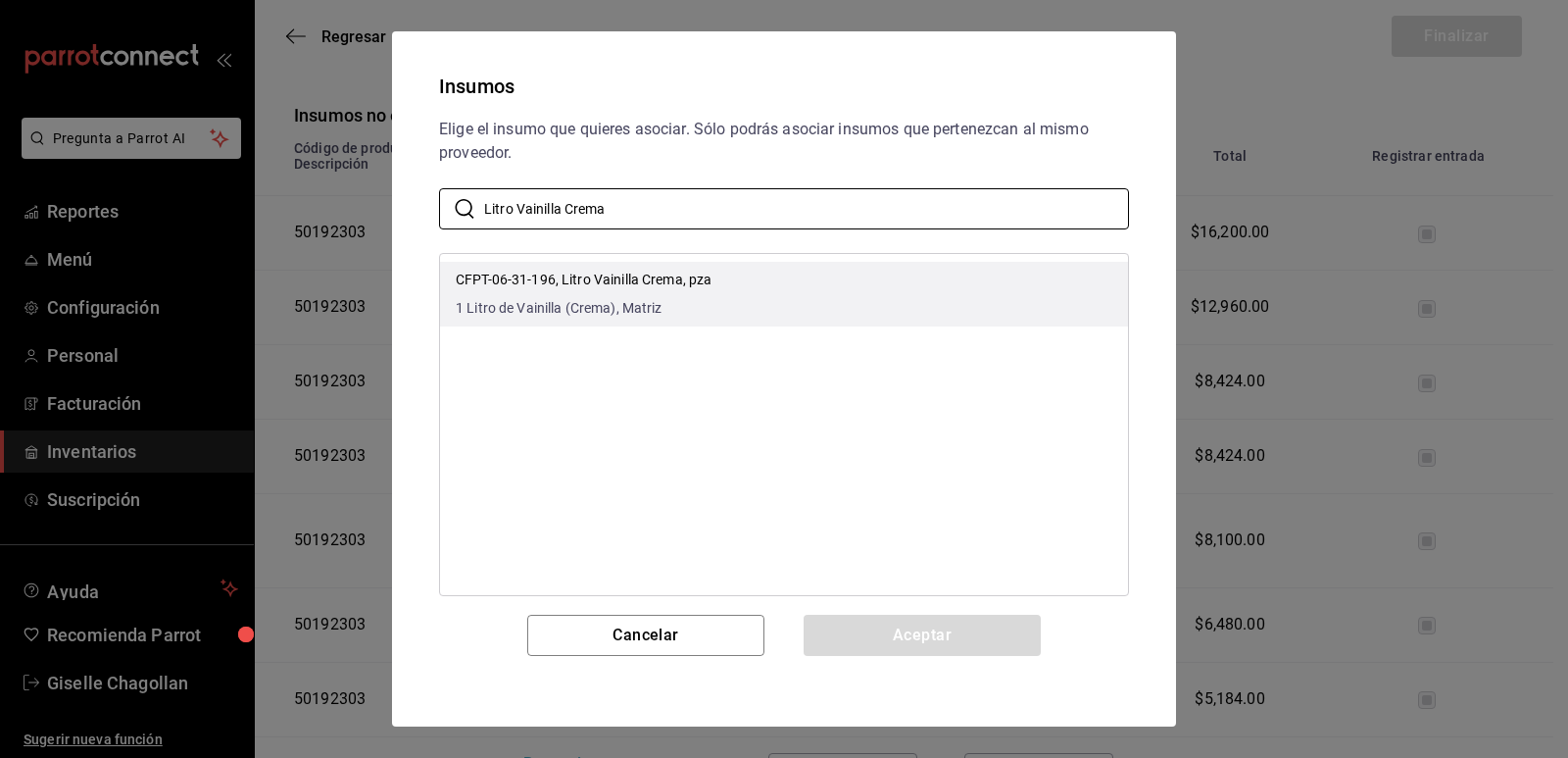 type on "Litro Vainilla Crema" 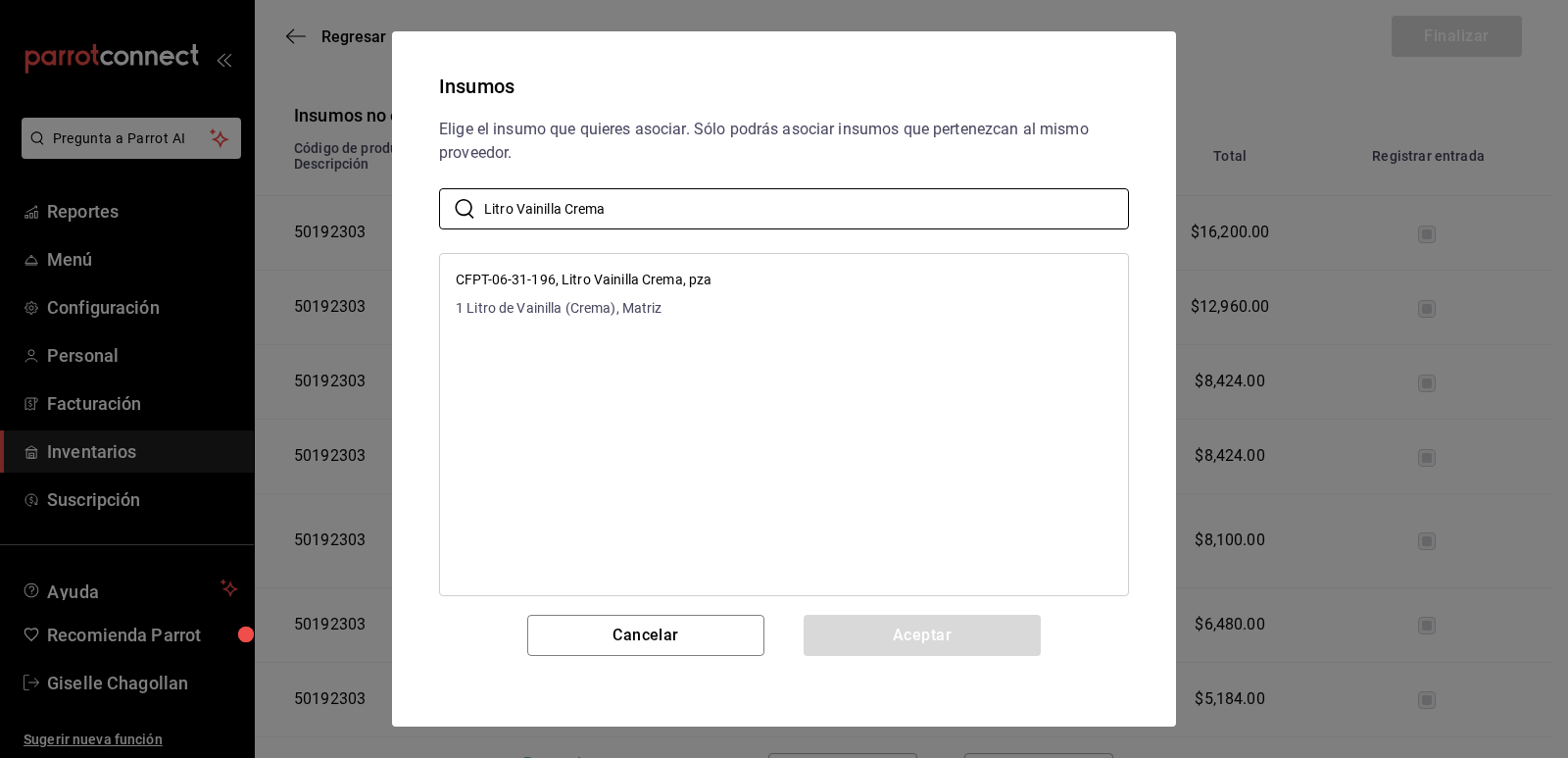 drag, startPoint x: 697, startPoint y: 276, endPoint x: 815, endPoint y: 410, distance: 178.54971 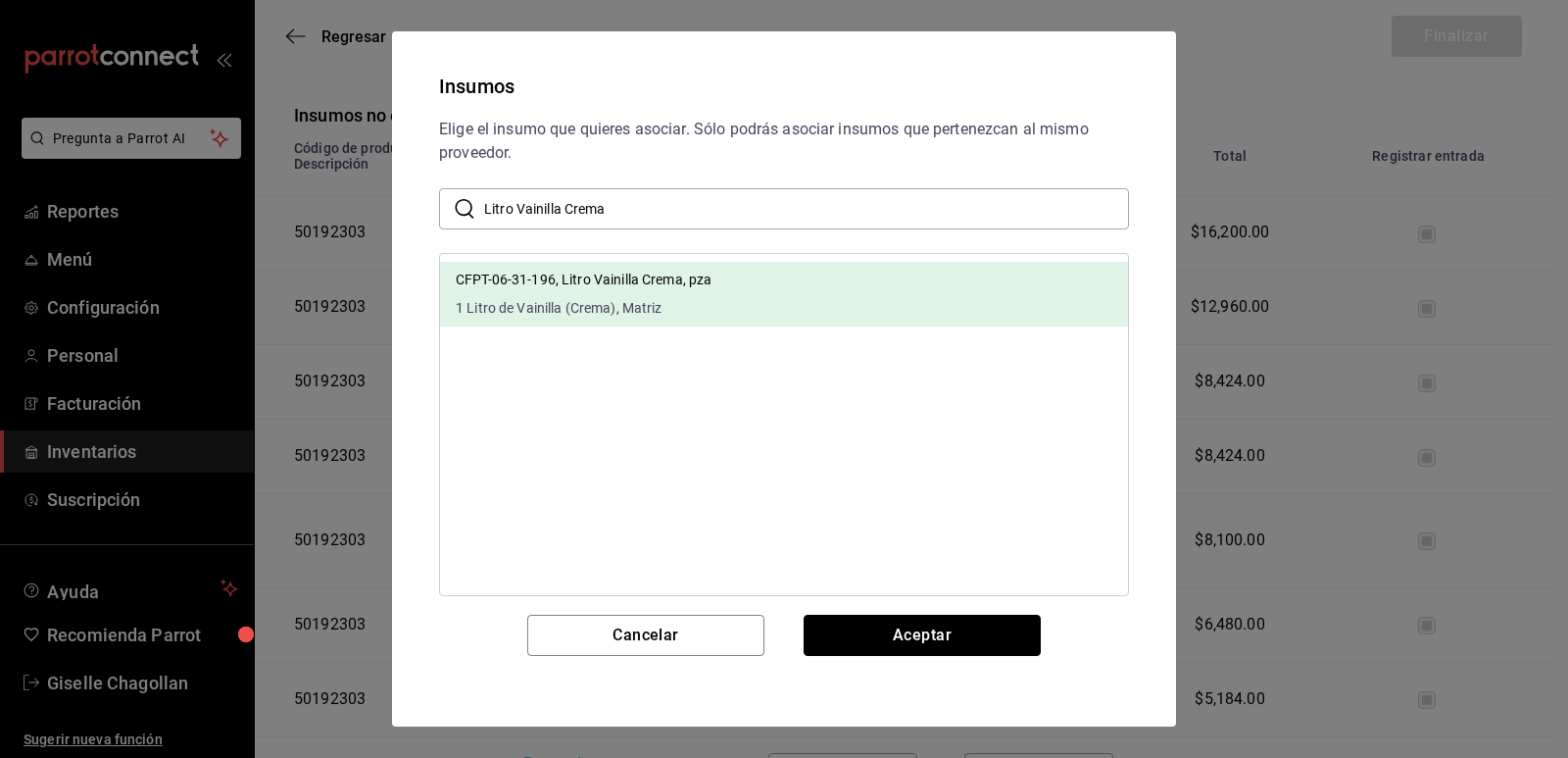 drag, startPoint x: 911, startPoint y: 627, endPoint x: 736, endPoint y: 433, distance: 261.26806 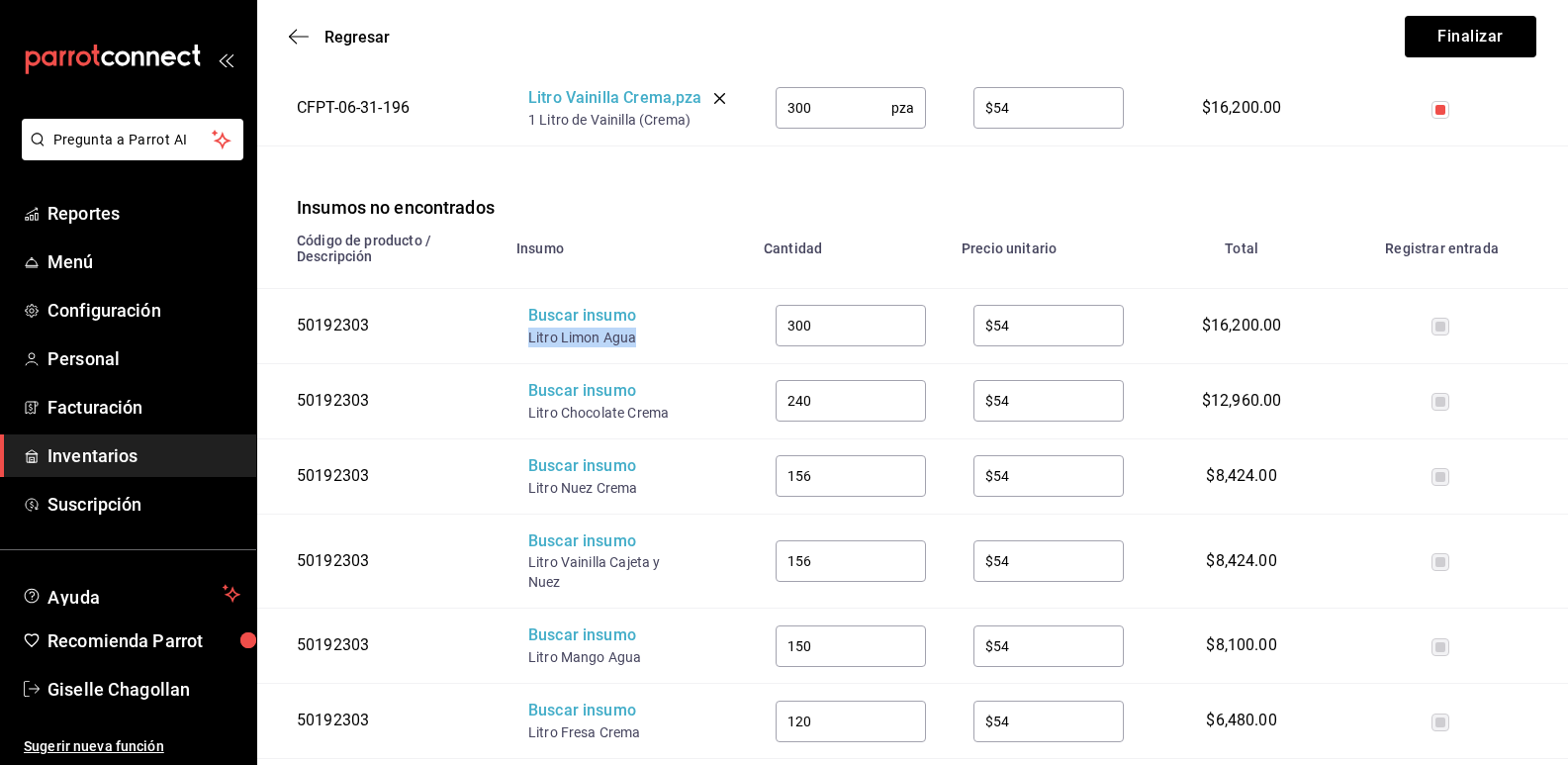 drag, startPoint x: 659, startPoint y: 341, endPoint x: 526, endPoint y: 341, distance: 133 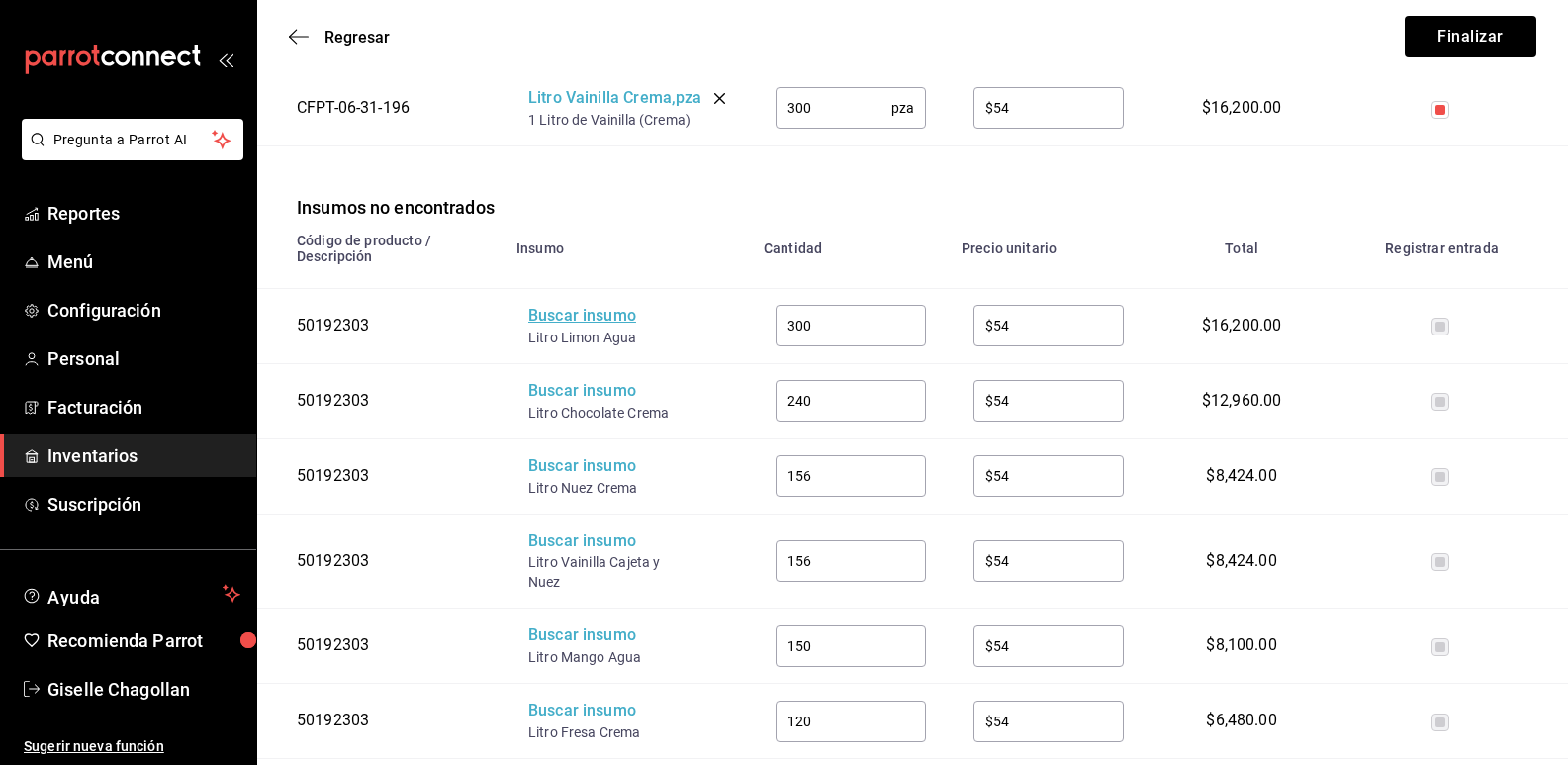 click on "Buscar insumo" at bounding box center [607, 316] 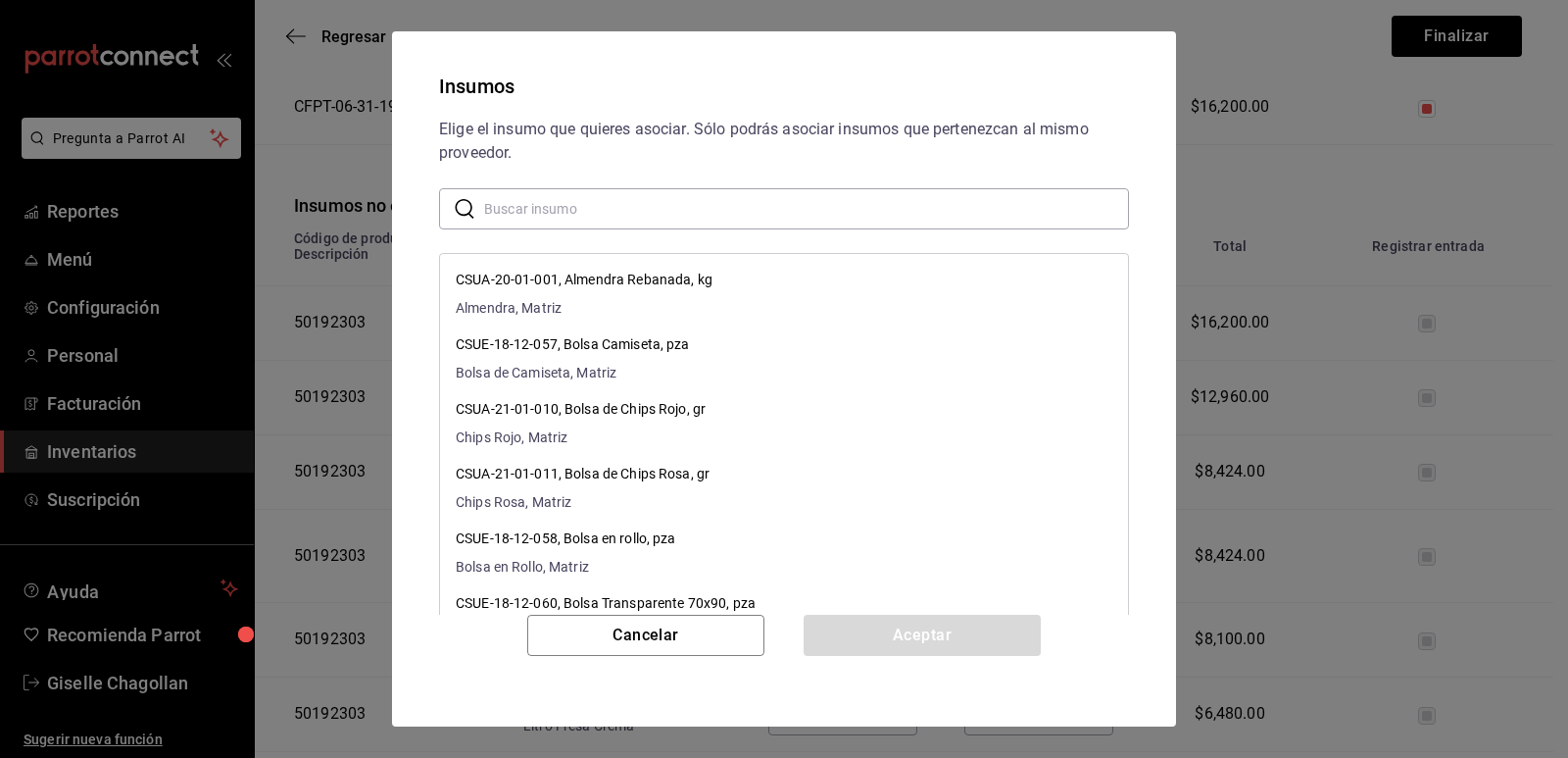 click at bounding box center (807, 209) 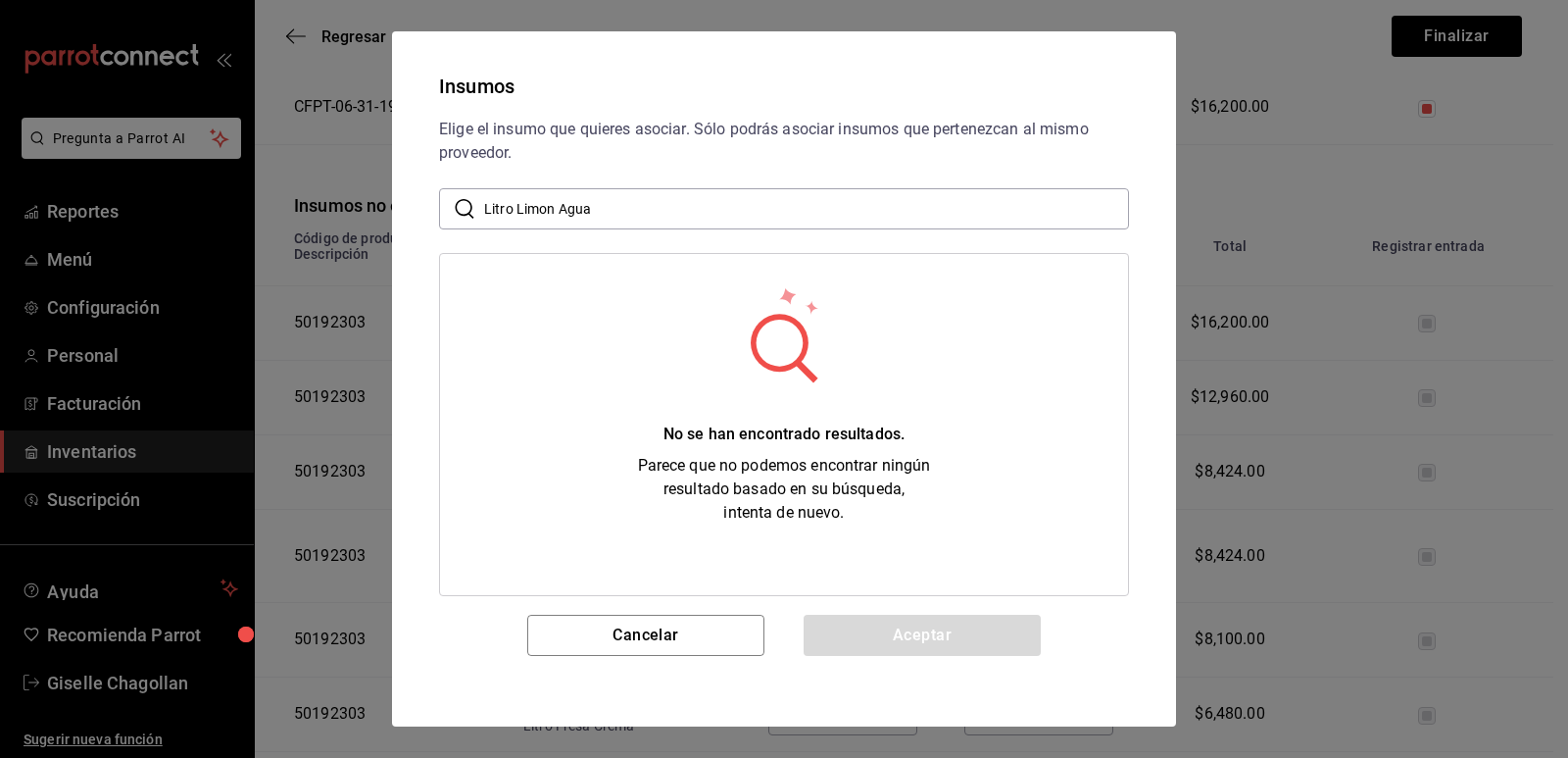 click on "Litro Limon Agua" at bounding box center (807, 209) 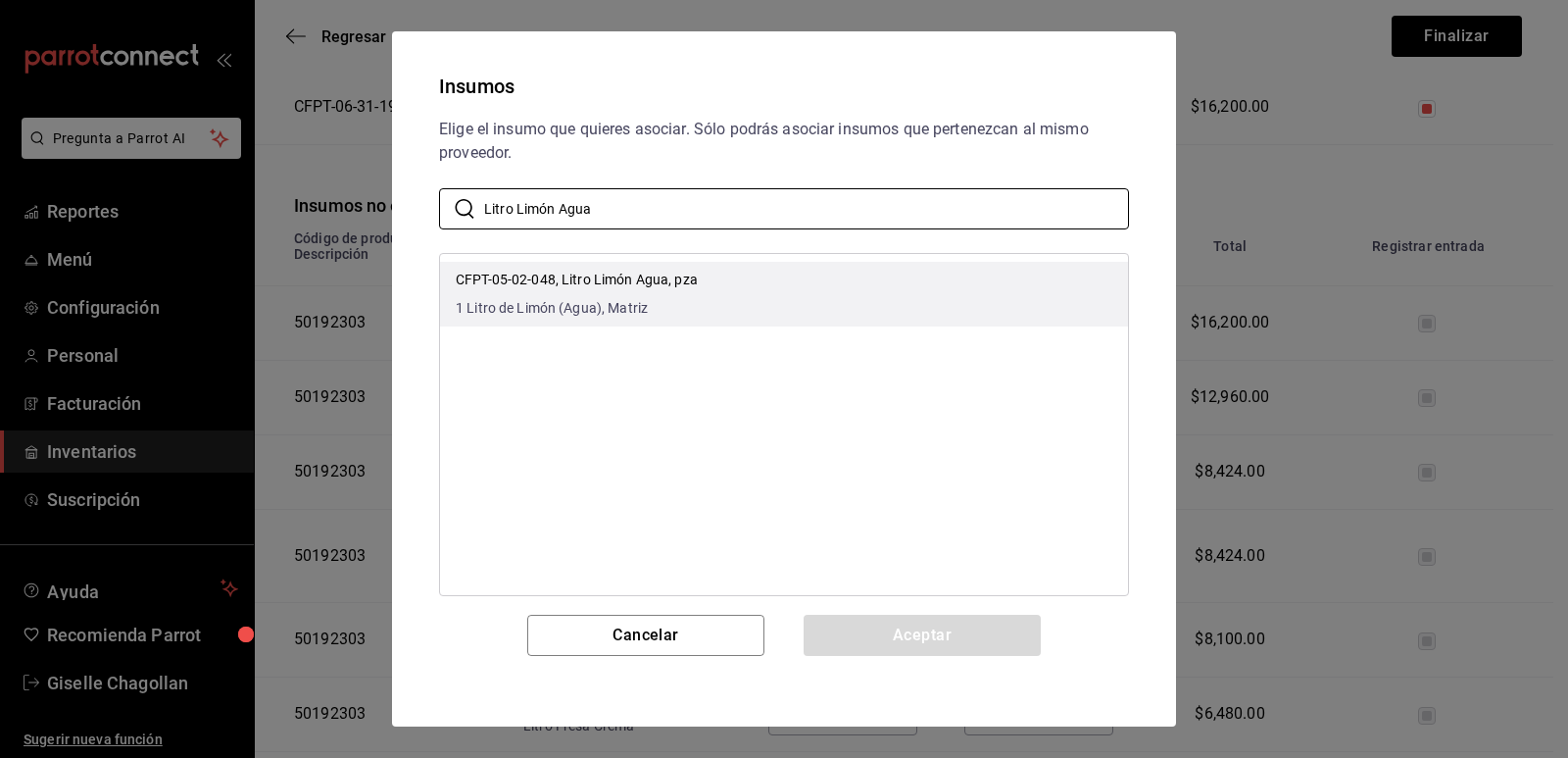 type on "Litro Limón Agua" 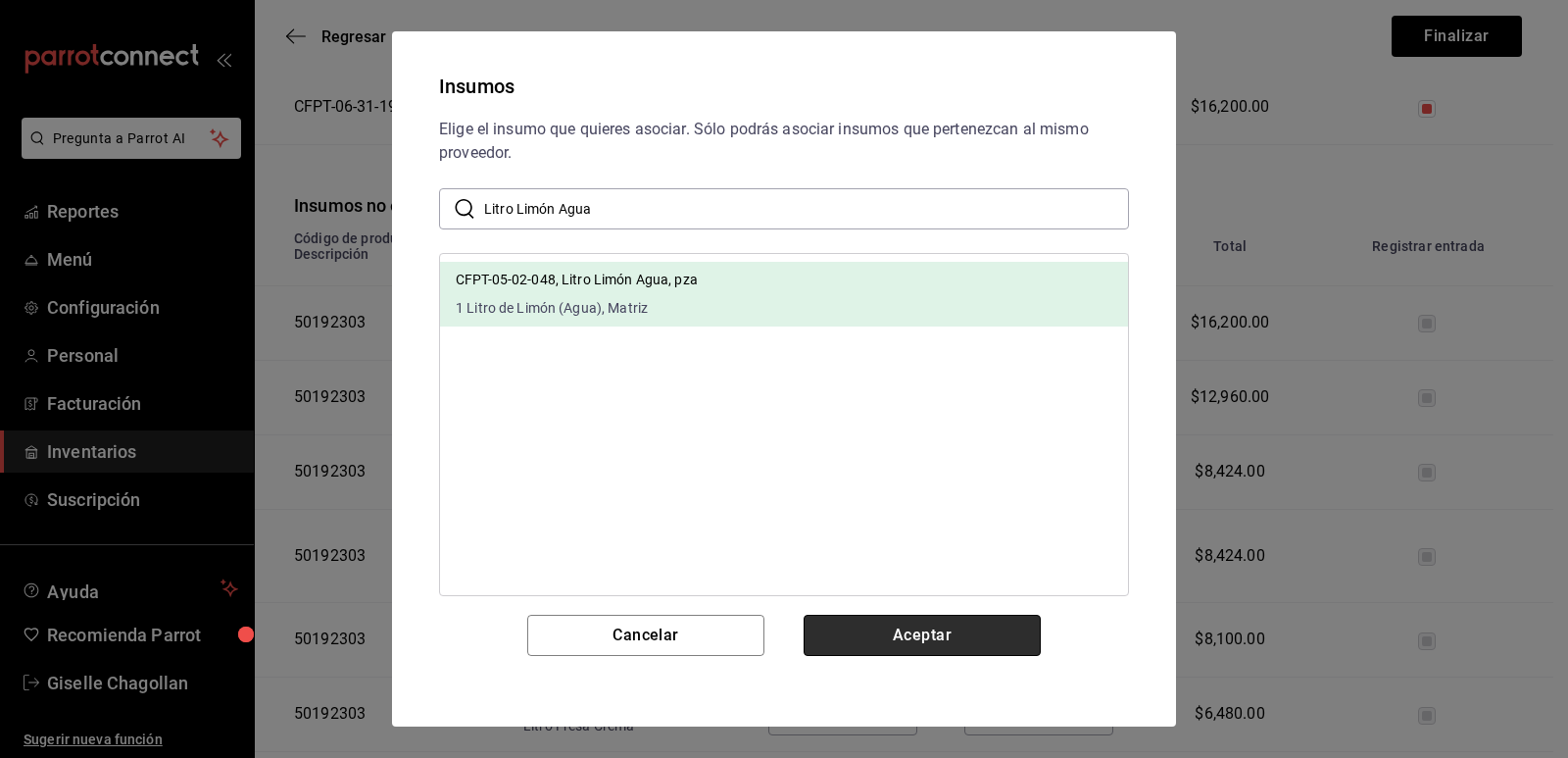 click on "Aceptar" at bounding box center (922, 635) 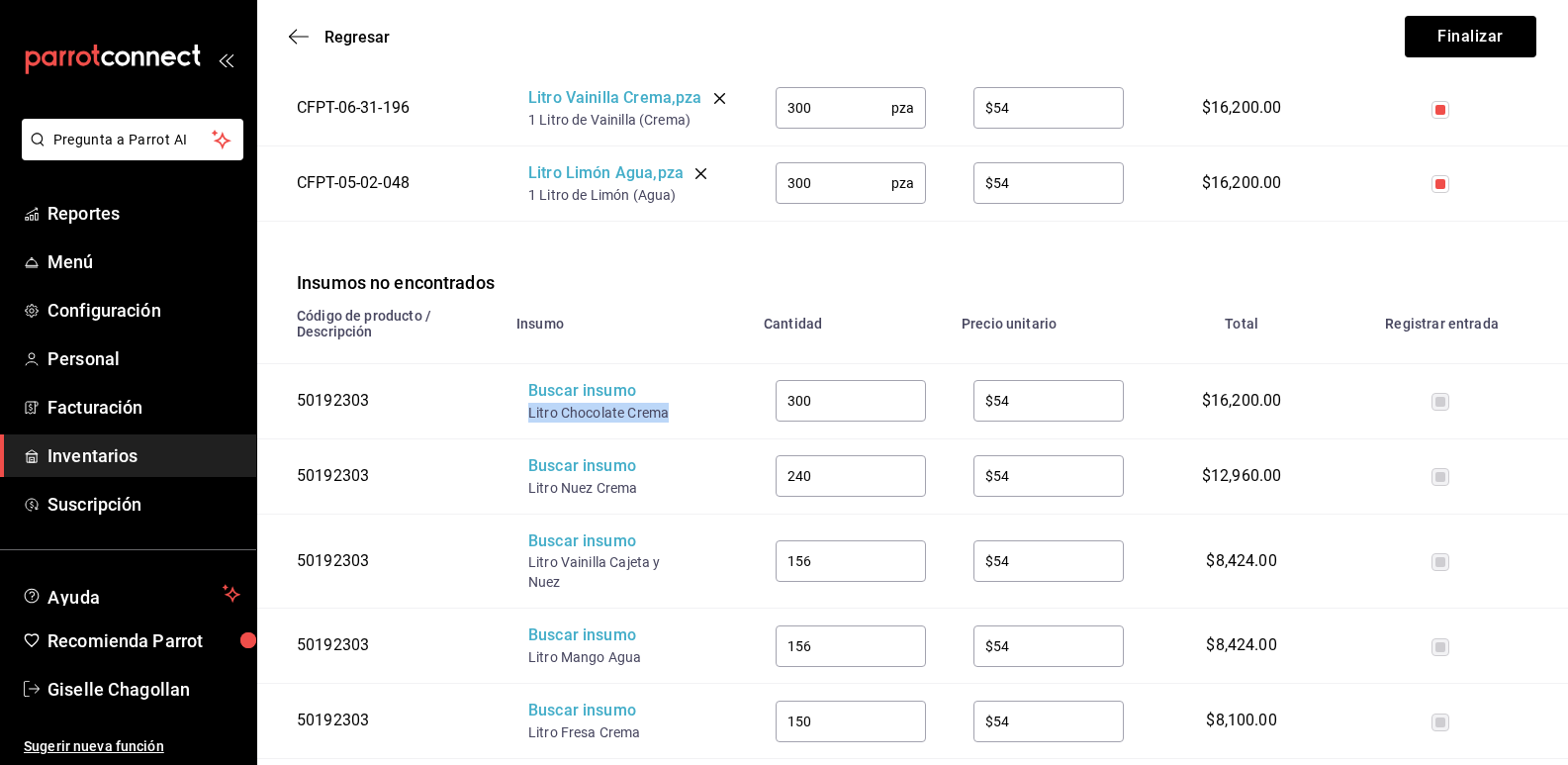 drag, startPoint x: 674, startPoint y: 415, endPoint x: 528, endPoint y: 429, distance: 146.6697 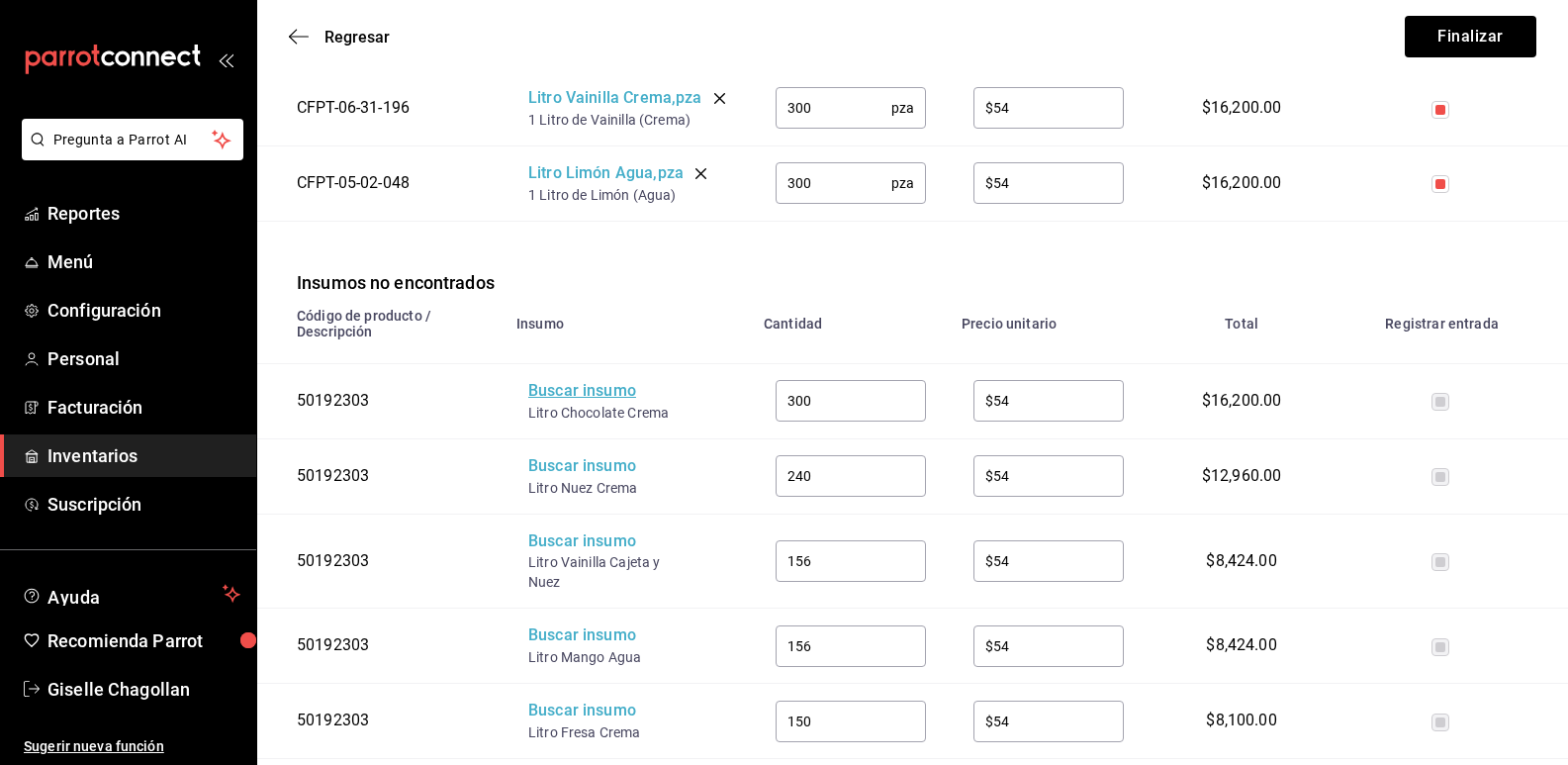 click on "Buscar insumo" at bounding box center (607, 391) 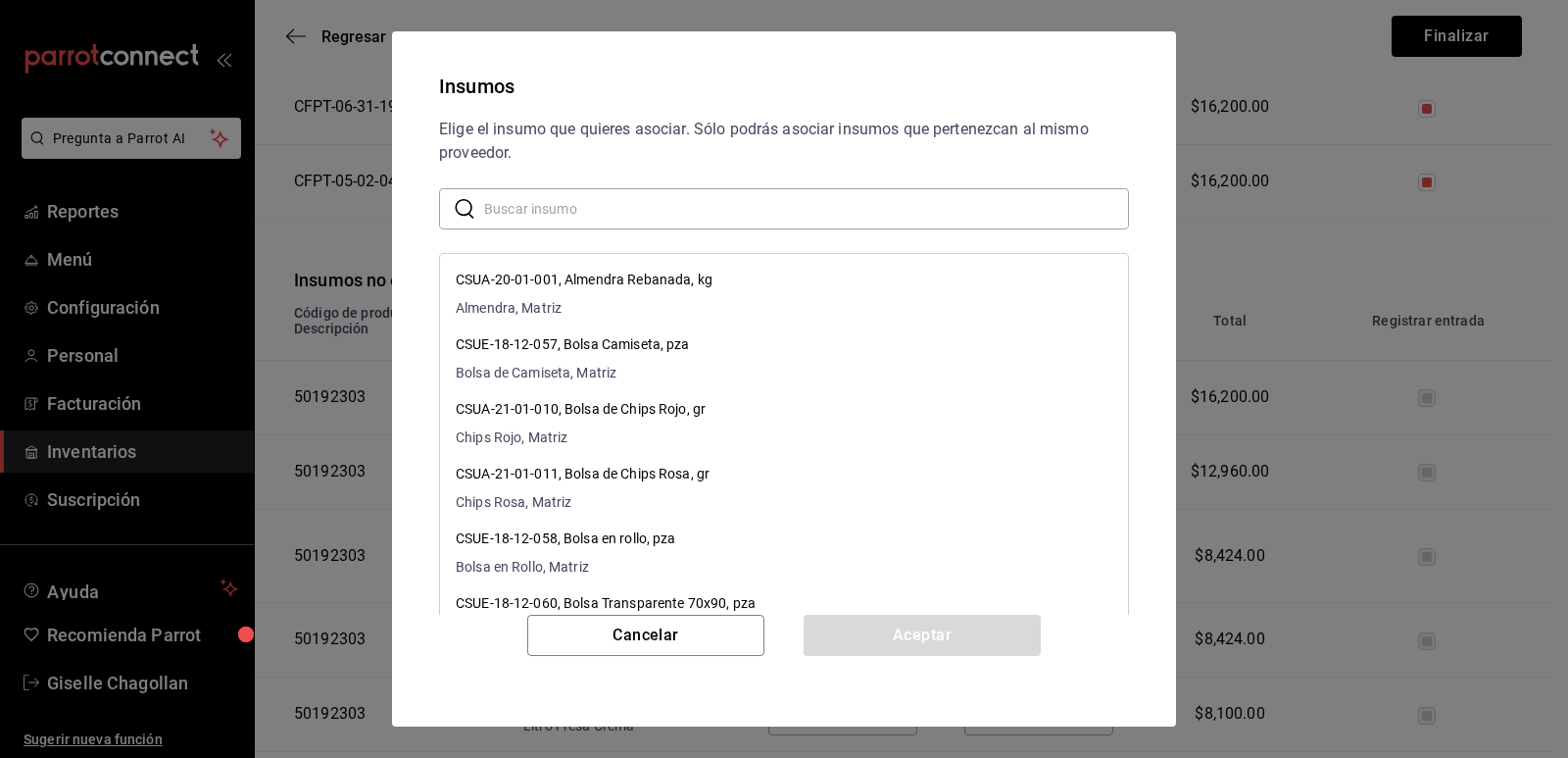 click at bounding box center [807, 209] 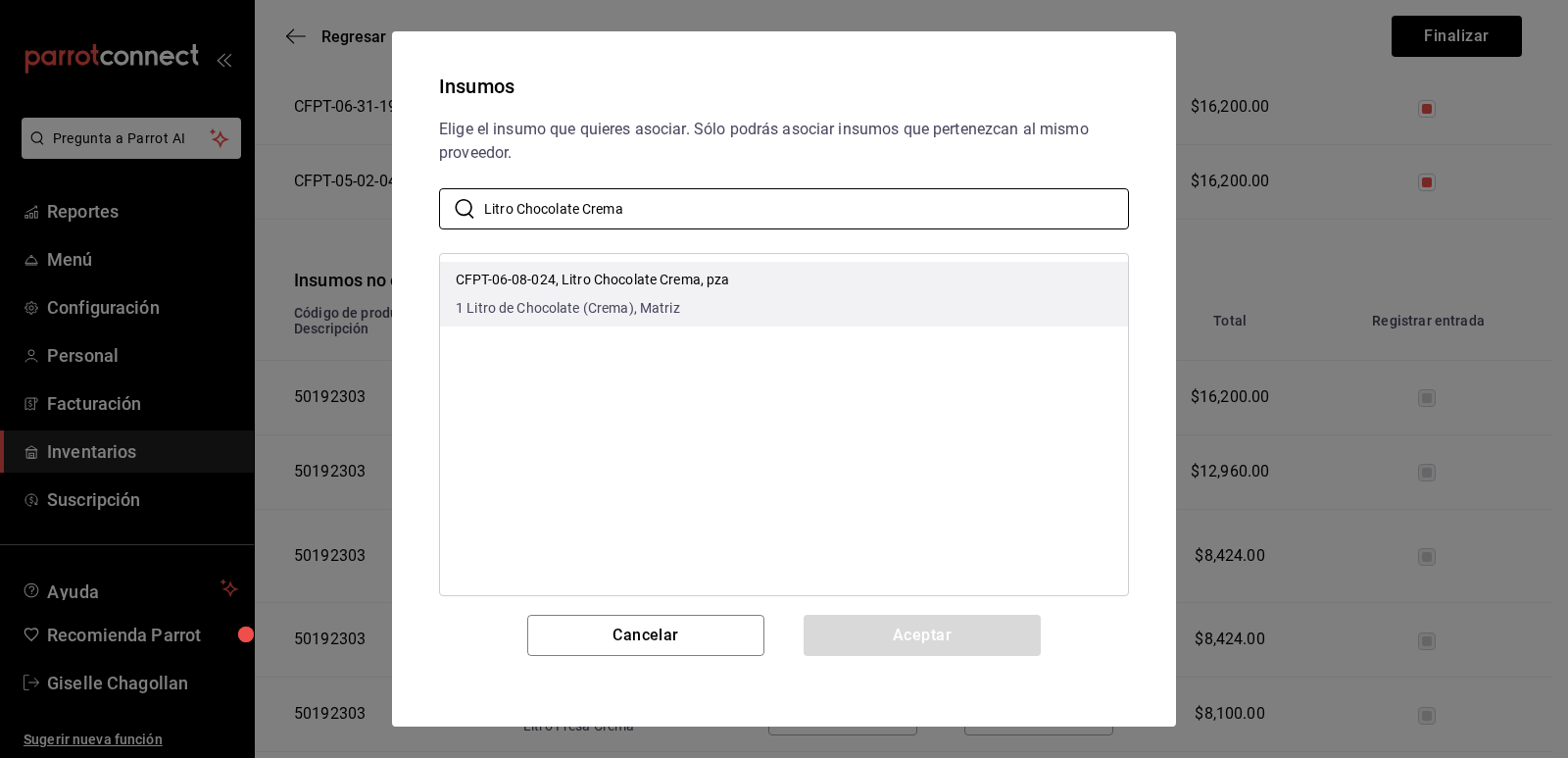 type on "Litro Chocolate Crema" 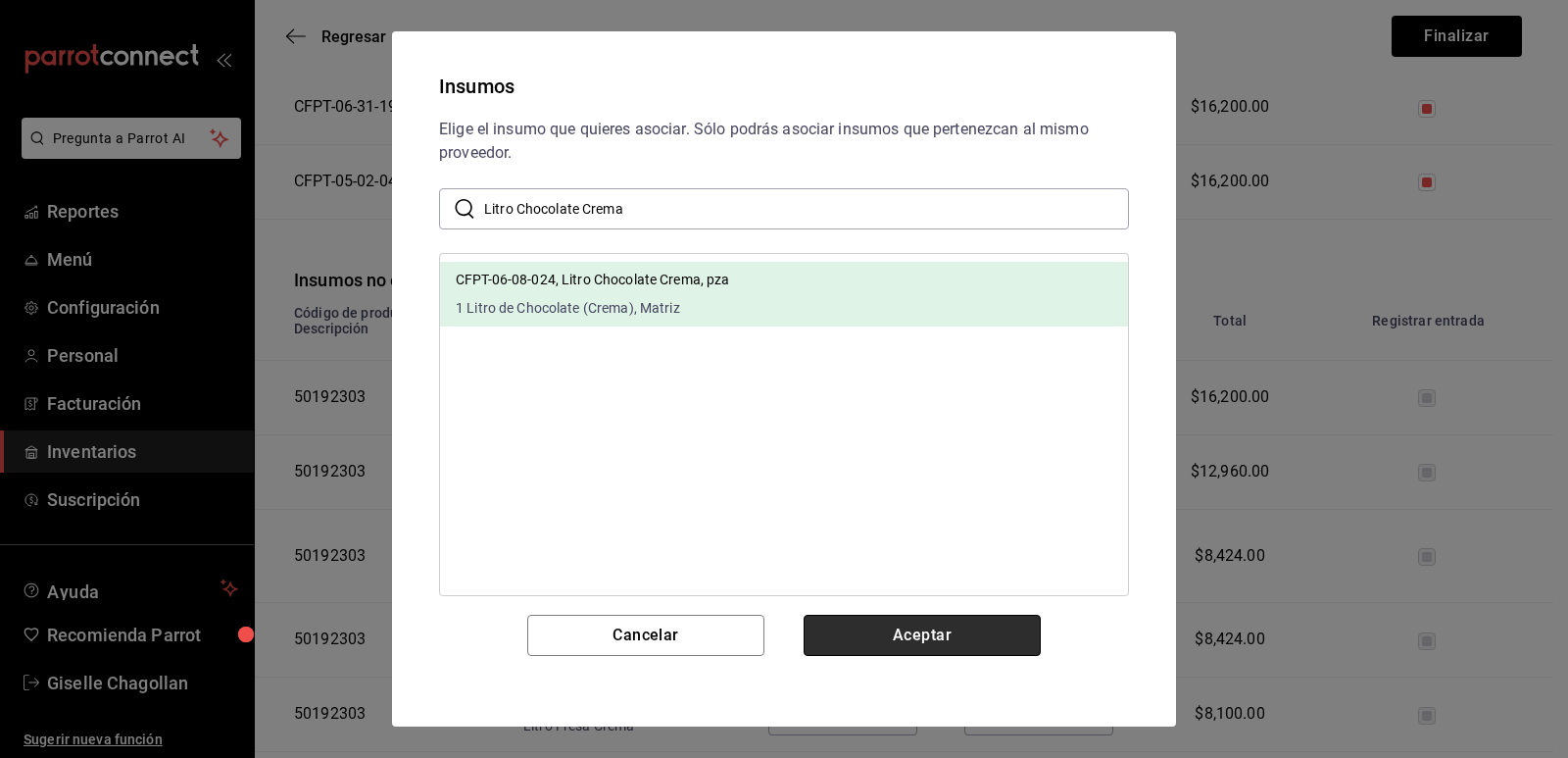 click on "Aceptar" at bounding box center [922, 635] 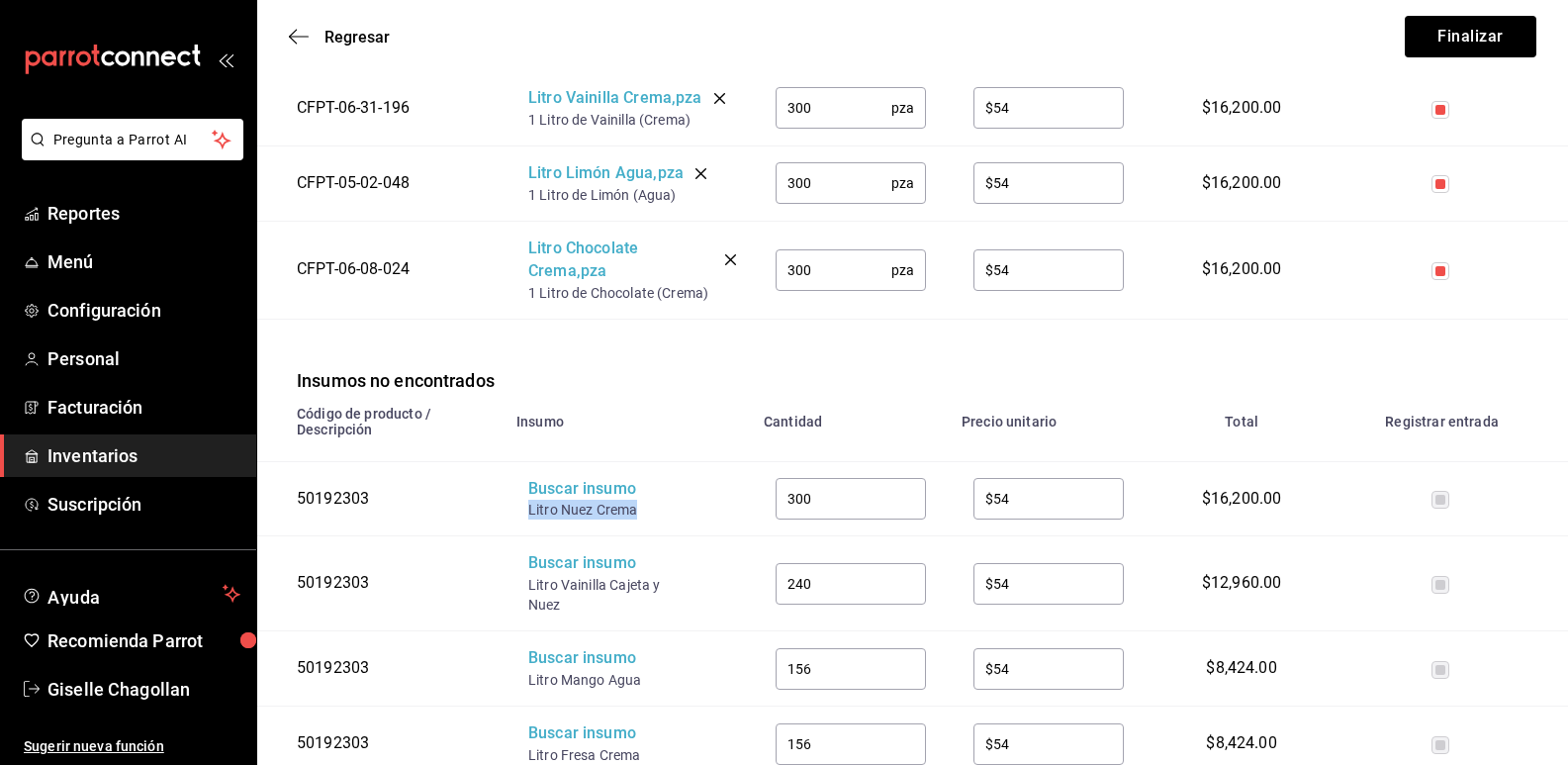 drag, startPoint x: 643, startPoint y: 518, endPoint x: 527, endPoint y: 510, distance: 116.275535 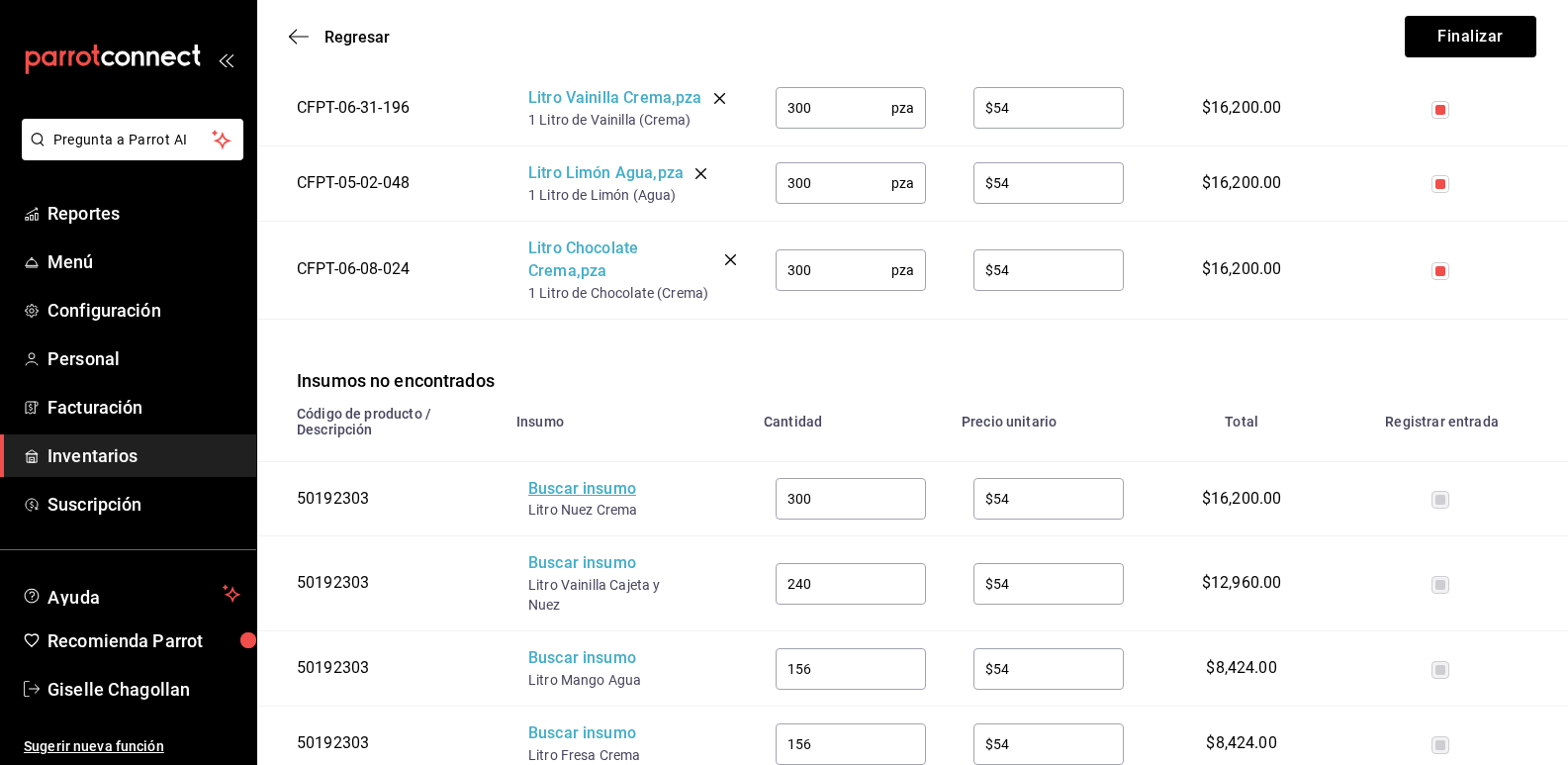 click on "Buscar insumo" at bounding box center [607, 489] 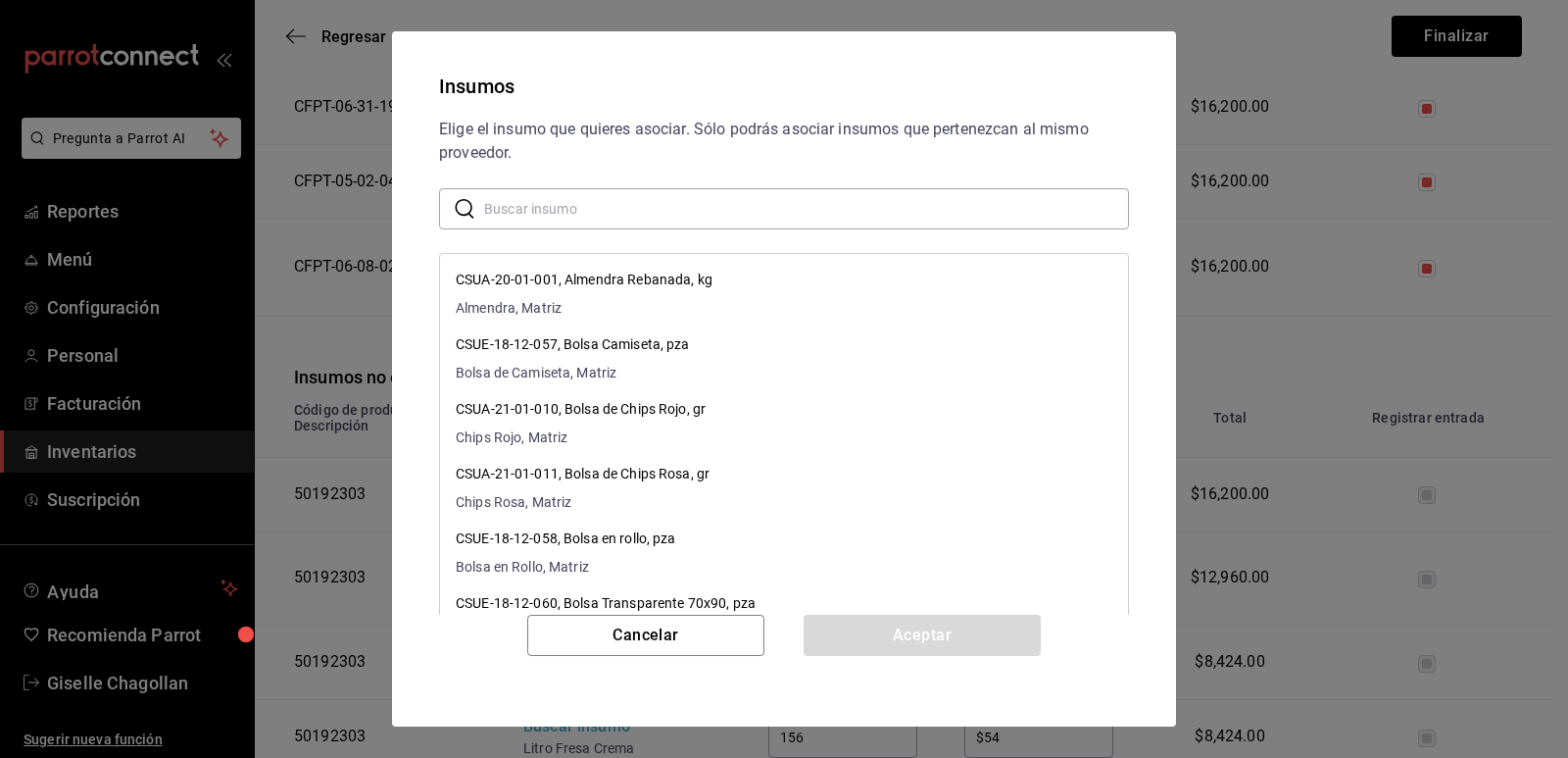 click at bounding box center (807, 209) 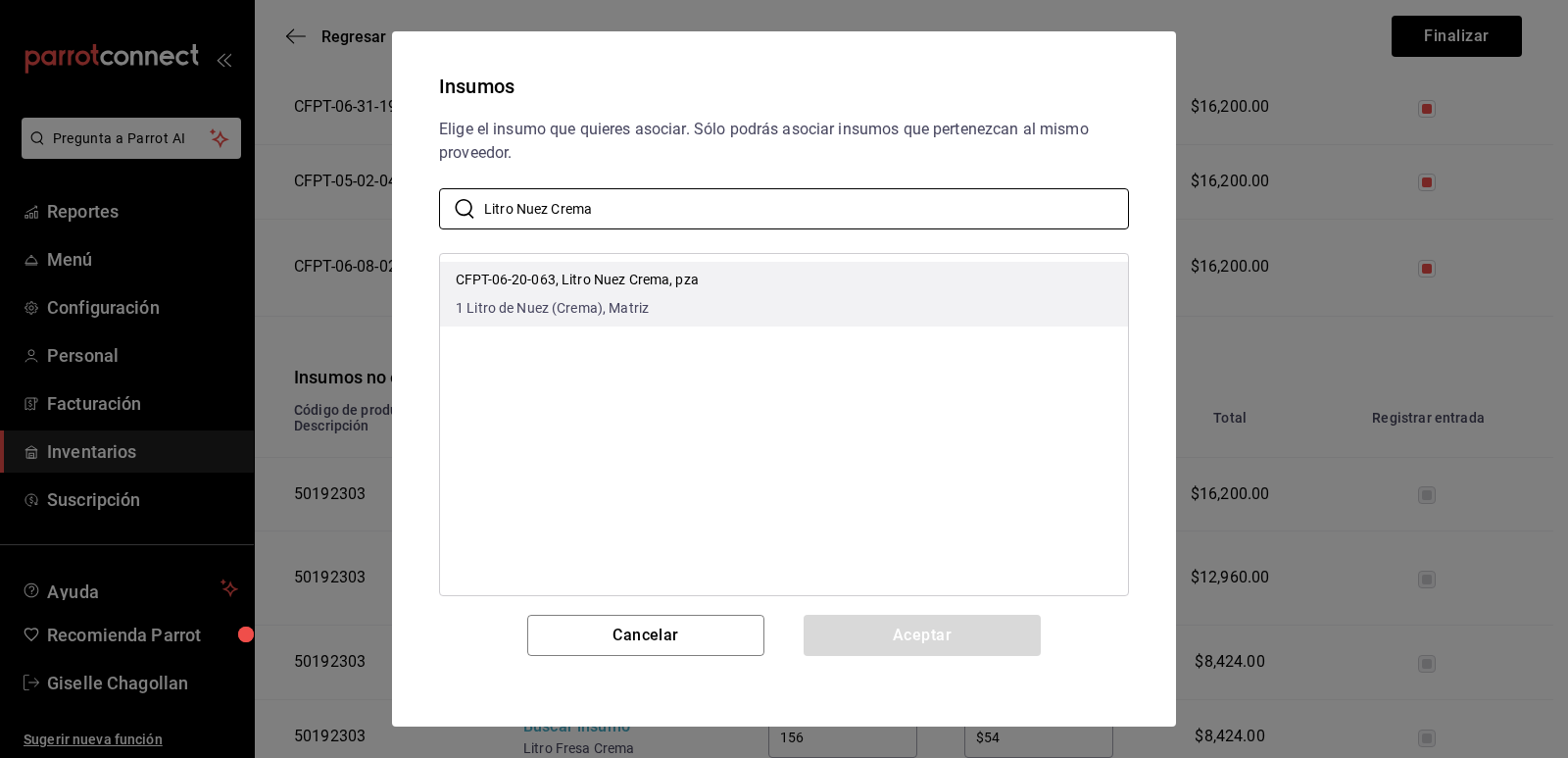 type on "Litro Nuez Crema" 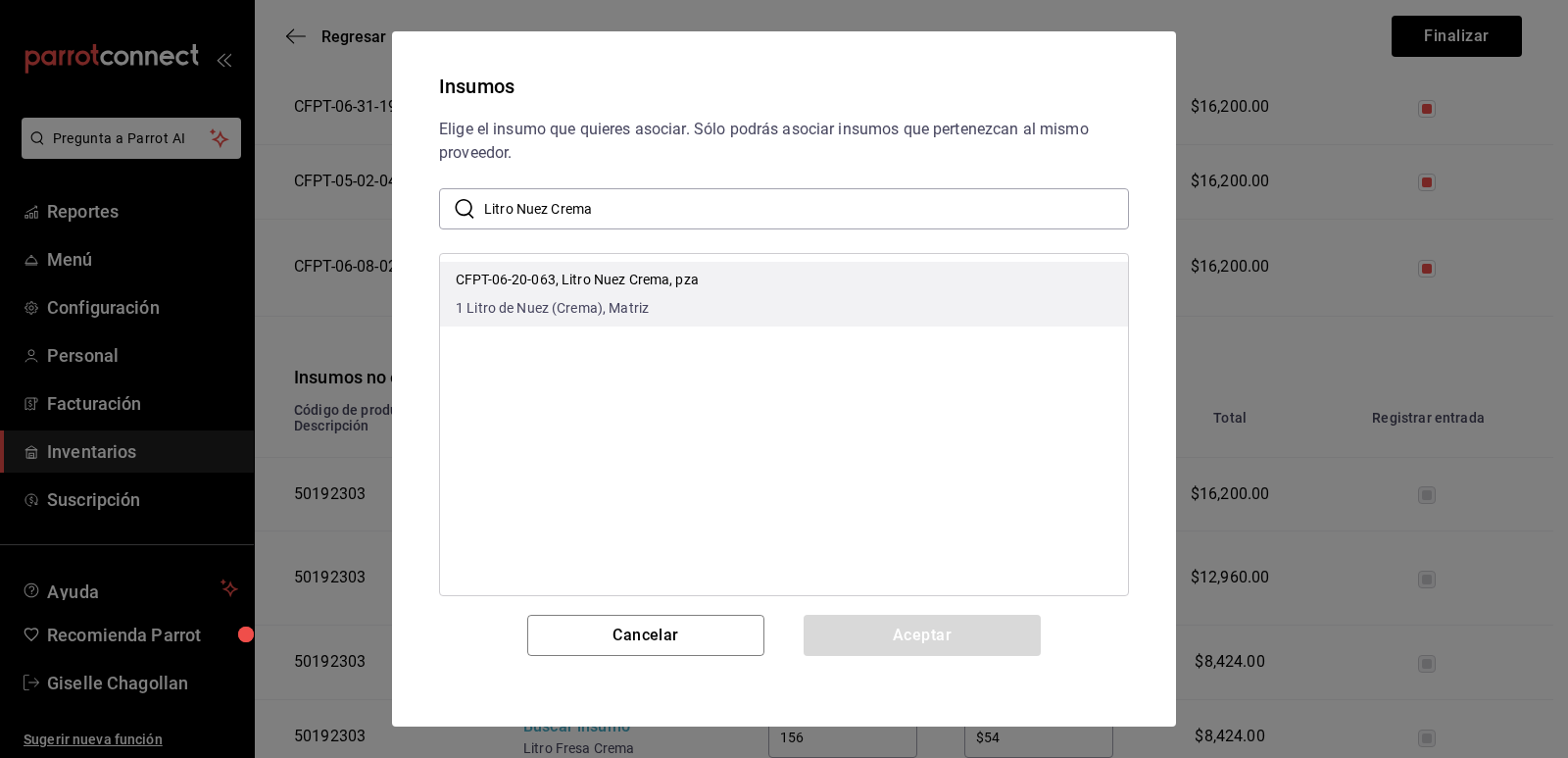 click on "CFPT-06-20-063, Litro Nuez Crema, pza 1 Litro de Nuez (Crema), Matriz" at bounding box center [784, 294] 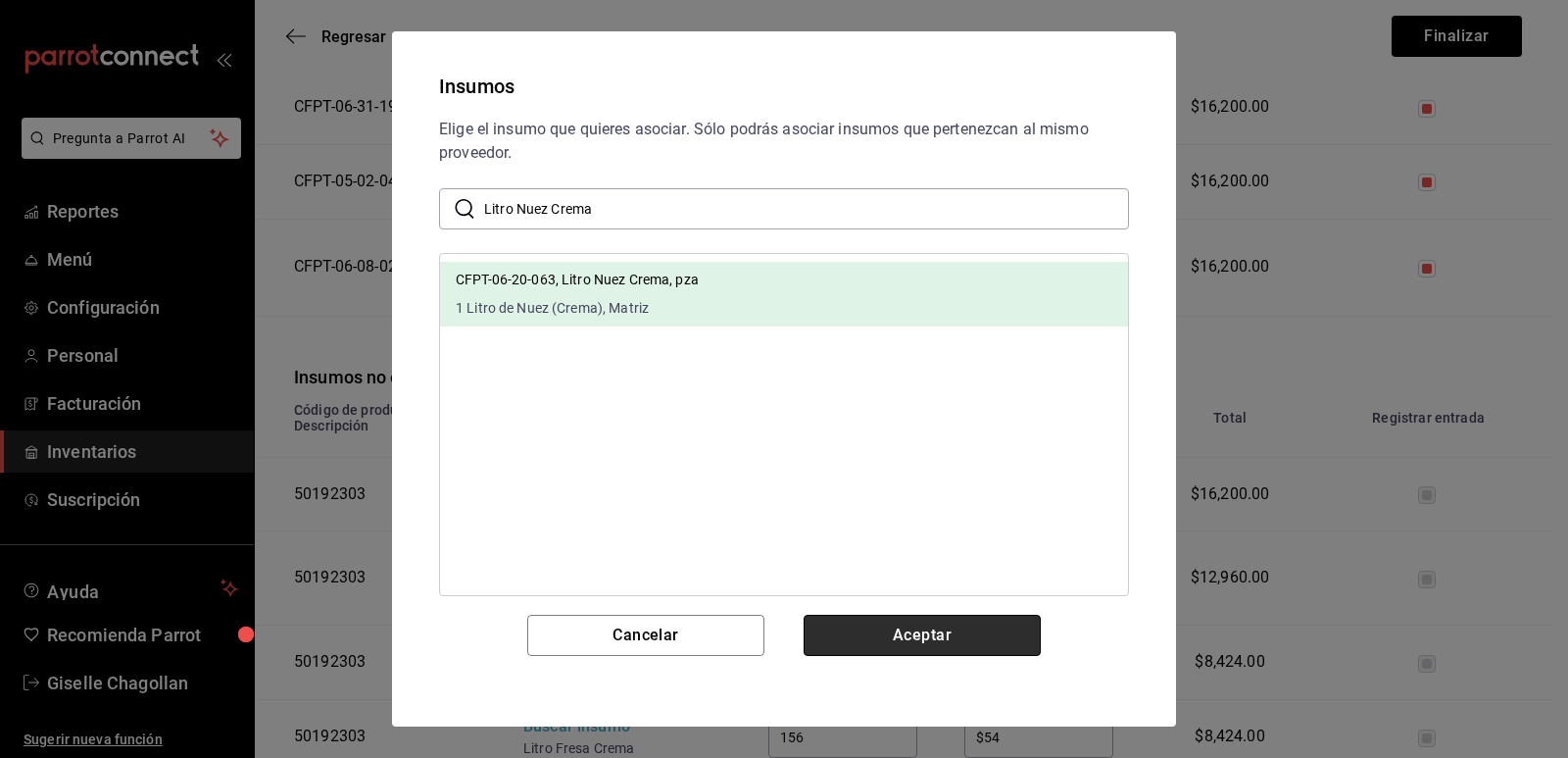 click on "Aceptar" at bounding box center (922, 635) 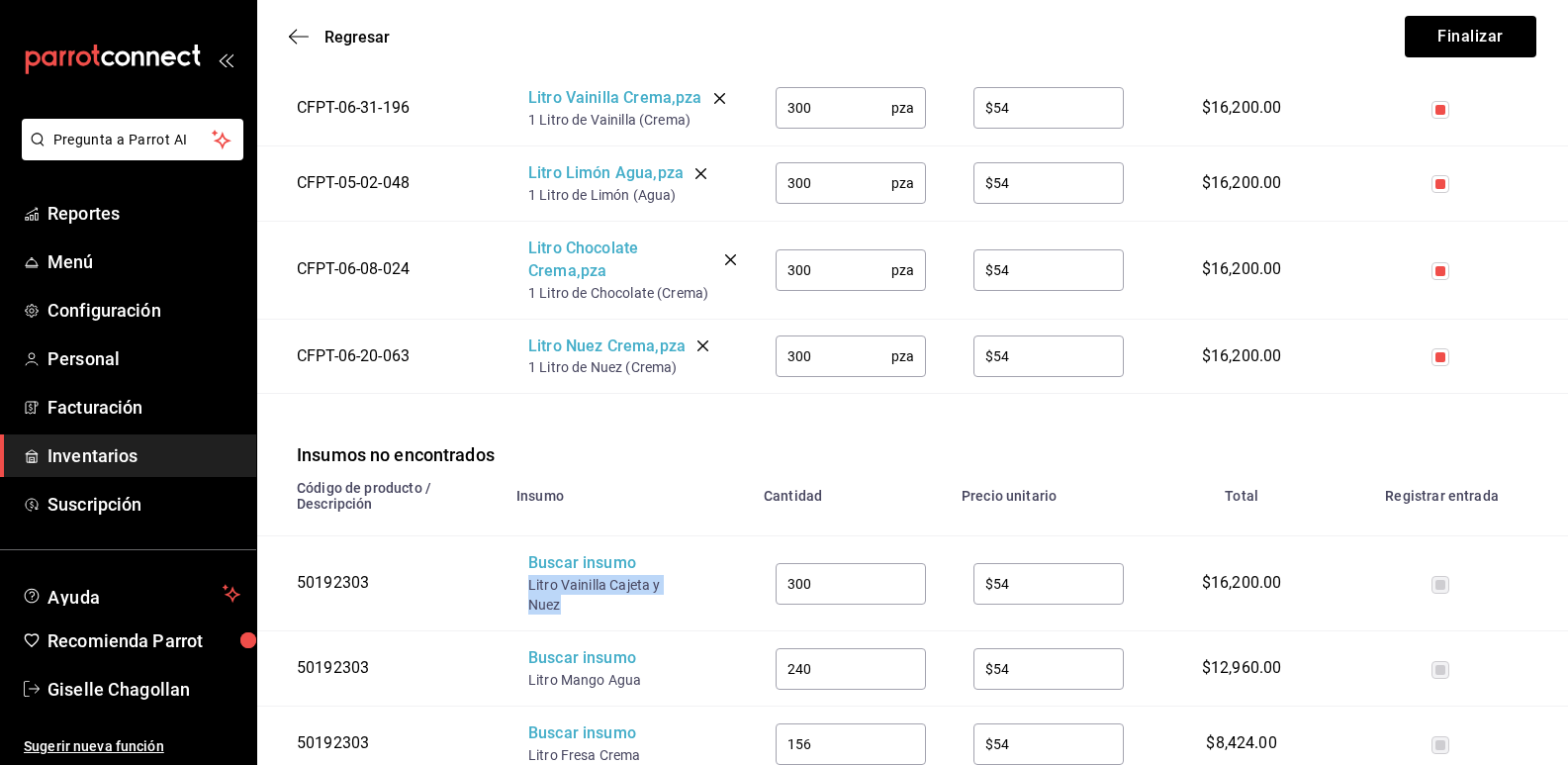 drag, startPoint x: 601, startPoint y: 613, endPoint x: 524, endPoint y: 592, distance: 79.81228 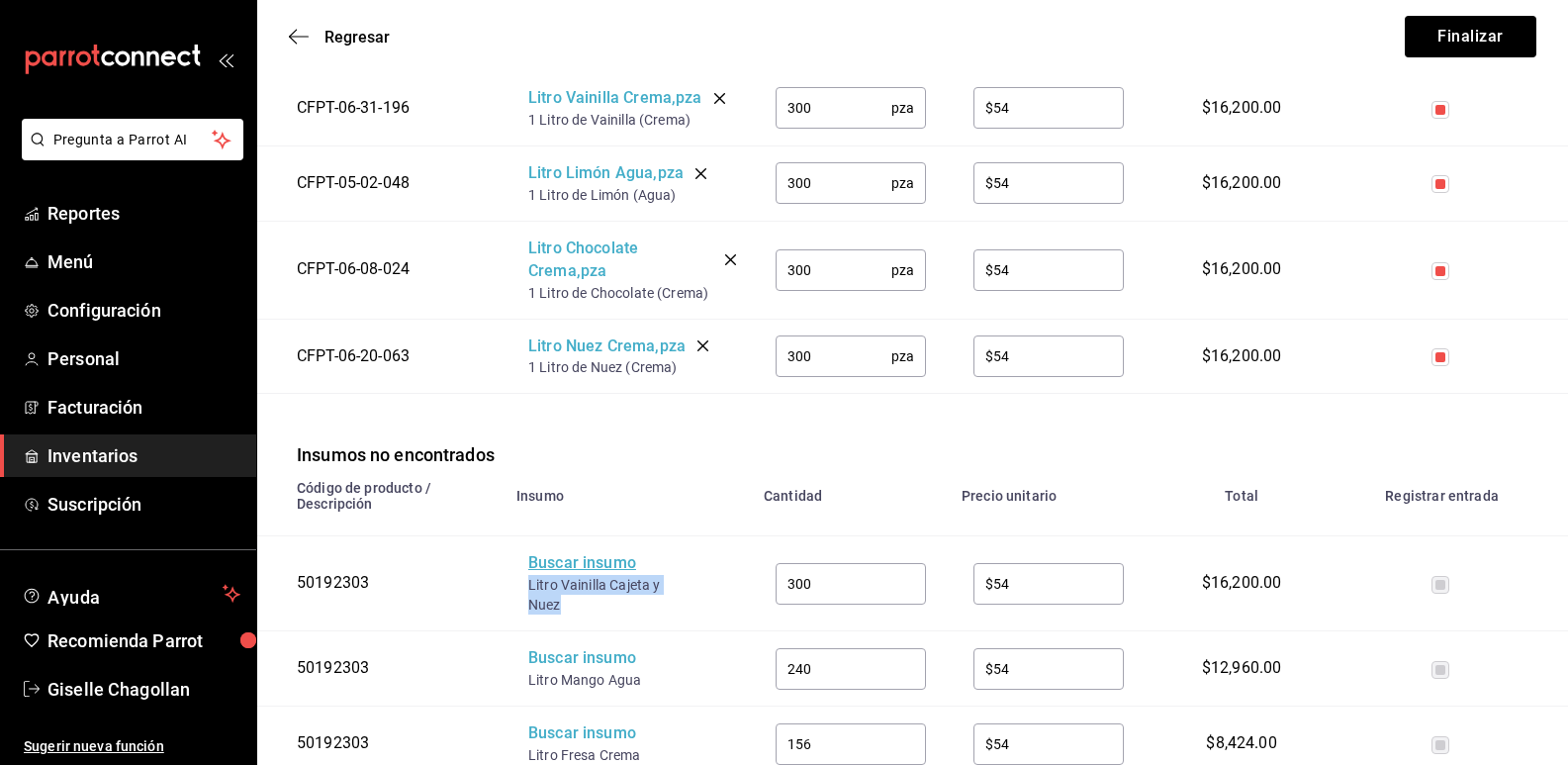 copy on "Litro Vainilla Cajeta y Nuez" 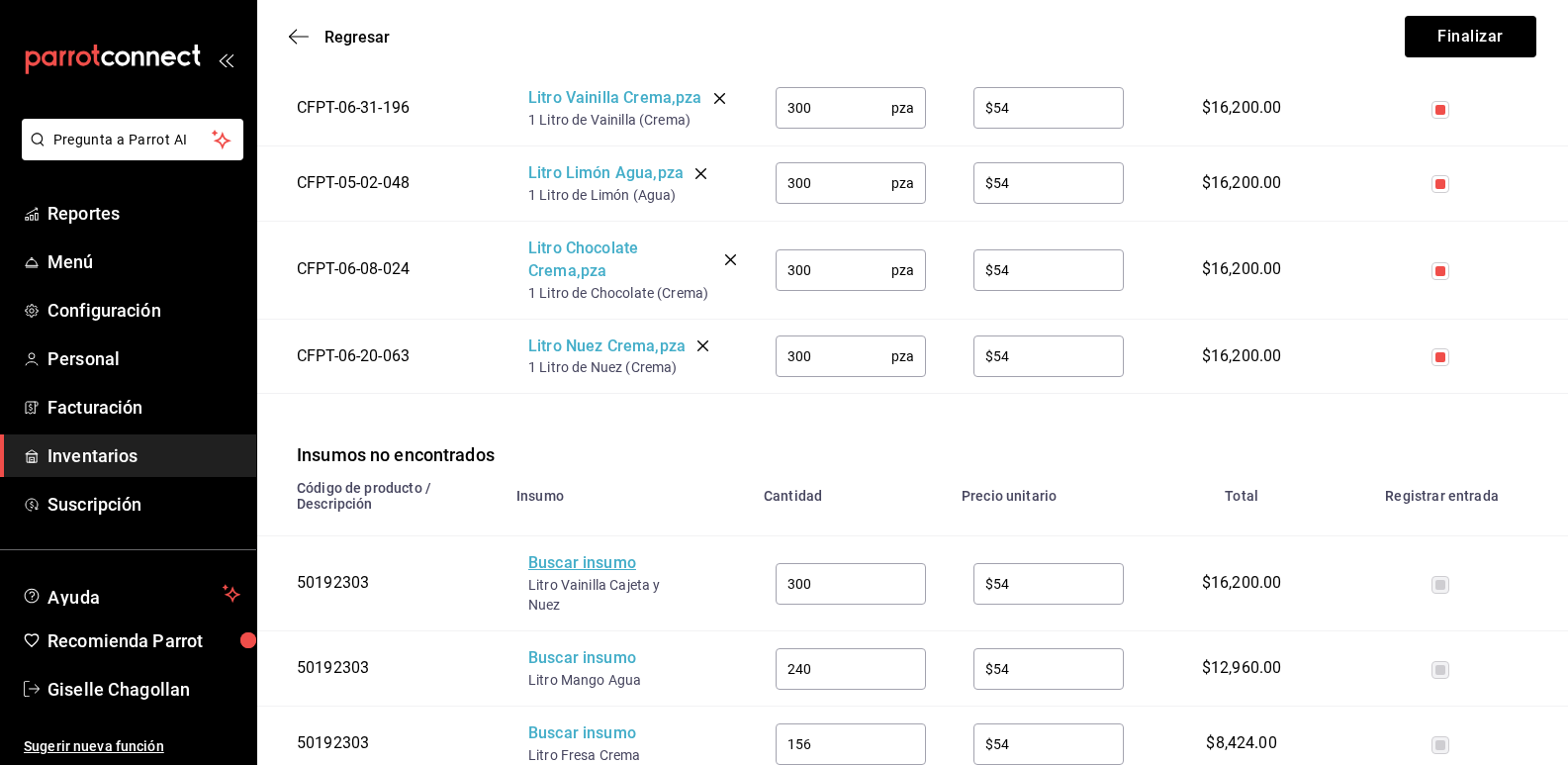 click on "Buscar insumo" at bounding box center (607, 563) 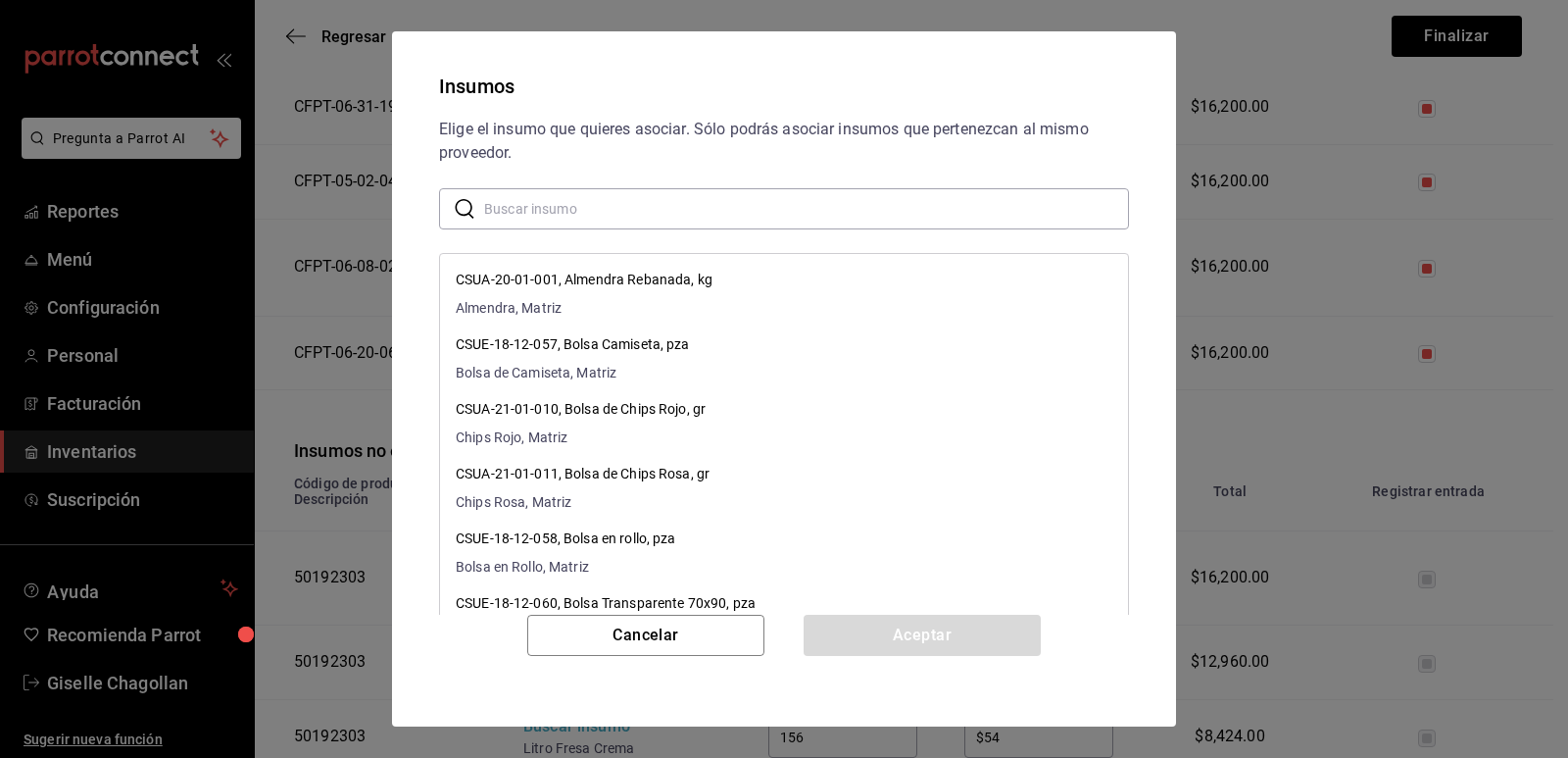 click at bounding box center [807, 209] 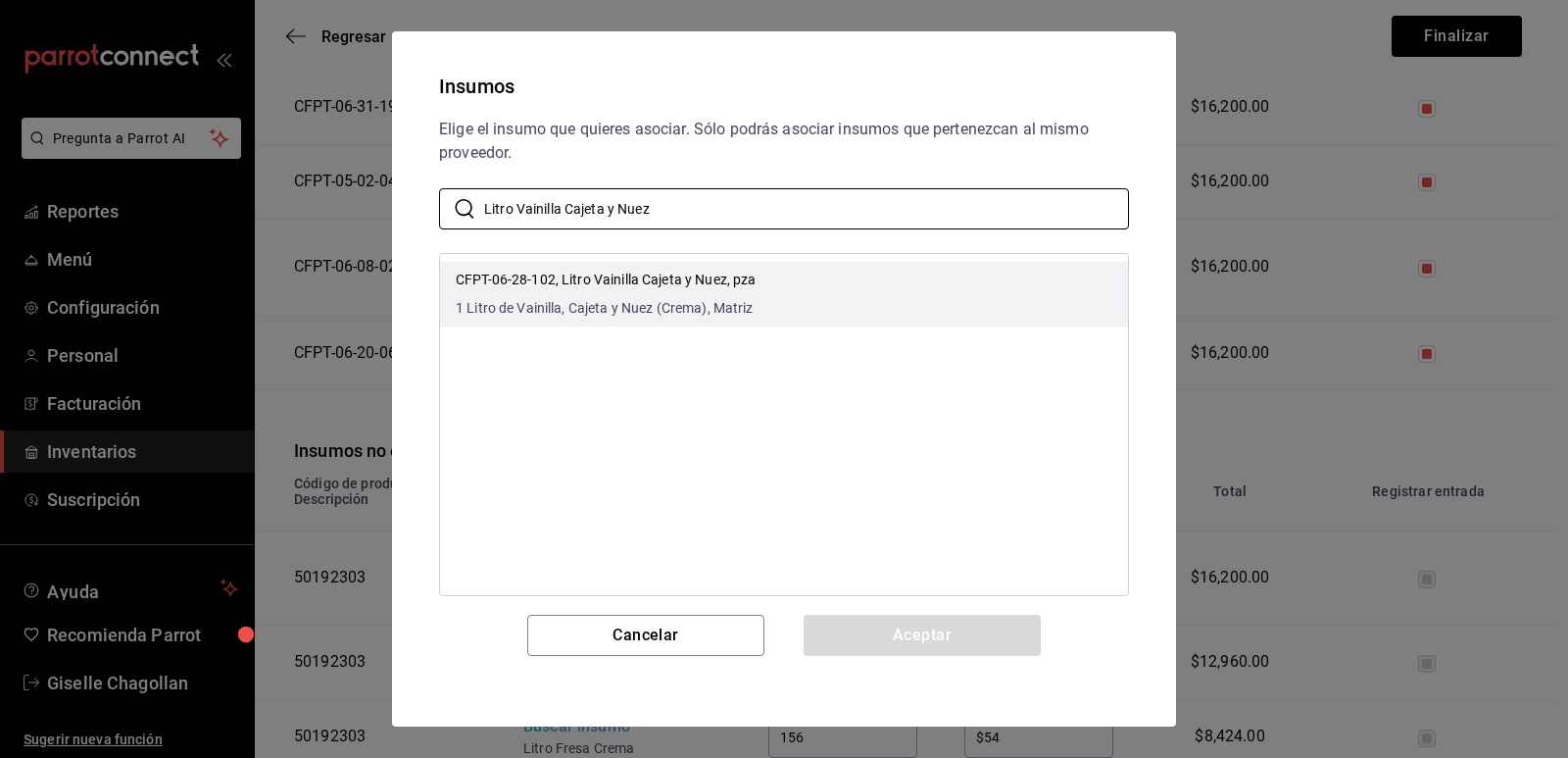 type on "Litro Vainilla Cajeta y Nuez" 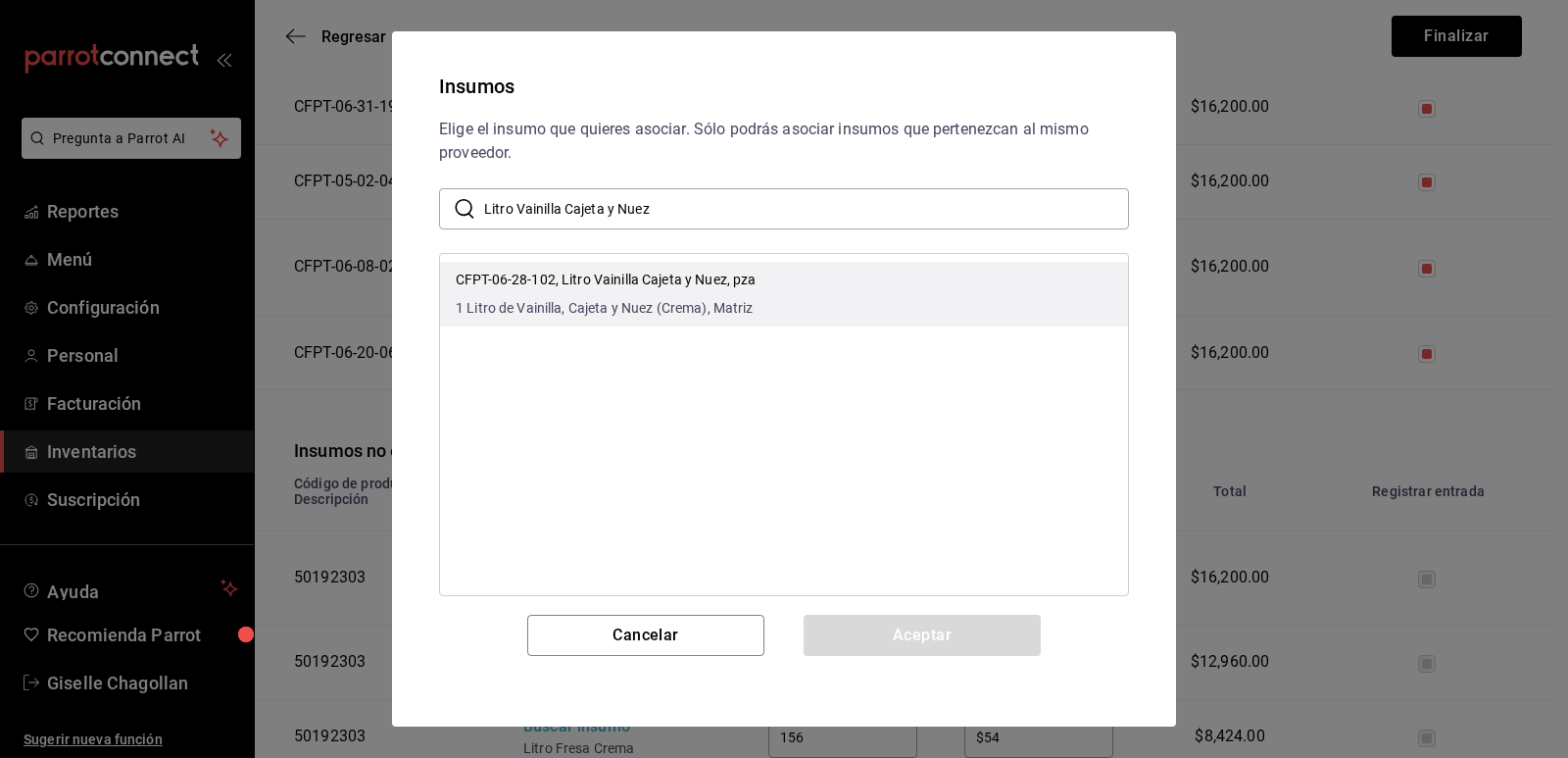 click on "CFPT-06-28-102, Litro Vainilla Cajeta y Nuez, pza 1 Litro de Vainilla, Cajeta y Nuez (Crema), [BRANCH_NAME]" at bounding box center [784, 294] 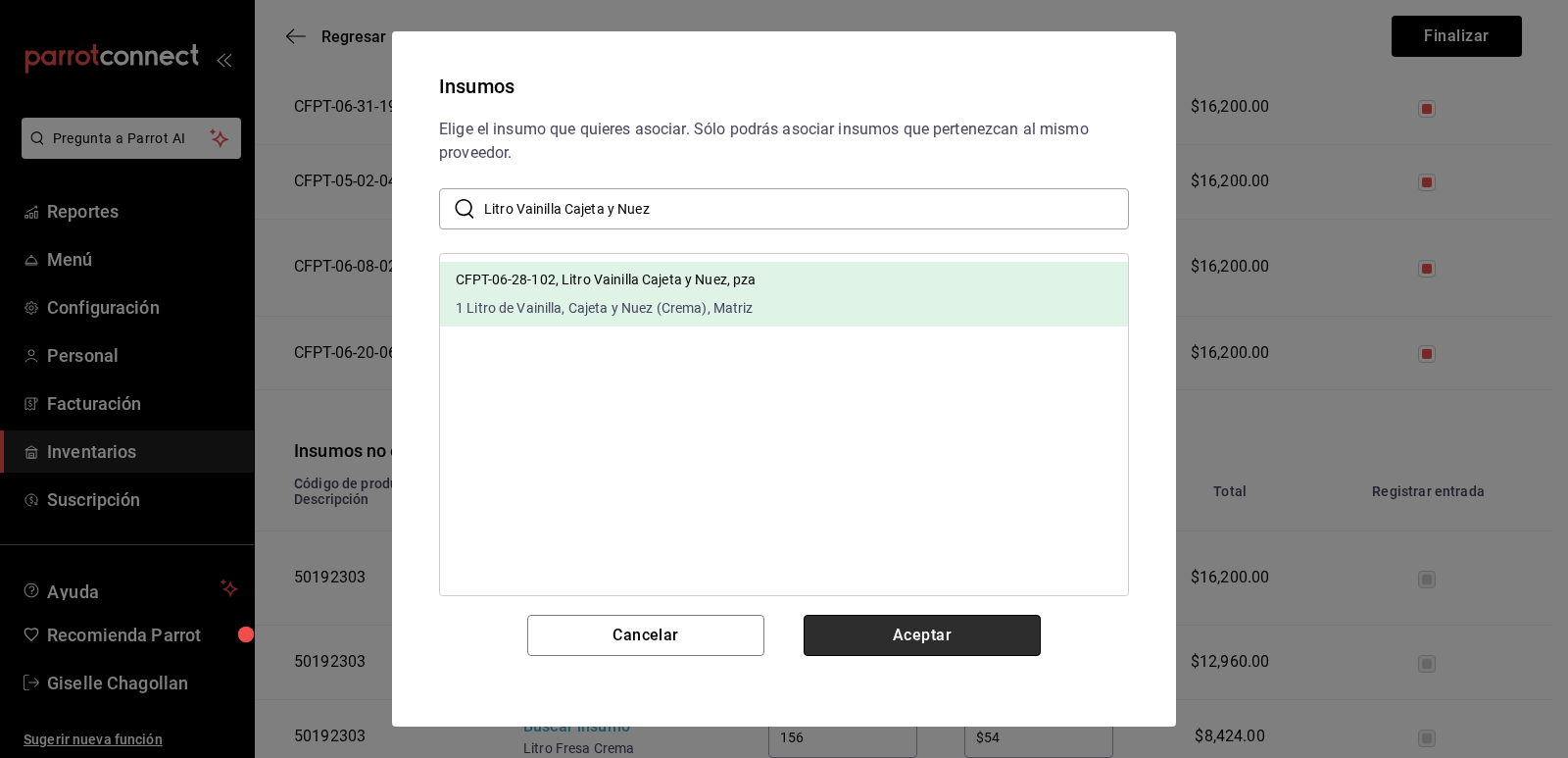 click on "Aceptar" at bounding box center [922, 635] 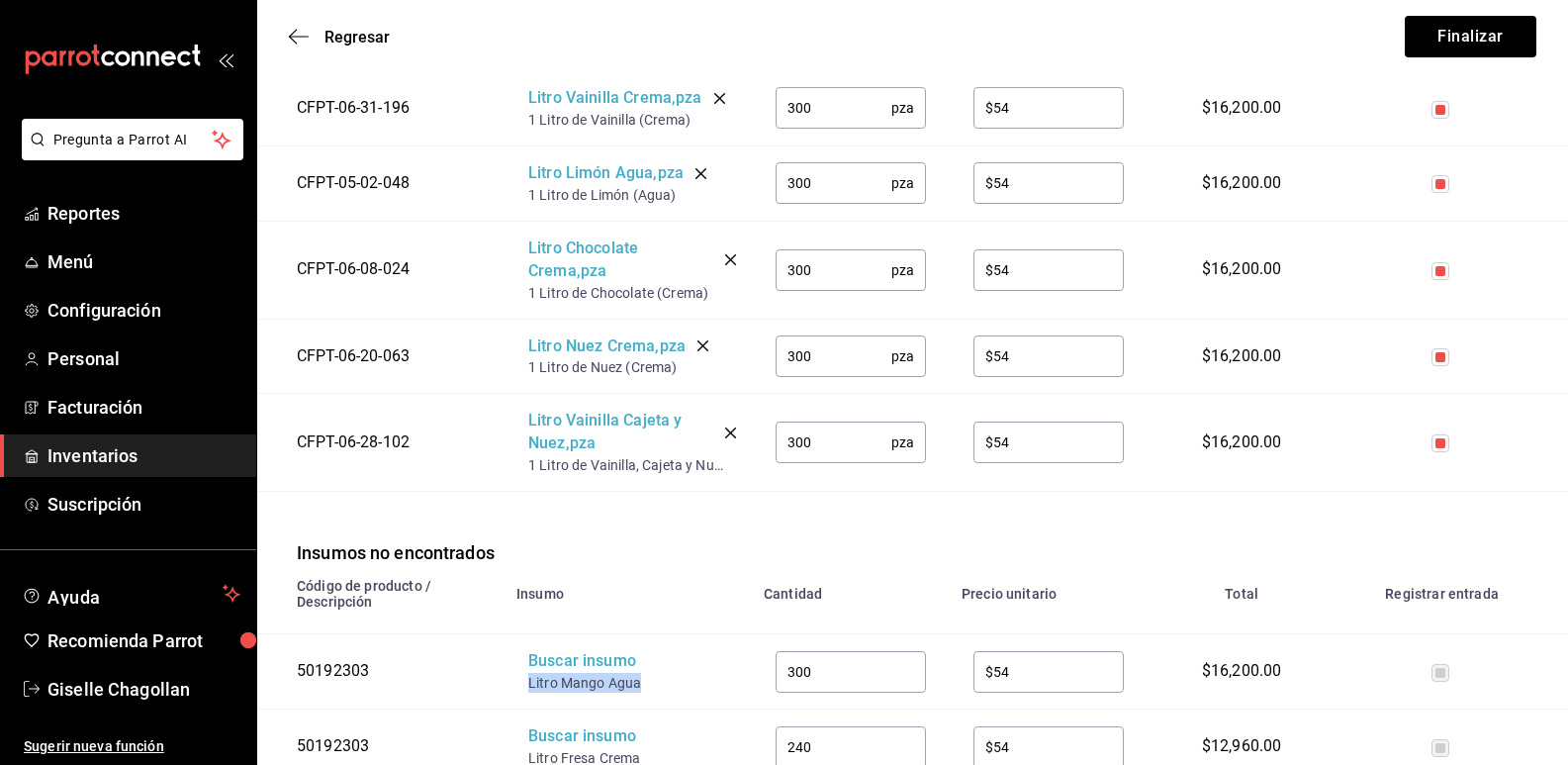 drag, startPoint x: 625, startPoint y: 682, endPoint x: 529, endPoint y: 681, distance: 96.00521 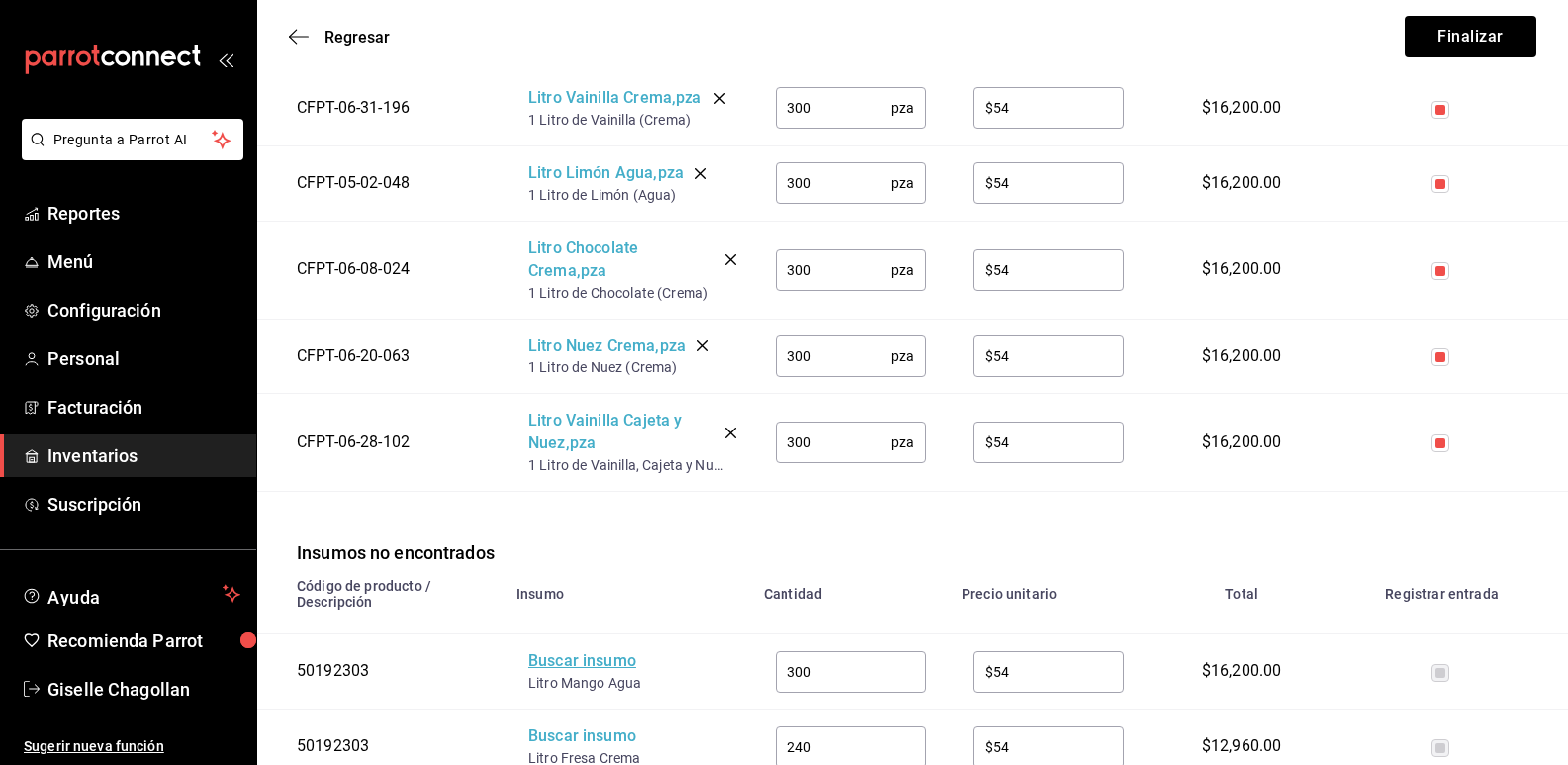 click on "Buscar insumo" at bounding box center [607, 661] 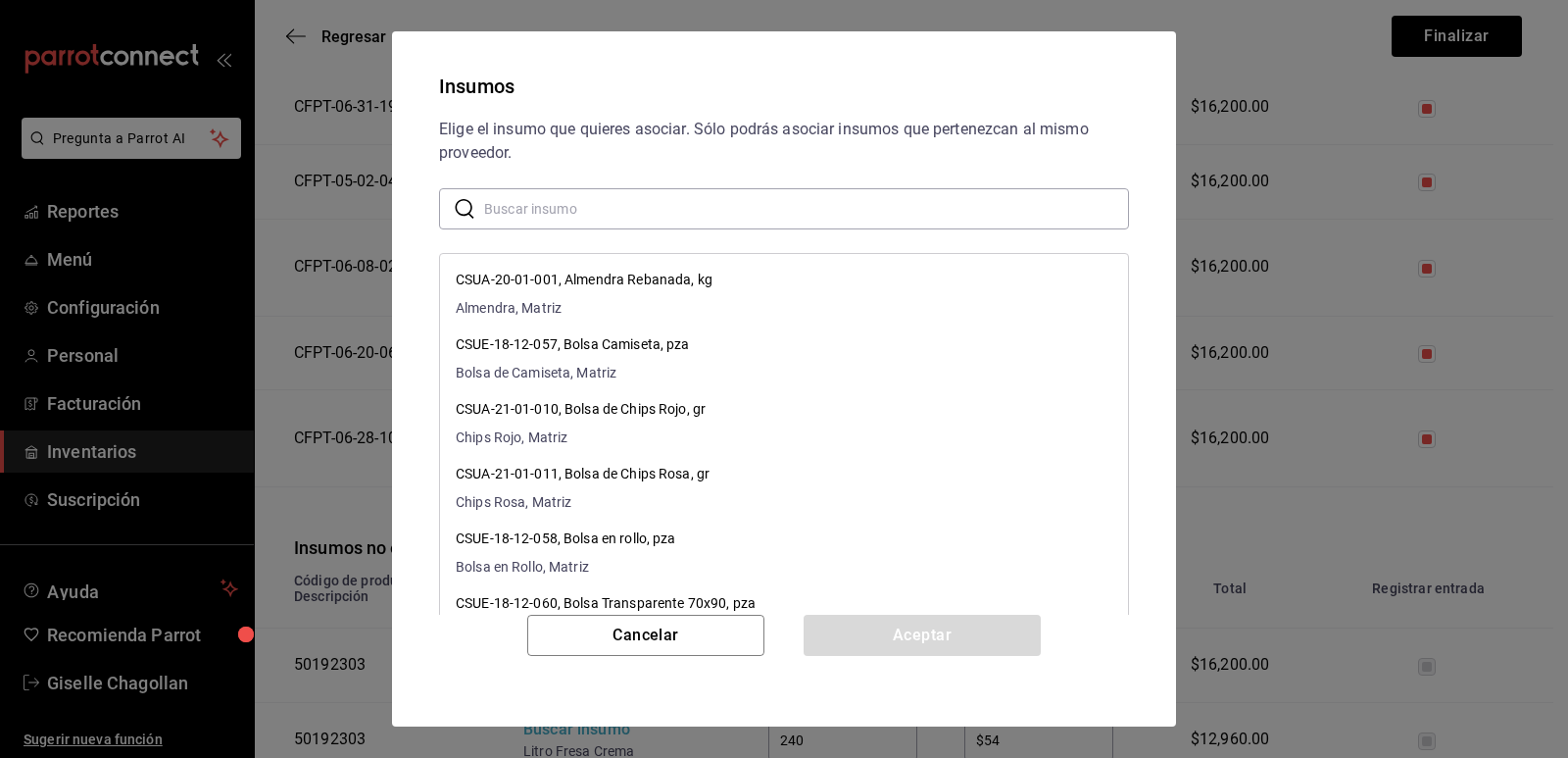 click at bounding box center [807, 209] 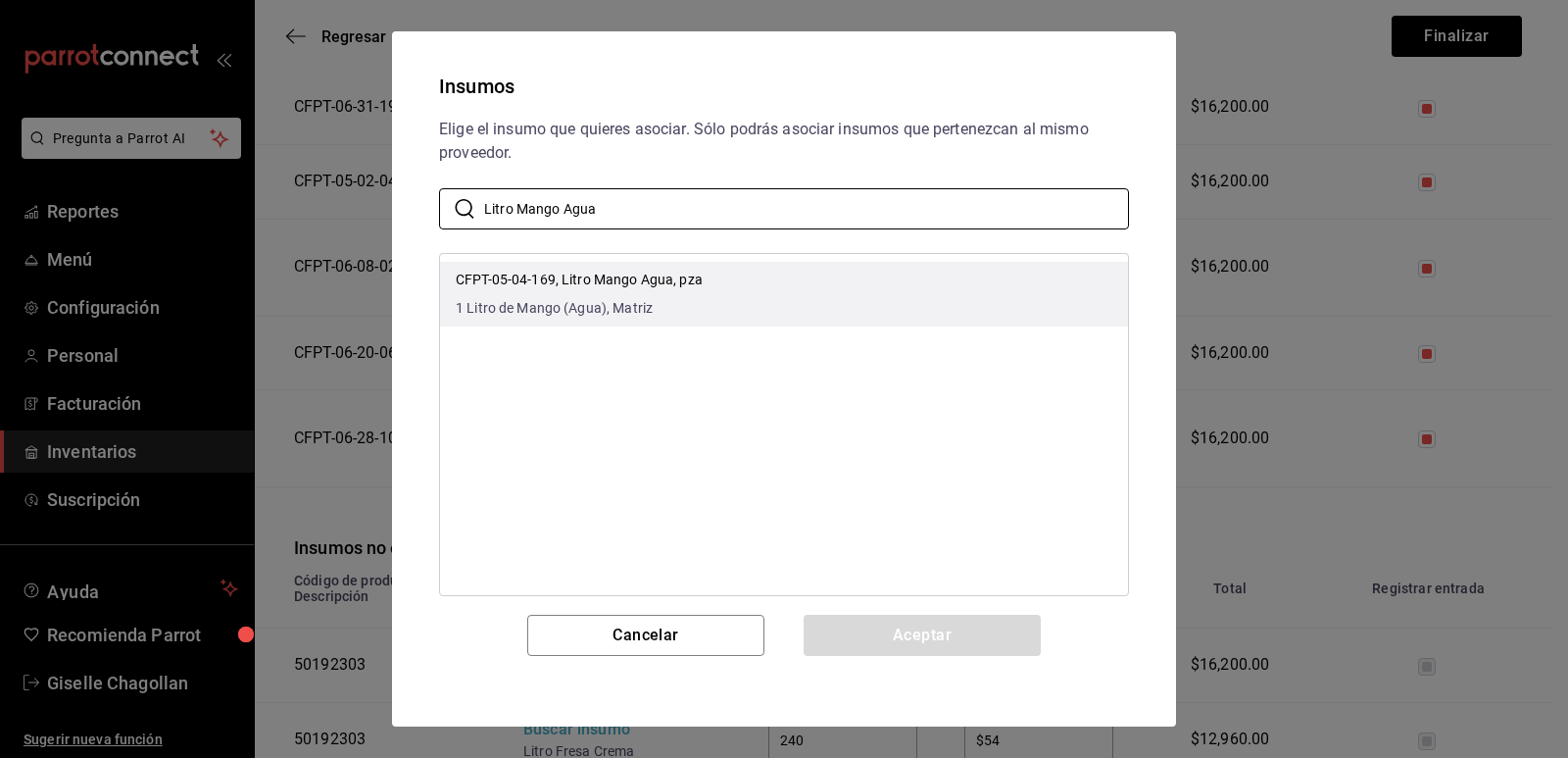 type on "Litro Mango Agua" 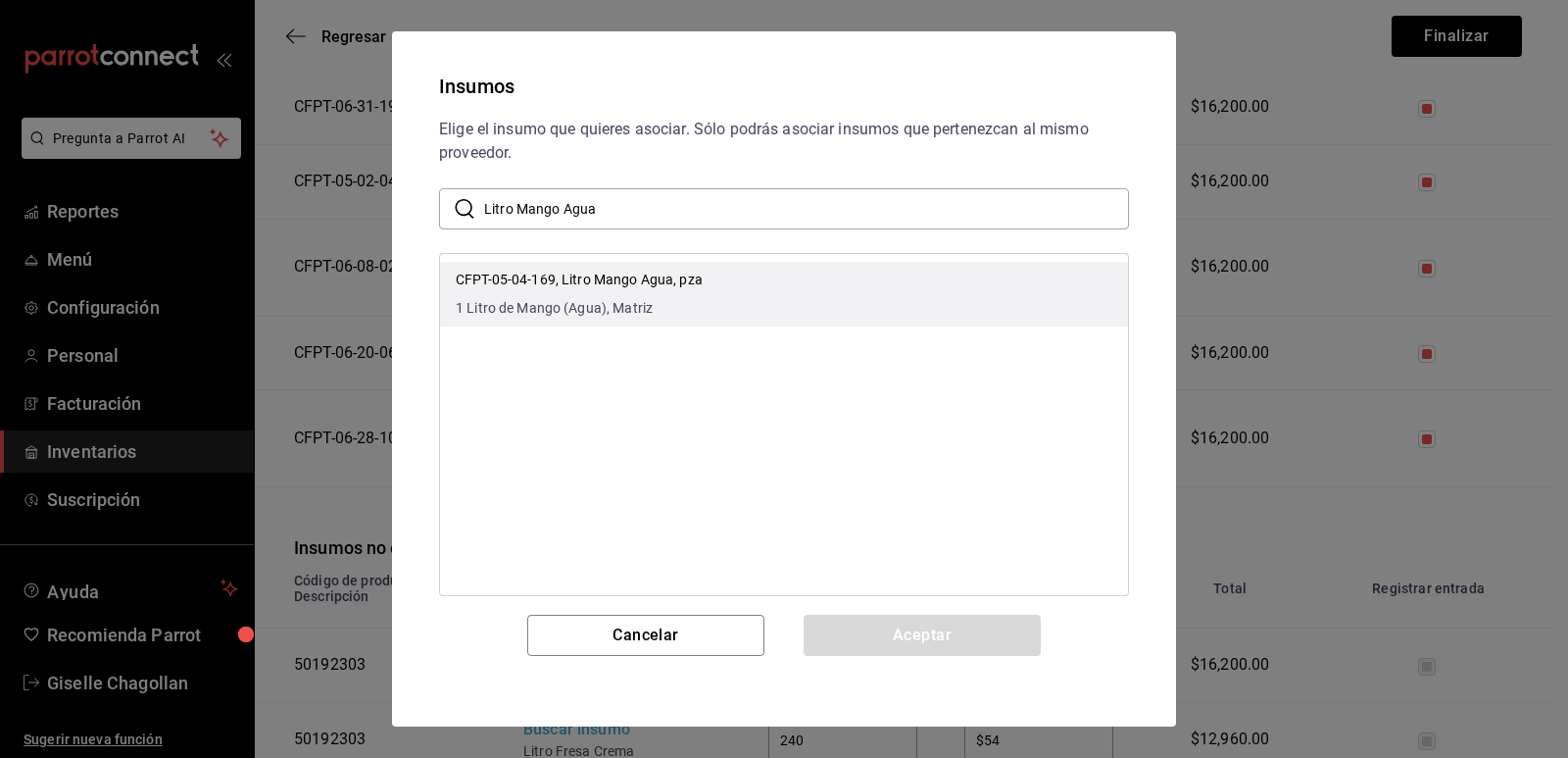 click on "CFPT-05-04-169, Litro Mango Agua, pza 1 Litro de Mango (Agua), [BRANCH_NAME]" at bounding box center (784, 294) 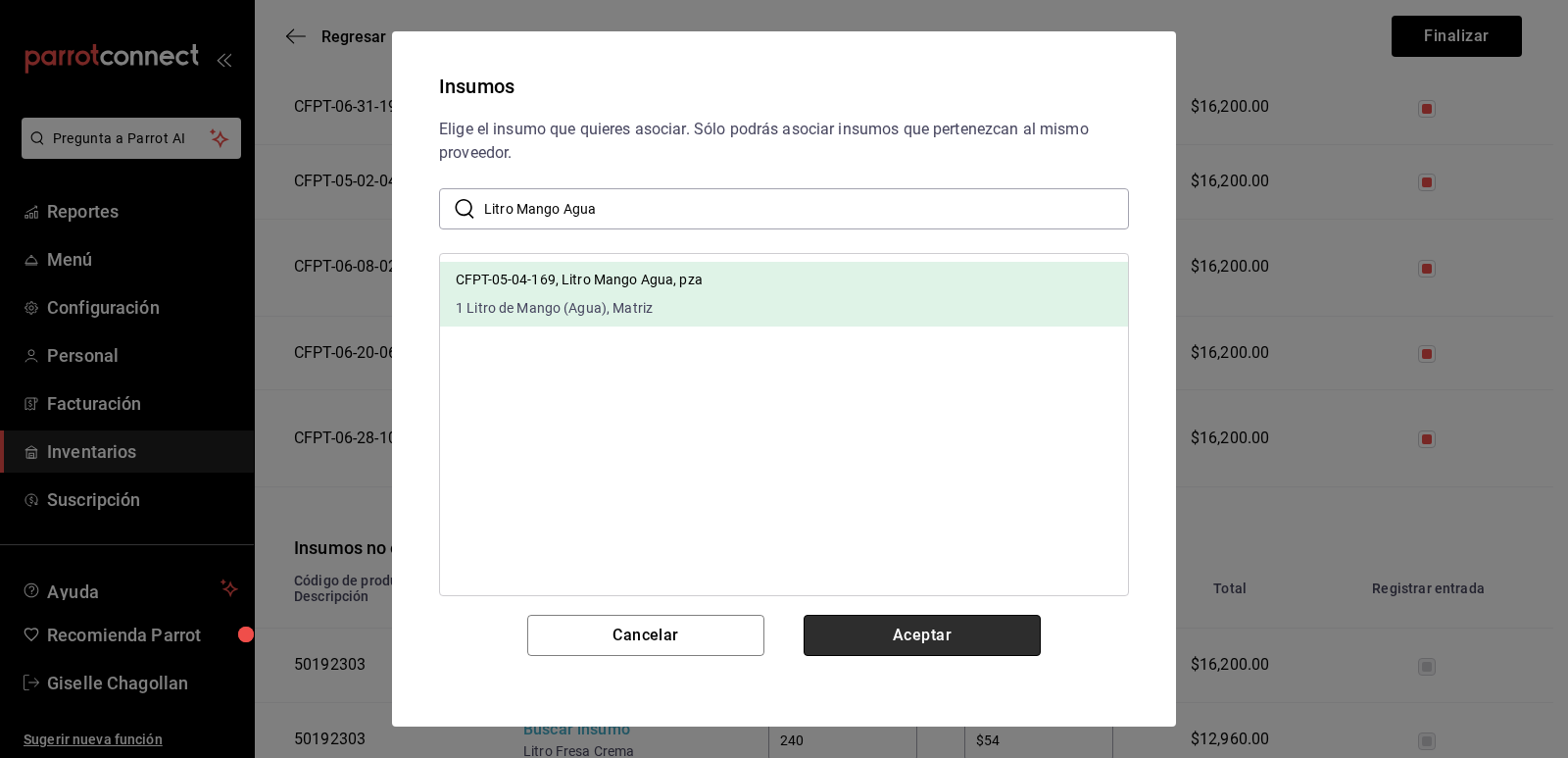 click on "Aceptar" at bounding box center (922, 635) 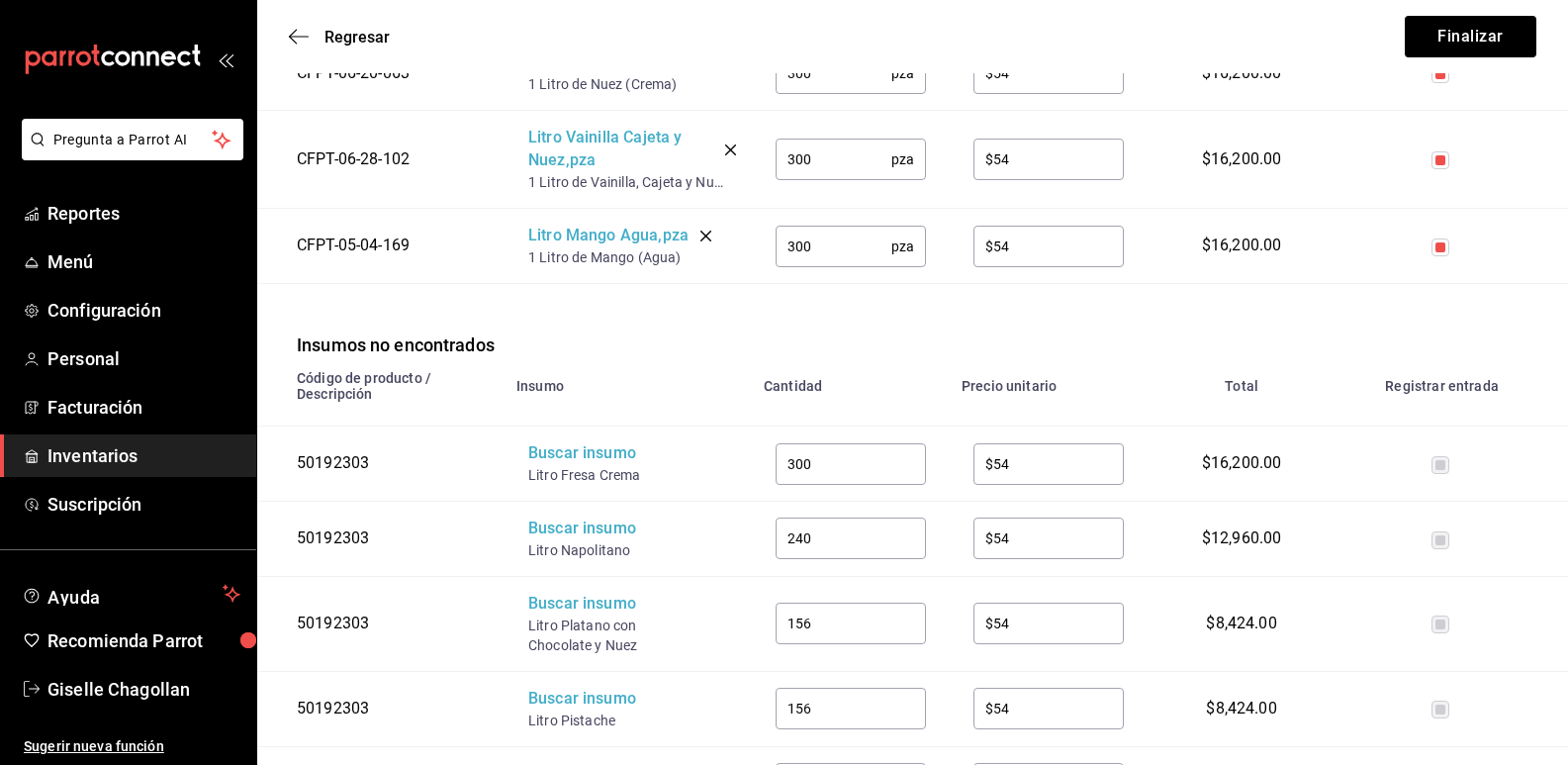 scroll, scrollTop: 693, scrollLeft: 0, axis: vertical 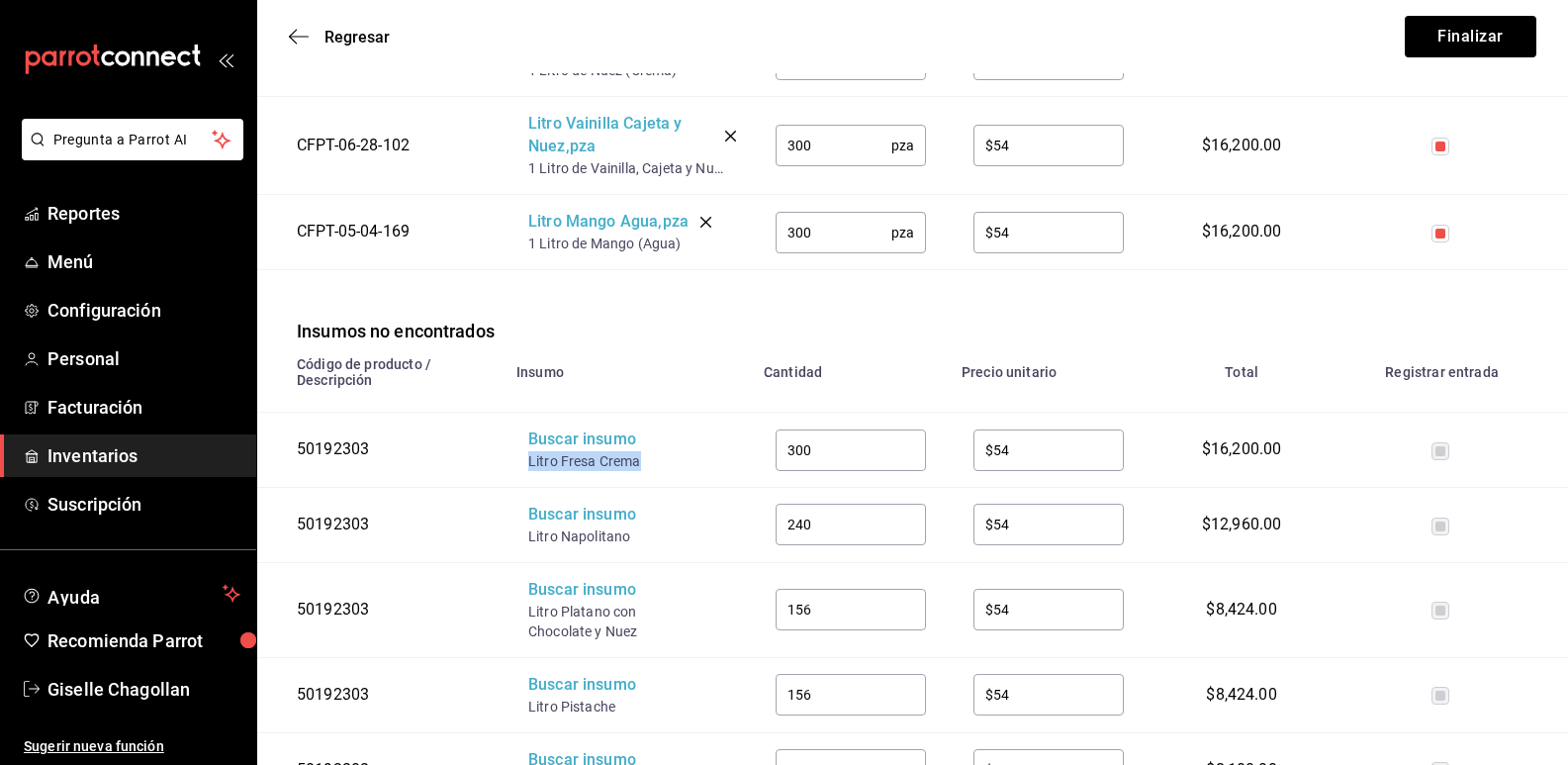 drag, startPoint x: 653, startPoint y: 468, endPoint x: 527, endPoint y: 467, distance: 126.00397 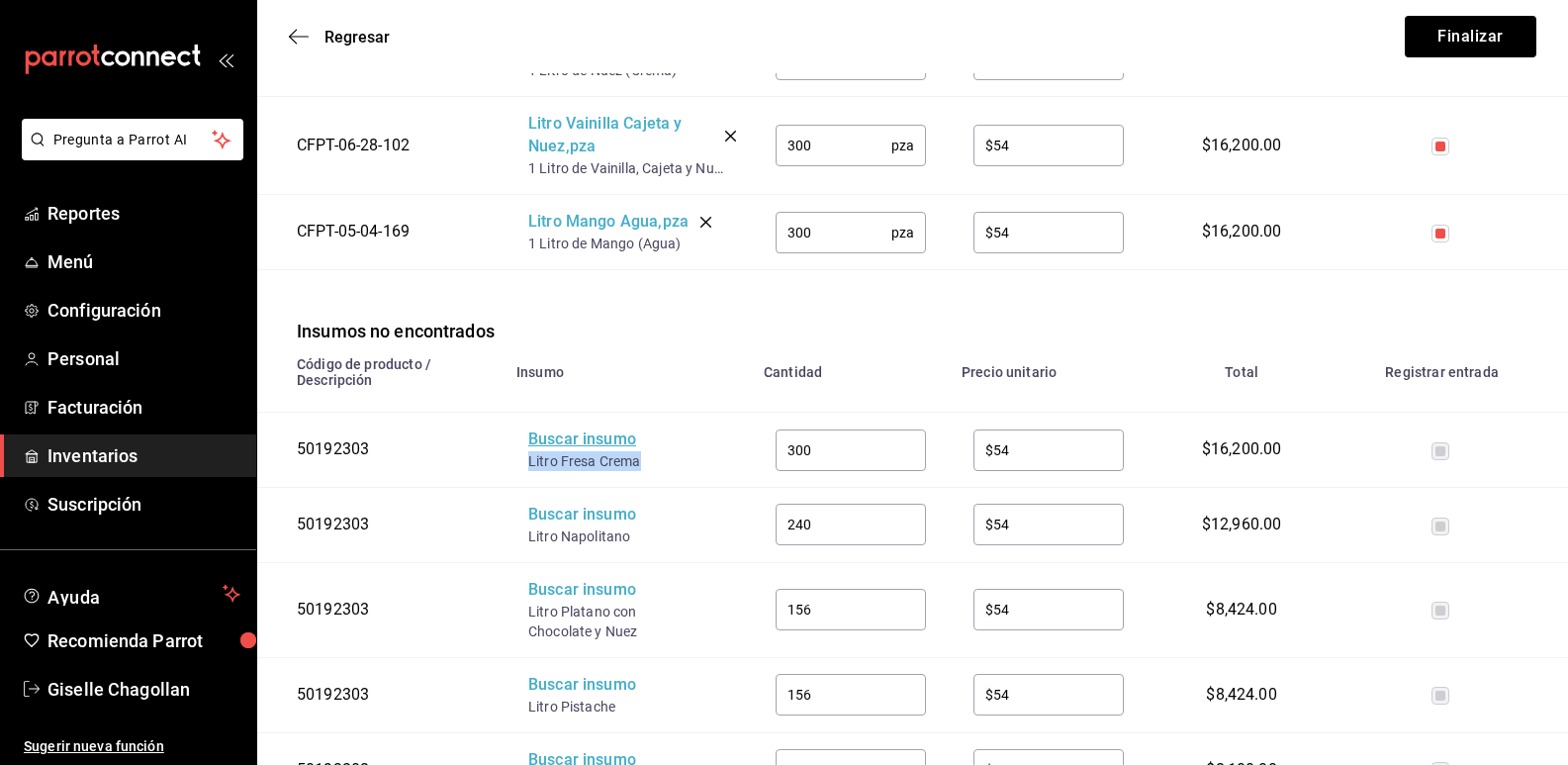 copy on "Litro Fresa Crema" 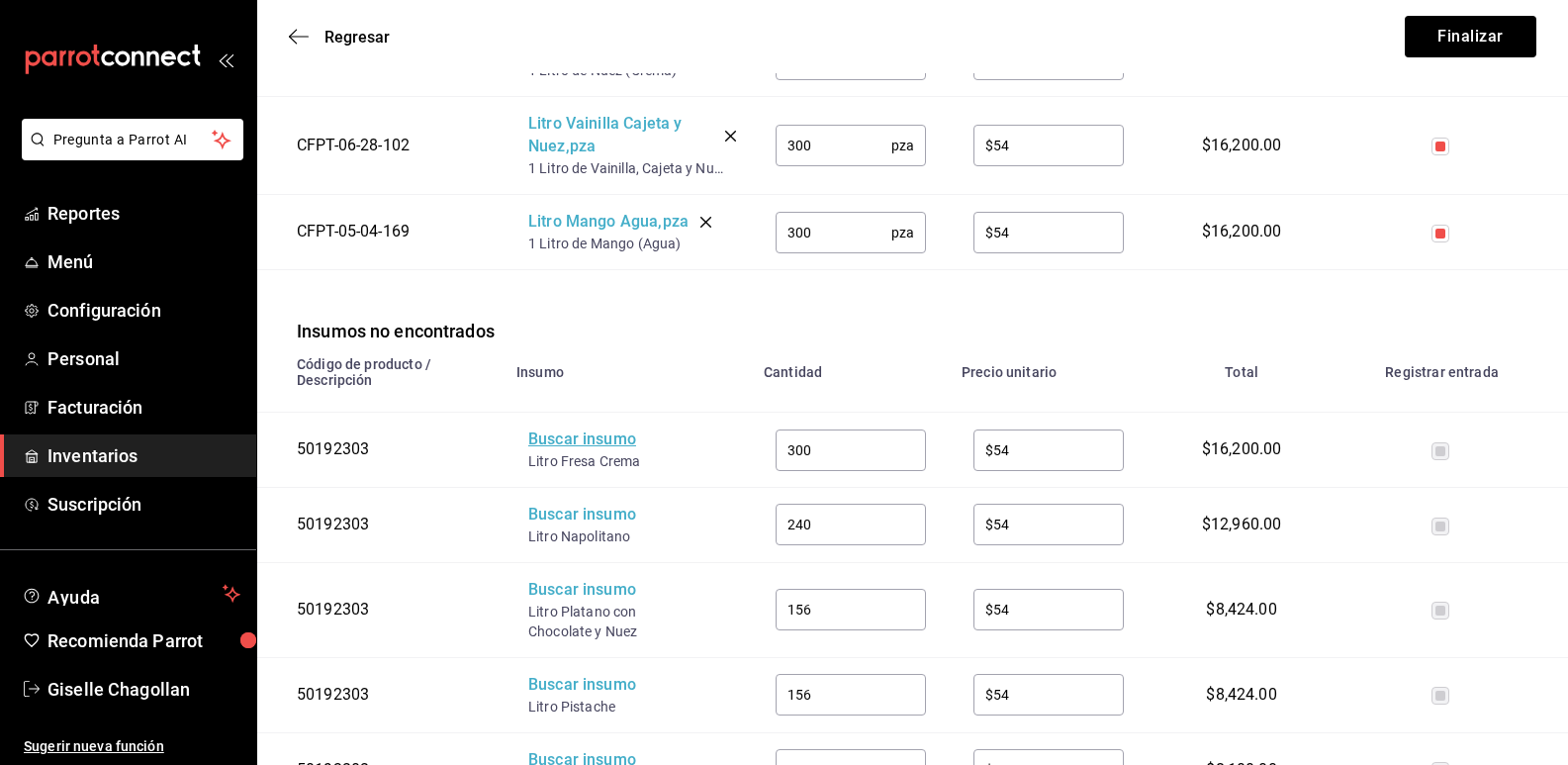 click on "Buscar insumo" at bounding box center (607, 439) 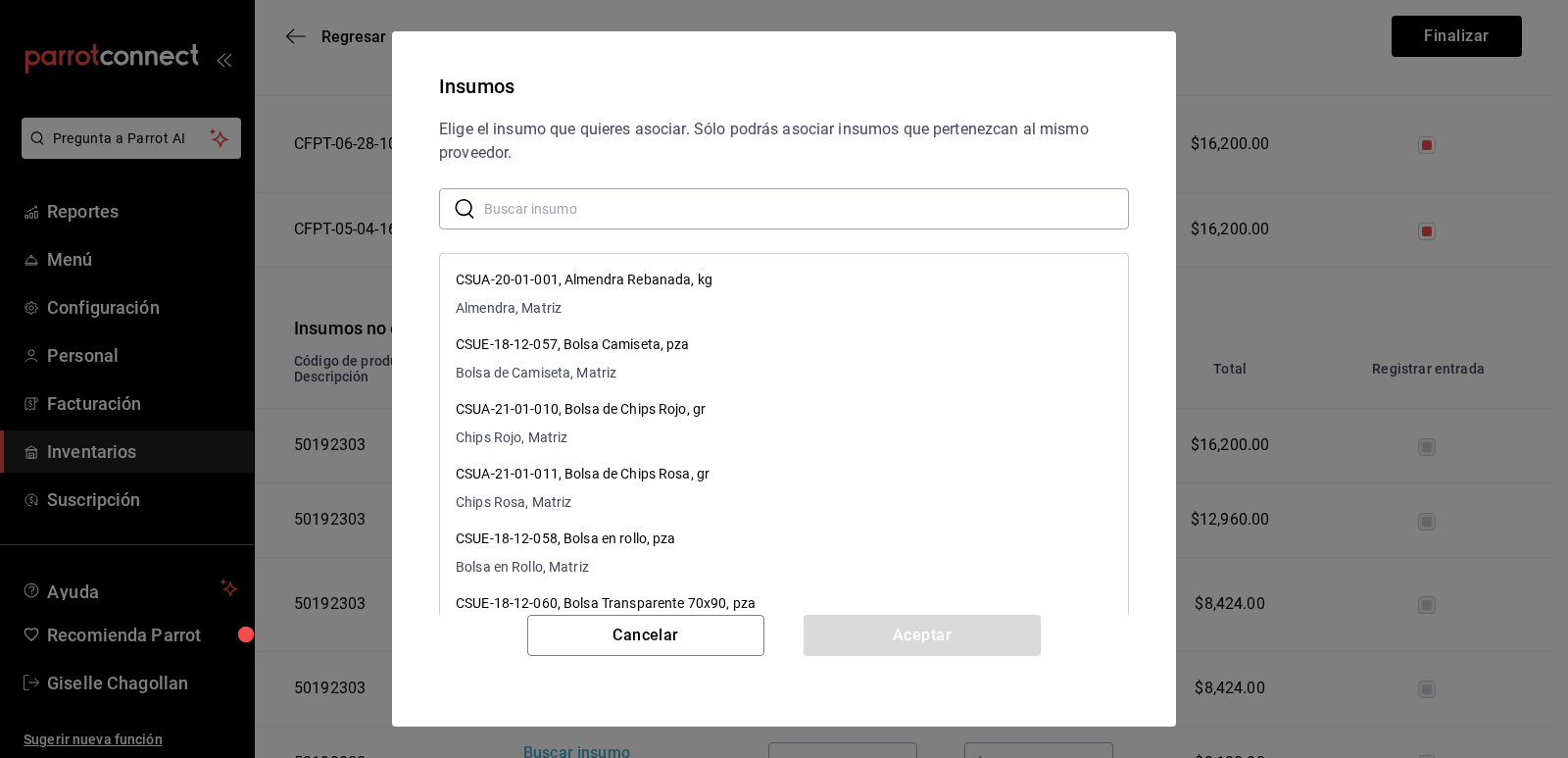 click at bounding box center [807, 209] 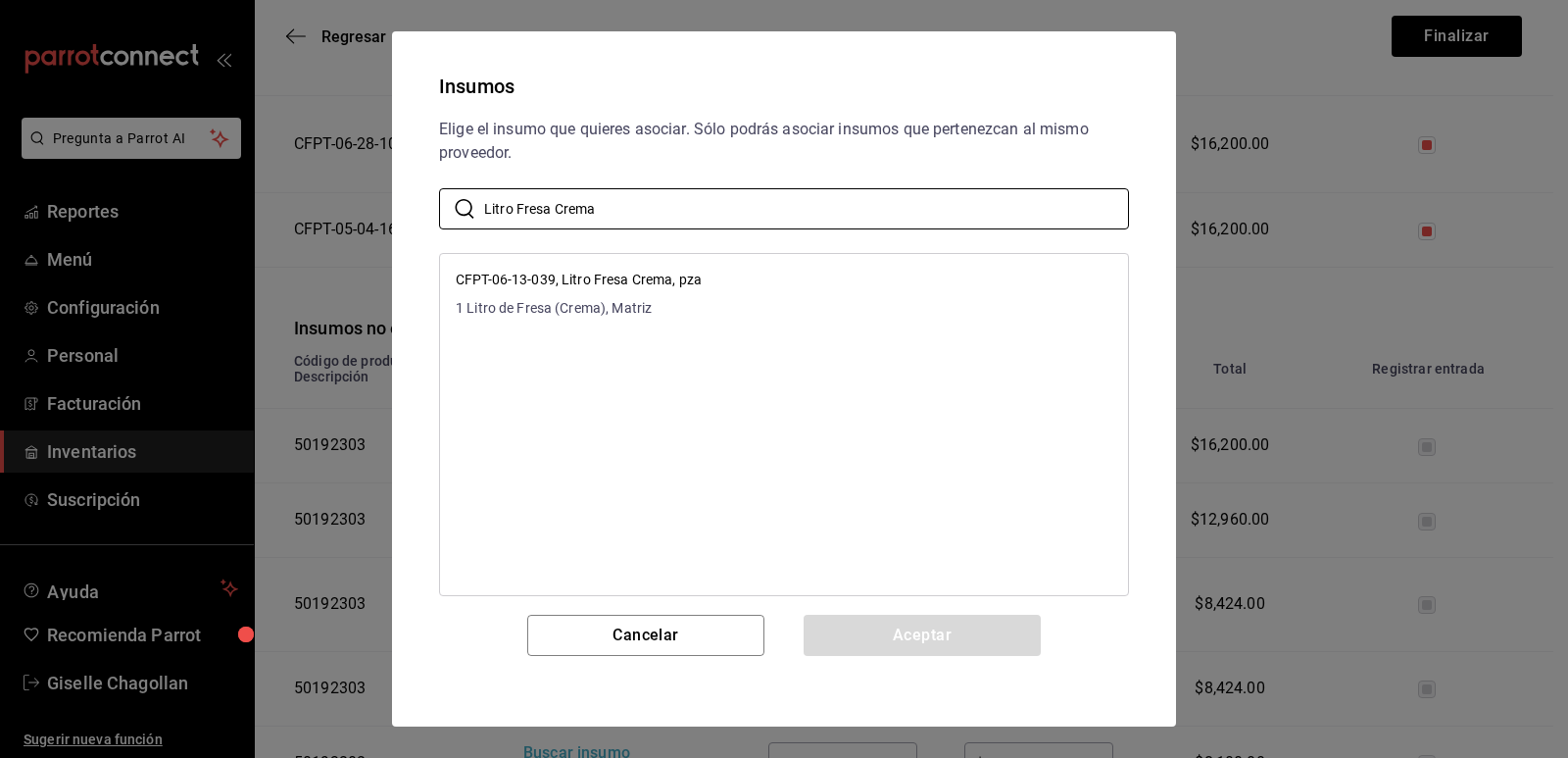 type on "Litro Fresa Crema" 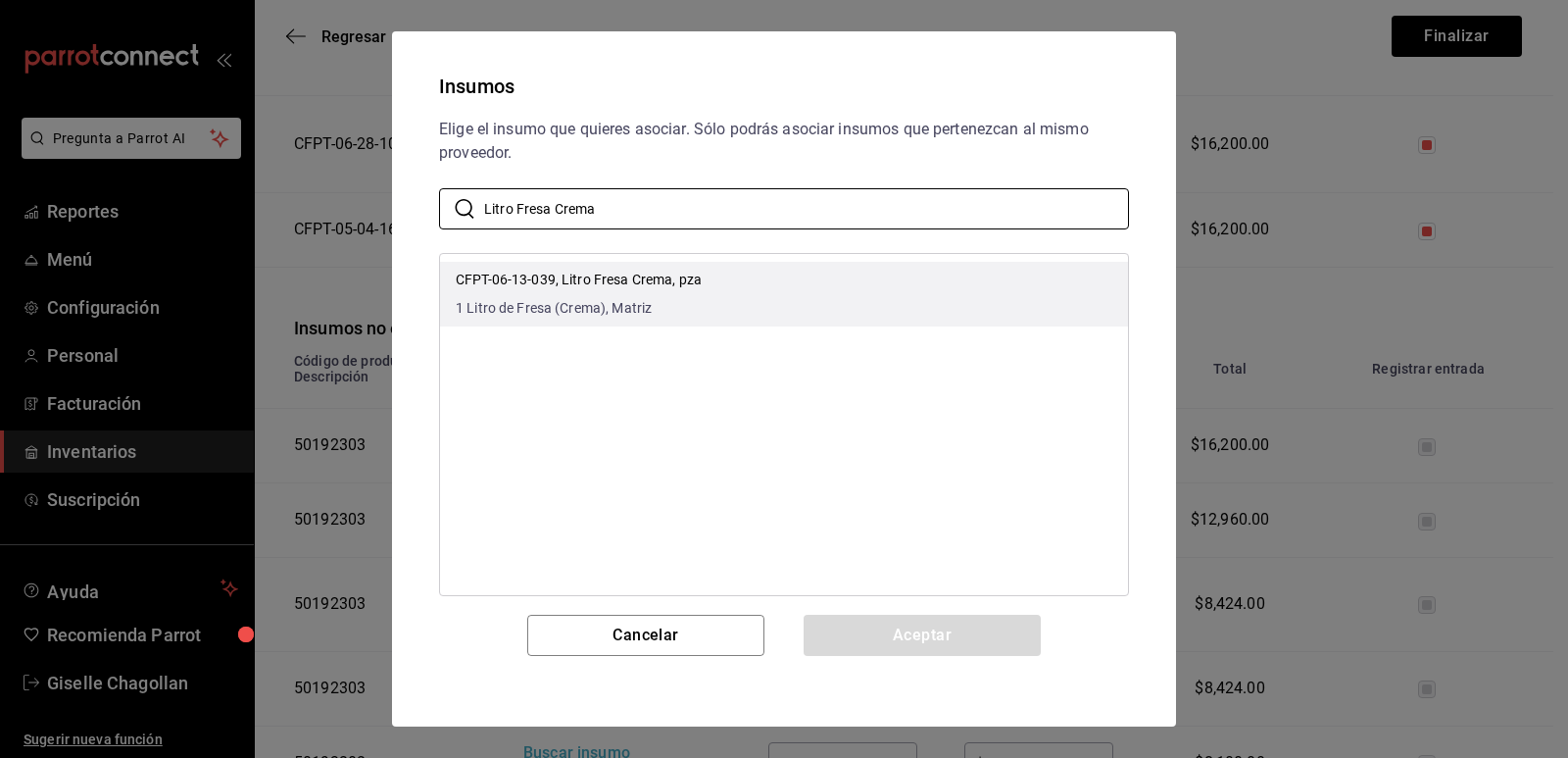 click on "CFPT-06-13-039, Litro Fresa Crema, pza 1 Litro de Fresa (Crema), Matriz" at bounding box center [784, 294] 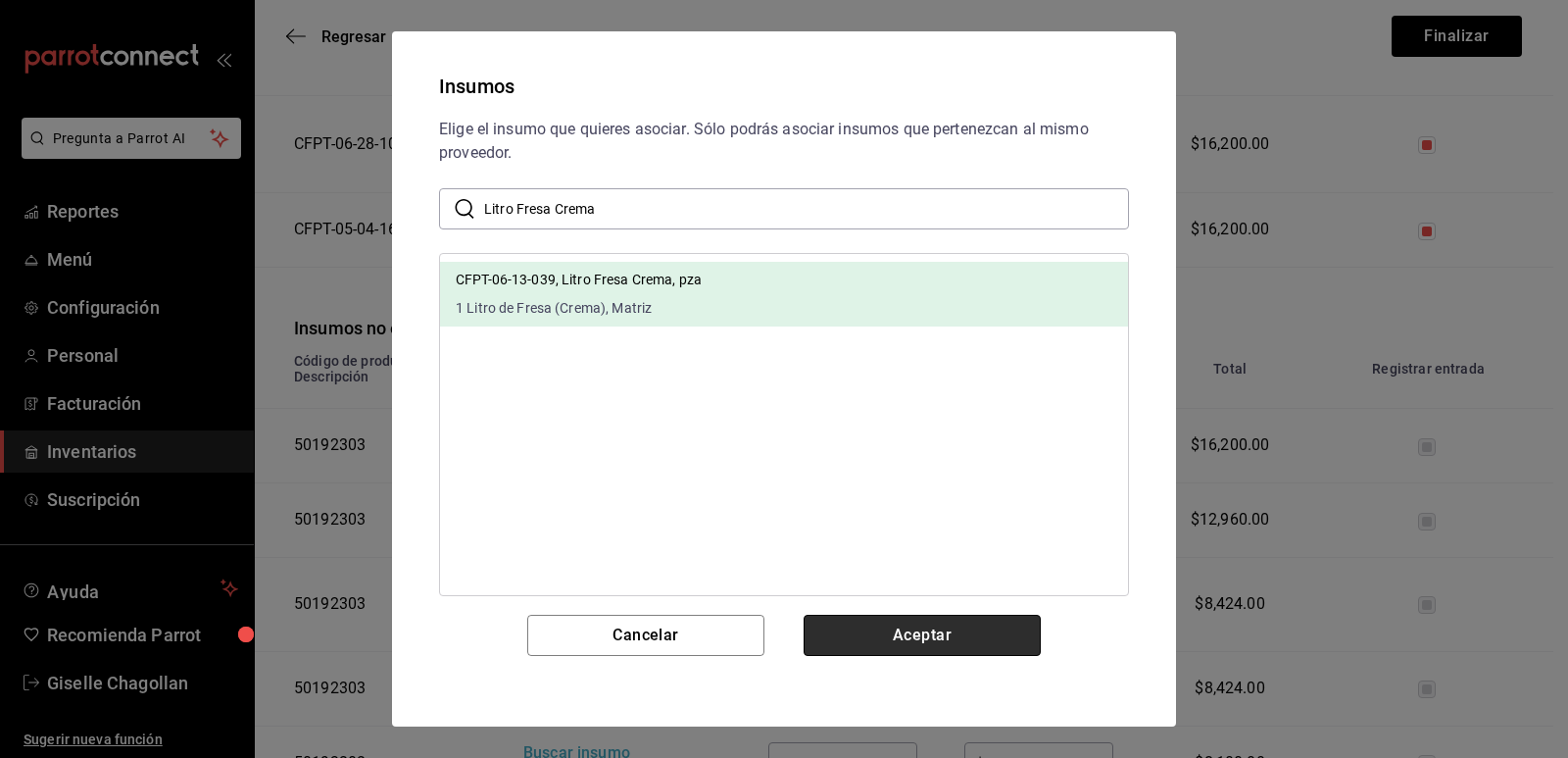 click on "Aceptar" at bounding box center [922, 635] 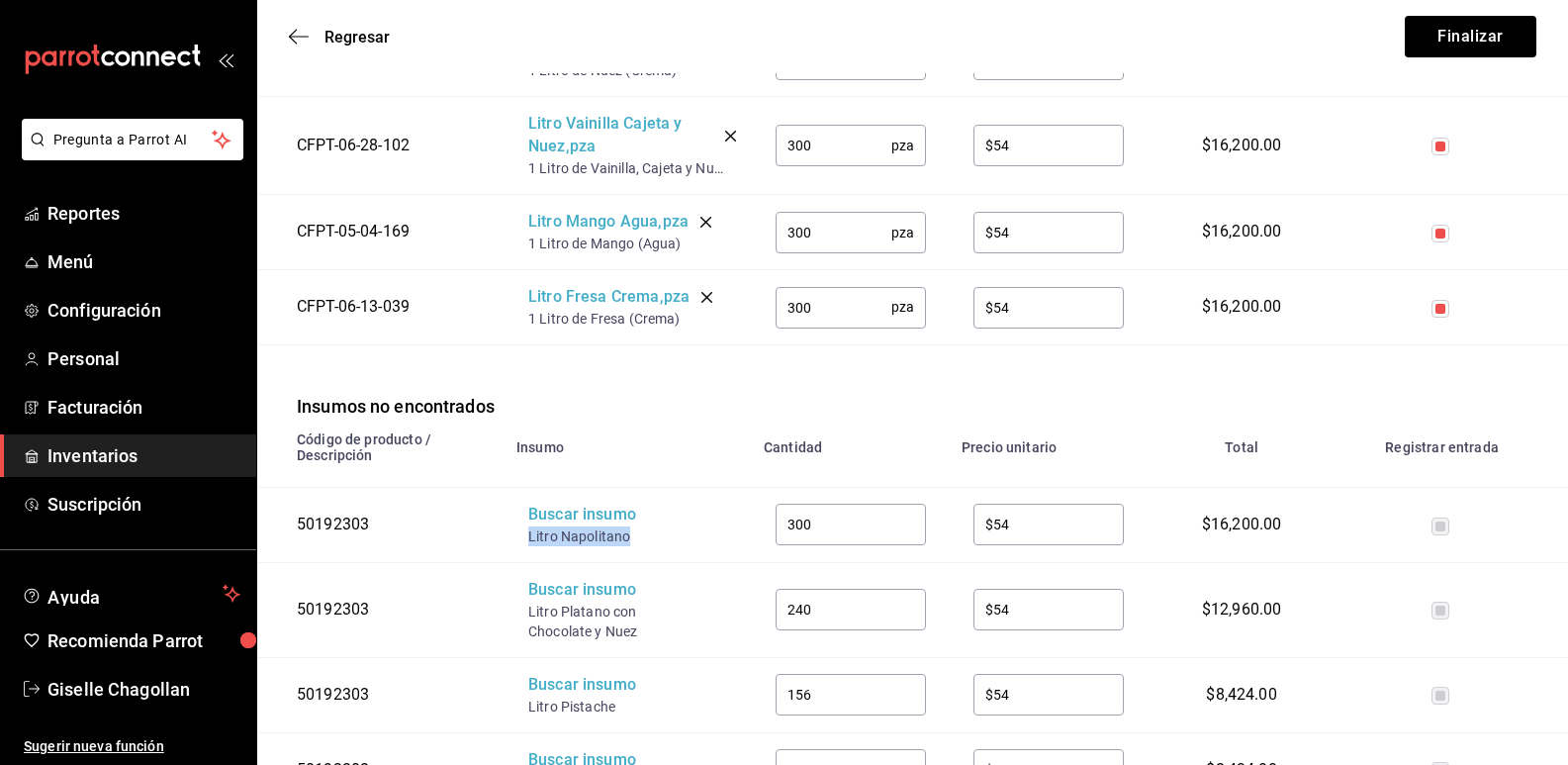 drag, startPoint x: 601, startPoint y: 542, endPoint x: 525, endPoint y: 543, distance: 76.00658 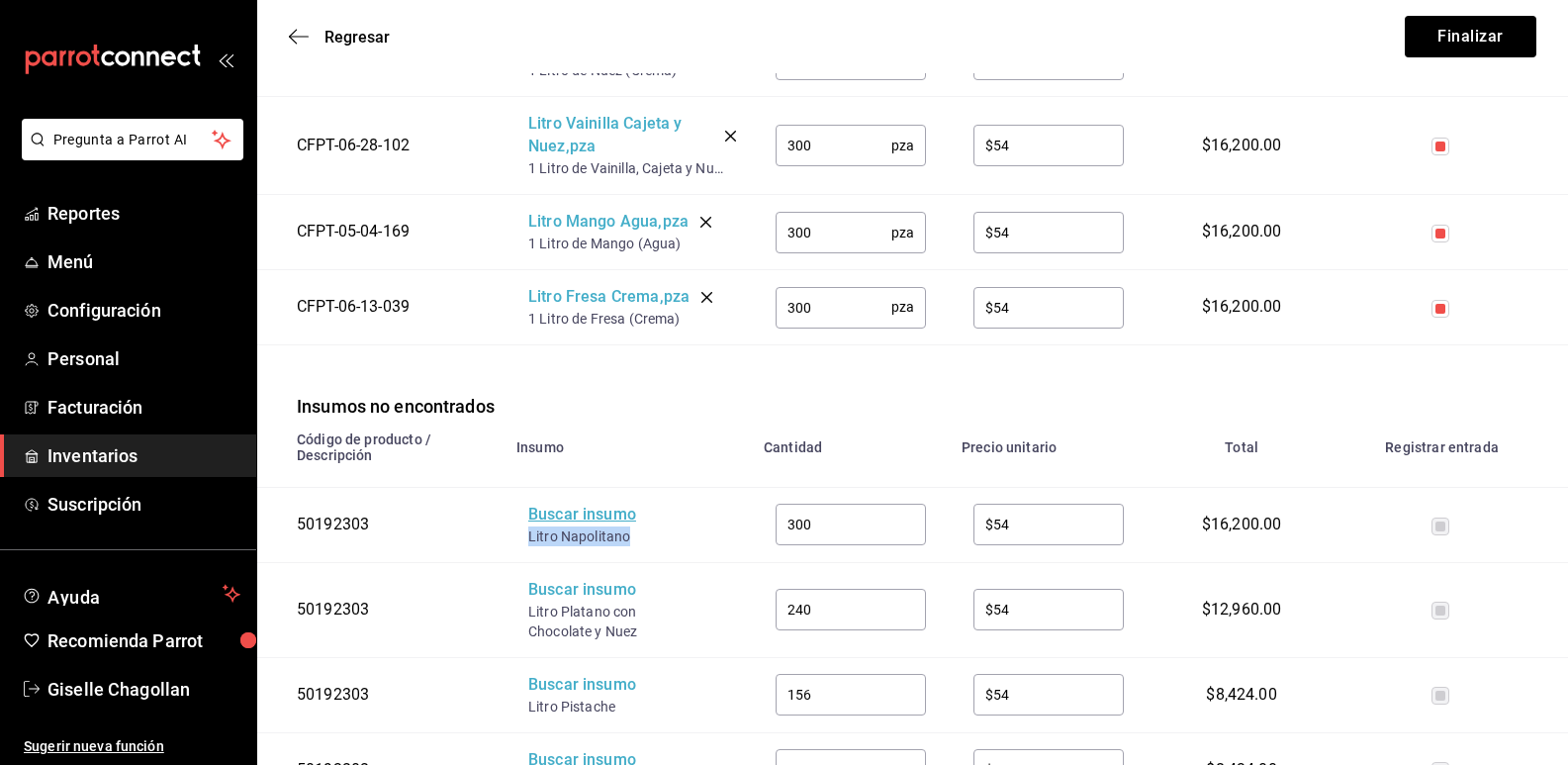 copy on "Litro Napolitano" 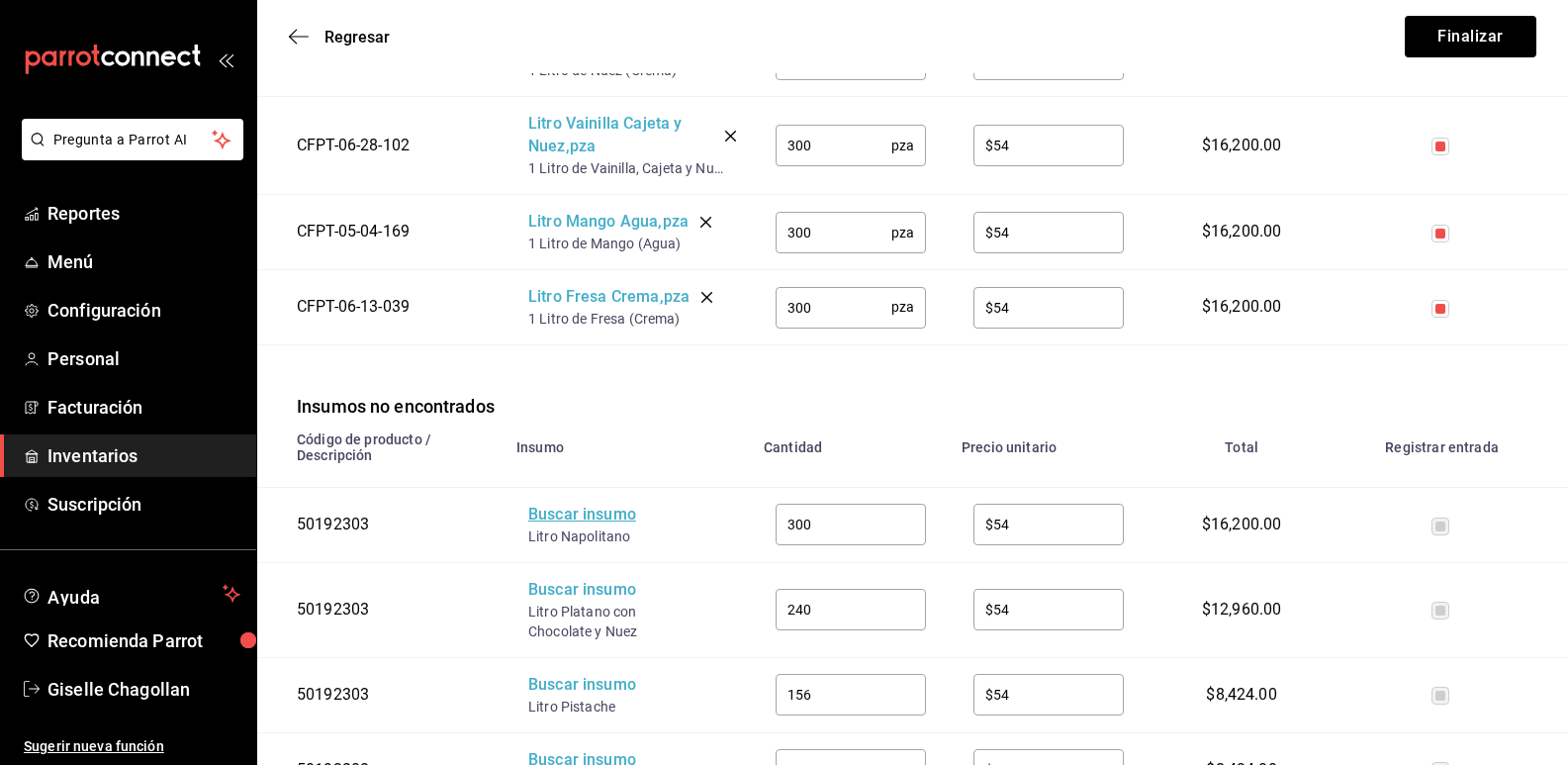 click on "Buscar insumo" at bounding box center (607, 515) 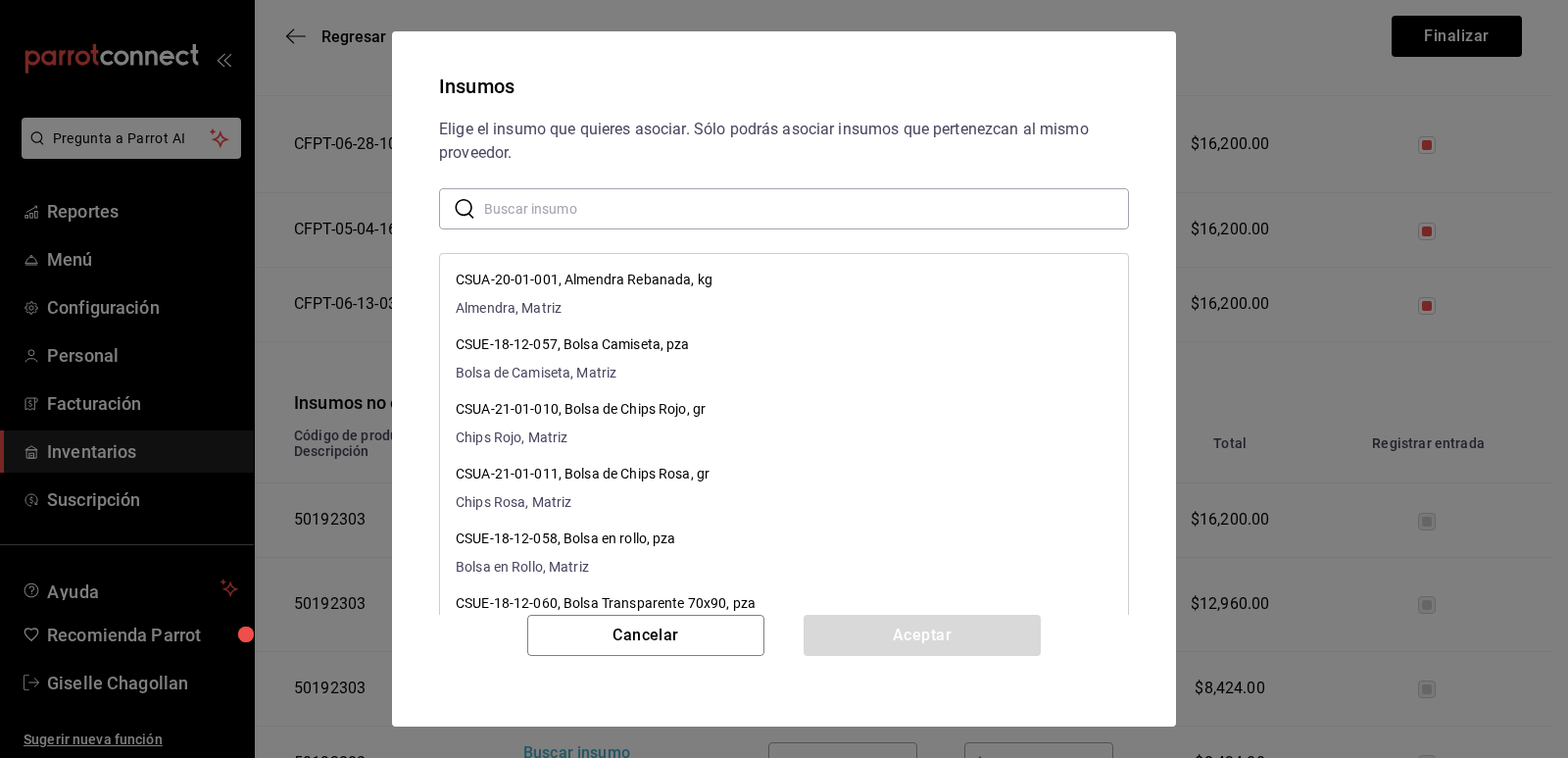 click at bounding box center [807, 209] 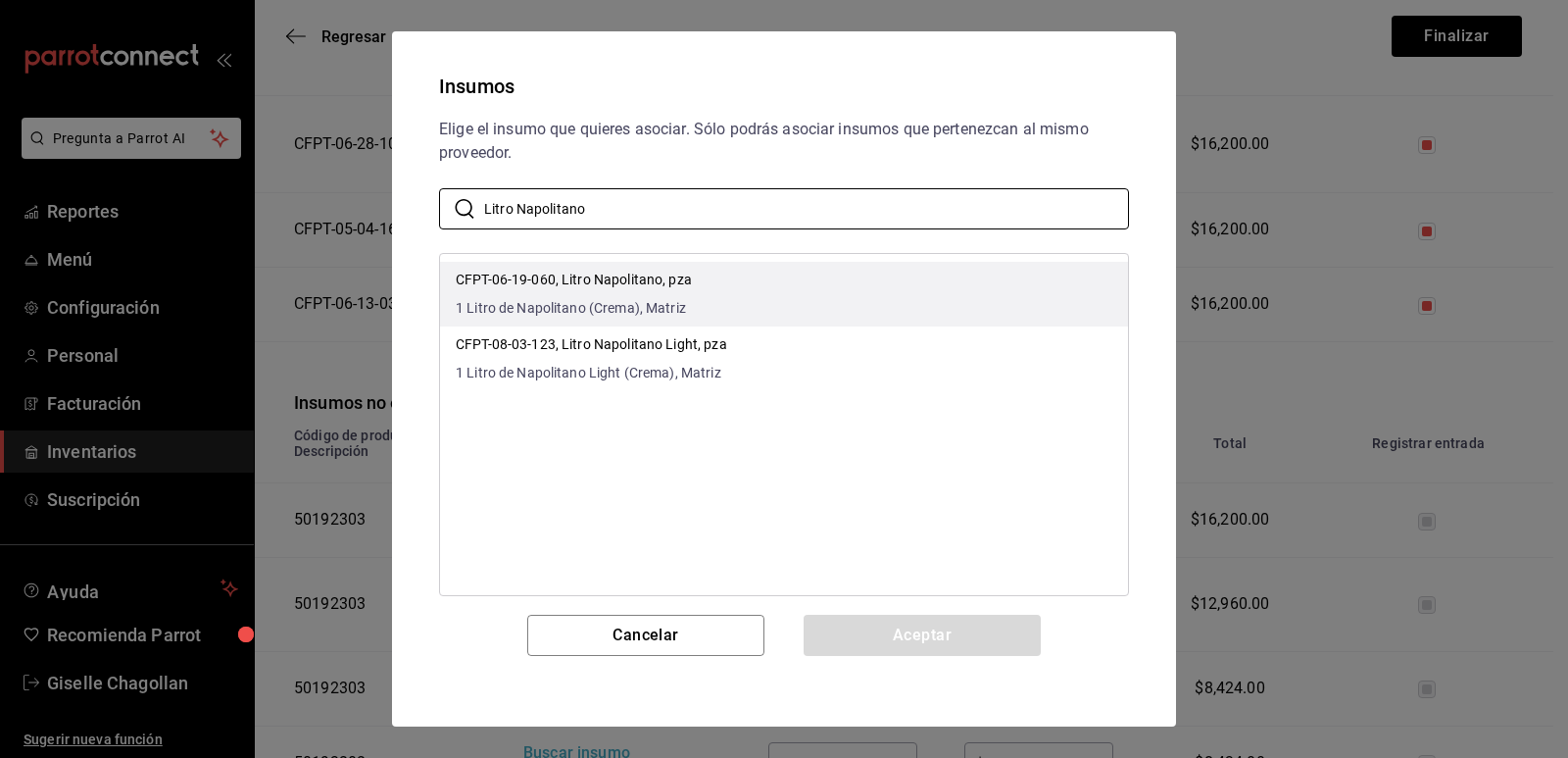 type on "Litro Napolitano" 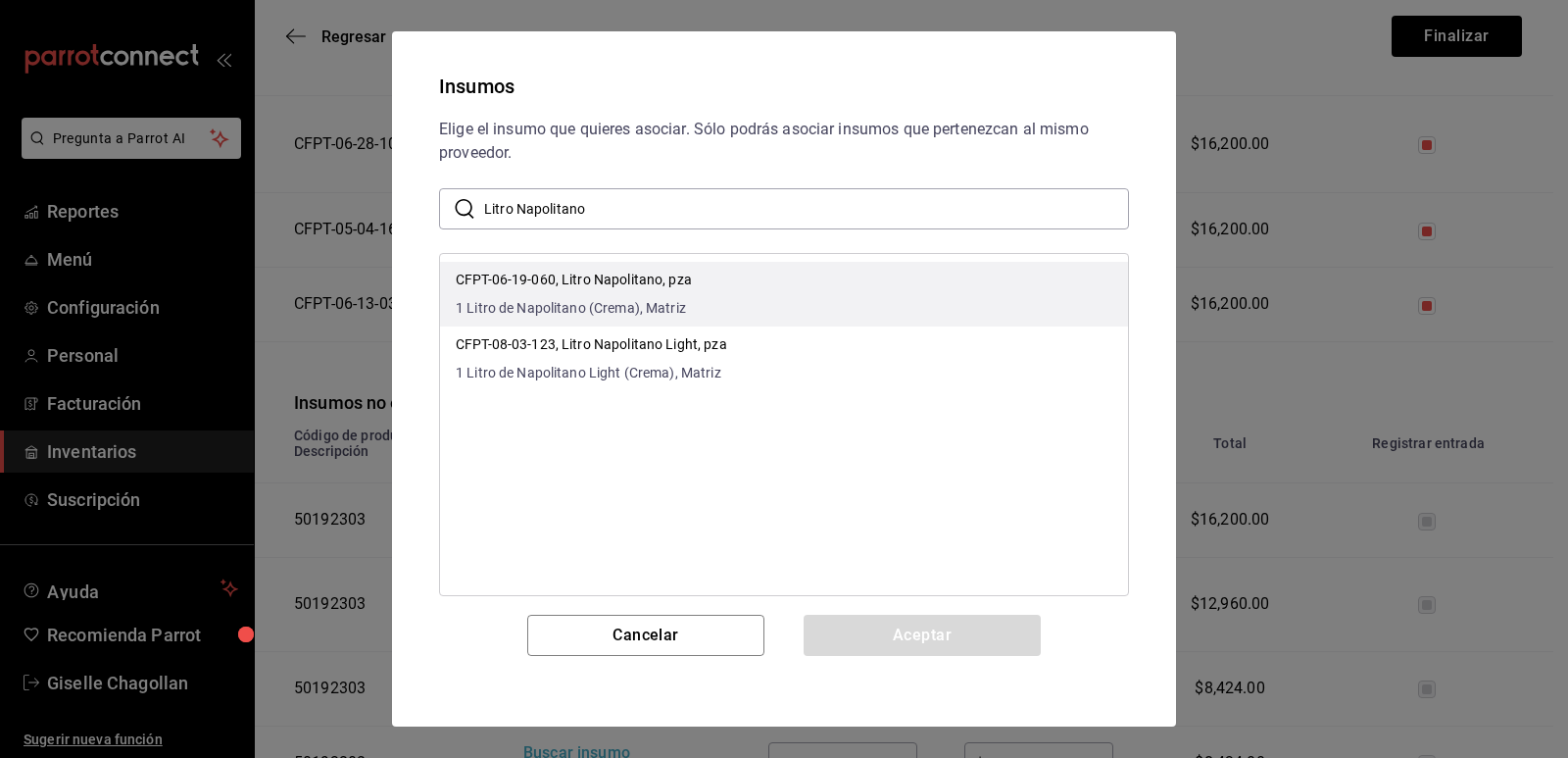 click on "CFPT-06-19-060, Litro Napolitano, pza 1 Litro de Napolitano (Crema), Matriz" at bounding box center [784, 294] 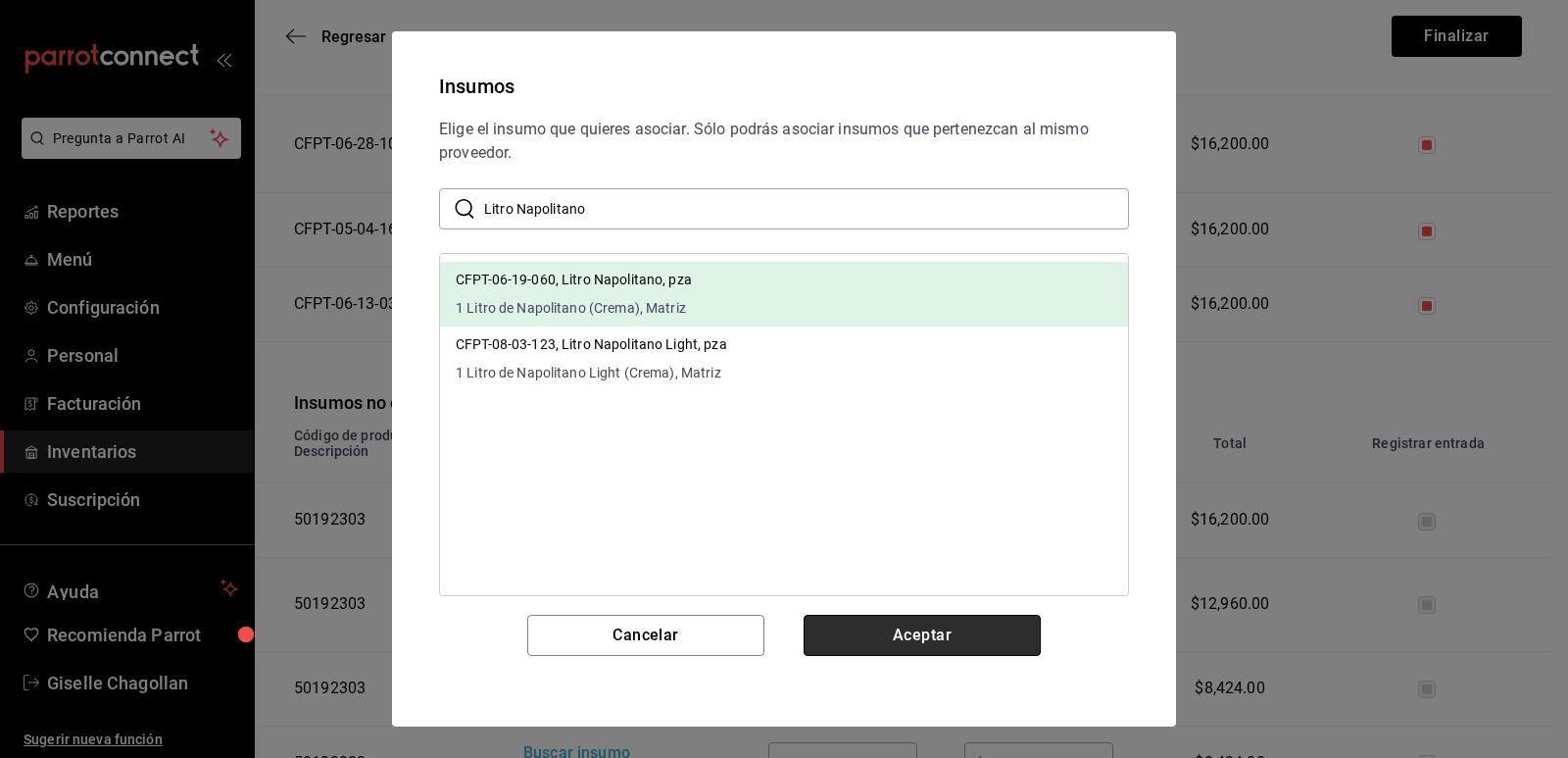 click on "Aceptar" at bounding box center (922, 635) 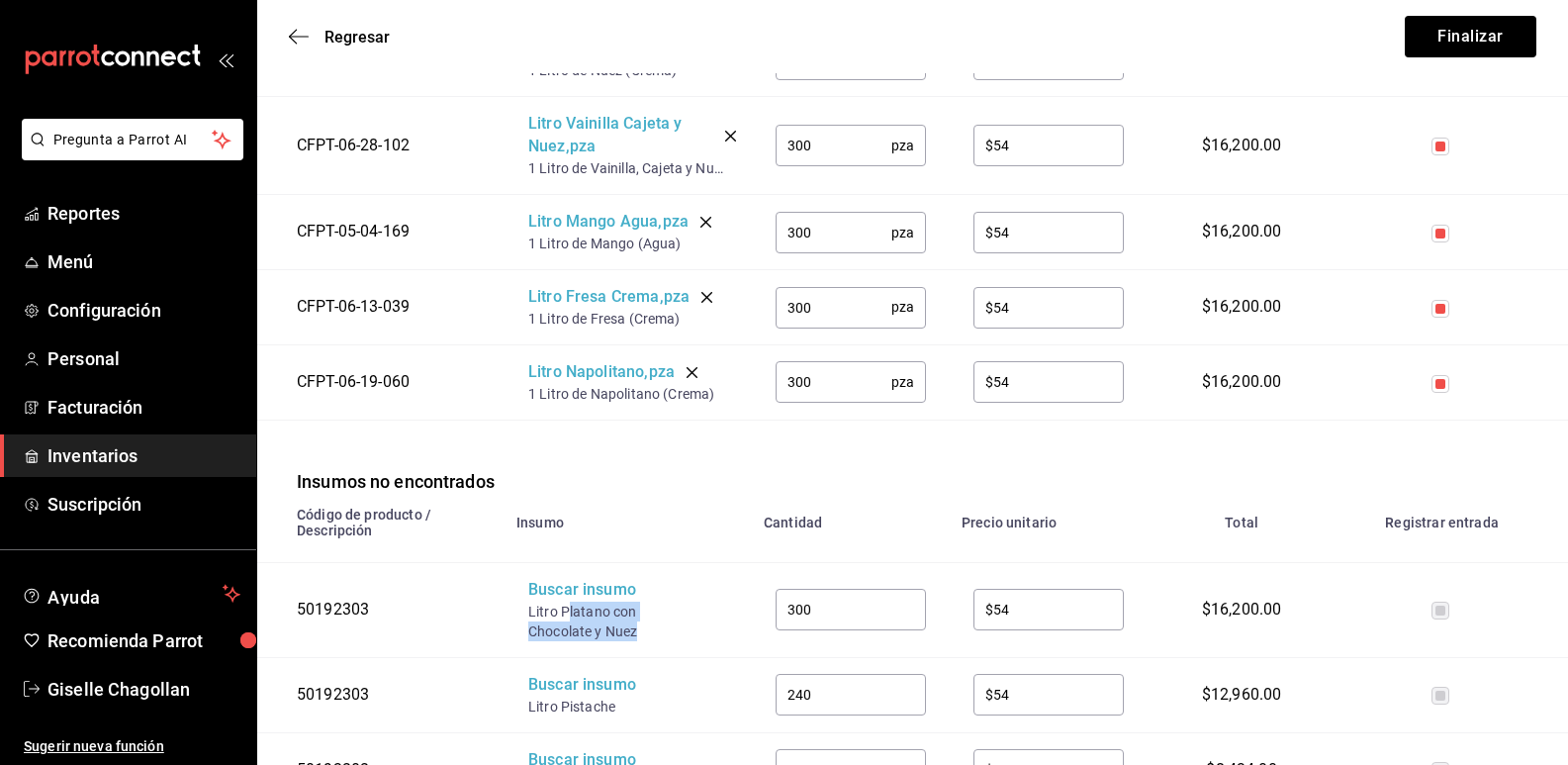 drag, startPoint x: 640, startPoint y: 637, endPoint x: 567, endPoint y: 618, distance: 75.432089 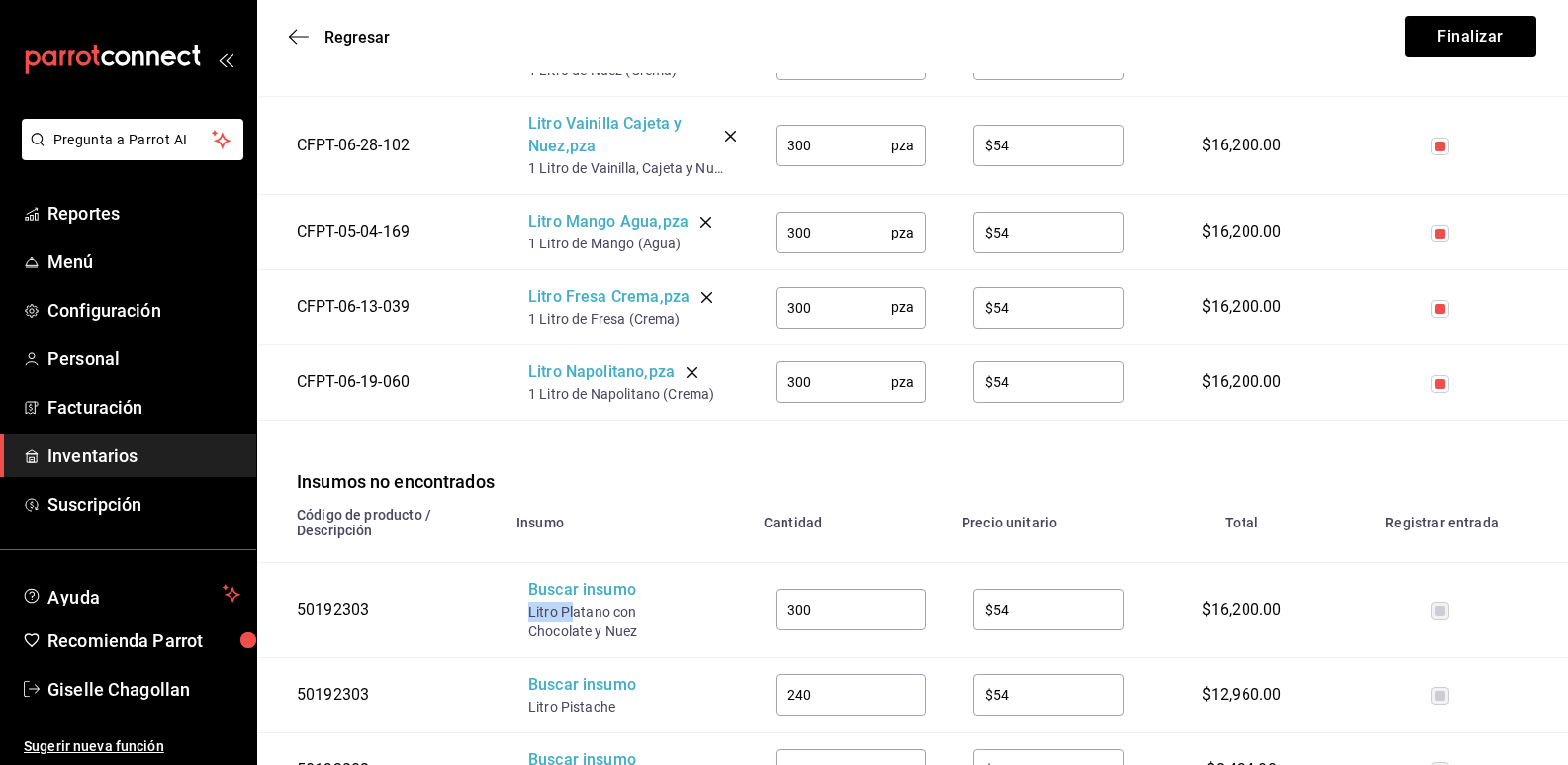 drag, startPoint x: 573, startPoint y: 616, endPoint x: 524, endPoint y: 610, distance: 49.36598 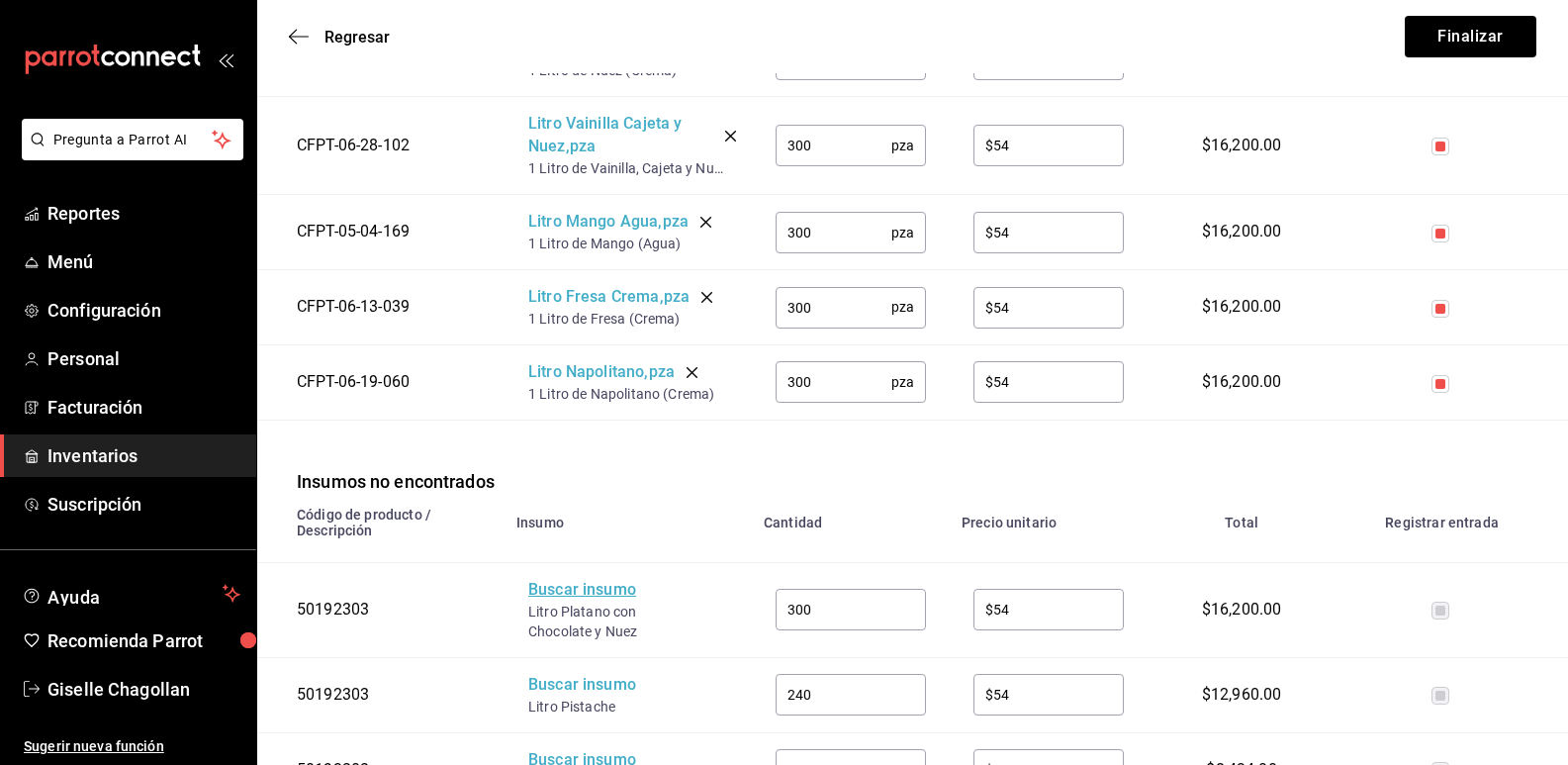 click on "Buscar insumo" at bounding box center [607, 590] 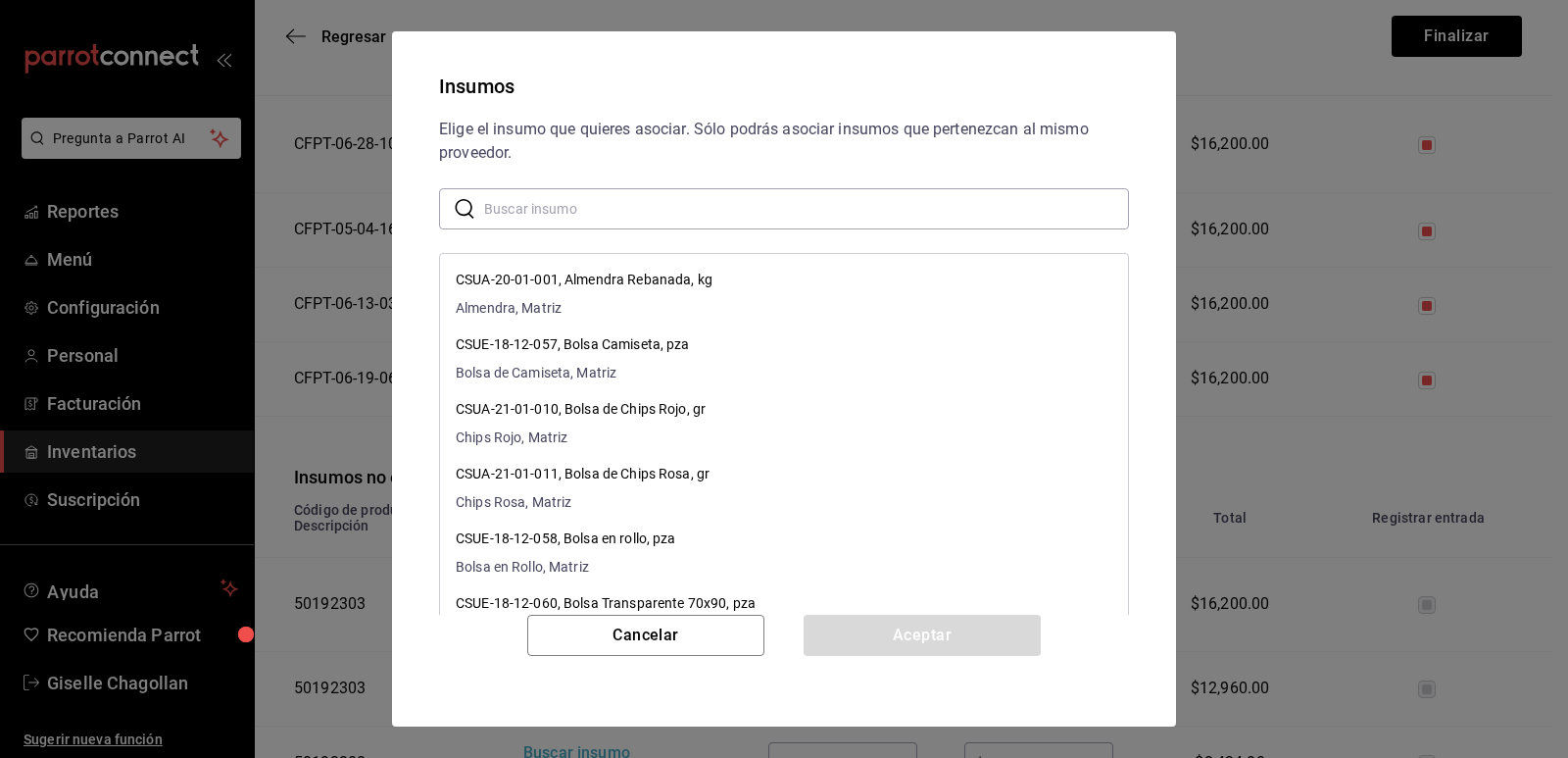 click at bounding box center [807, 209] 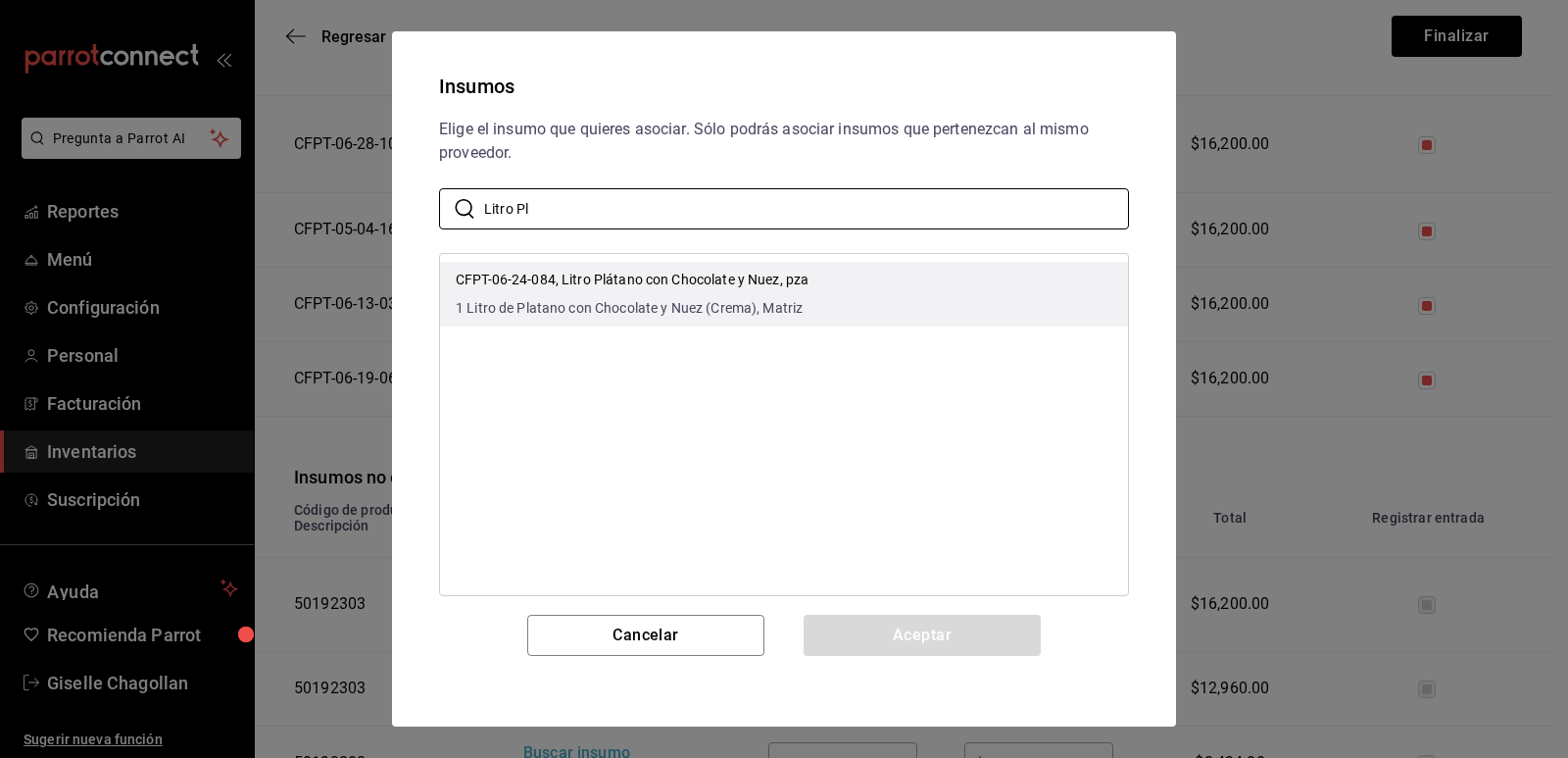 type on "Litro Pl" 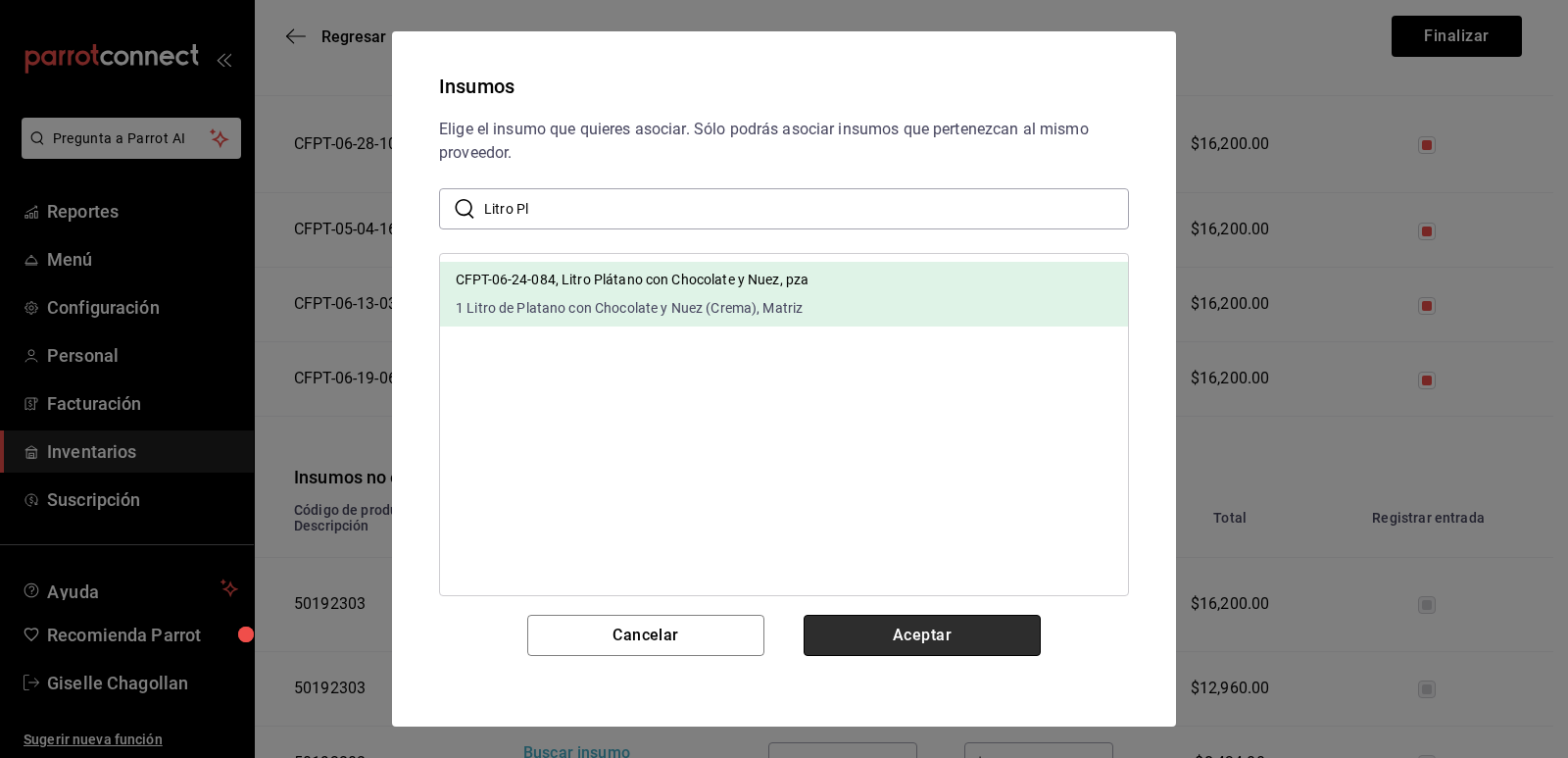 click on "Aceptar" at bounding box center (922, 635) 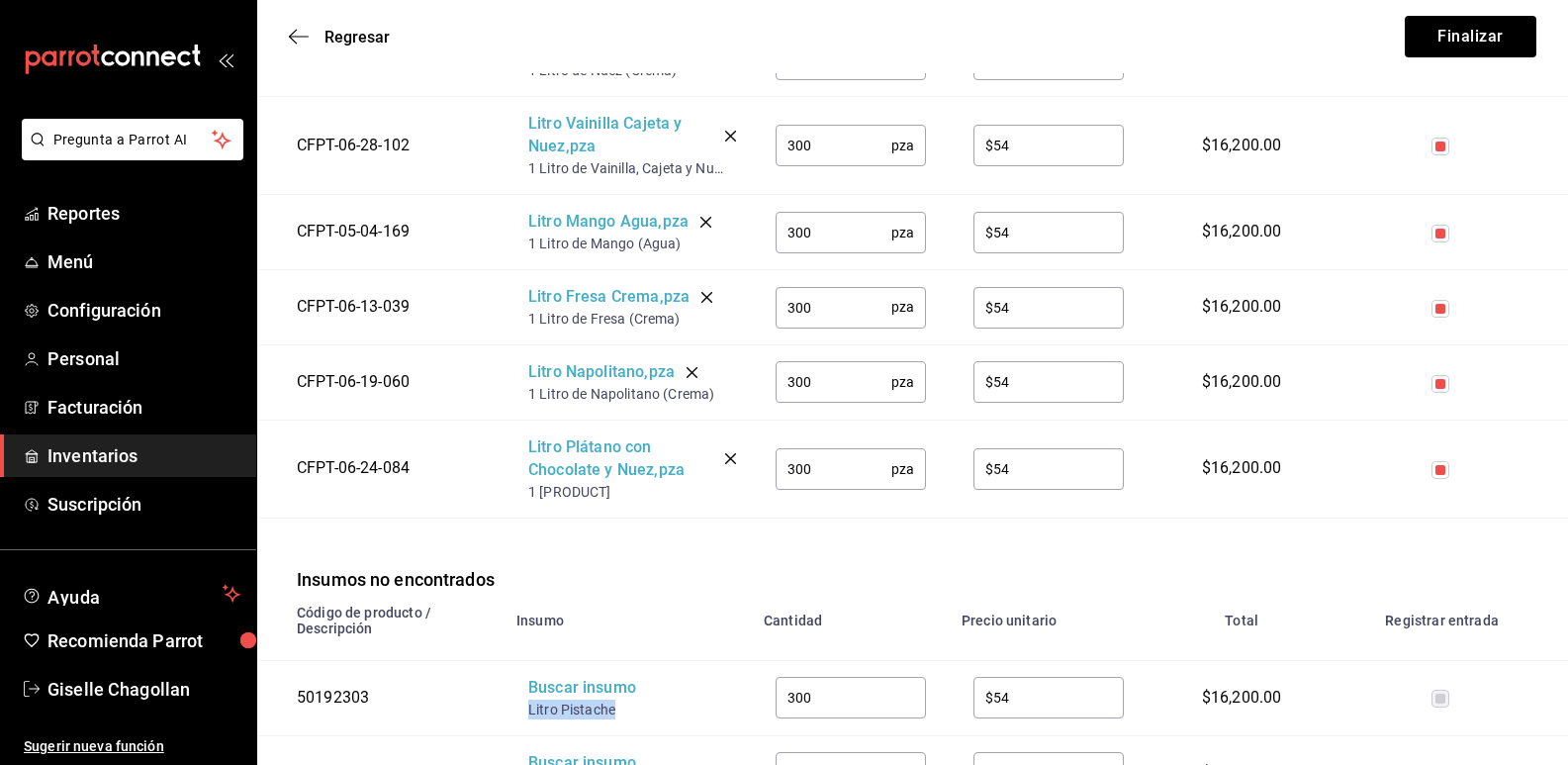 drag, startPoint x: 614, startPoint y: 711, endPoint x: 527, endPoint y: 709, distance: 87.02299 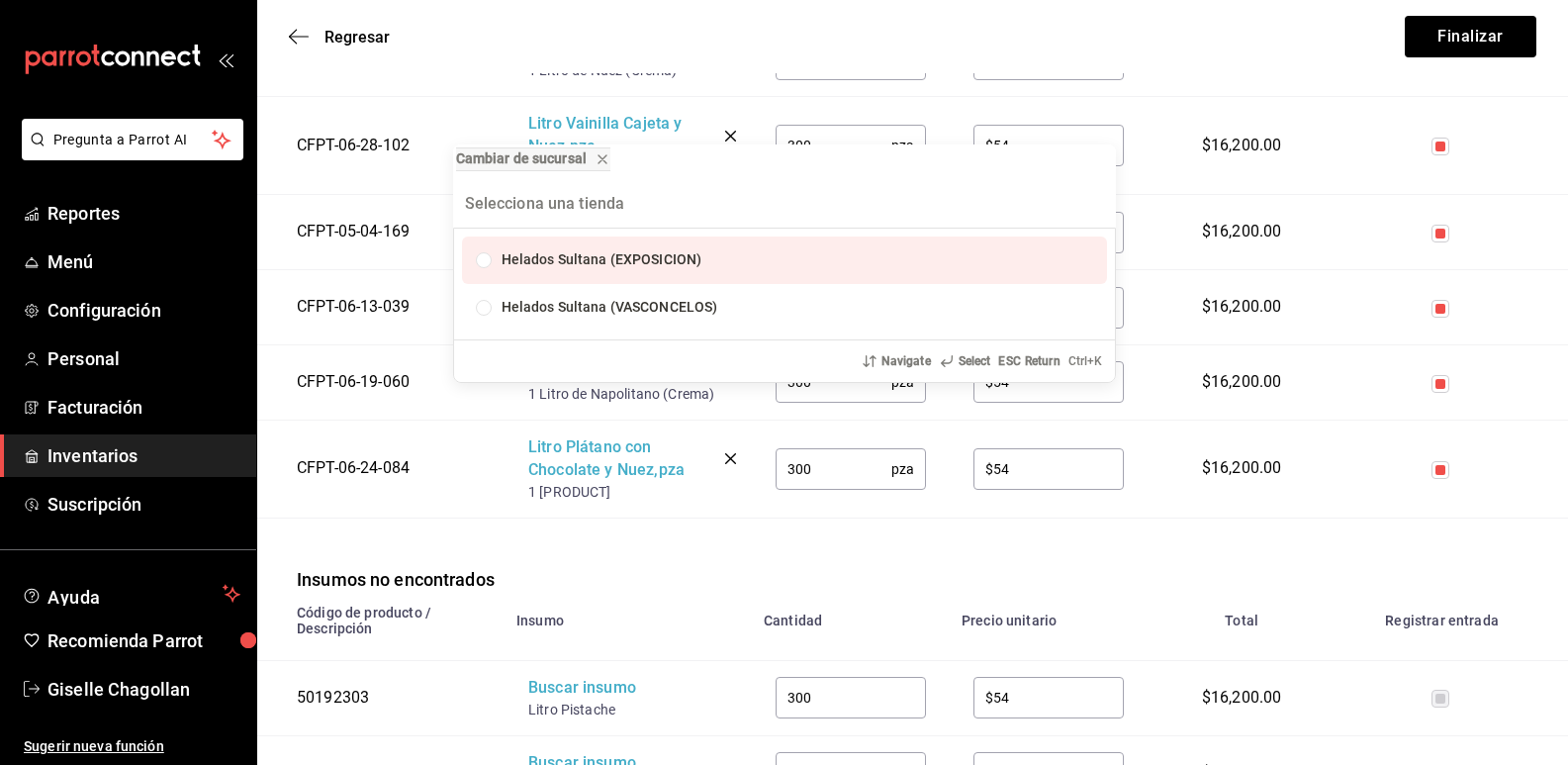 click on "Cambiar de sucursal Helados Sultana (EXPOSICION) Helados Sultana ([BRANCH_NAME]) Navigate Select ESC Return Ctrl+ K" at bounding box center (784, 382) 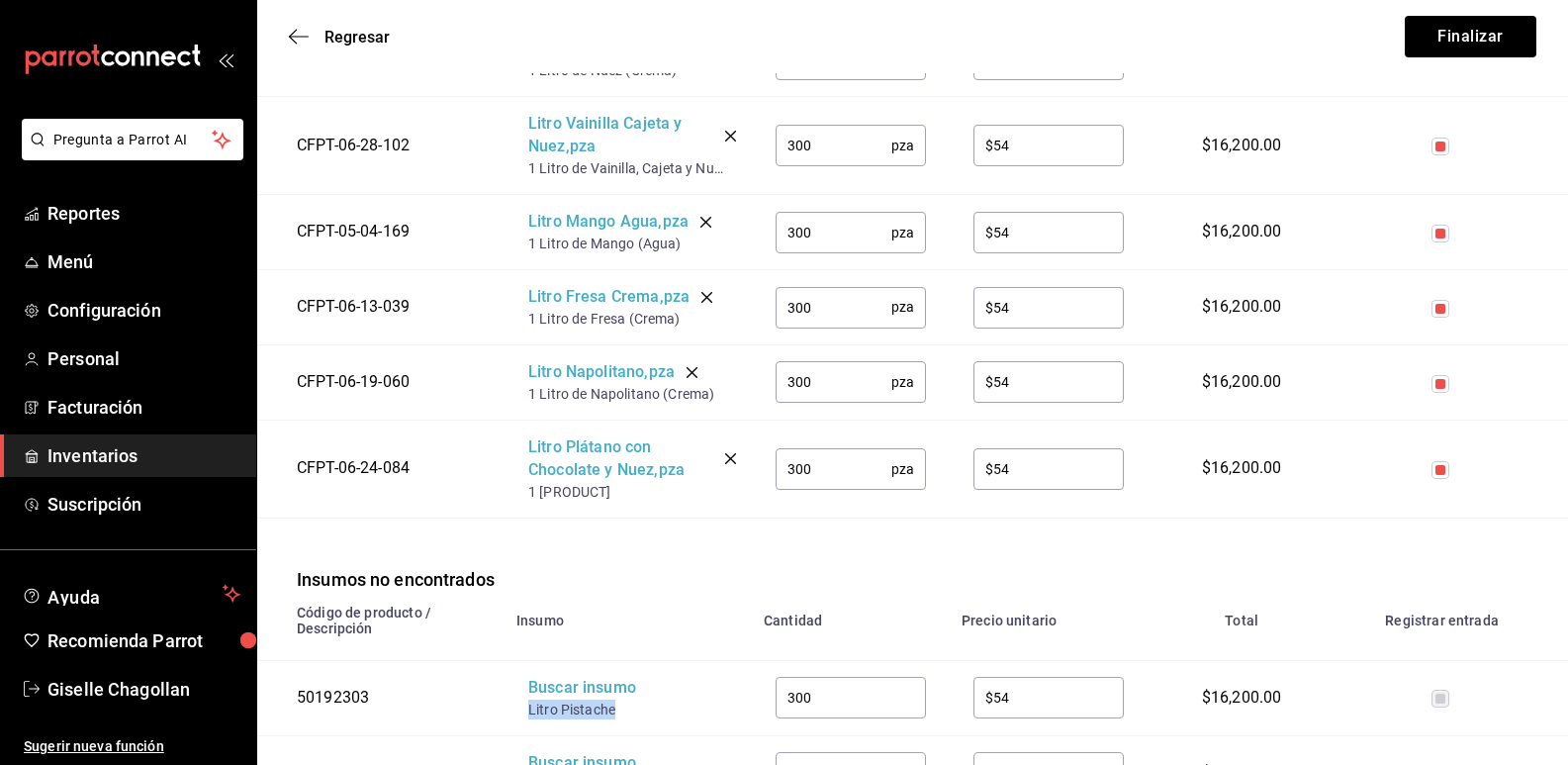 drag, startPoint x: 617, startPoint y: 723, endPoint x: 523, endPoint y: 717, distance: 94.191295 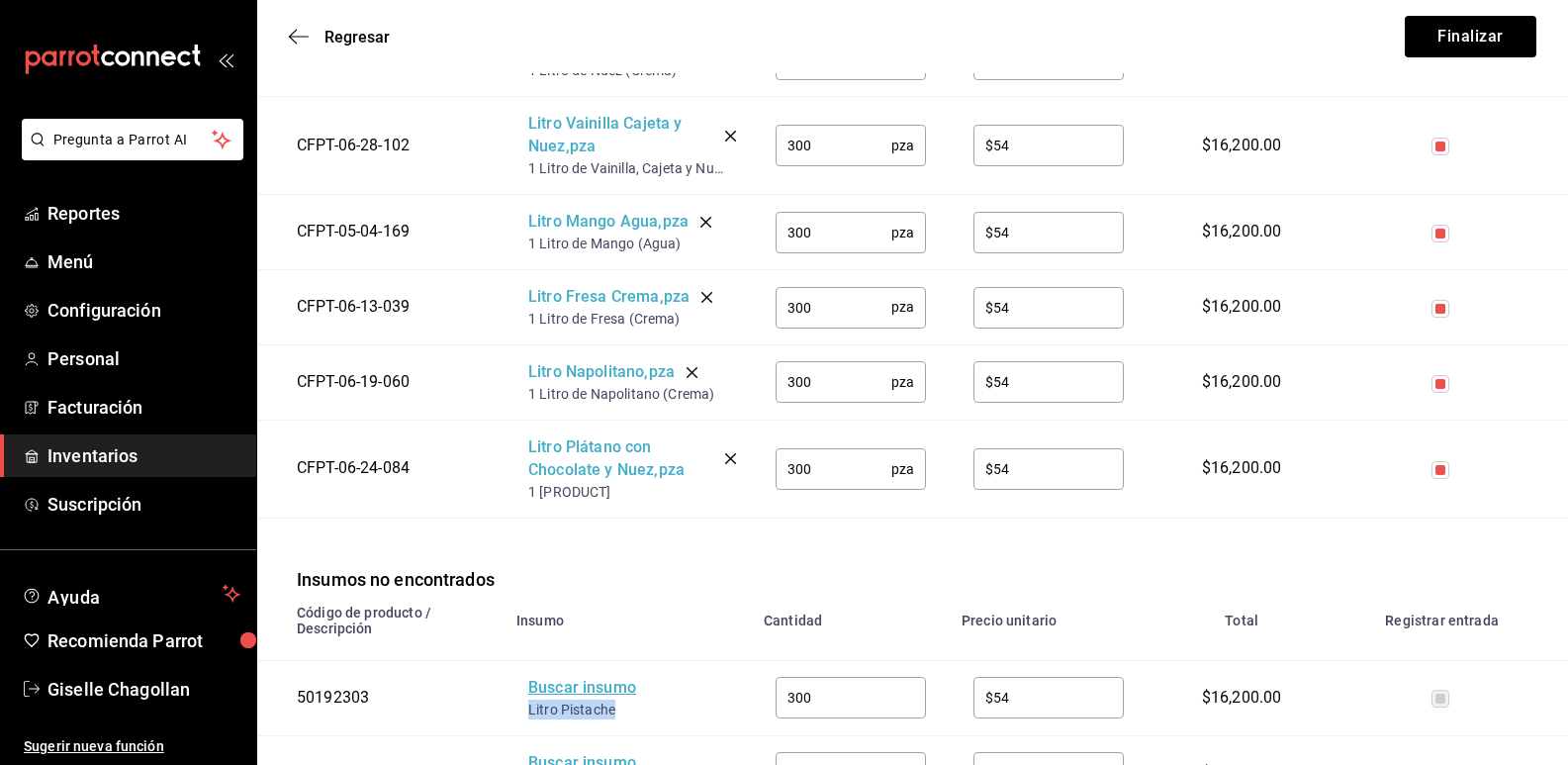 copy on "Litro Pistache" 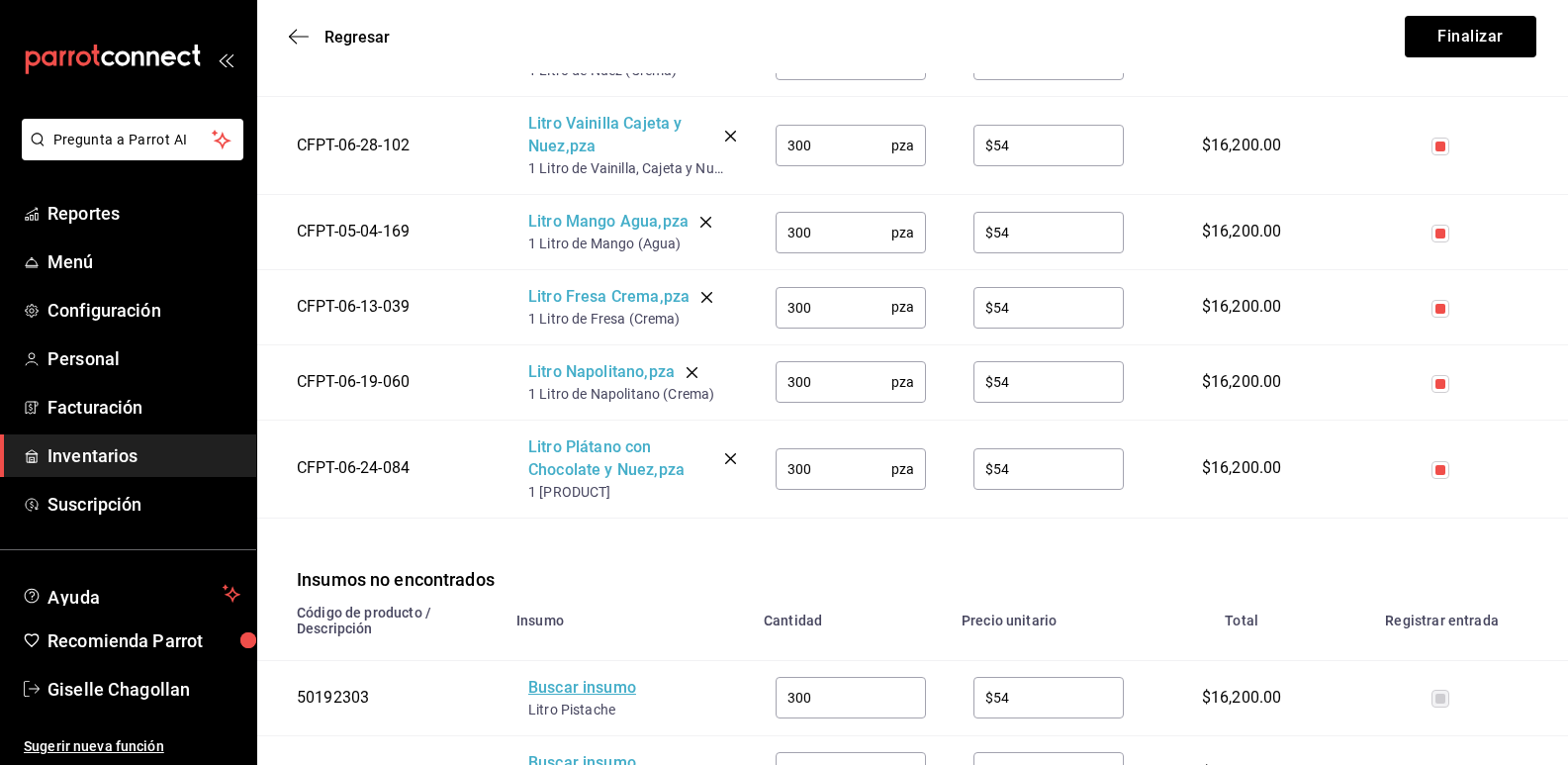 click on "Buscar insumo" at bounding box center (607, 688) 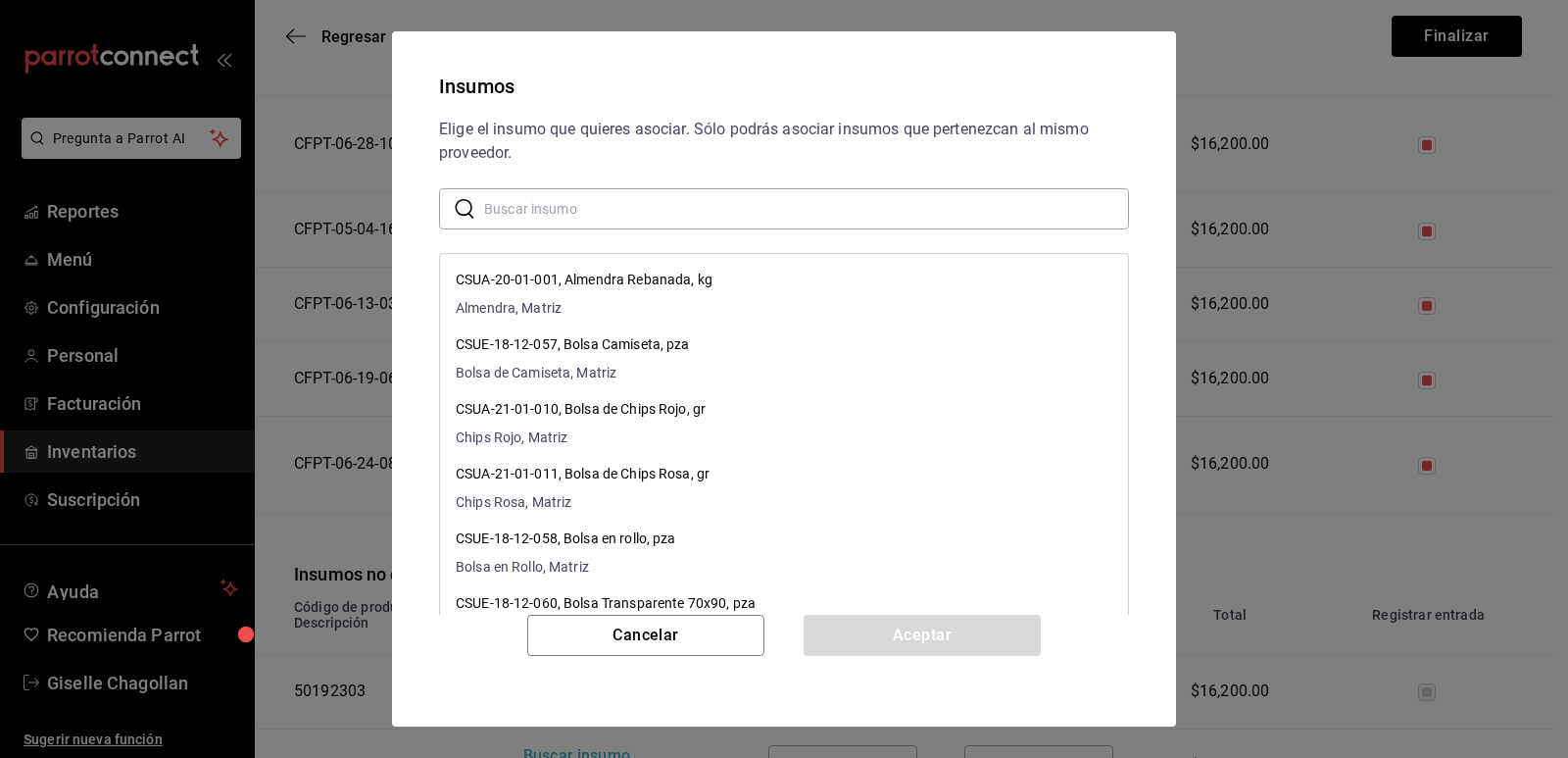 click at bounding box center (807, 209) 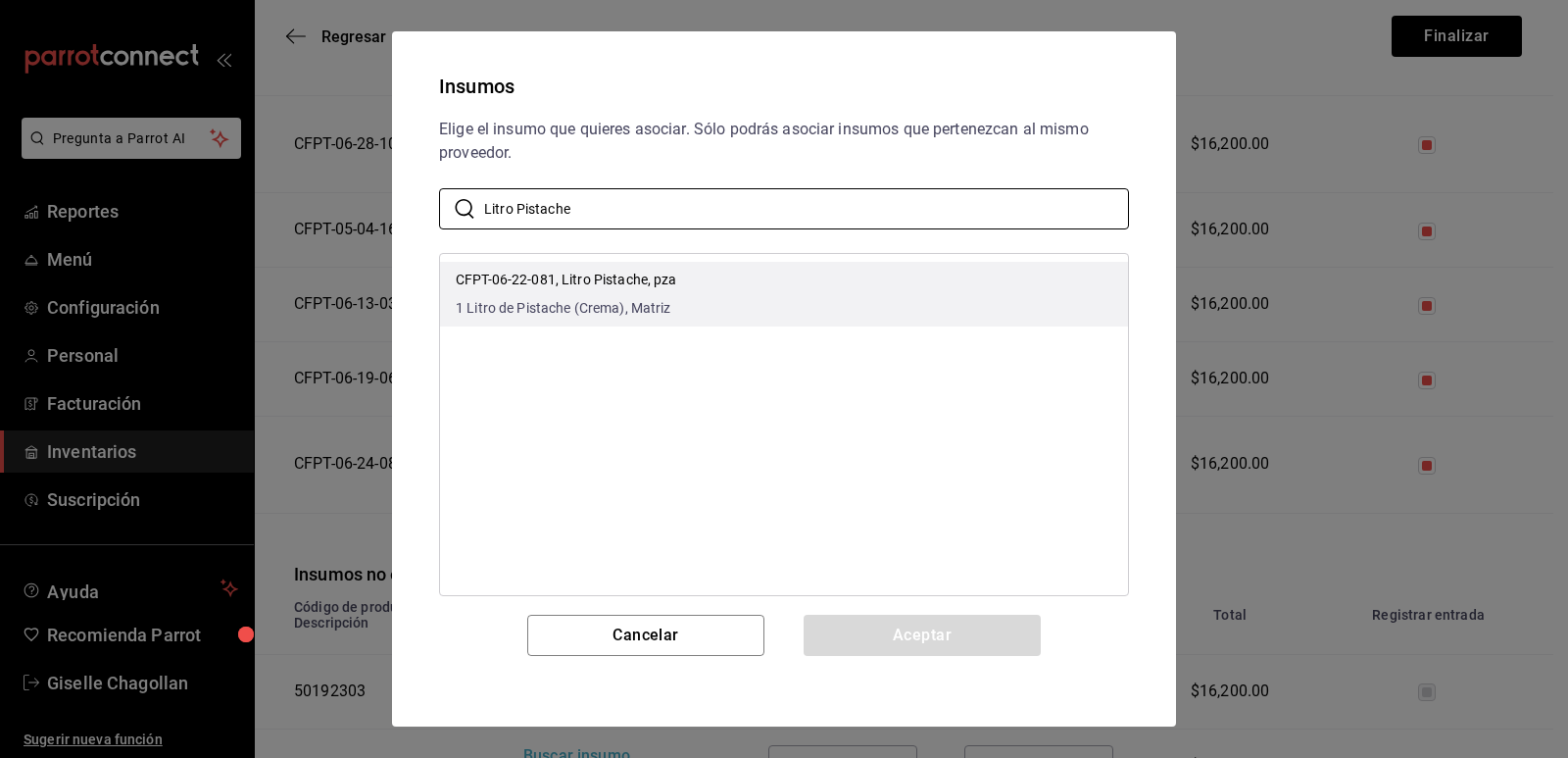 type on "Litro Pistache" 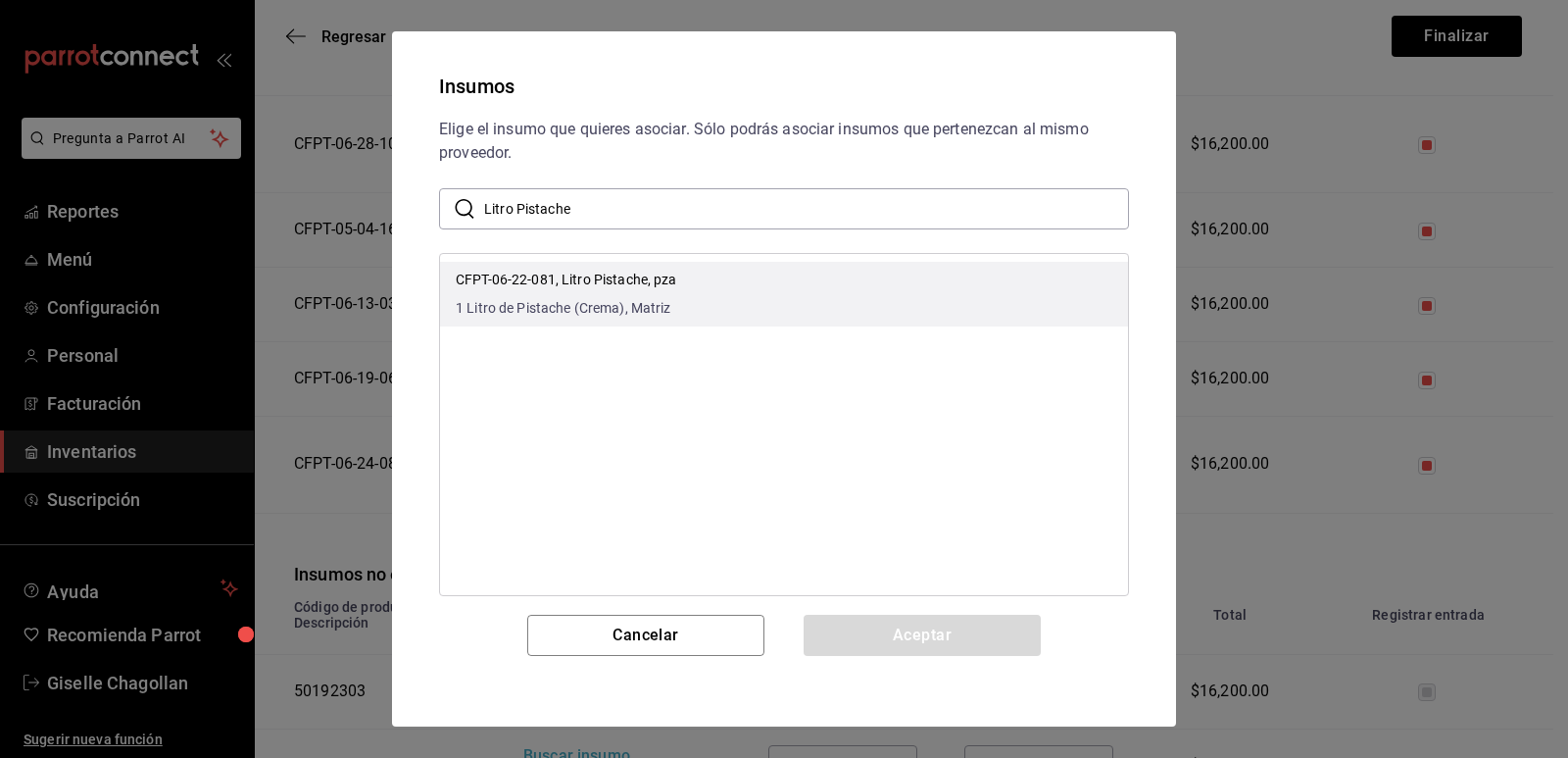 click on "CFPT-06-22-081, [PRODUCT], pza 1 [PRODUCT], Matriz" at bounding box center (784, 294) 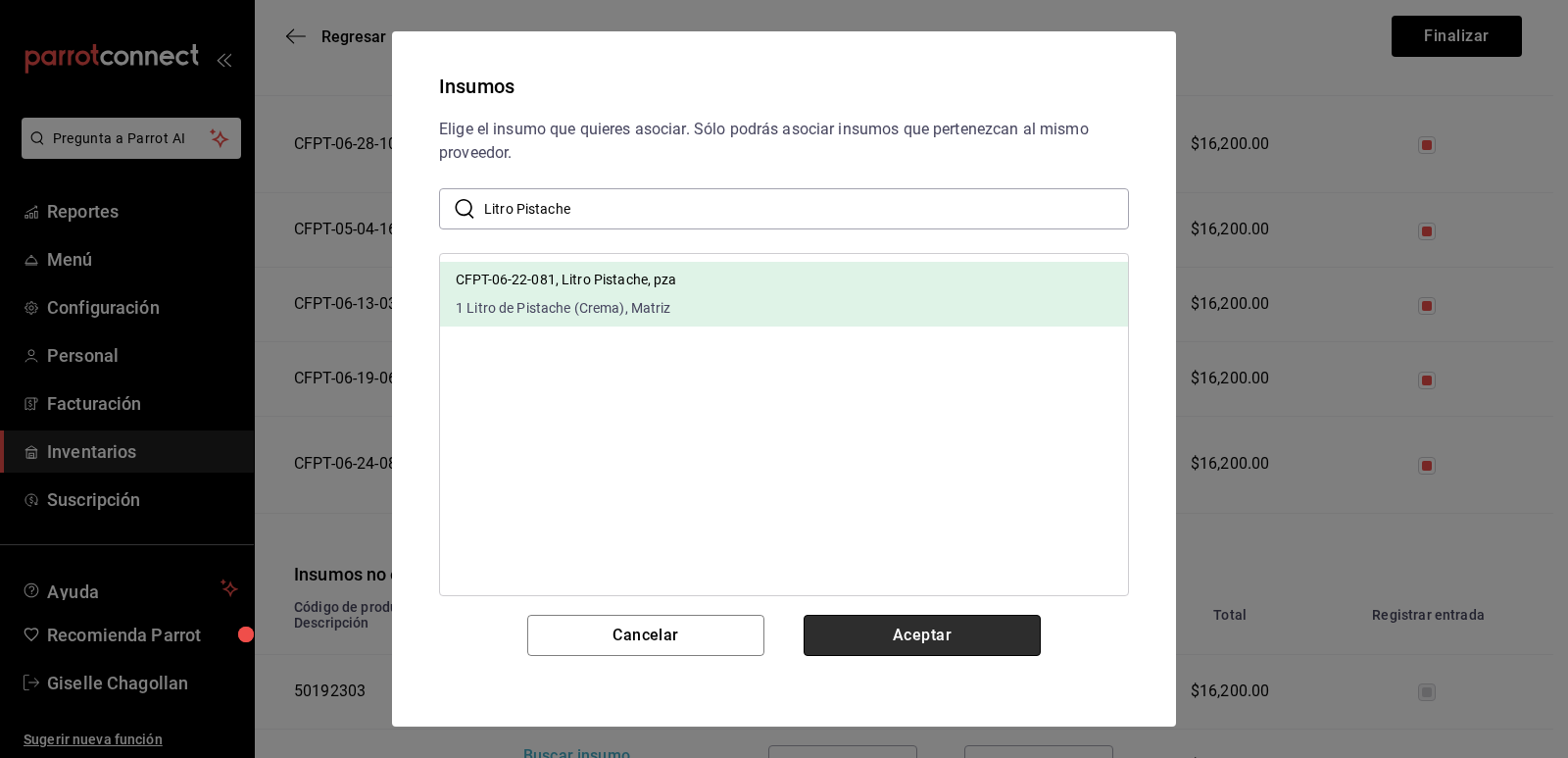 click on "Aceptar" at bounding box center (922, 635) 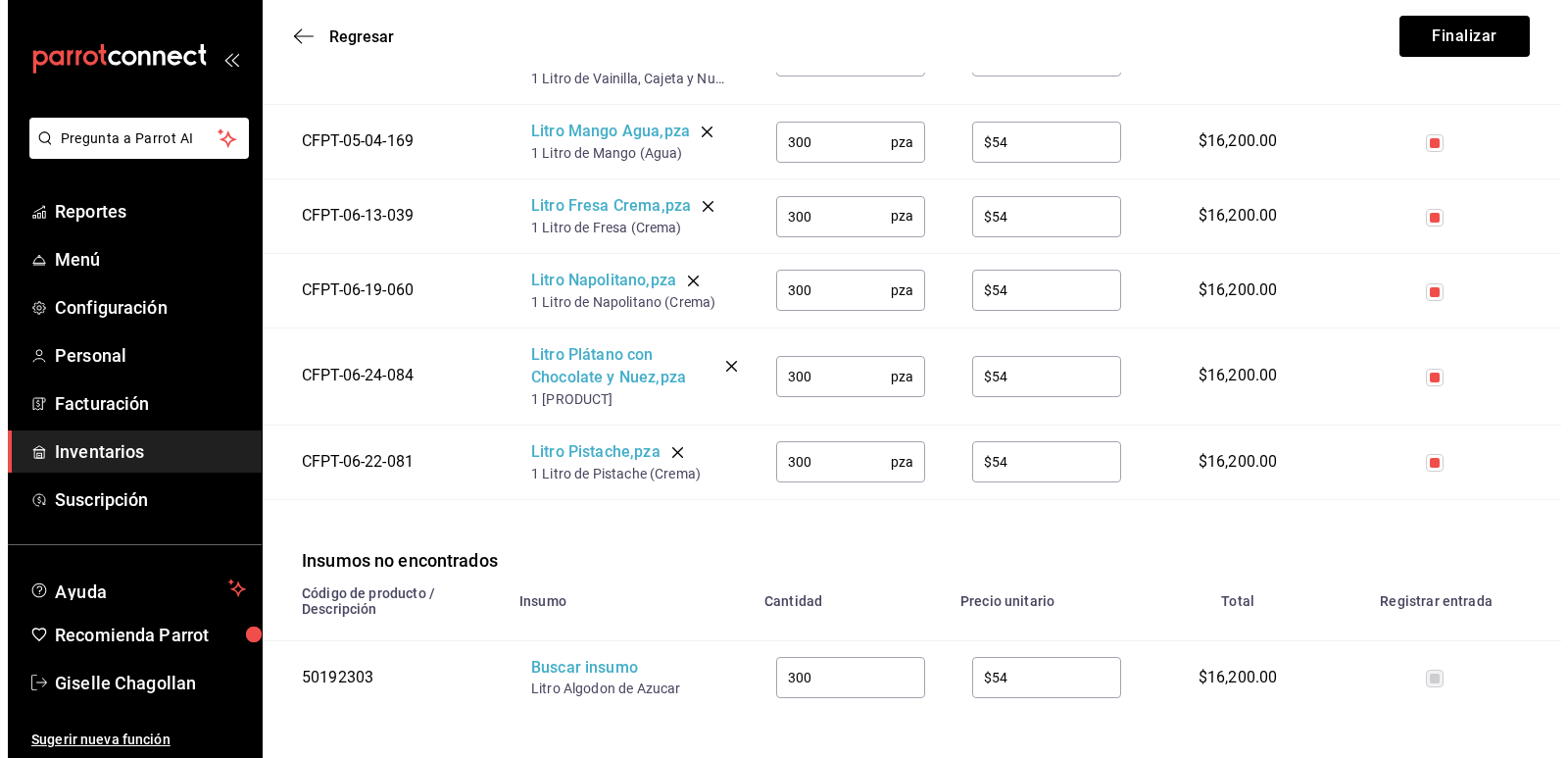 scroll, scrollTop: 797, scrollLeft: 0, axis: vertical 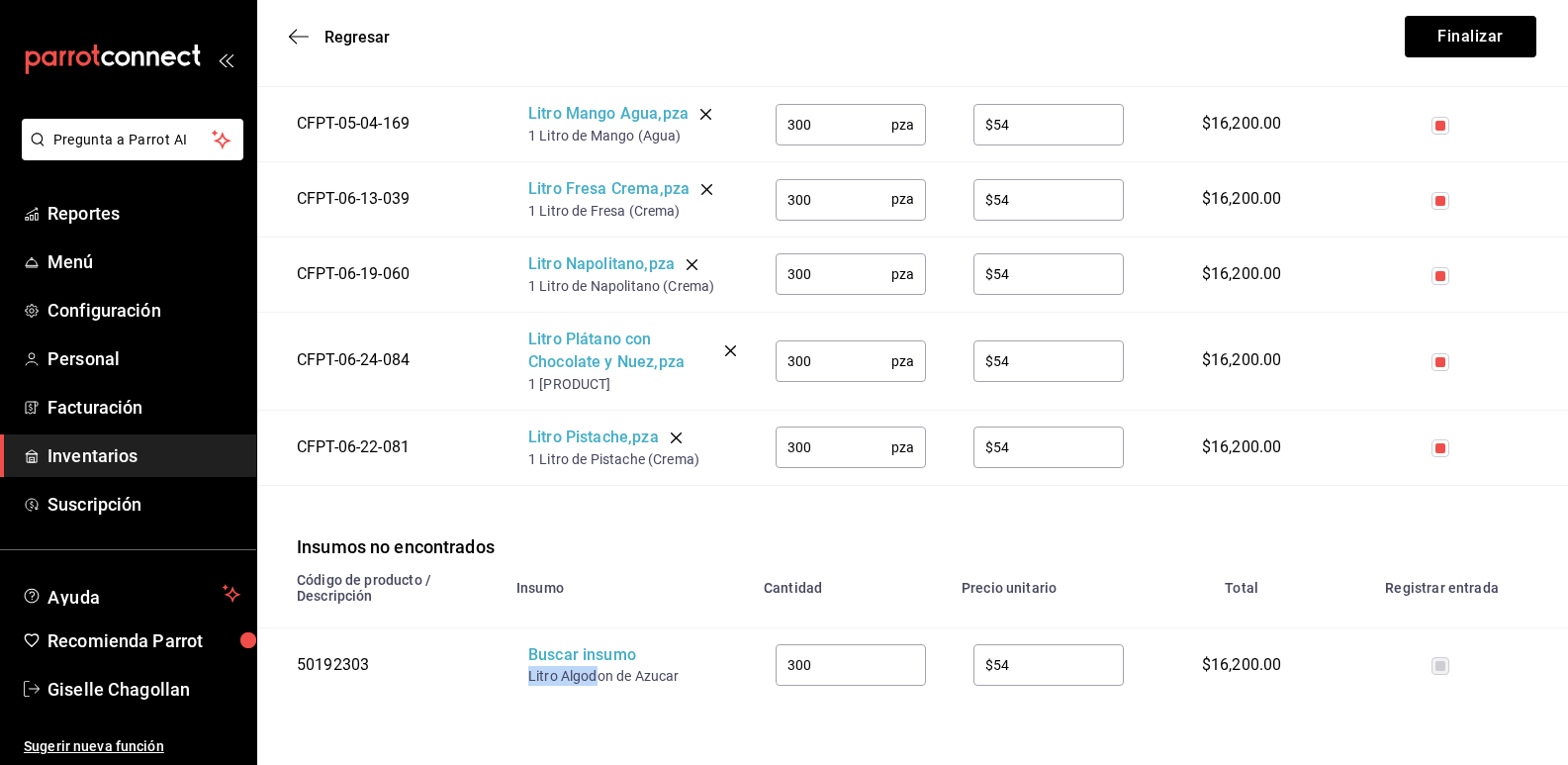 drag, startPoint x: 594, startPoint y: 675, endPoint x: 529, endPoint y: 674, distance: 65.00769 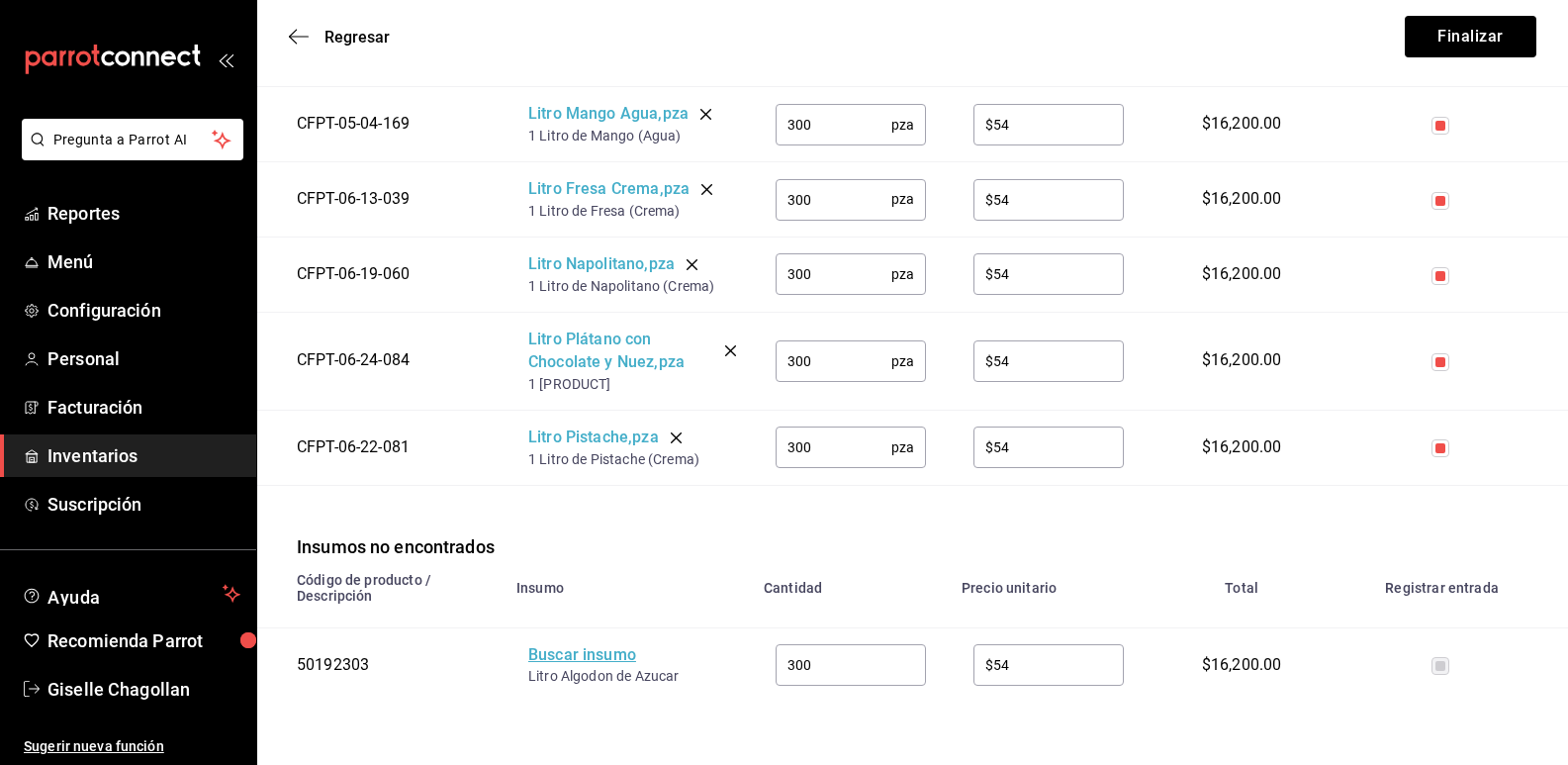 click on "Buscar insumo" at bounding box center (607, 655) 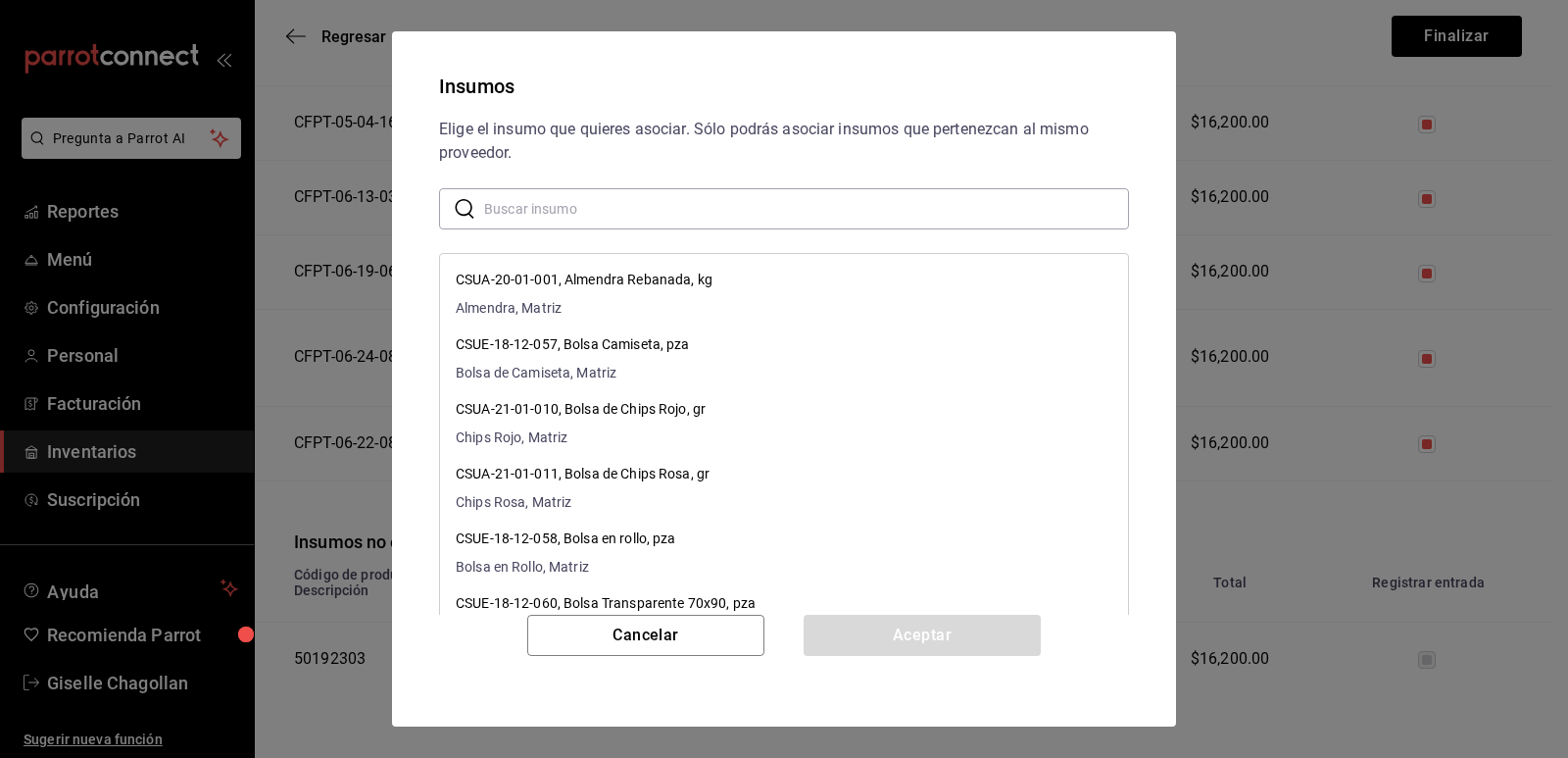 click at bounding box center (807, 209) 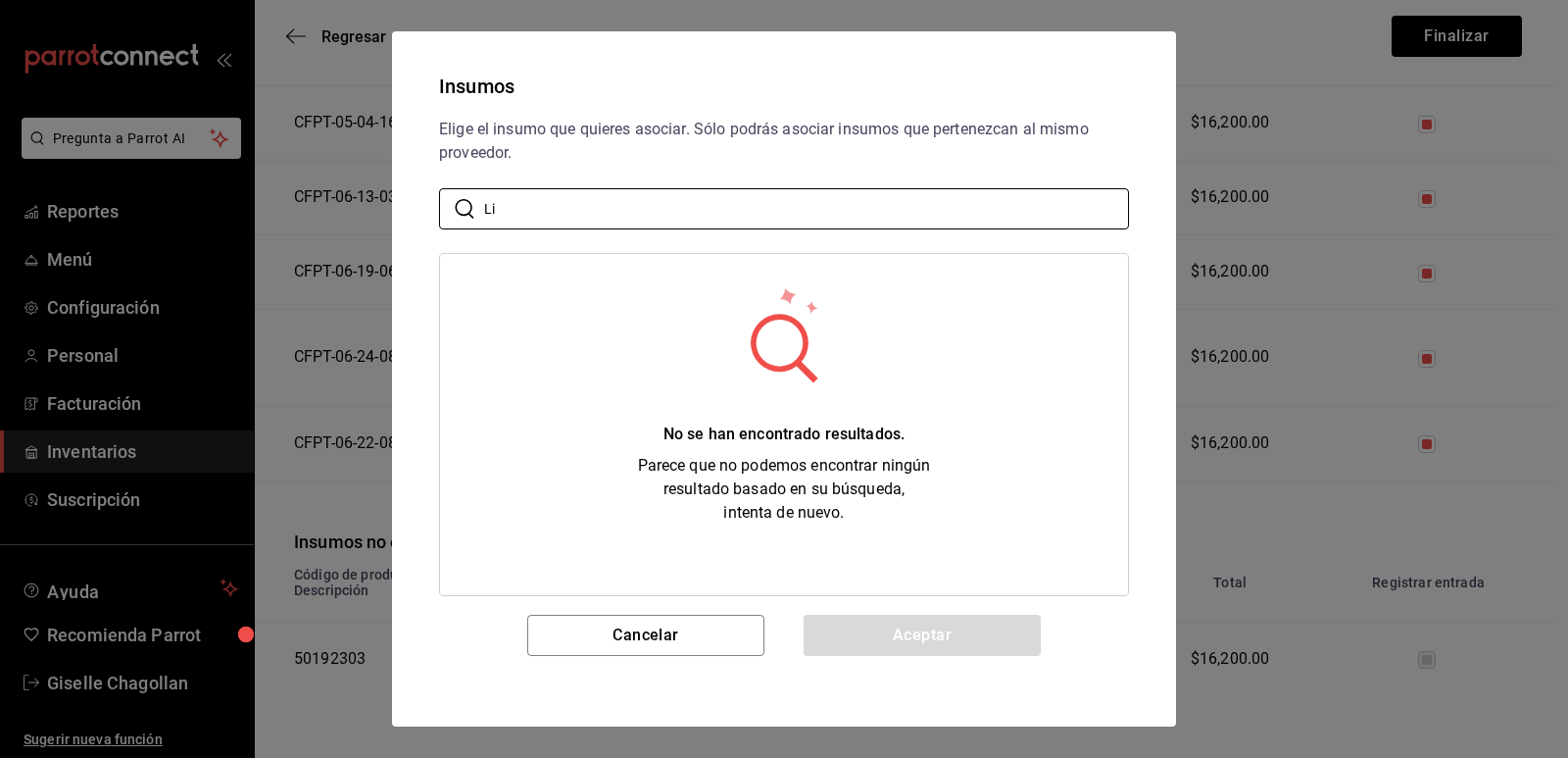 type on "L" 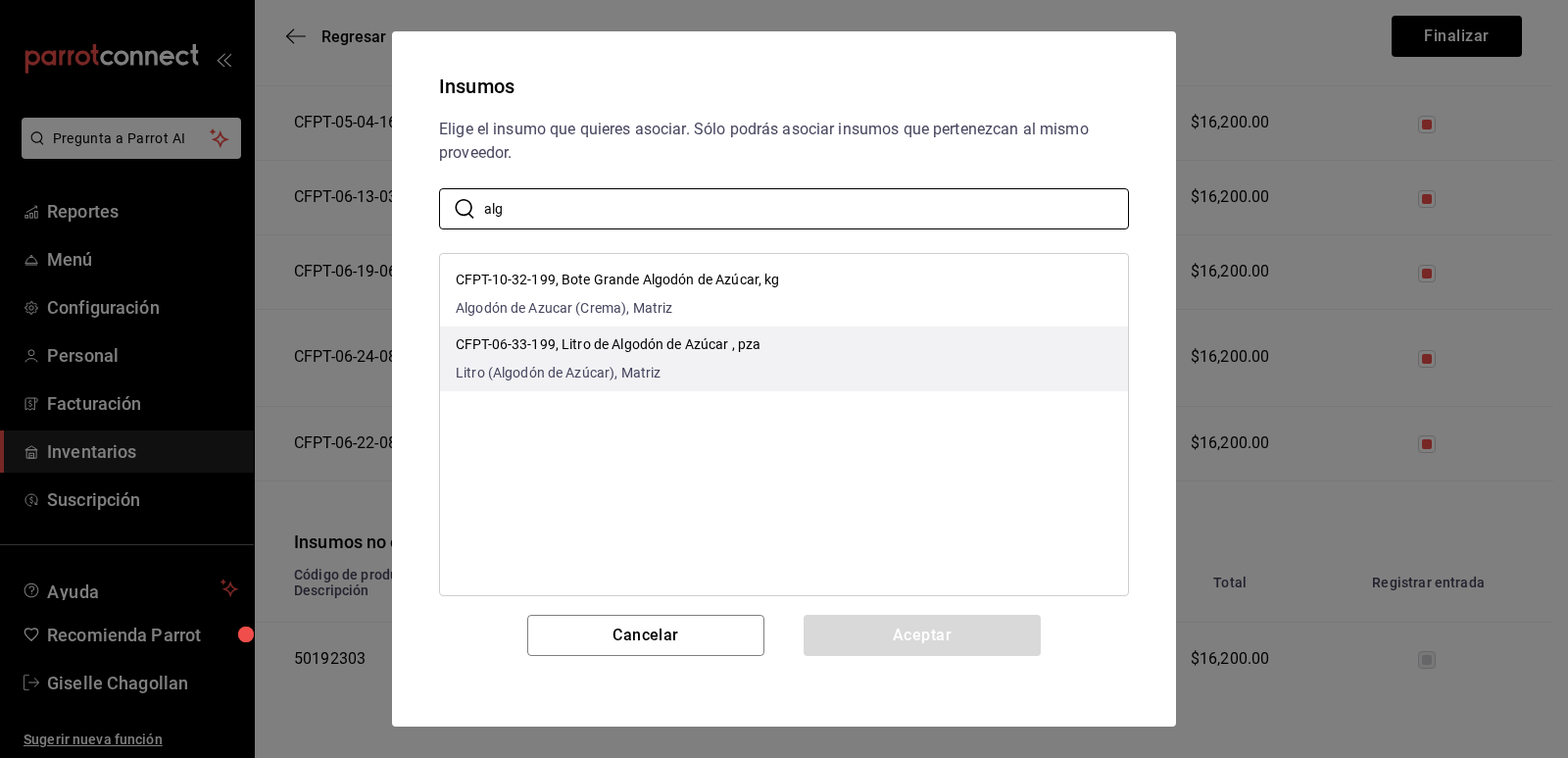 type on "alg" 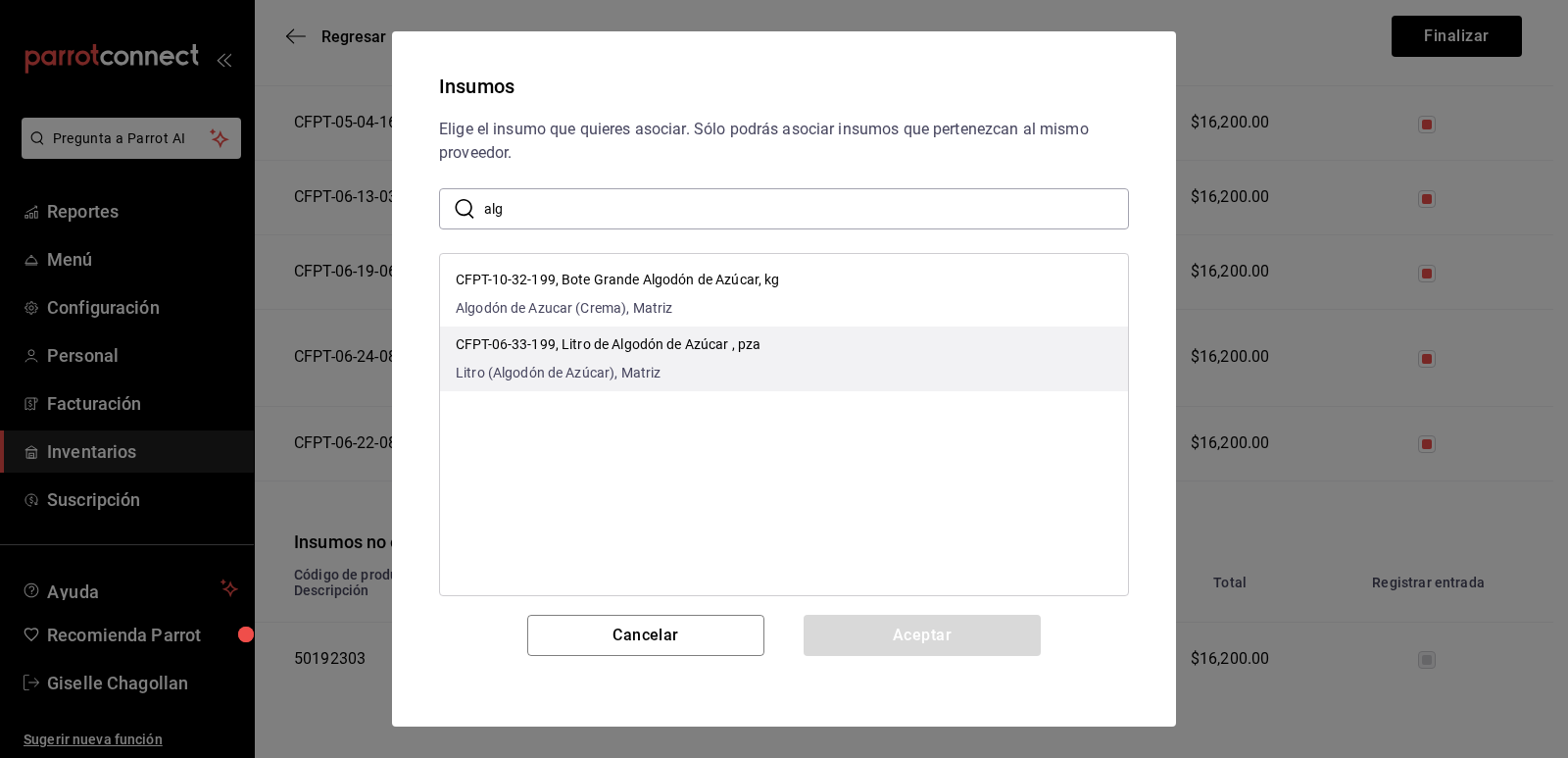 click on "CFPT-06-33-199, Litro de Algodón de Azúcar , pza Litro (Algodón de Azúcar), Matriz" at bounding box center [784, 359] 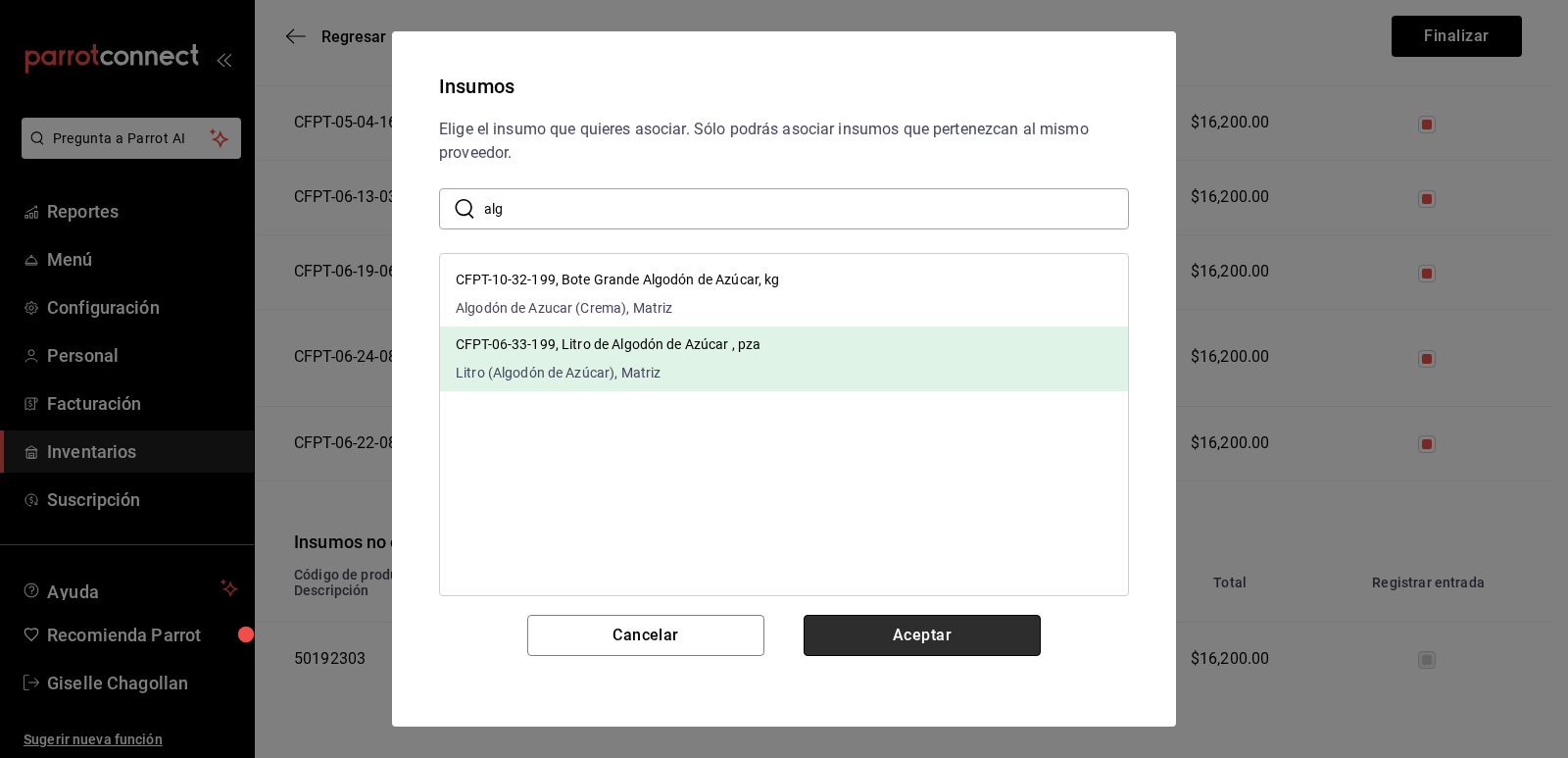 click on "Aceptar" at bounding box center [922, 635] 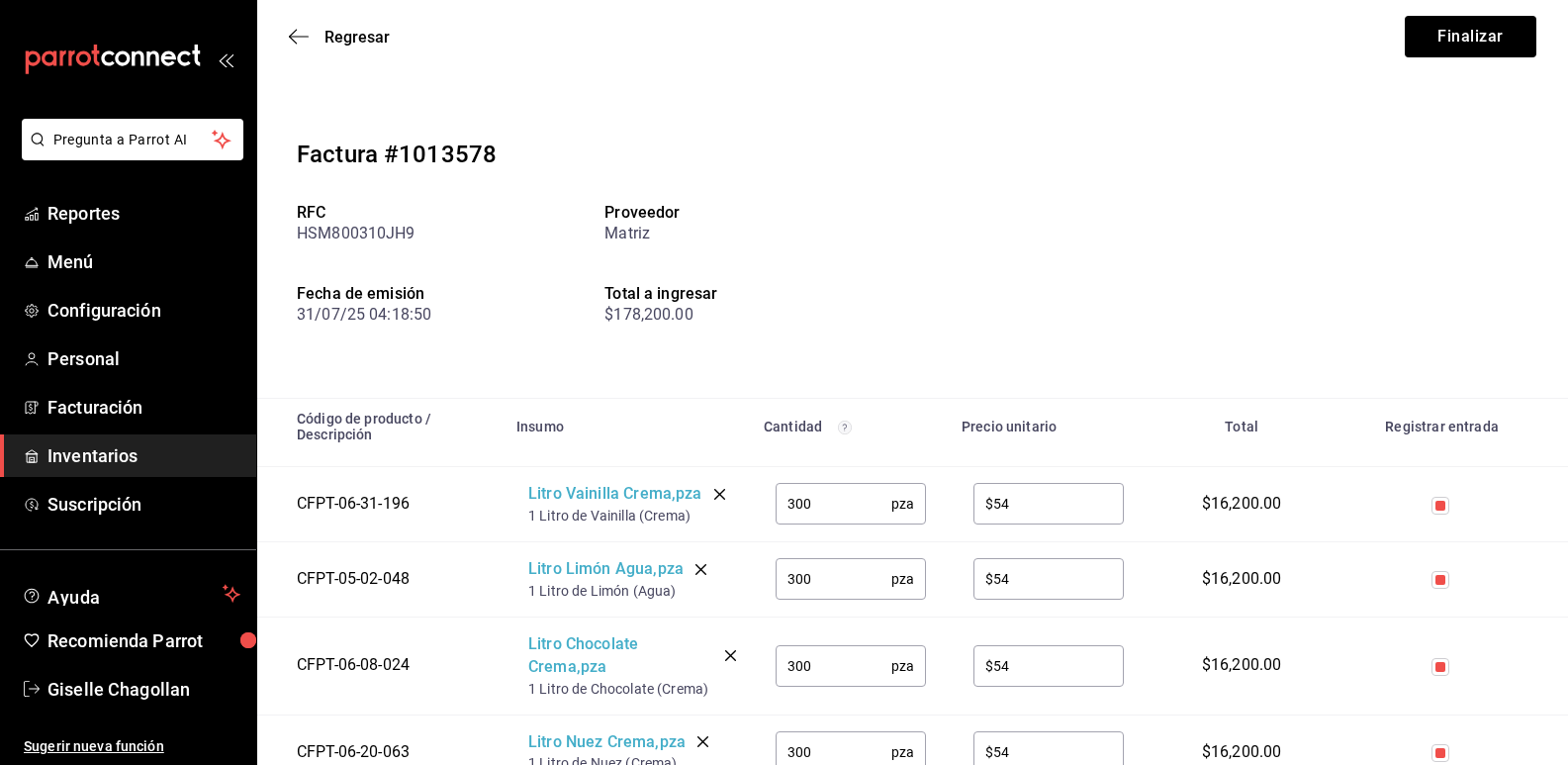 scroll, scrollTop: 198, scrollLeft: 0, axis: vertical 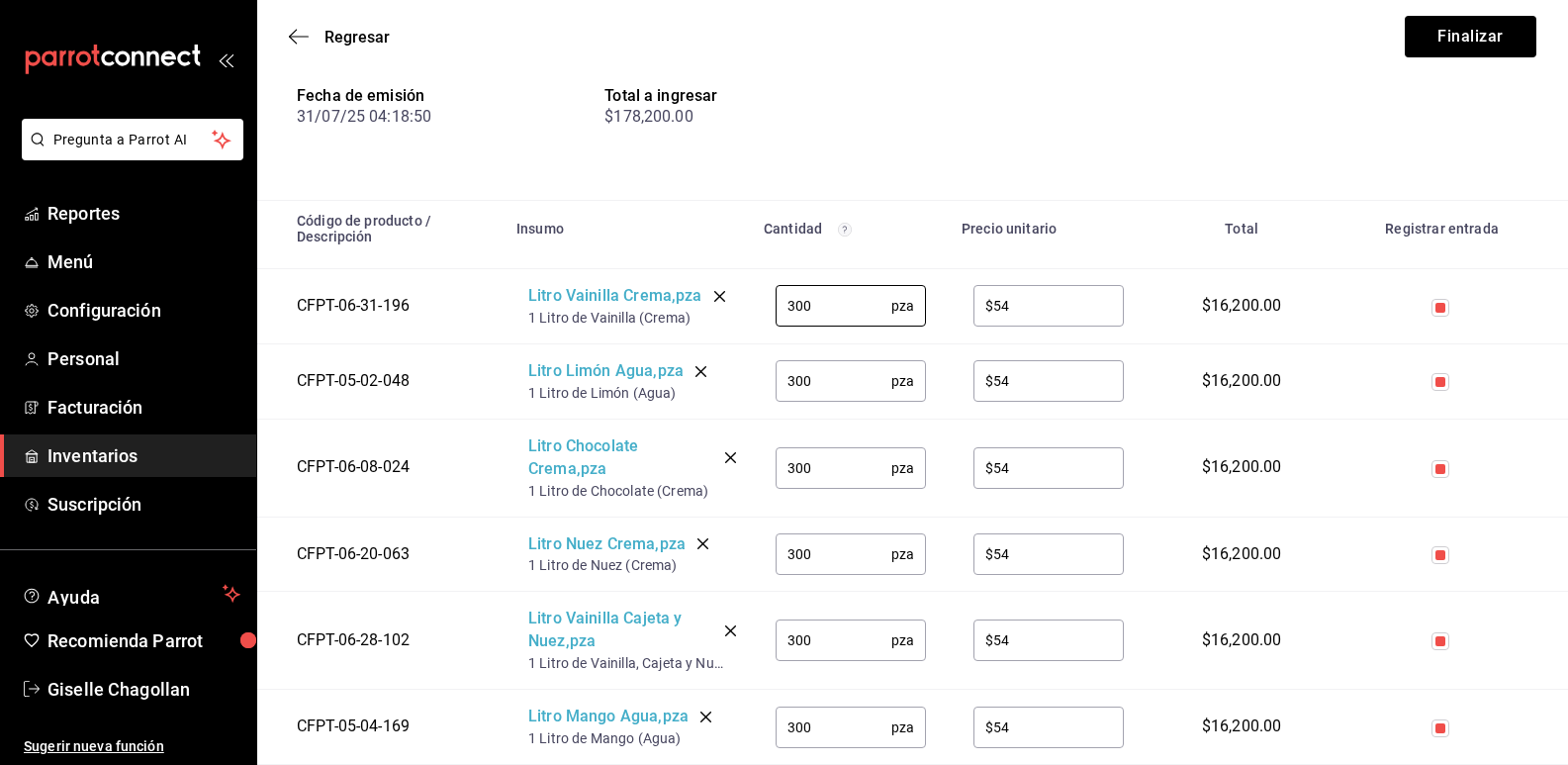 drag, startPoint x: 786, startPoint y: 313, endPoint x: 768, endPoint y: 313, distance: 18 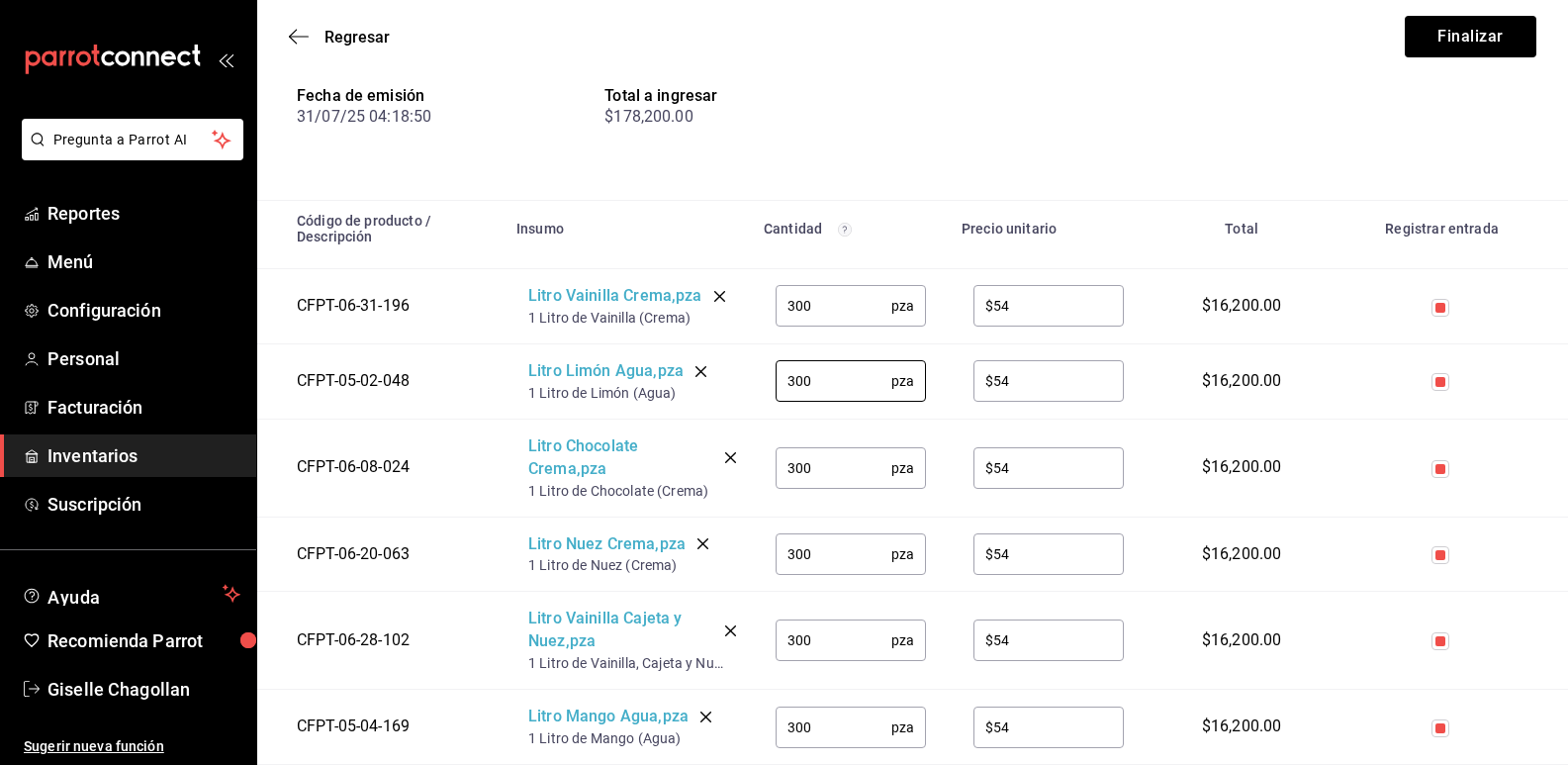 drag, startPoint x: 771, startPoint y: 387, endPoint x: 754, endPoint y: 385, distance: 17.117243 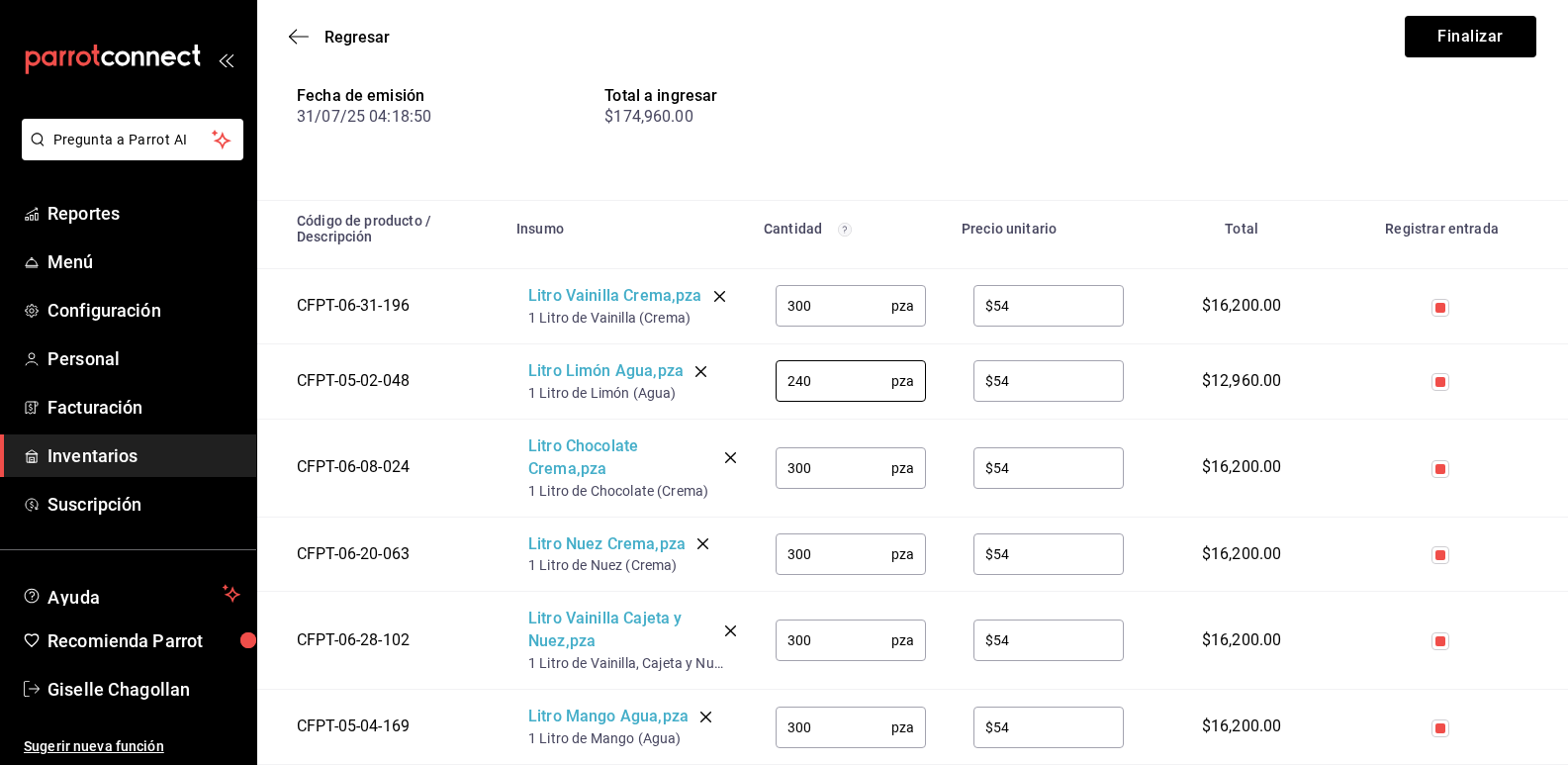 type on "240" 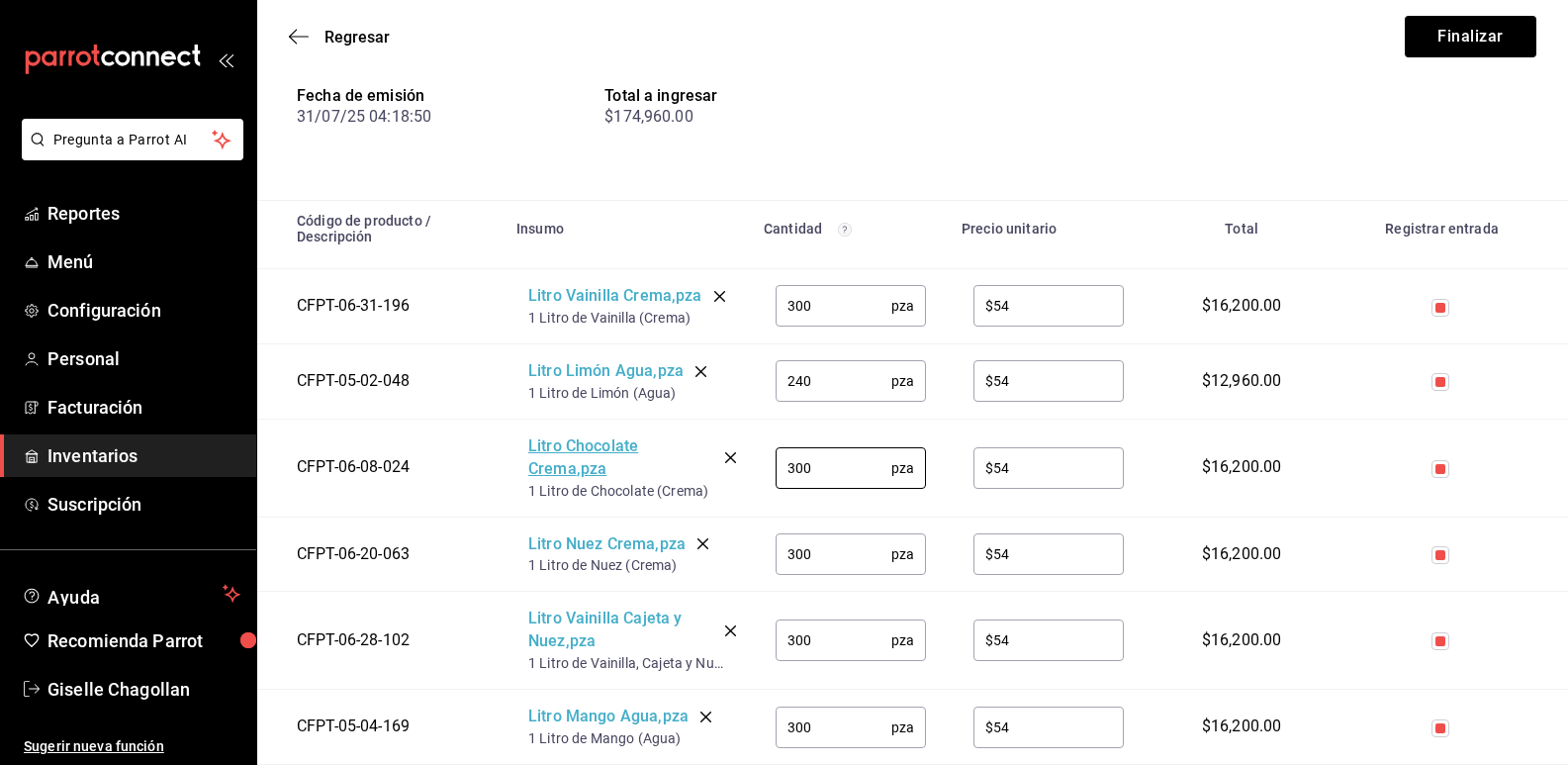 drag, startPoint x: 833, startPoint y: 470, endPoint x: 697, endPoint y: 462, distance: 136.23509 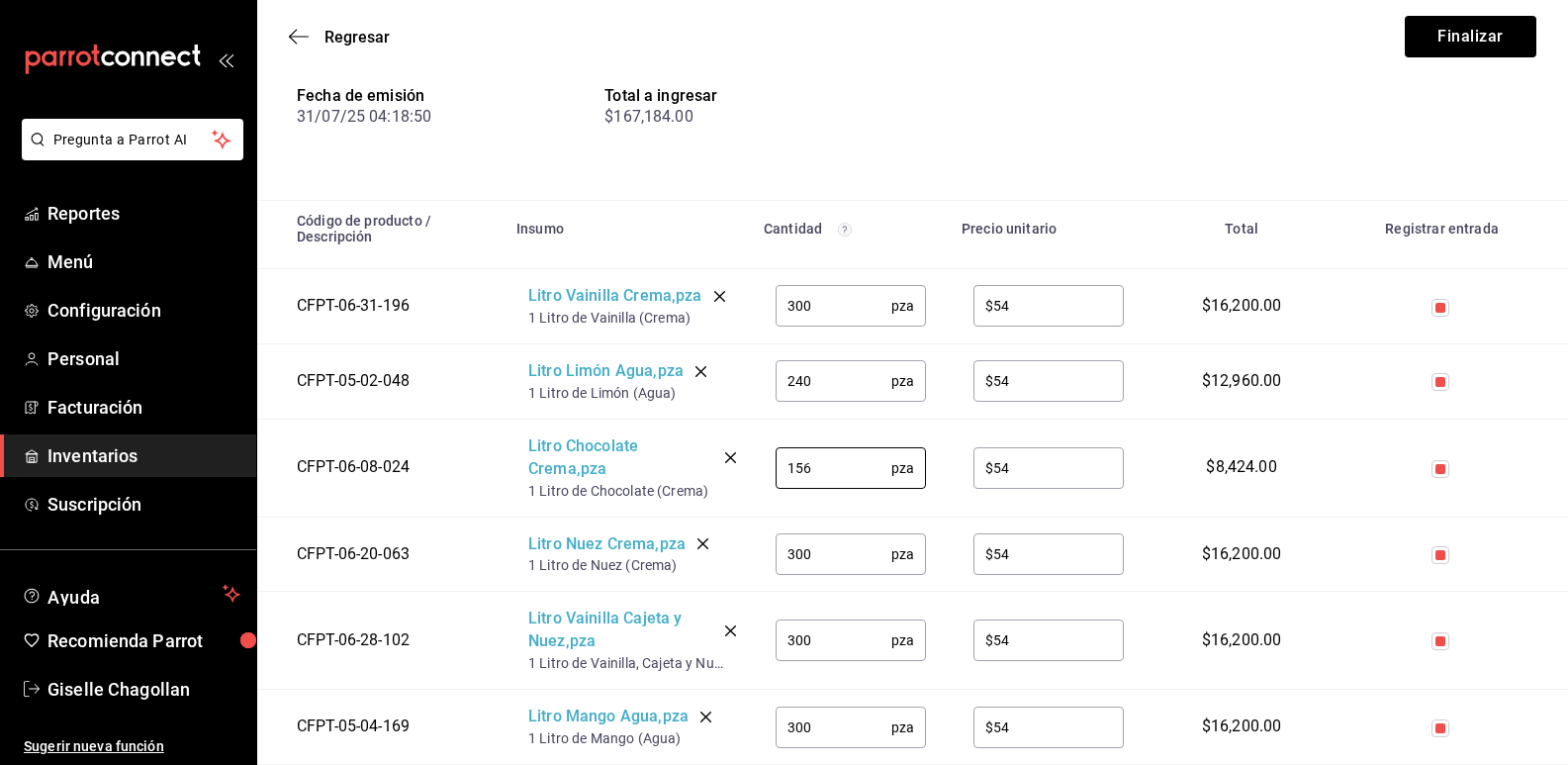 type on "156" 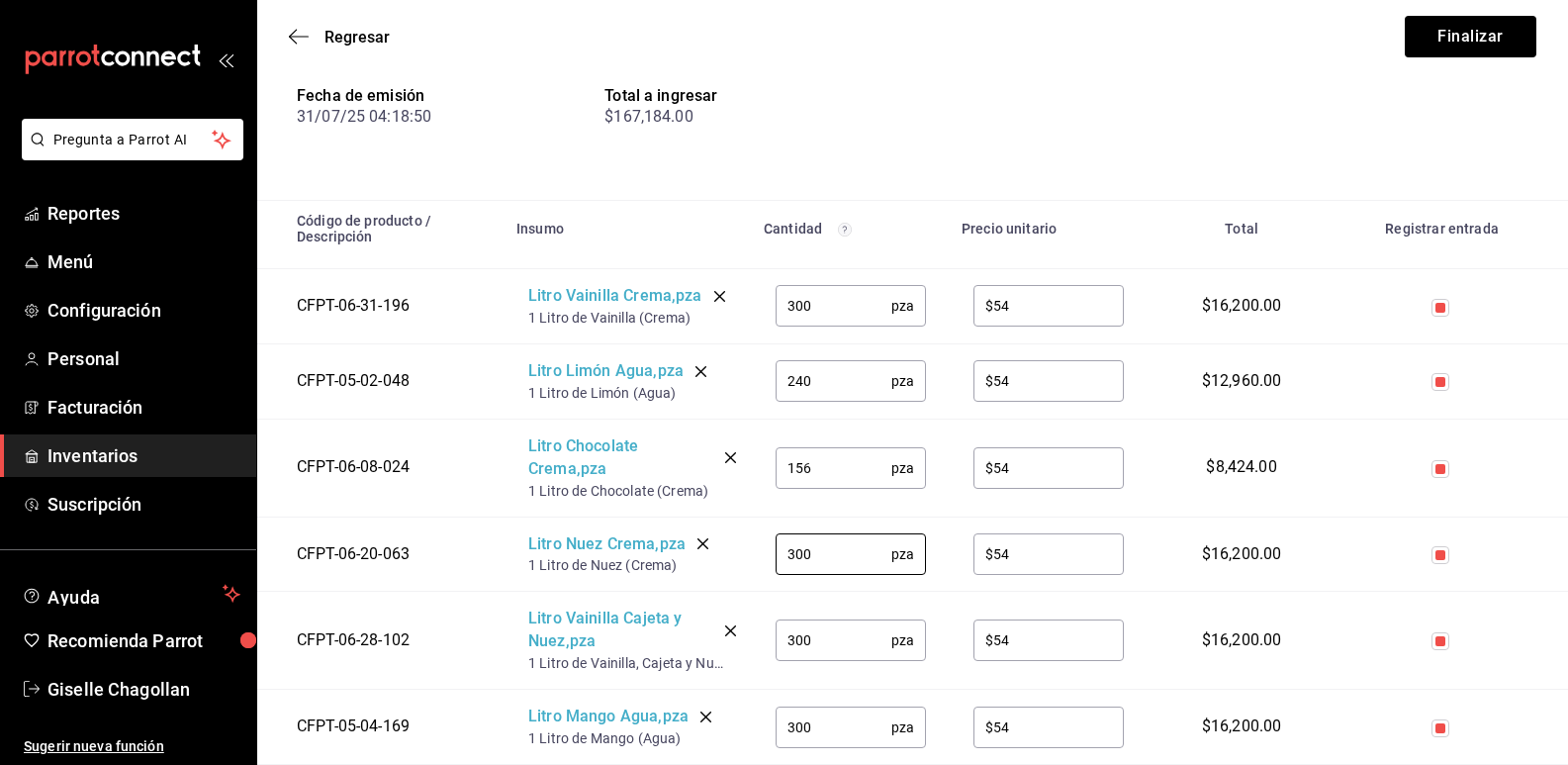 drag, startPoint x: 829, startPoint y: 549, endPoint x: 734, endPoint y: 554, distance: 95.13149 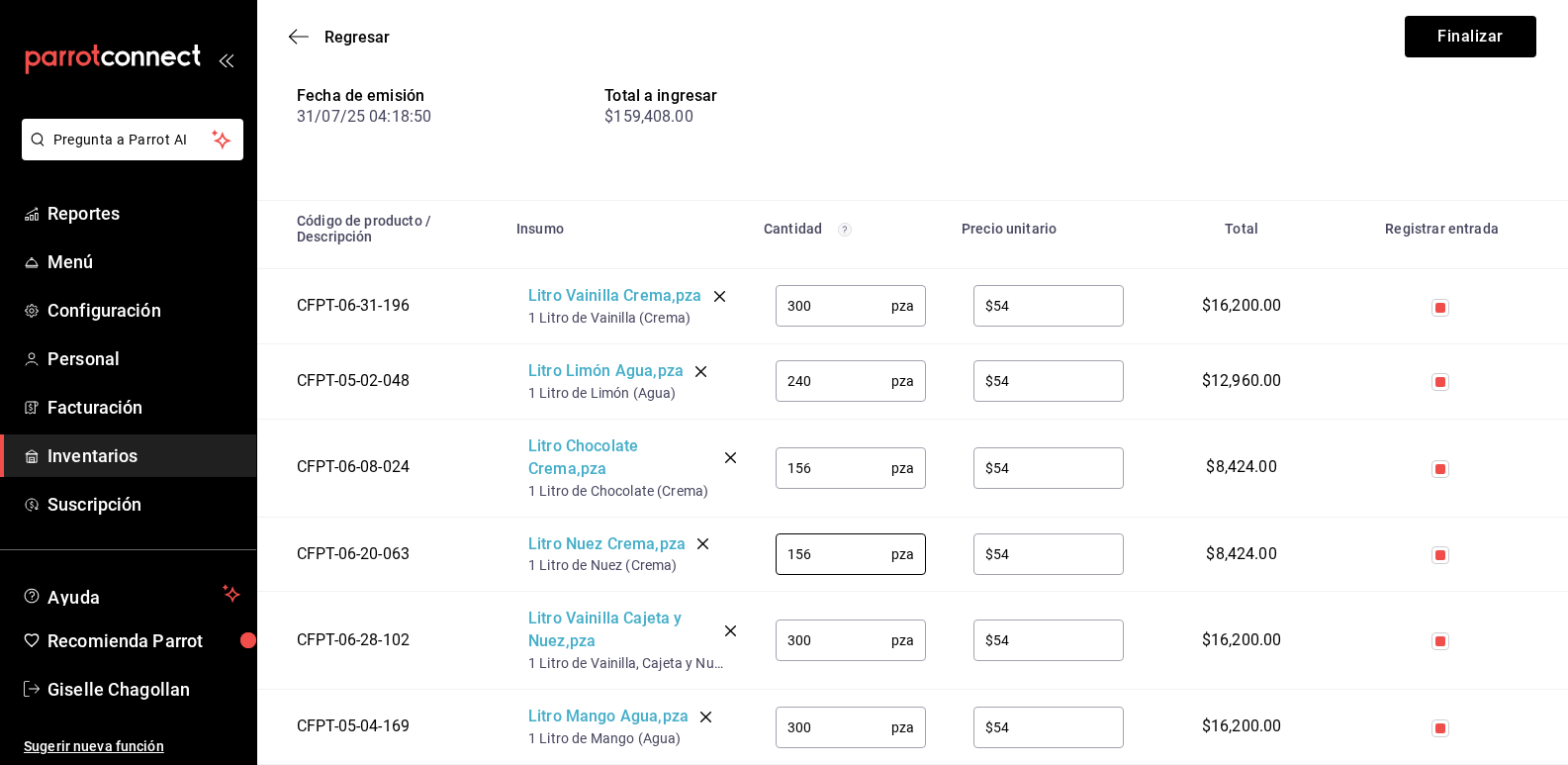 type on "156" 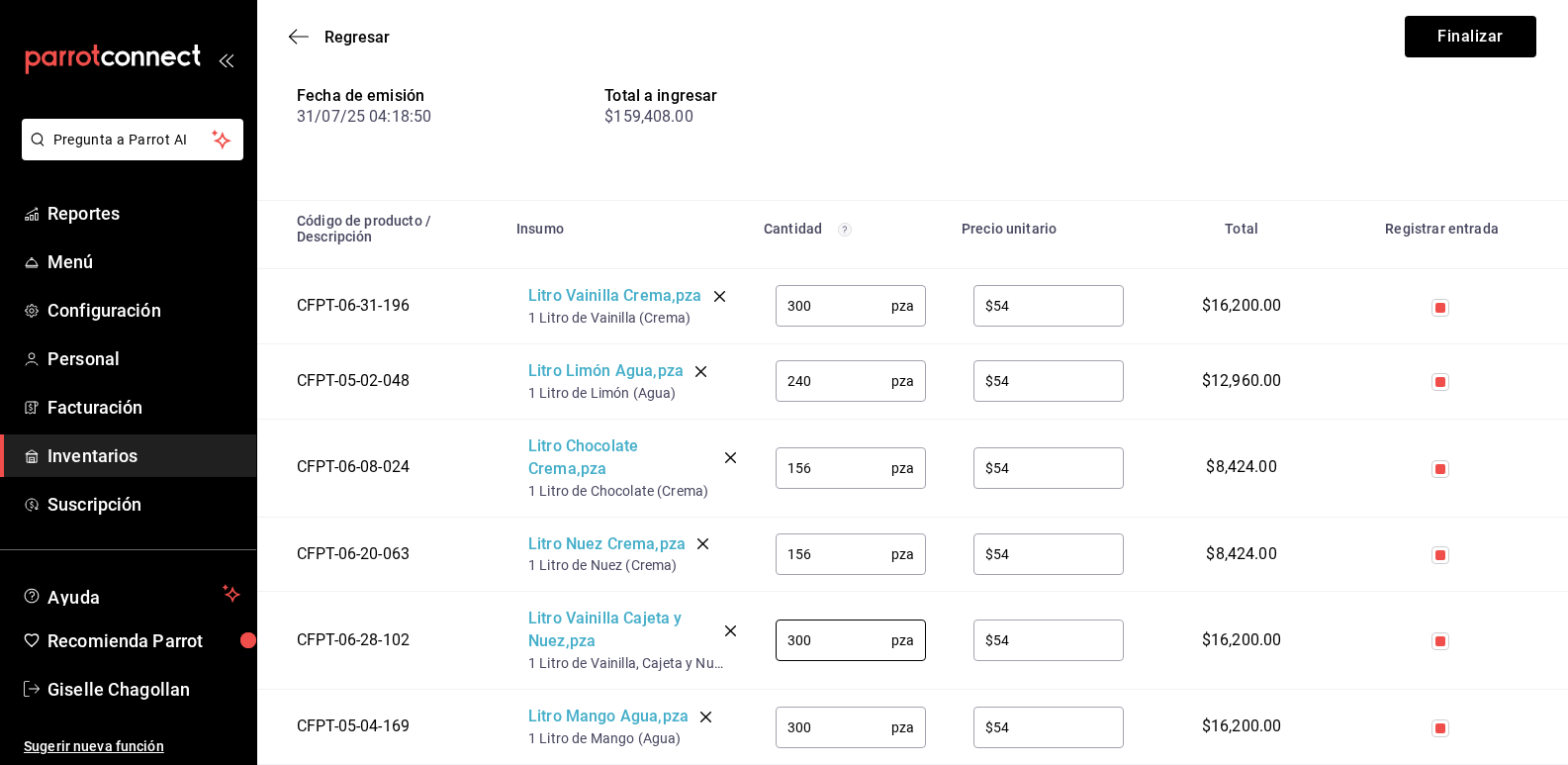 drag, startPoint x: 771, startPoint y: 638, endPoint x: 698, endPoint y: 567, distance: 101.8332 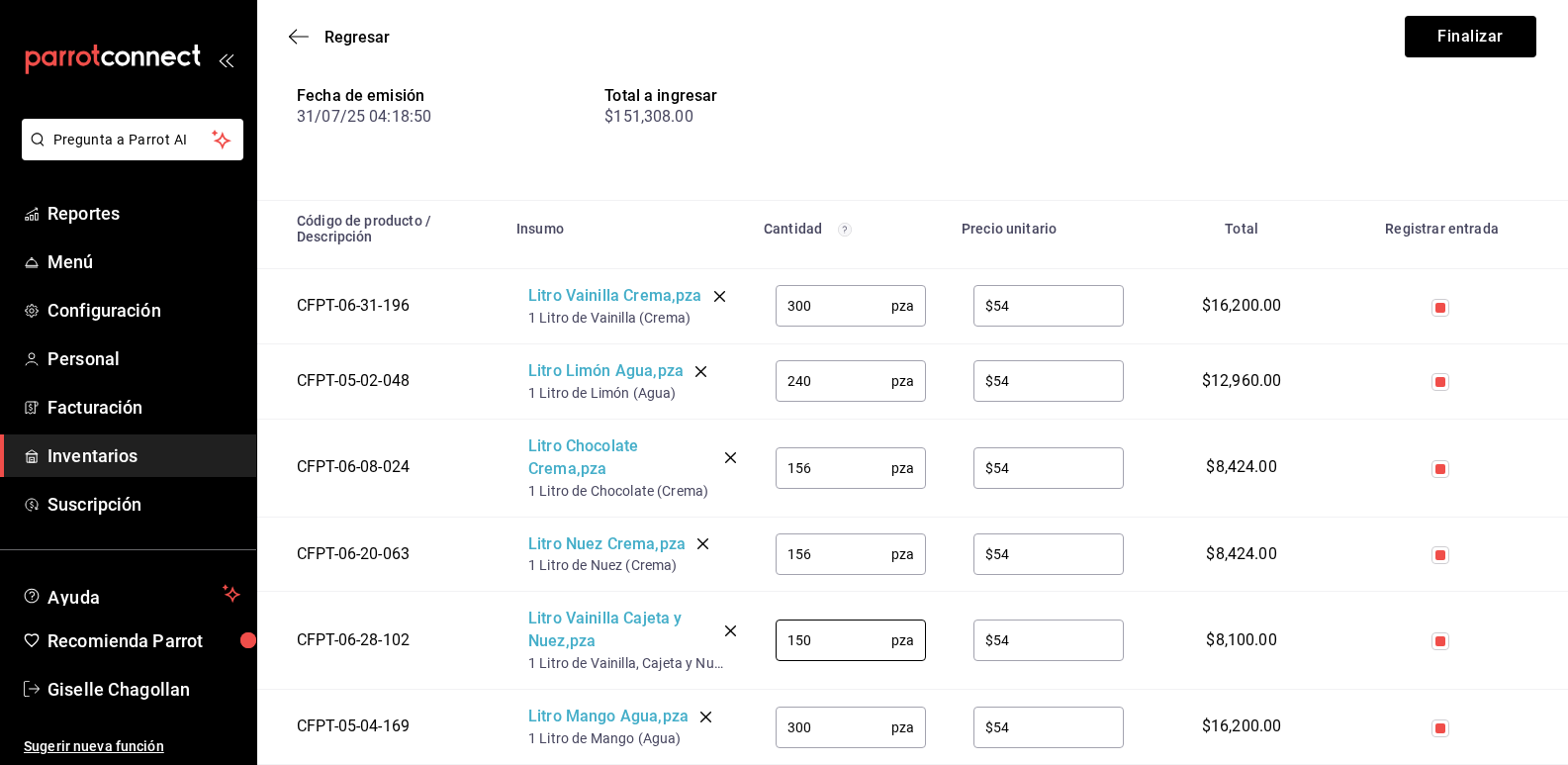 type on "150" 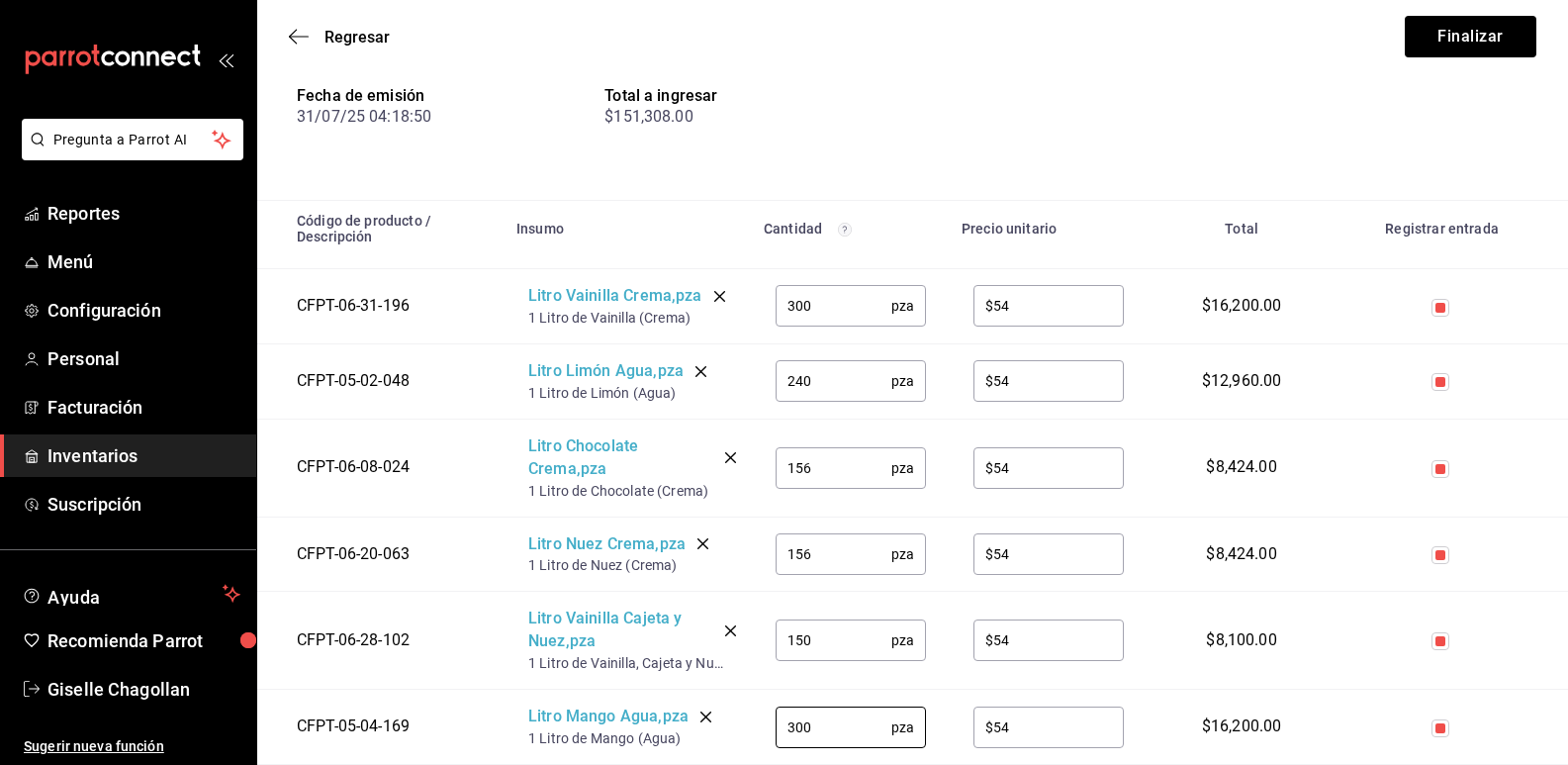 drag, startPoint x: 802, startPoint y: 731, endPoint x: 677, endPoint y: 696, distance: 129.80755 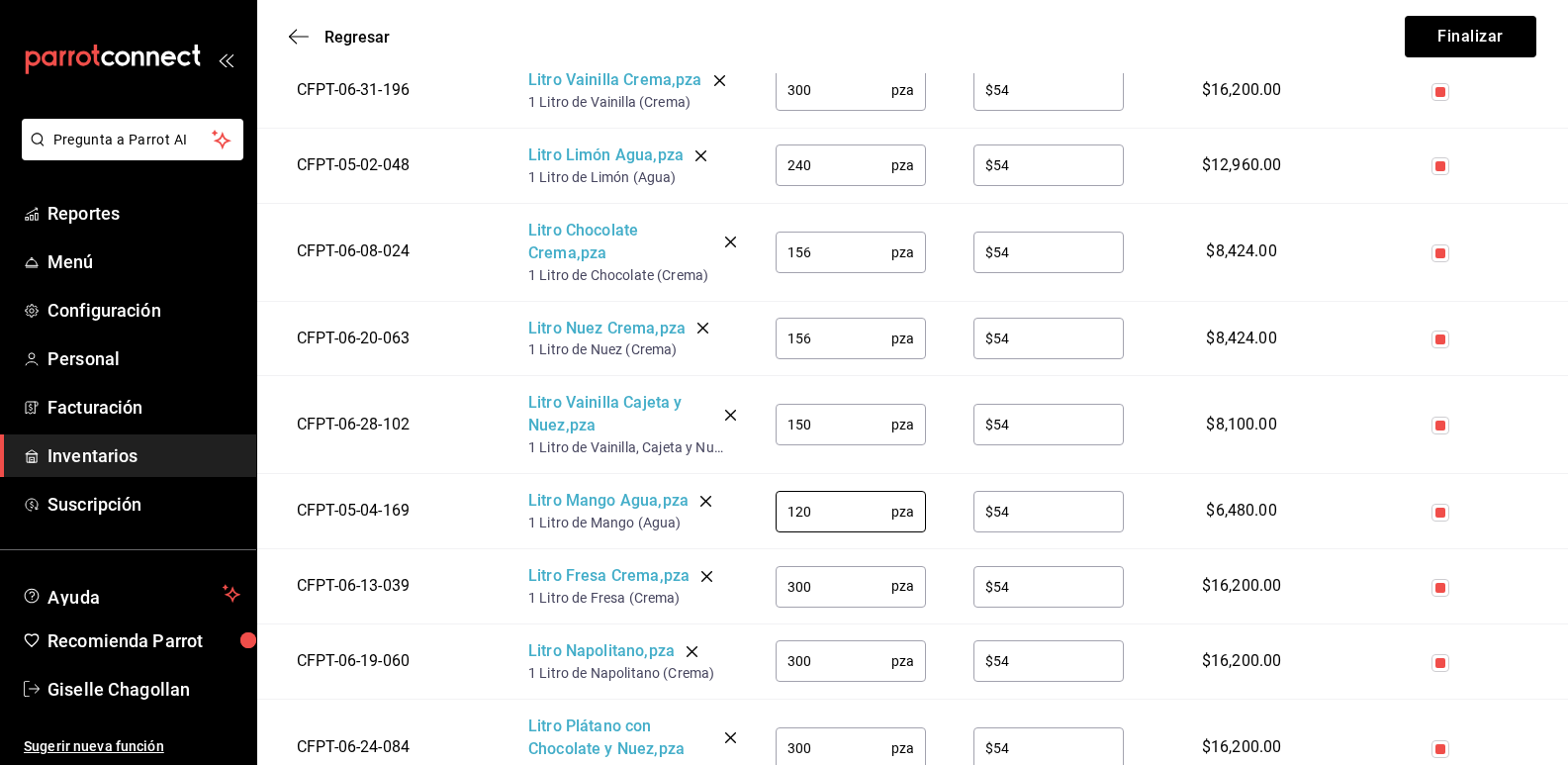 scroll, scrollTop: 495, scrollLeft: 0, axis: vertical 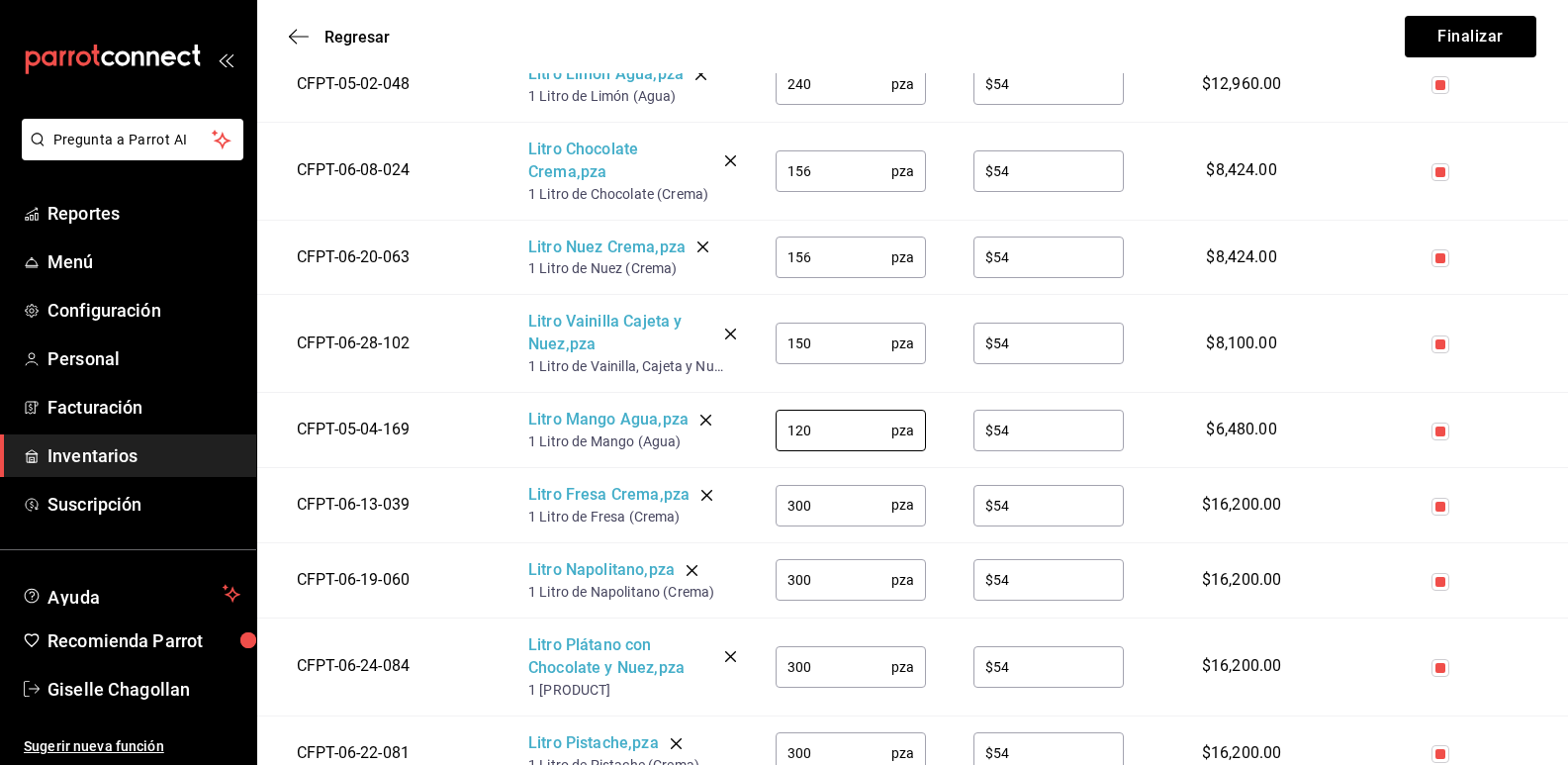 type on "120" 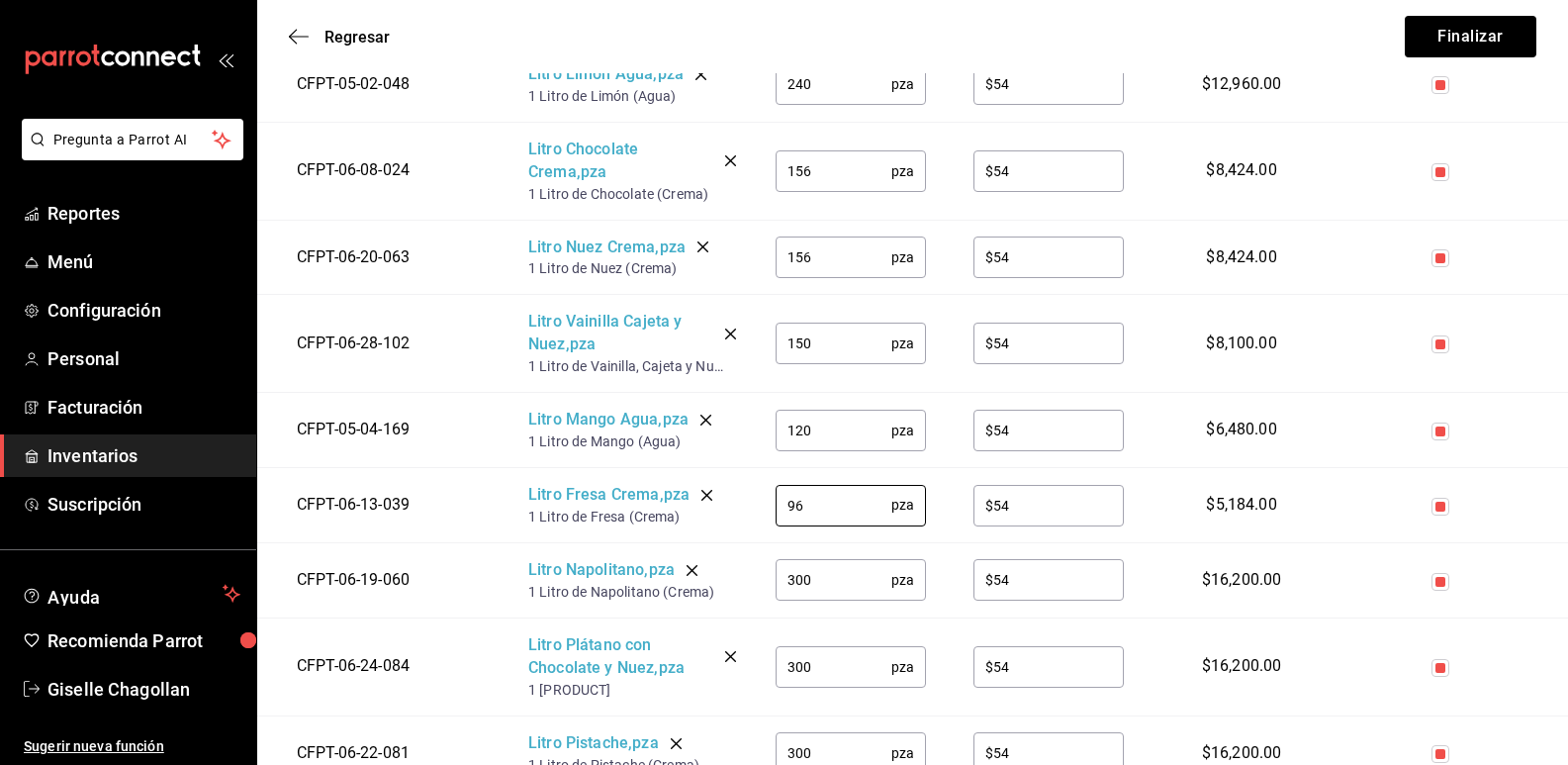 type on "96" 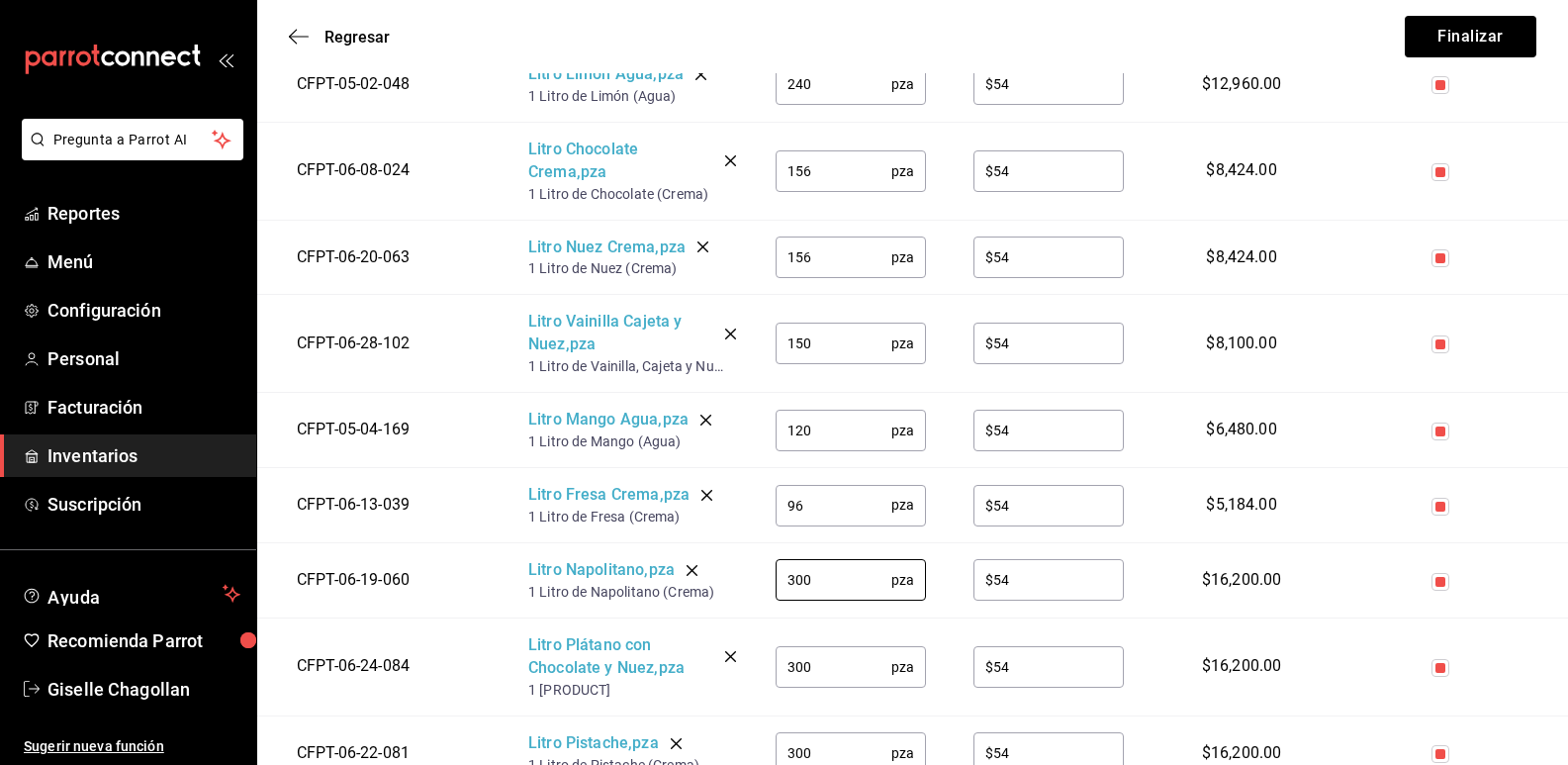 drag, startPoint x: 809, startPoint y: 587, endPoint x: 745, endPoint y: 539, distance: 80 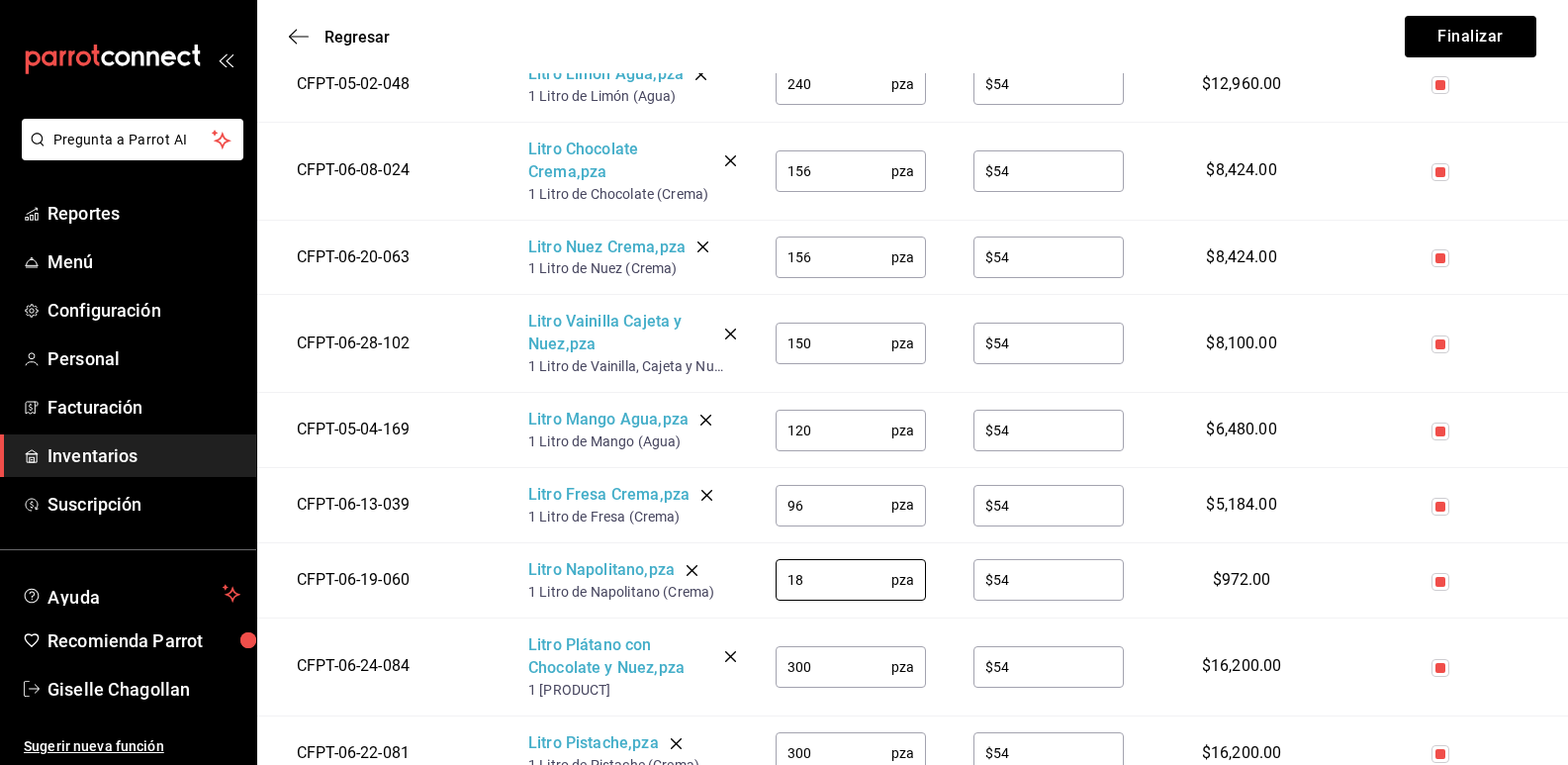type on "18" 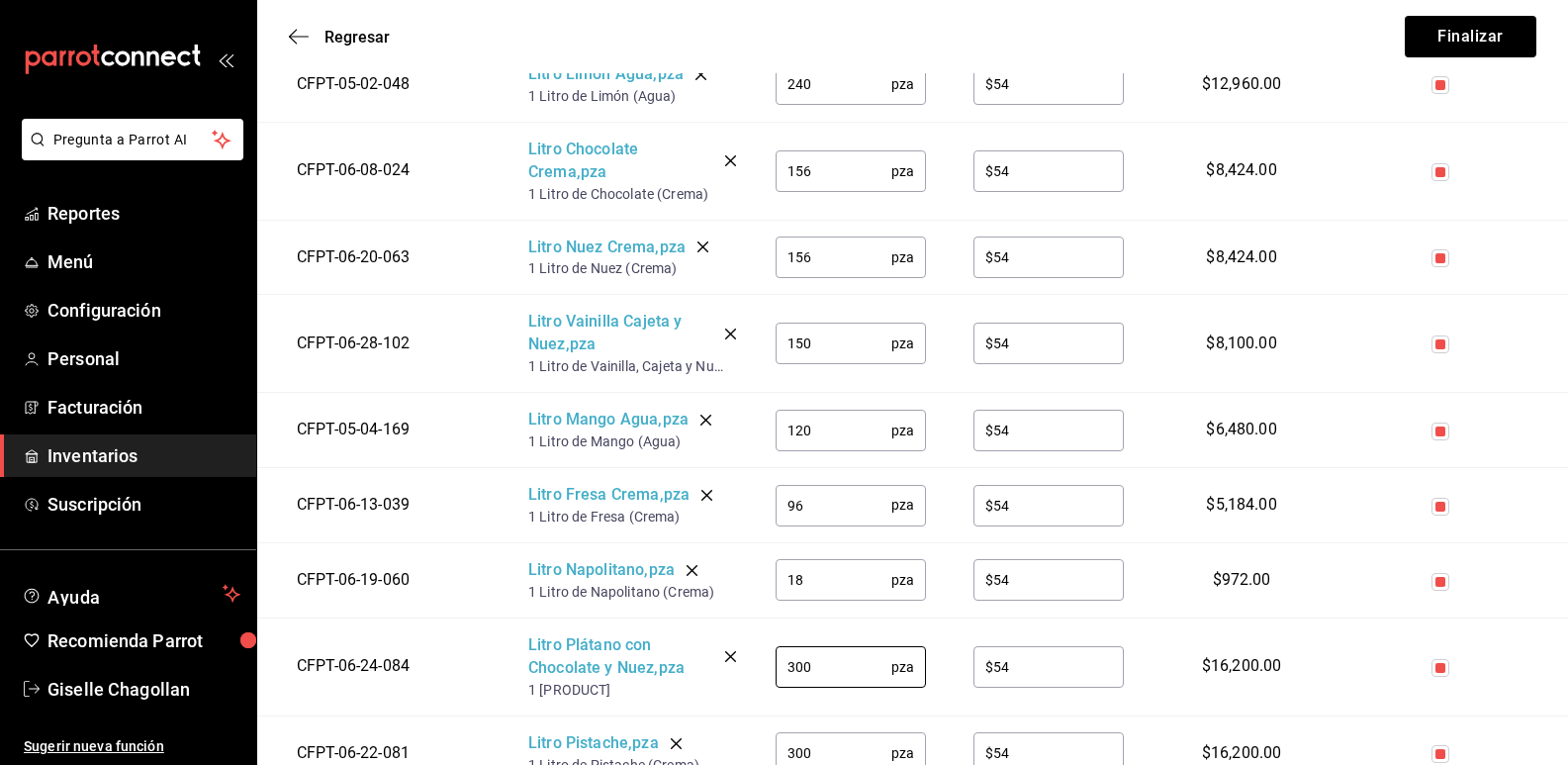 drag, startPoint x: 819, startPoint y: 662, endPoint x: 732, endPoint y: 656, distance: 87.20665 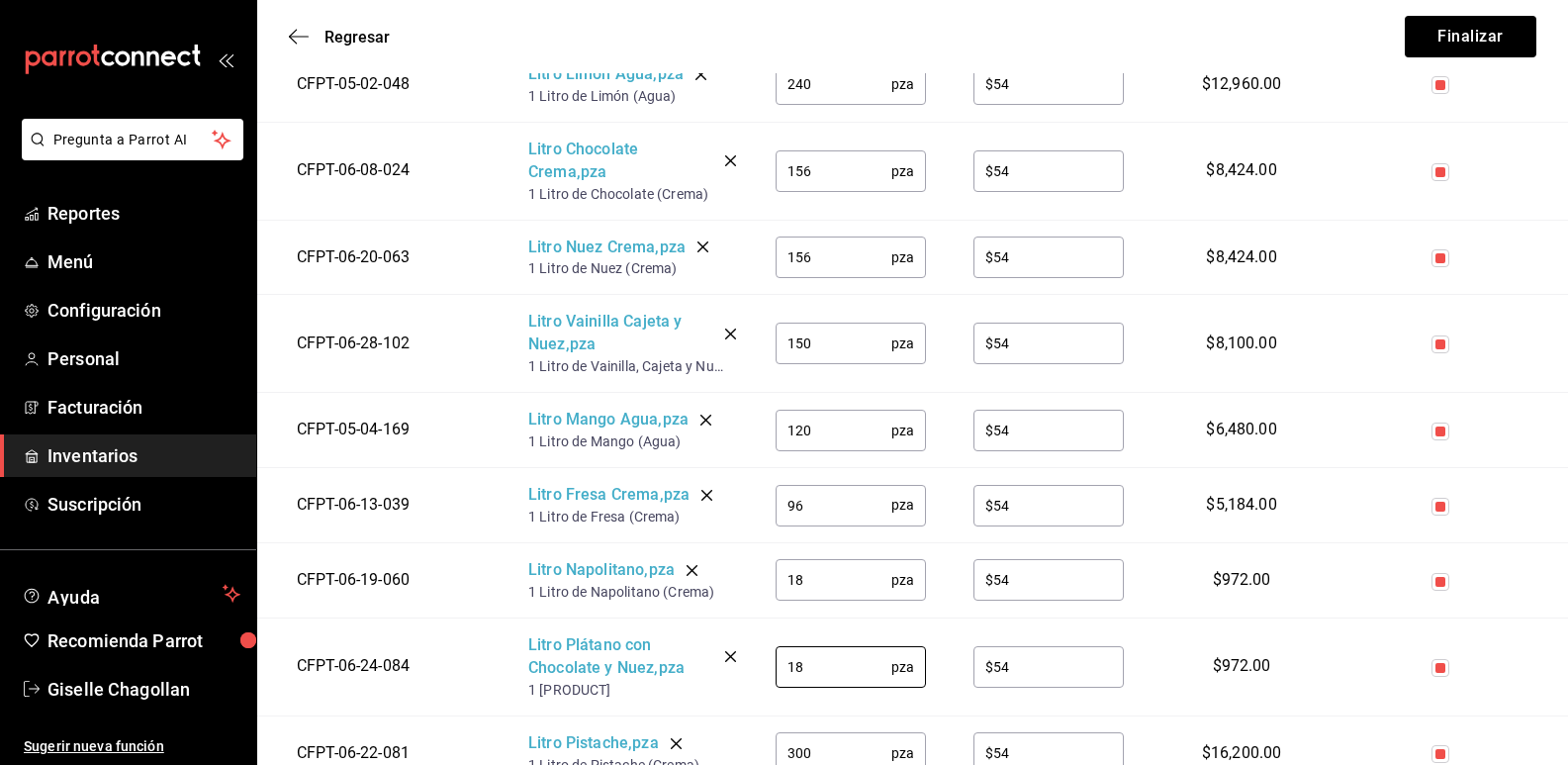 scroll, scrollTop: 683, scrollLeft: 0, axis: vertical 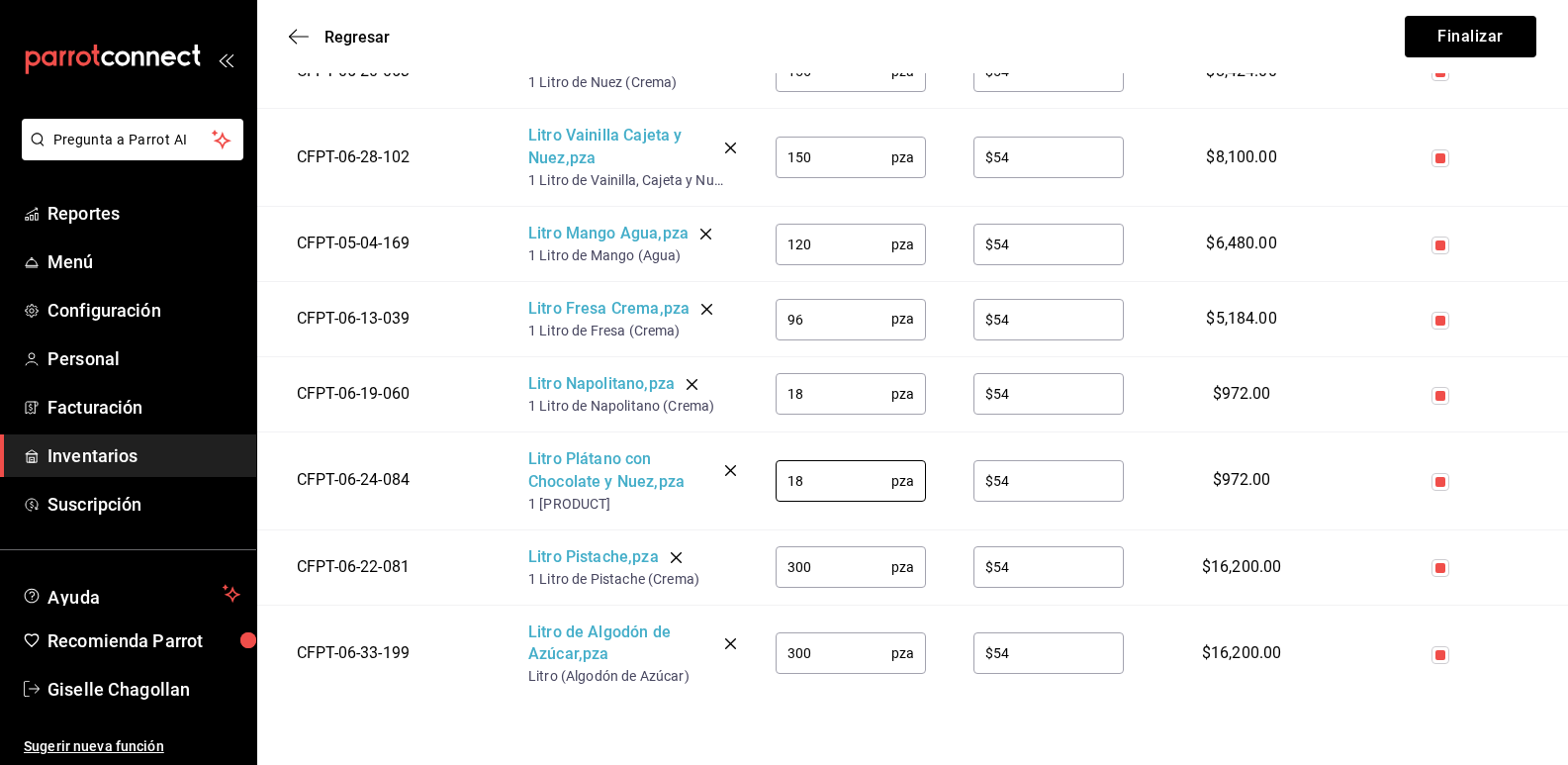 type on "18" 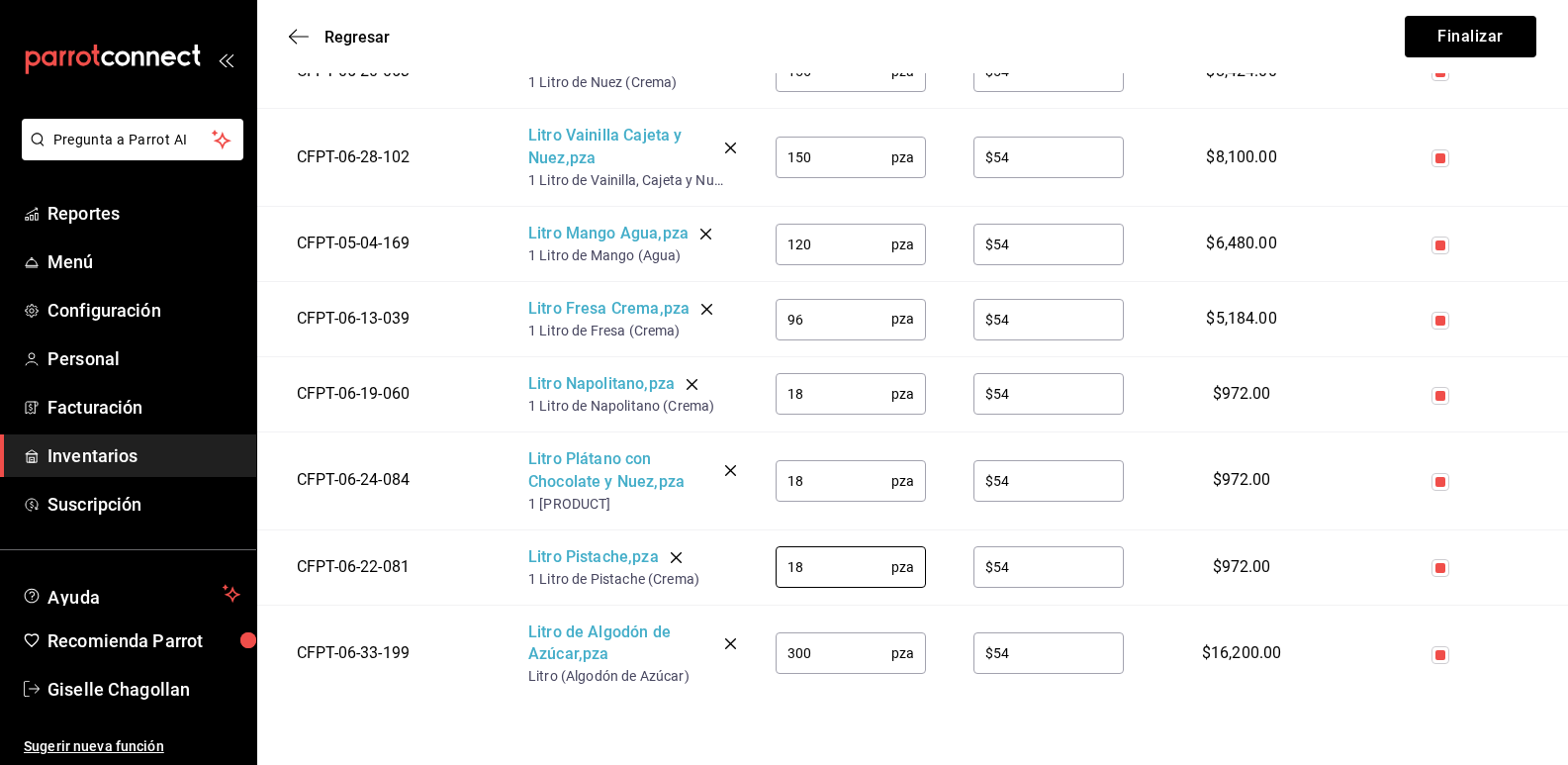 type on "18" 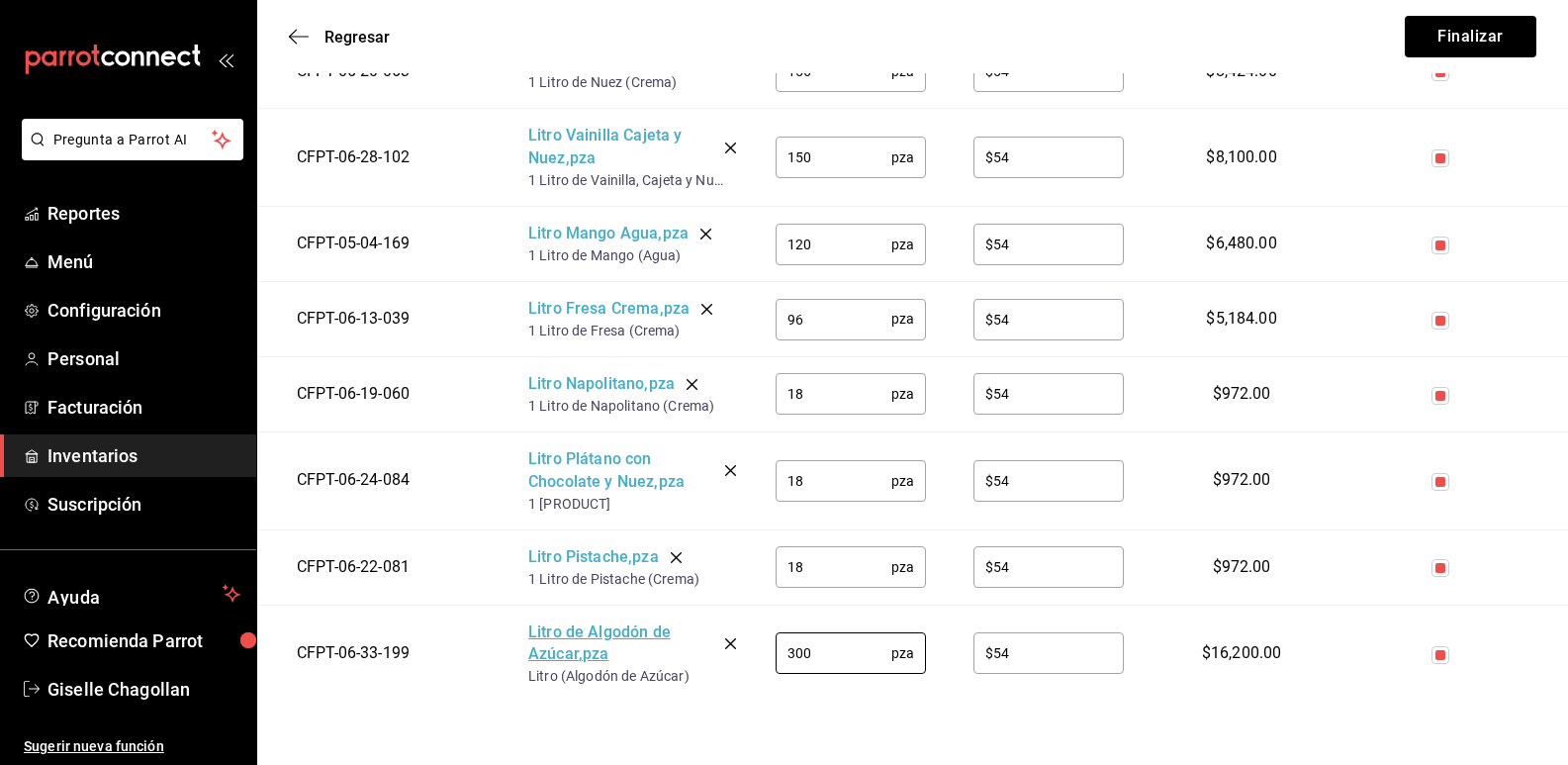 drag, startPoint x: 846, startPoint y: 650, endPoint x: 687, endPoint y: 645, distance: 159.0786 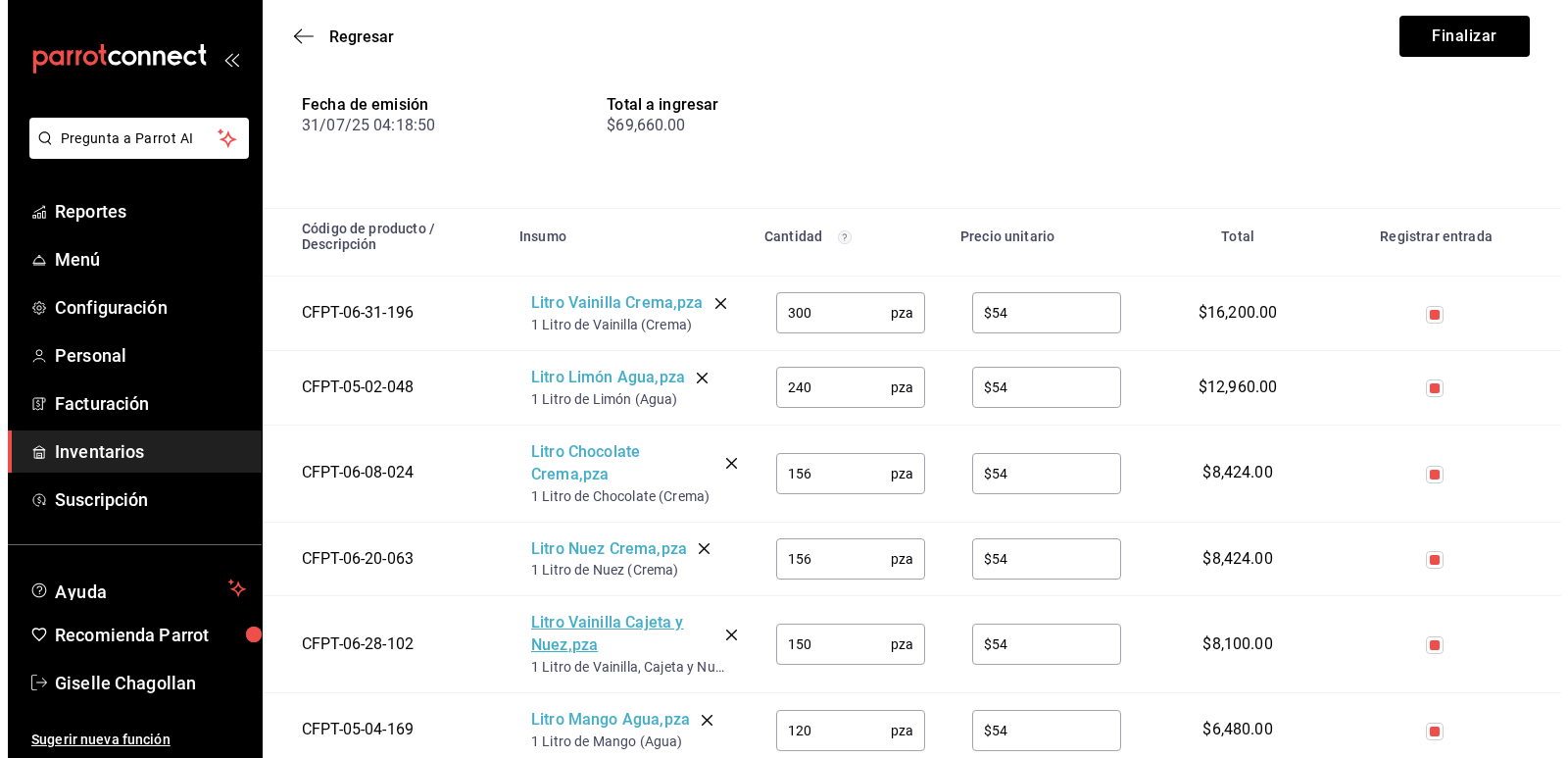 scroll, scrollTop: 0, scrollLeft: 0, axis: both 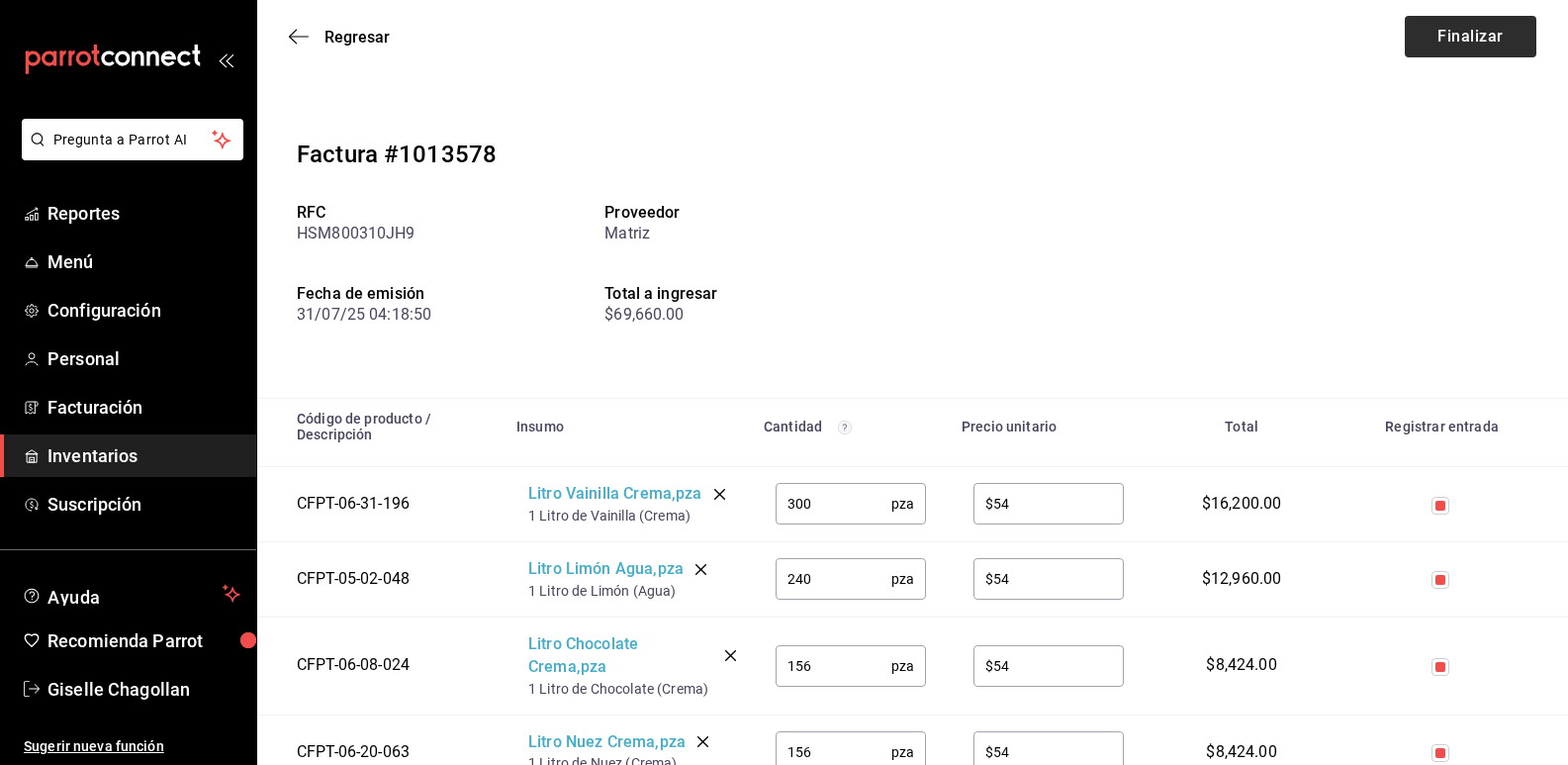 type on "18" 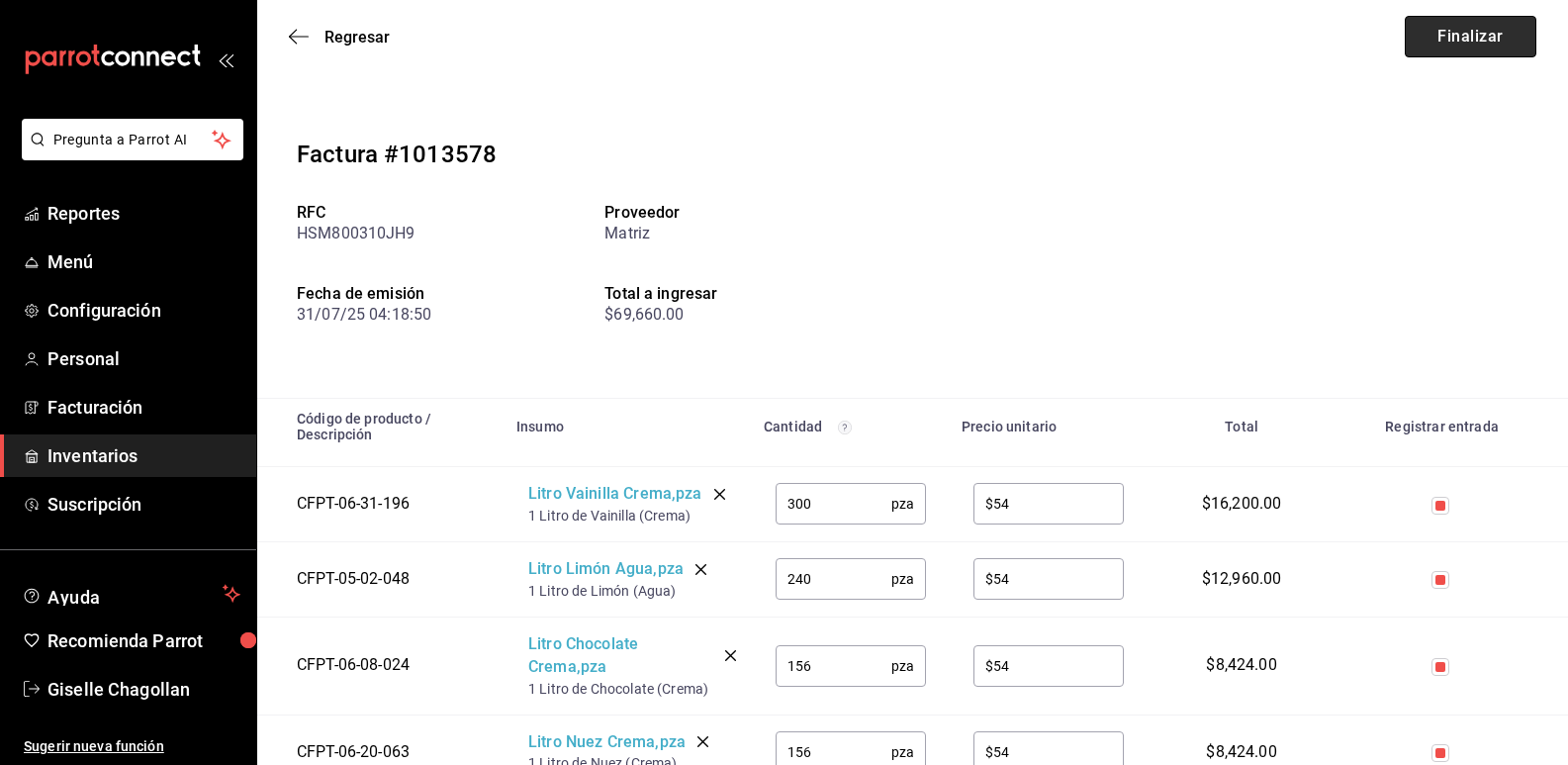 click on "Finalizar" at bounding box center (1470, 37) 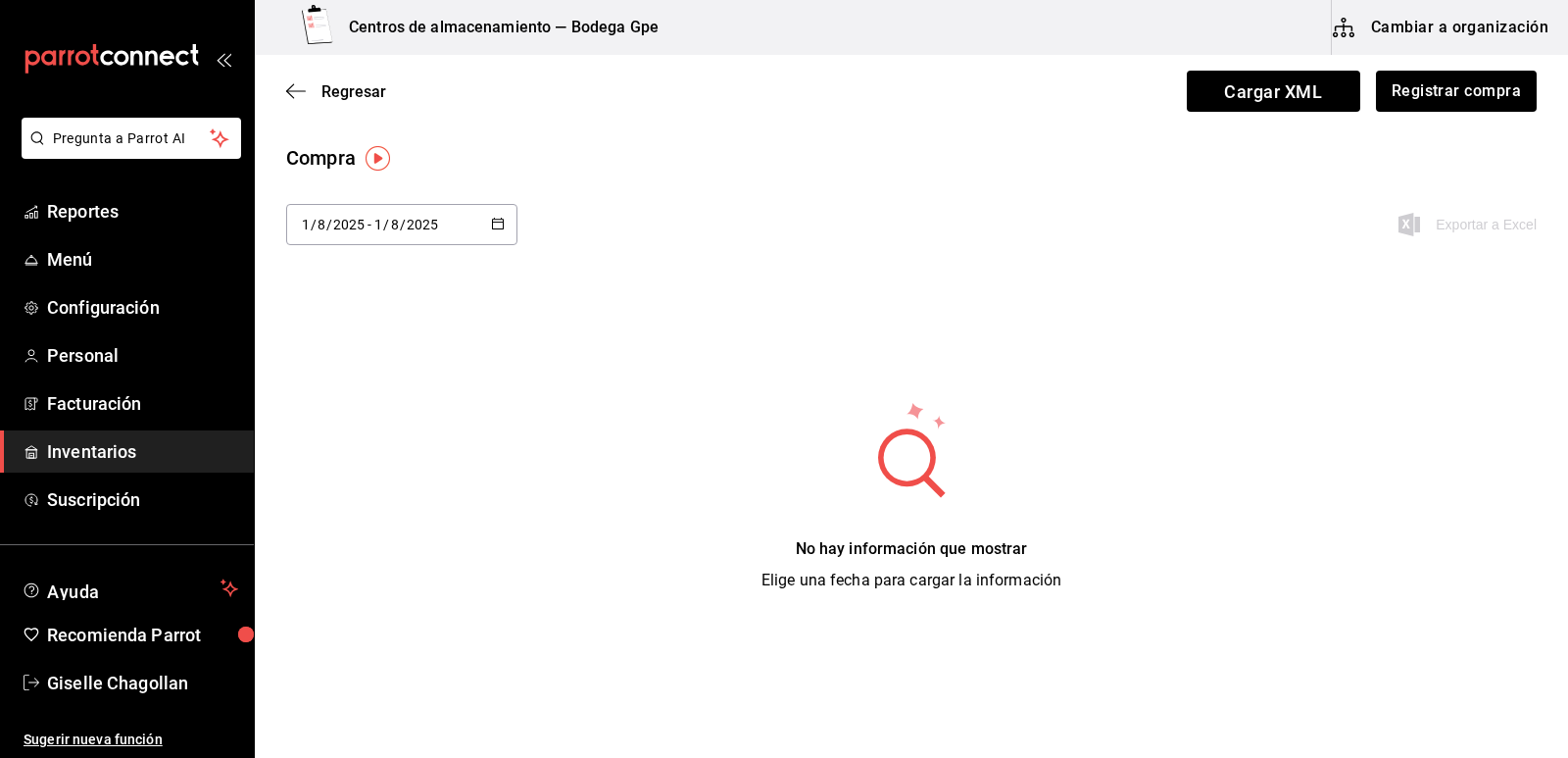 click on "Cambiar a organización" at bounding box center [1442, 27] 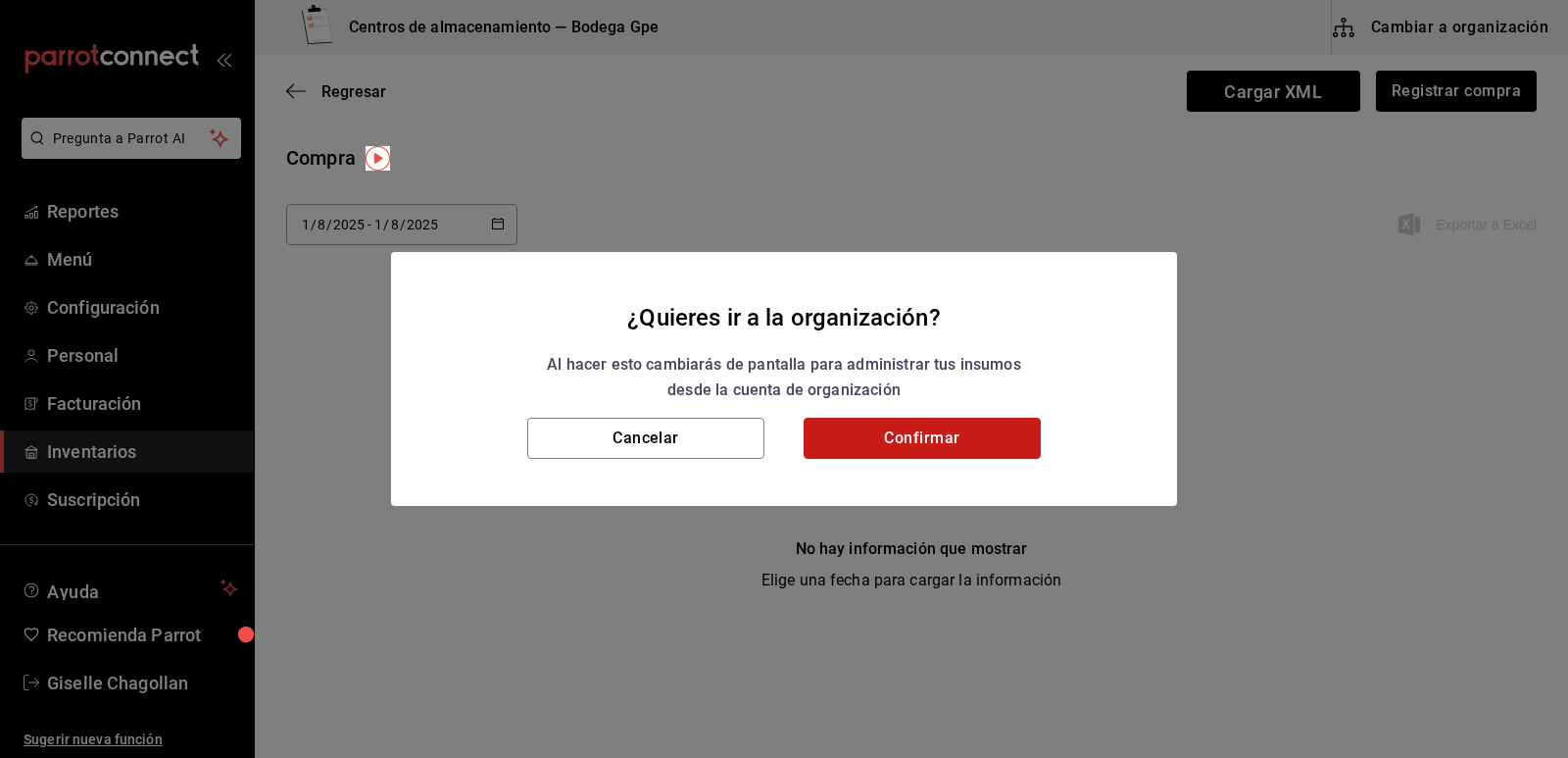 click on "Confirmar" at bounding box center (922, 438) 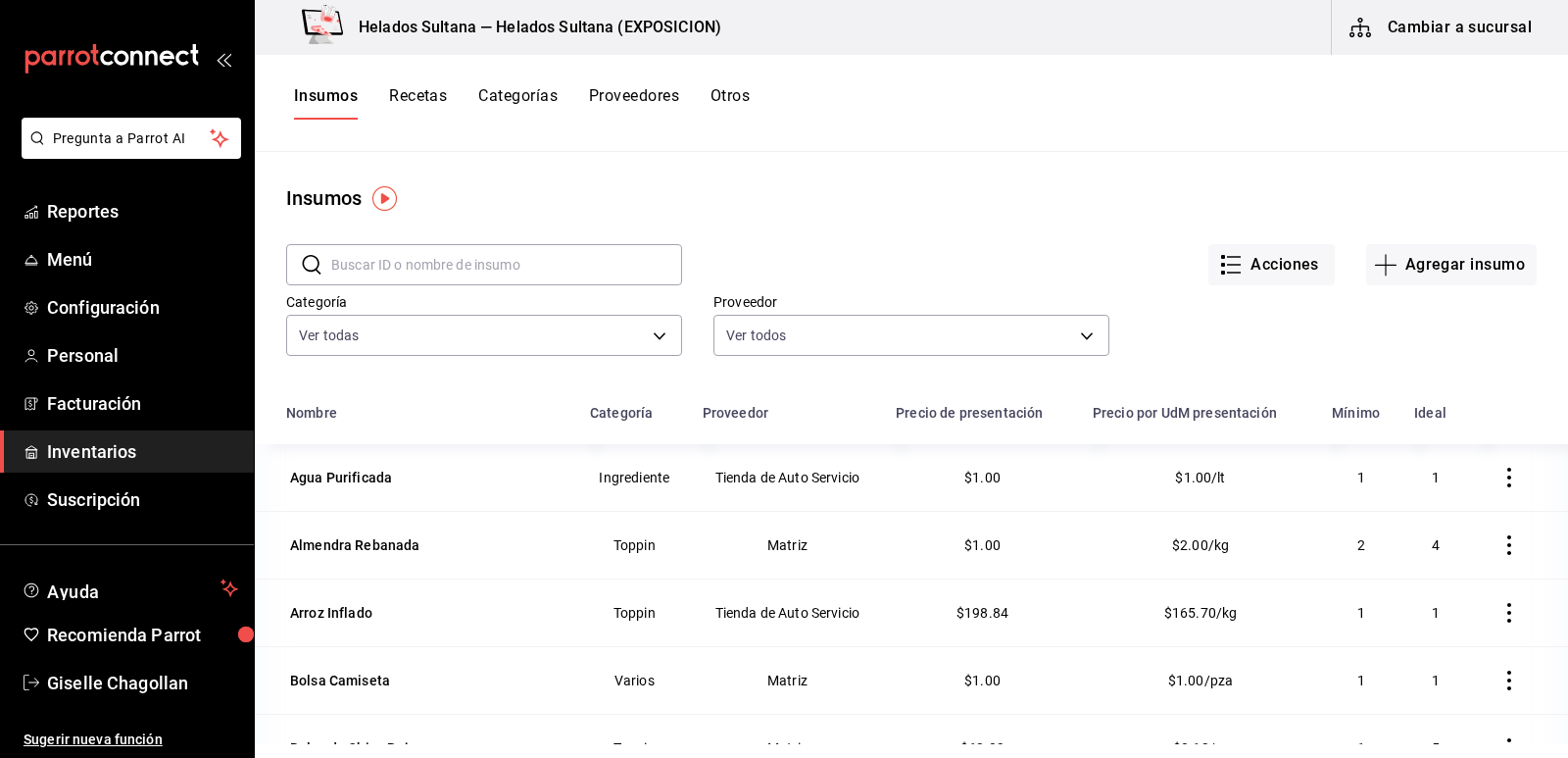 click on "Cambiar a sucursal" at bounding box center [1442, 27] 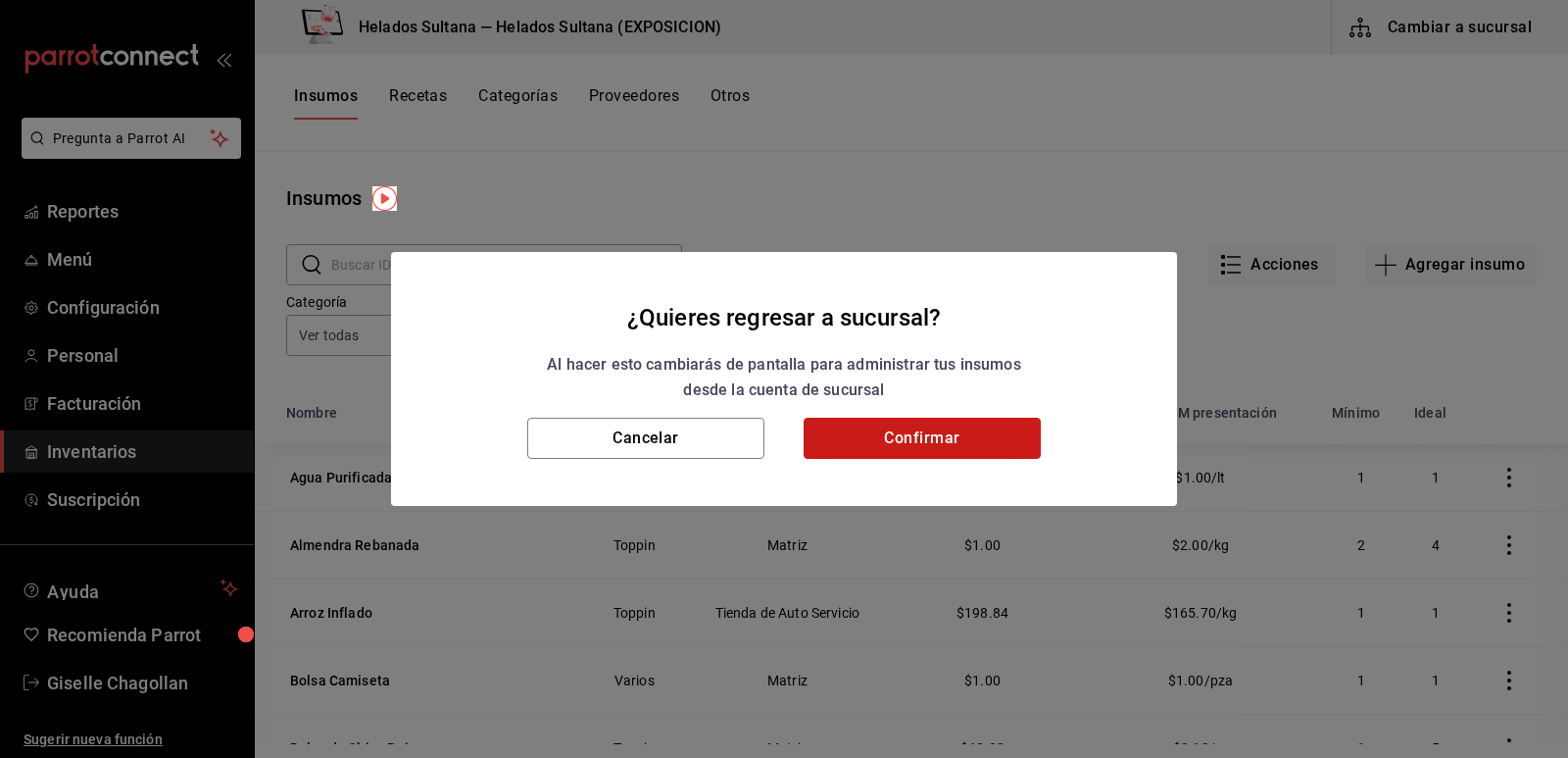 click on "Confirmar" at bounding box center [922, 438] 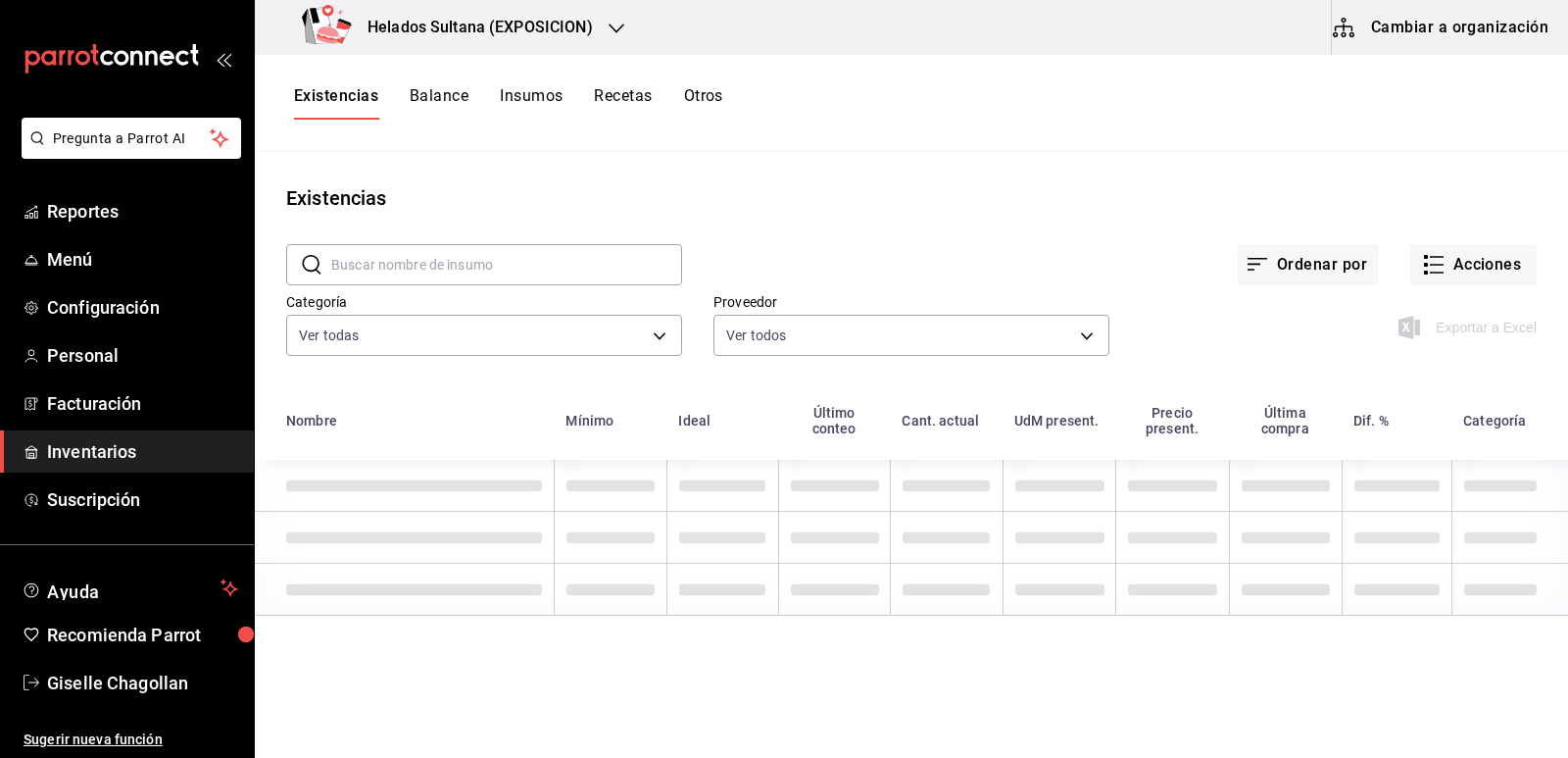 click 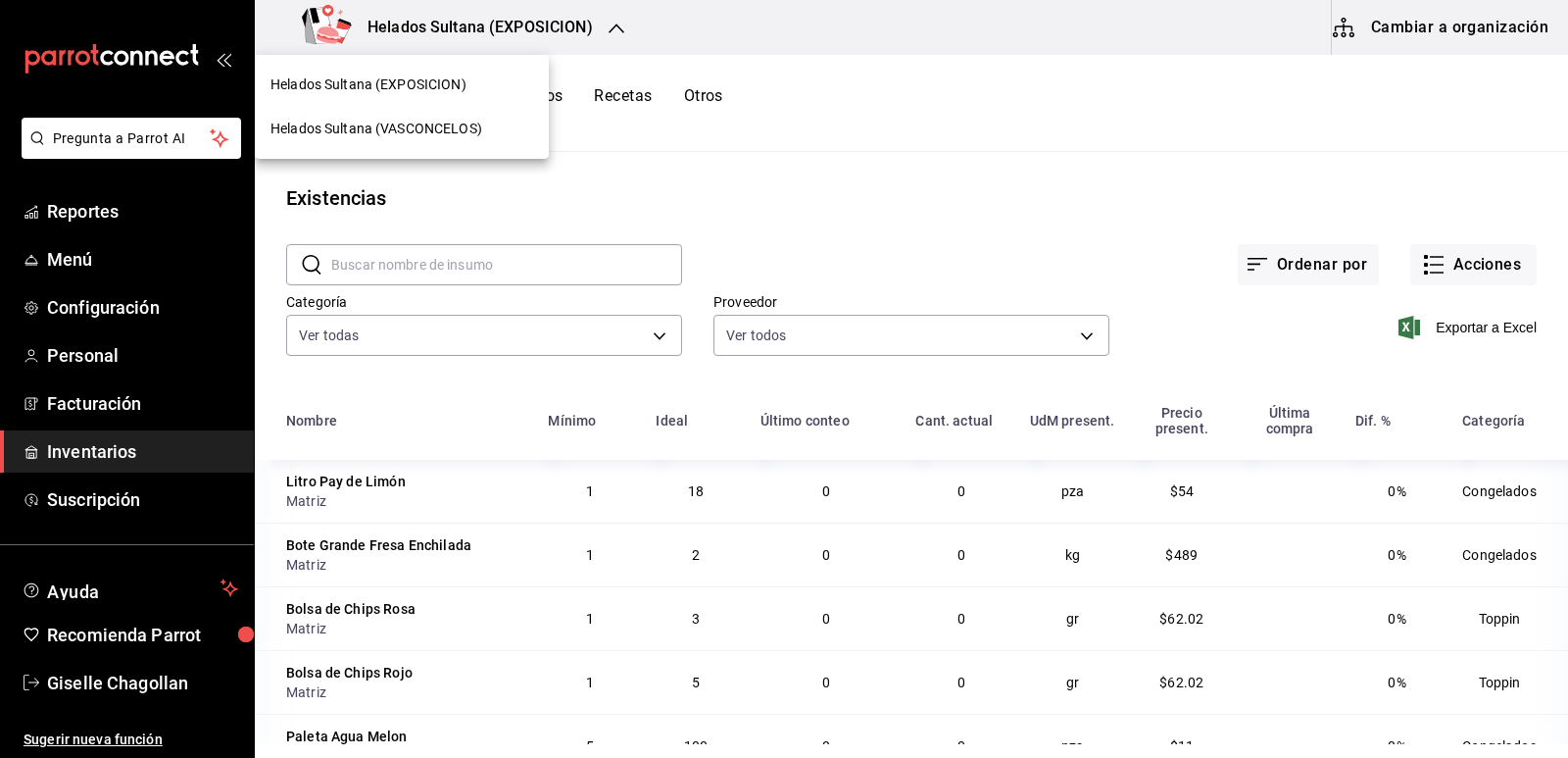 click at bounding box center [784, 379] 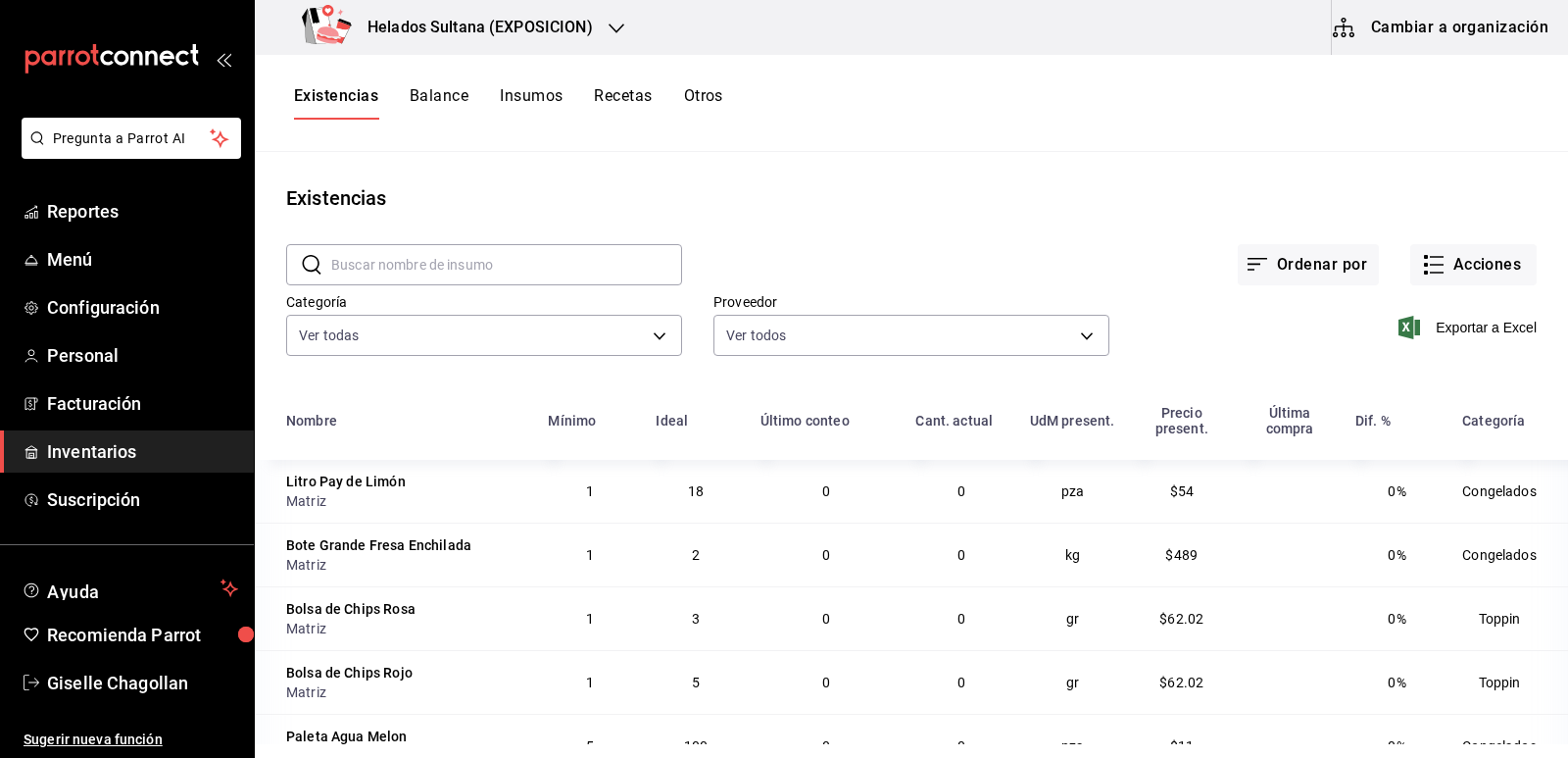 click 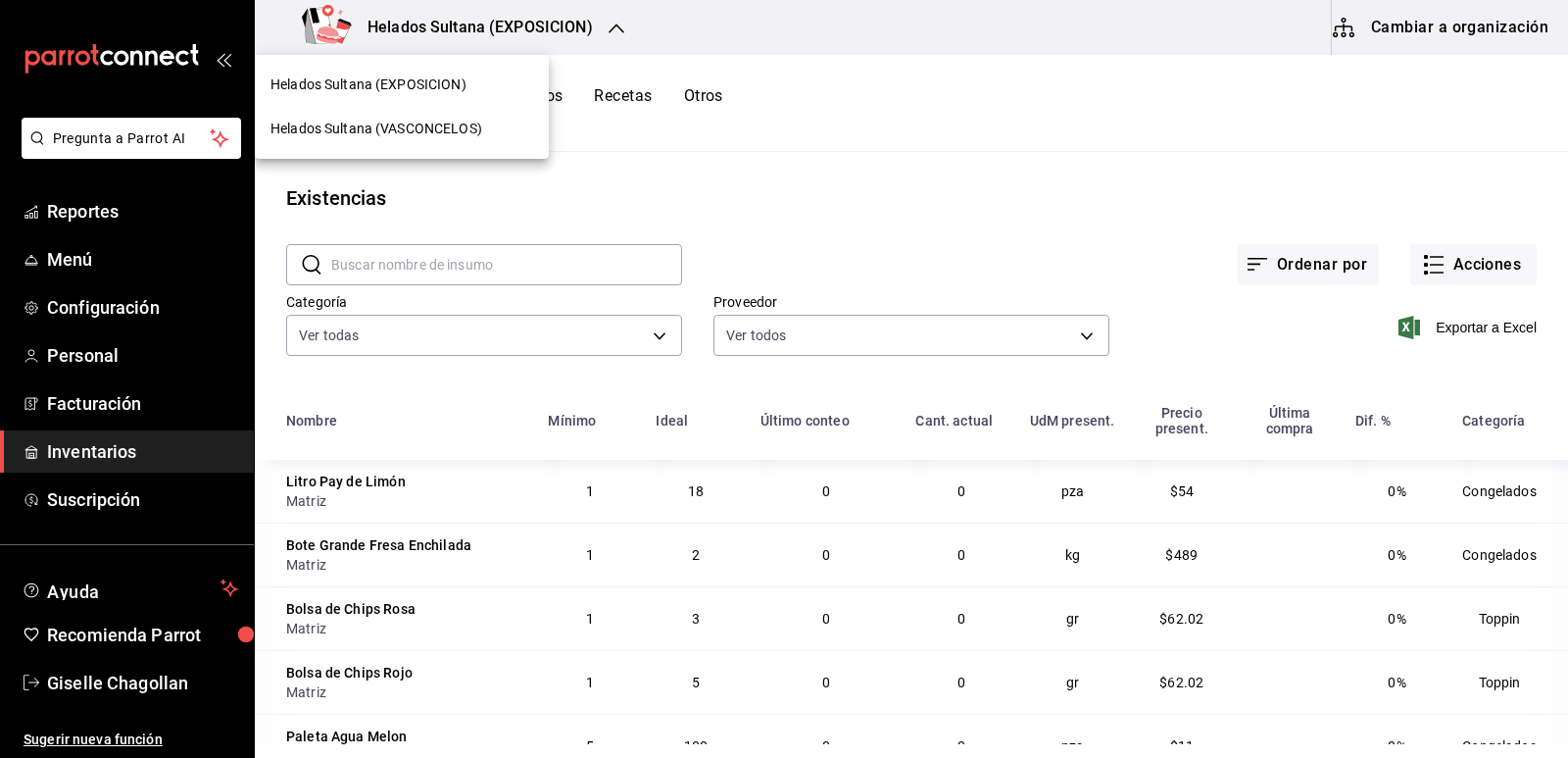 click on "Helados Sultana (VASCONCELOS)" at bounding box center (376, 128) 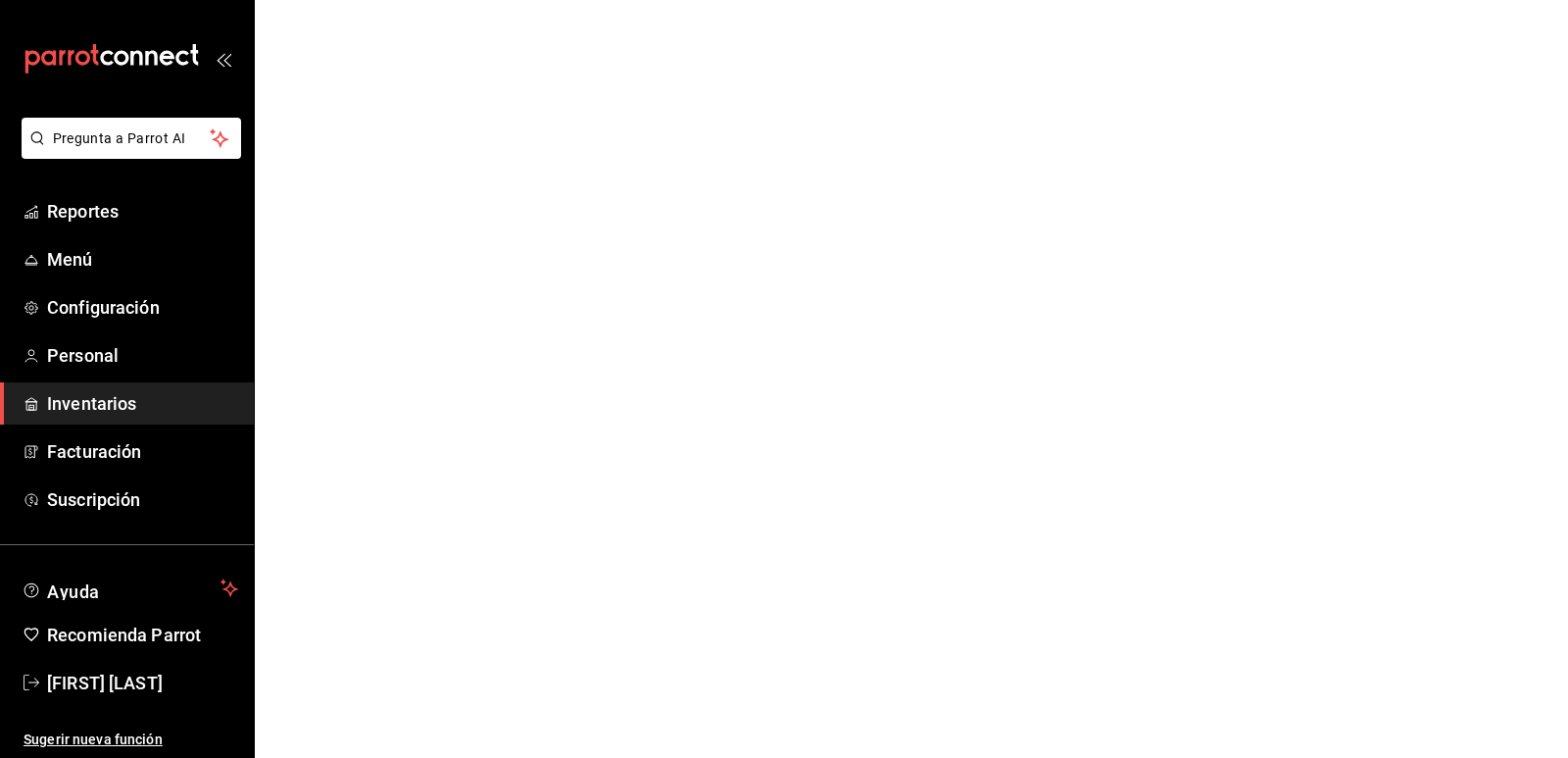 scroll, scrollTop: 0, scrollLeft: 0, axis: both 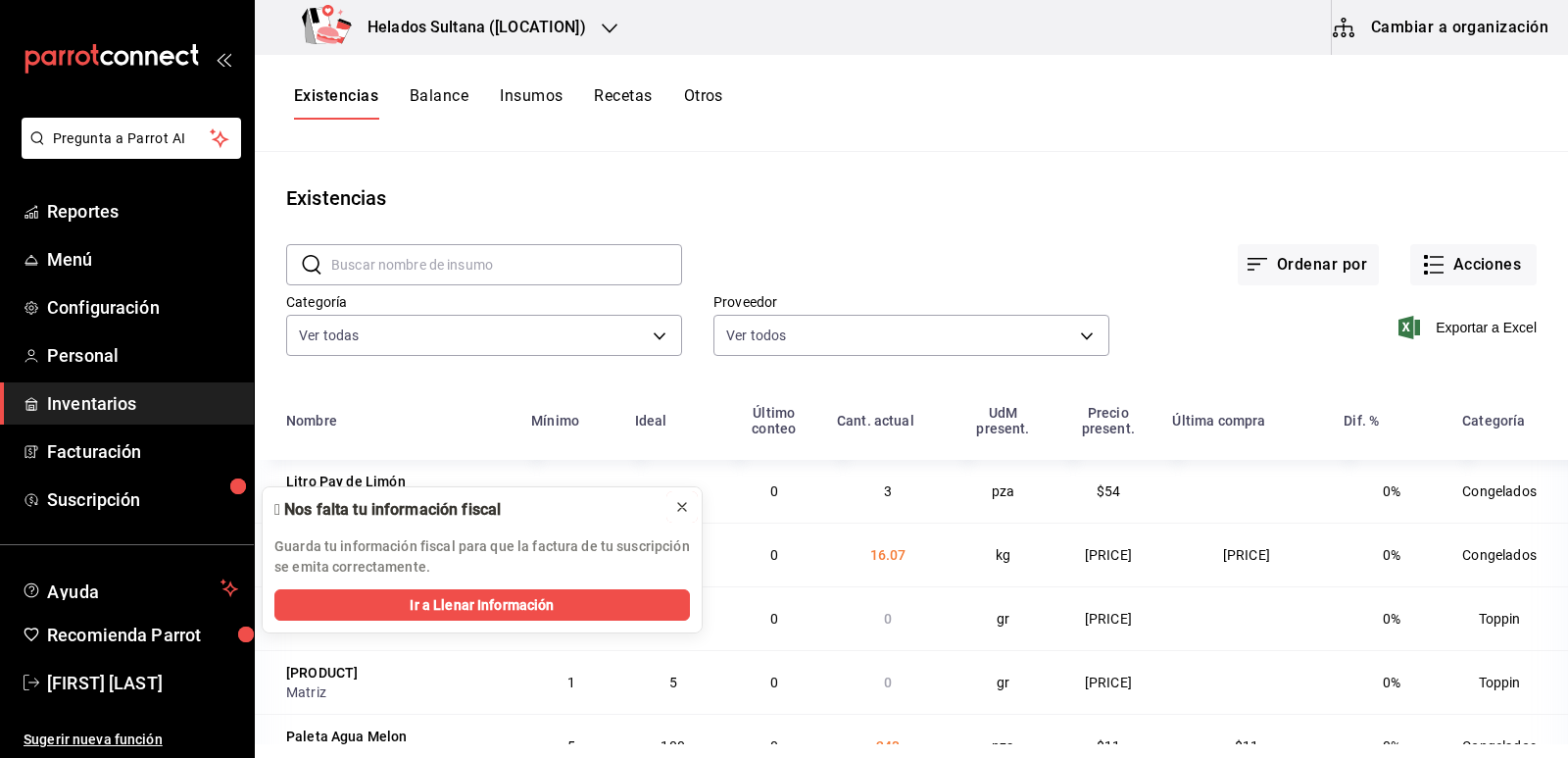 click 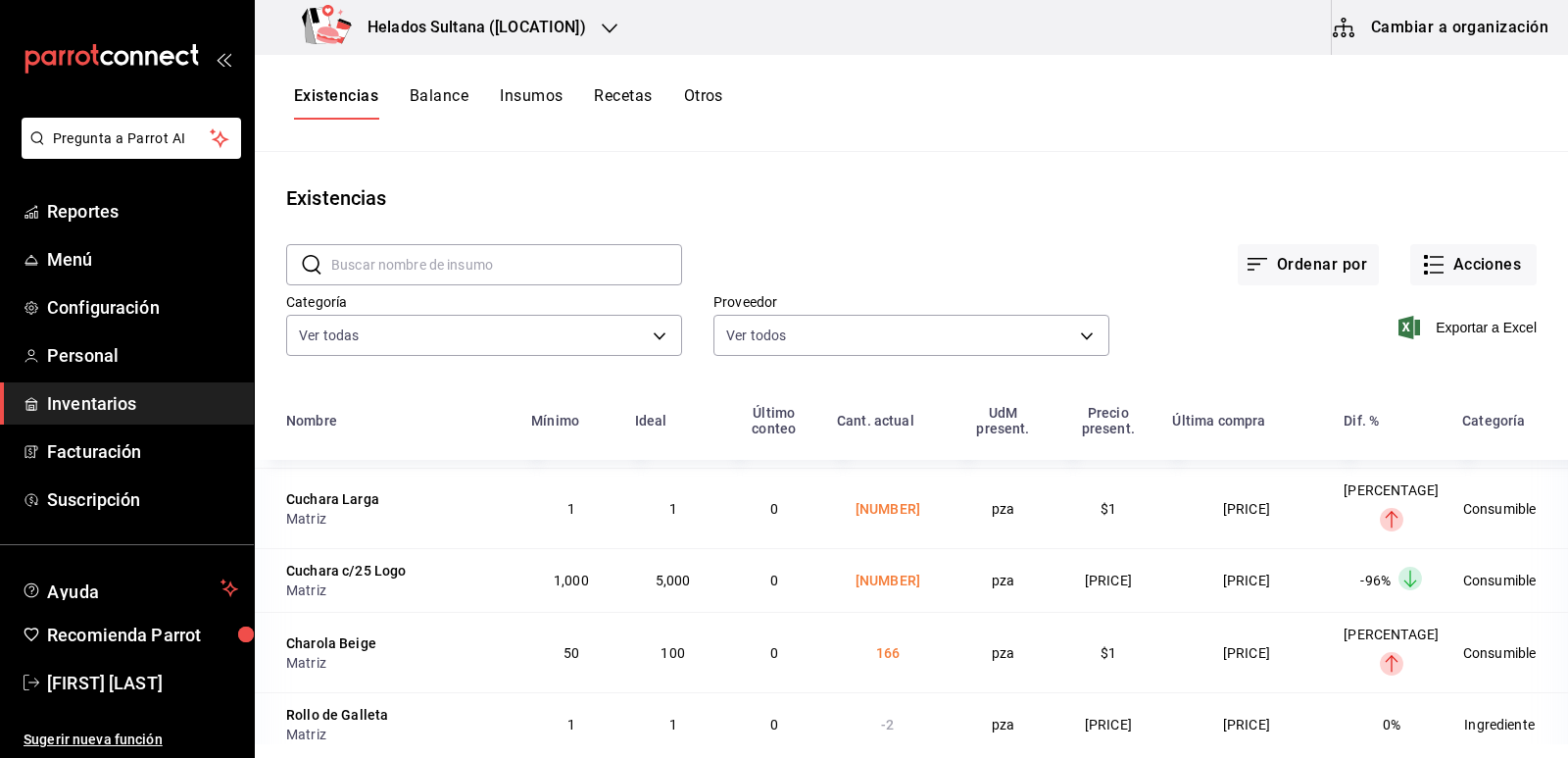 scroll, scrollTop: 2746, scrollLeft: 0, axis: vertical 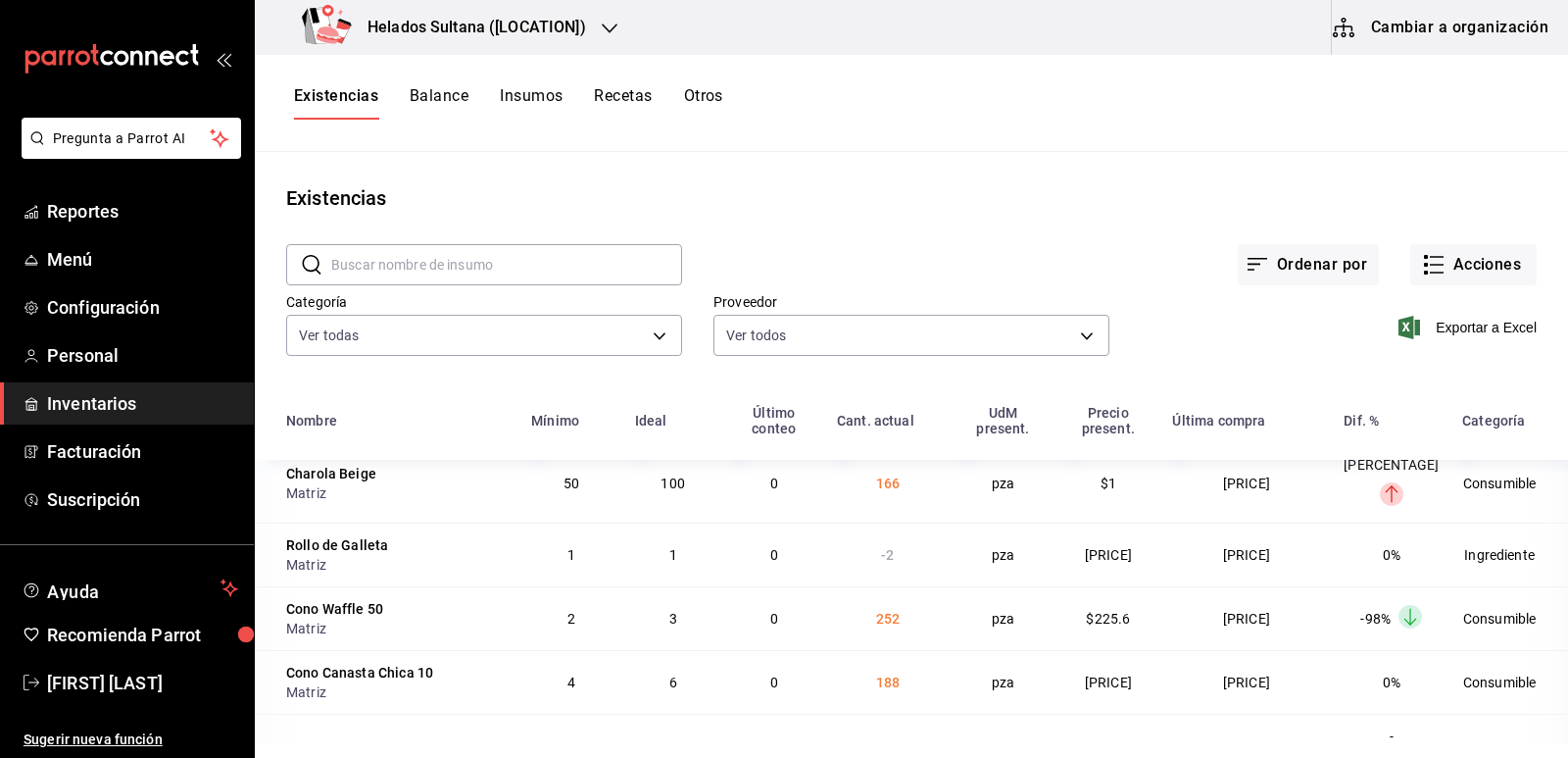 click at bounding box center (507, 265) 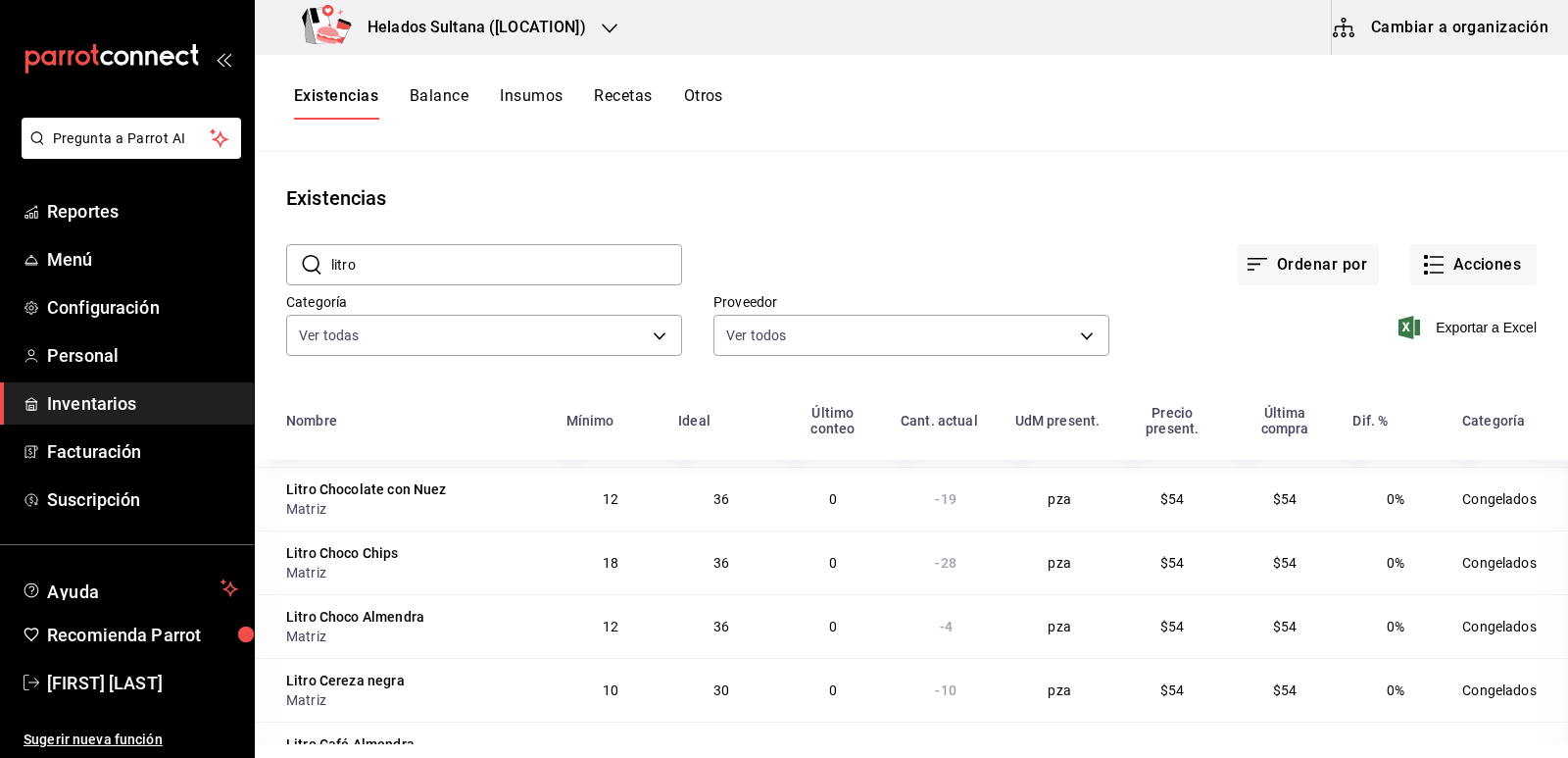 scroll, scrollTop: 1844, scrollLeft: 0, axis: vertical 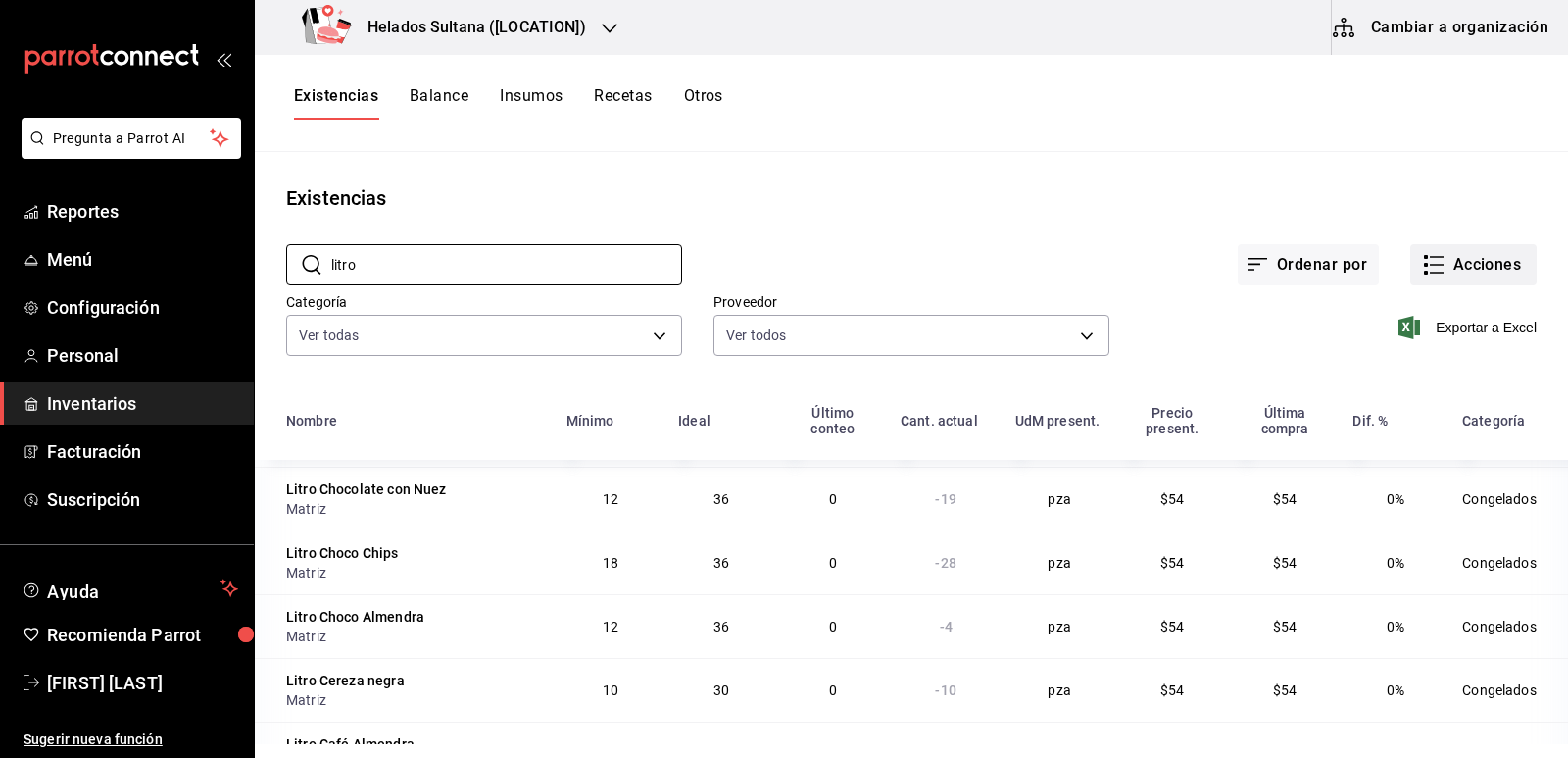 click on "Acciones" at bounding box center (1473, 265) 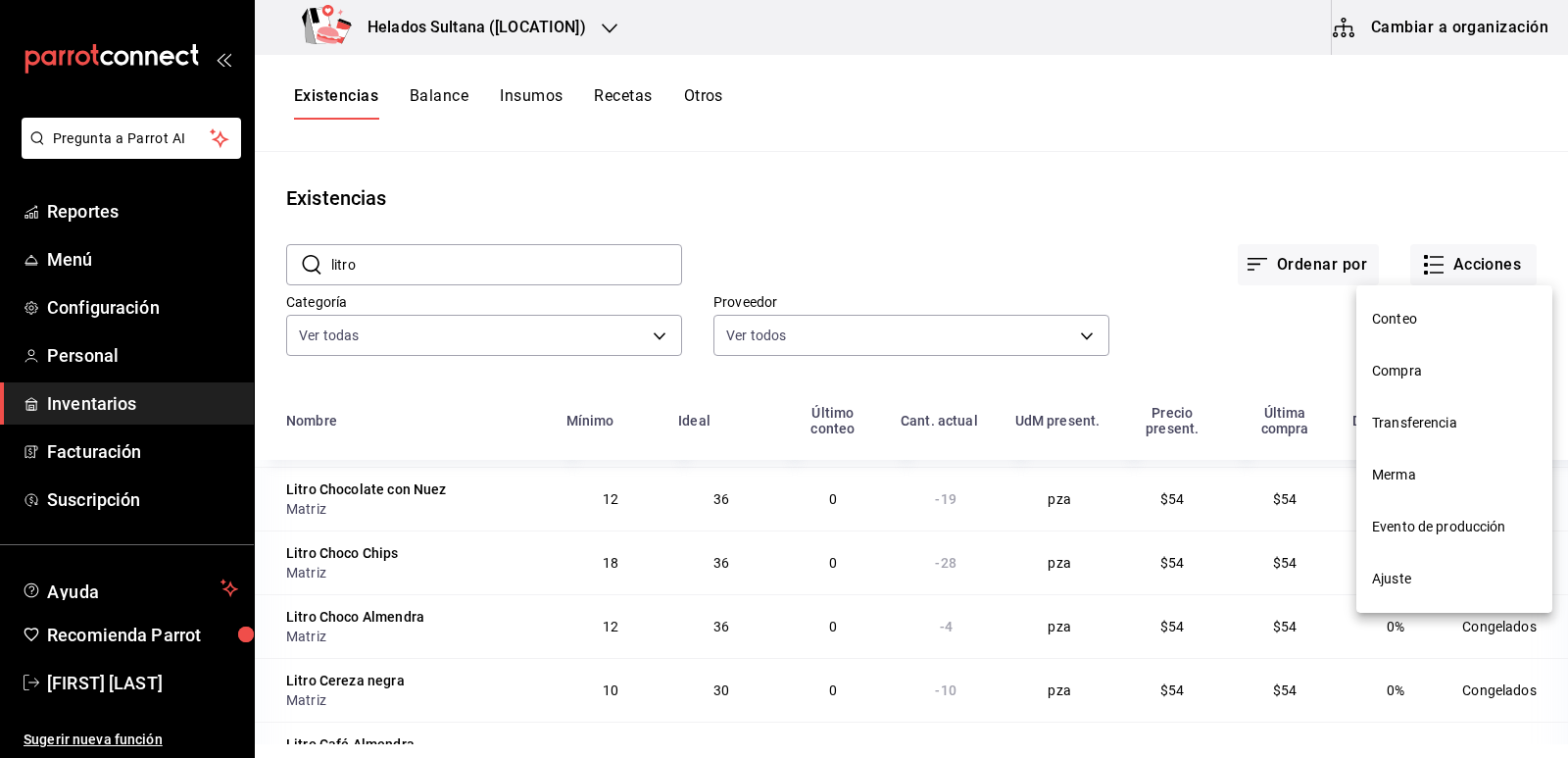 click on "Ajuste" at bounding box center (1454, 579) 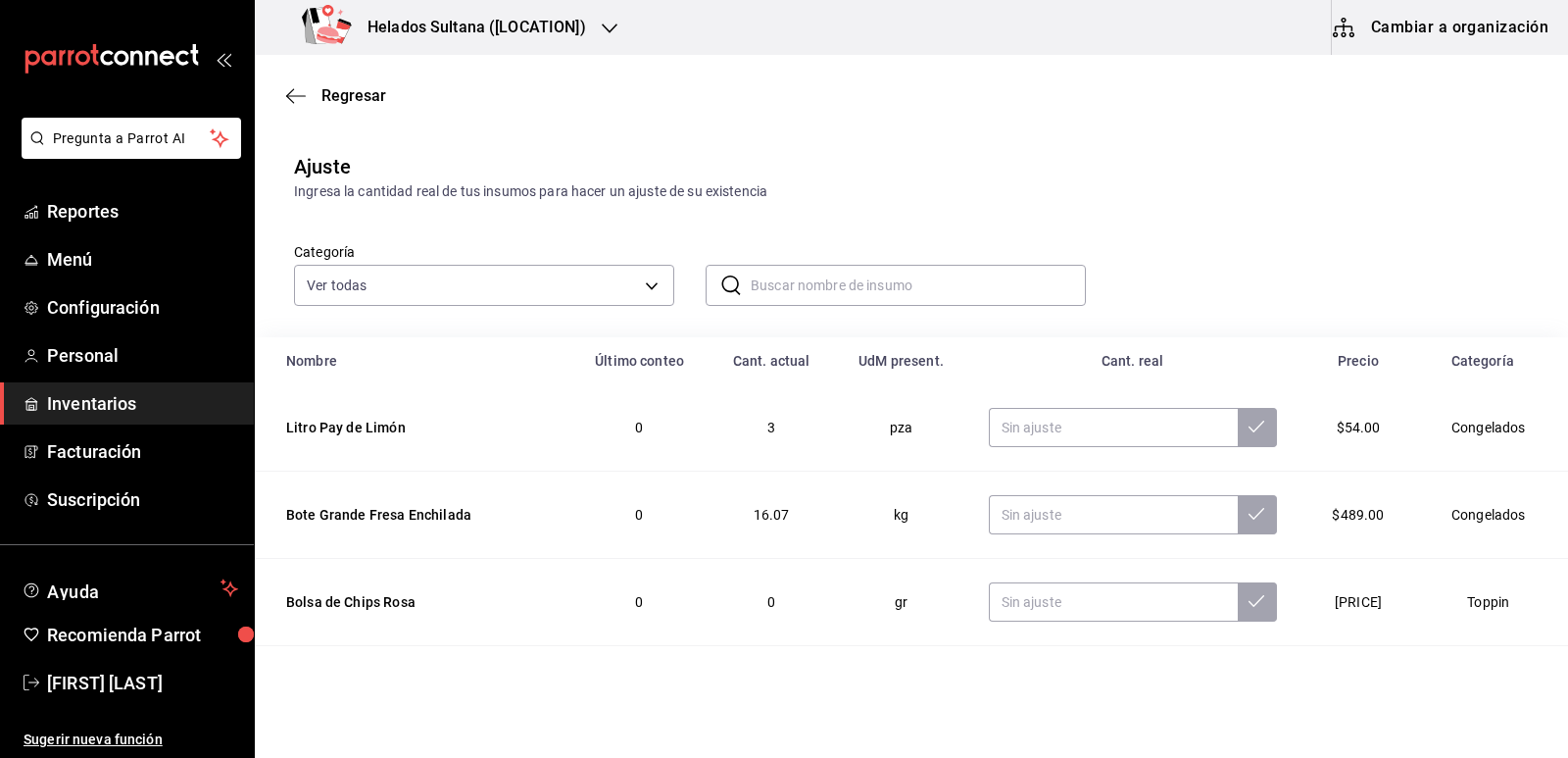 click at bounding box center [918, 285] 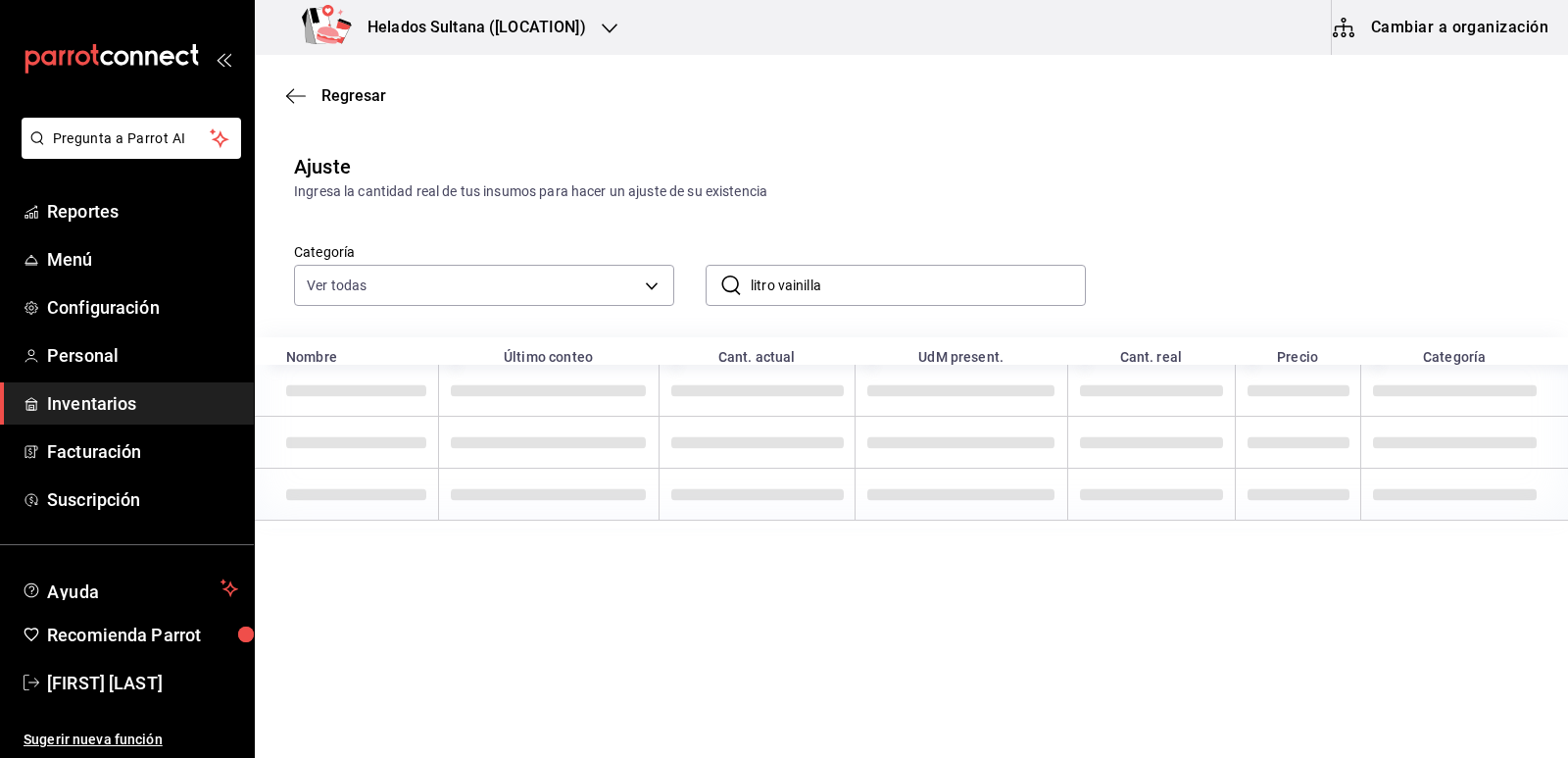 type on "litro vainilla" 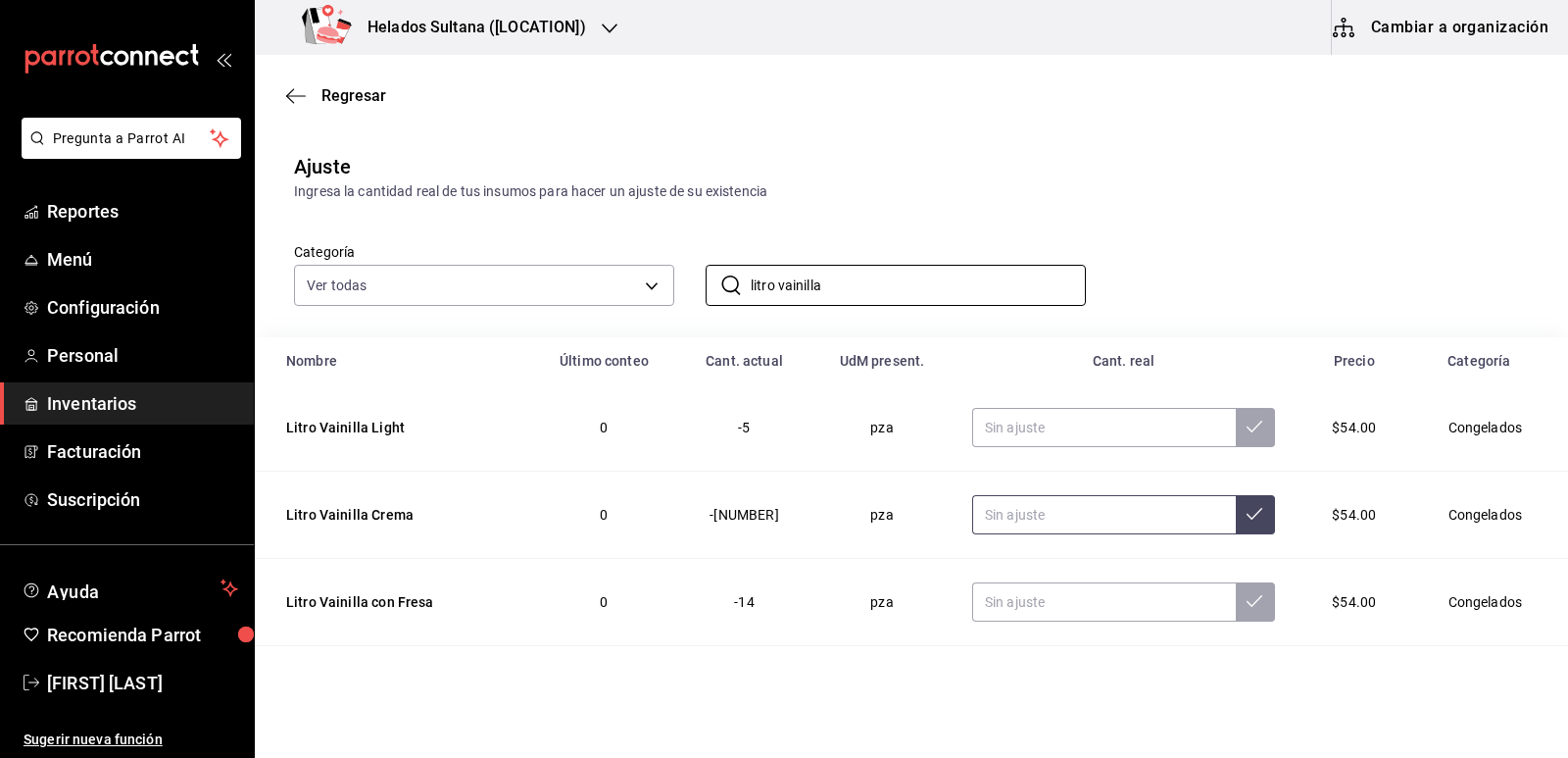 click at bounding box center [1103, 515] 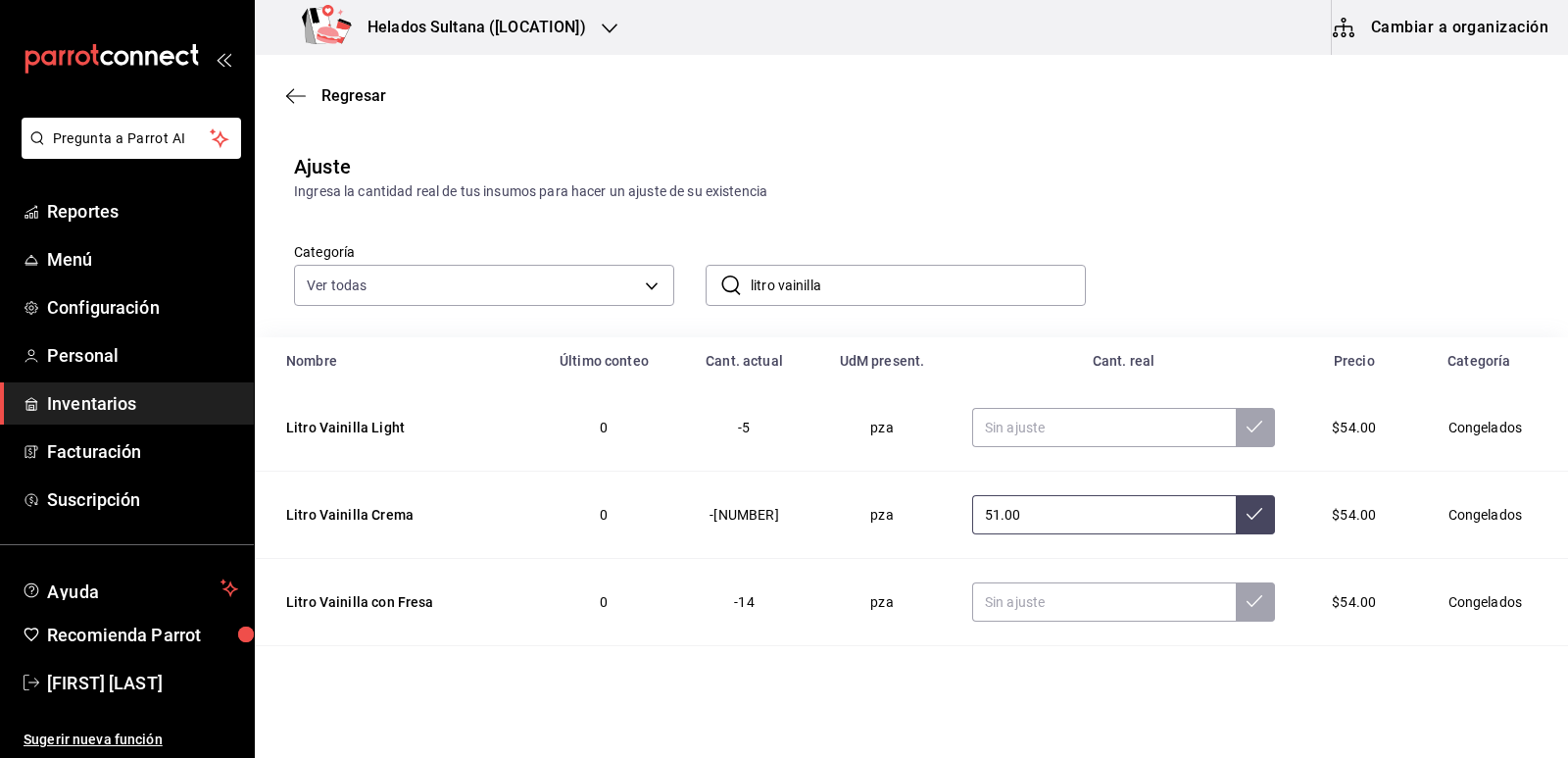 type on "51.00" 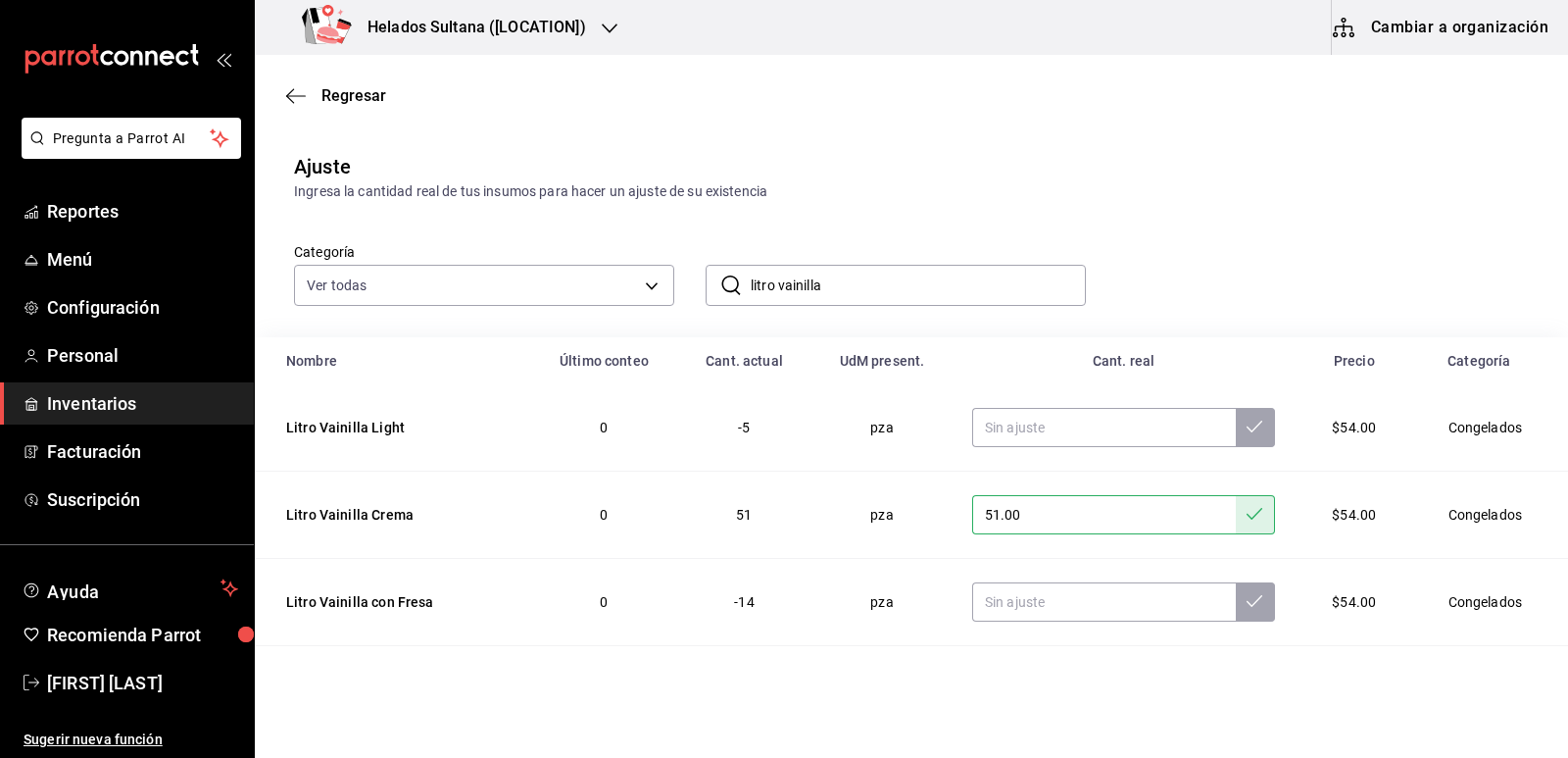 drag, startPoint x: 851, startPoint y: 284, endPoint x: 775, endPoint y: 277, distance: 76.32169 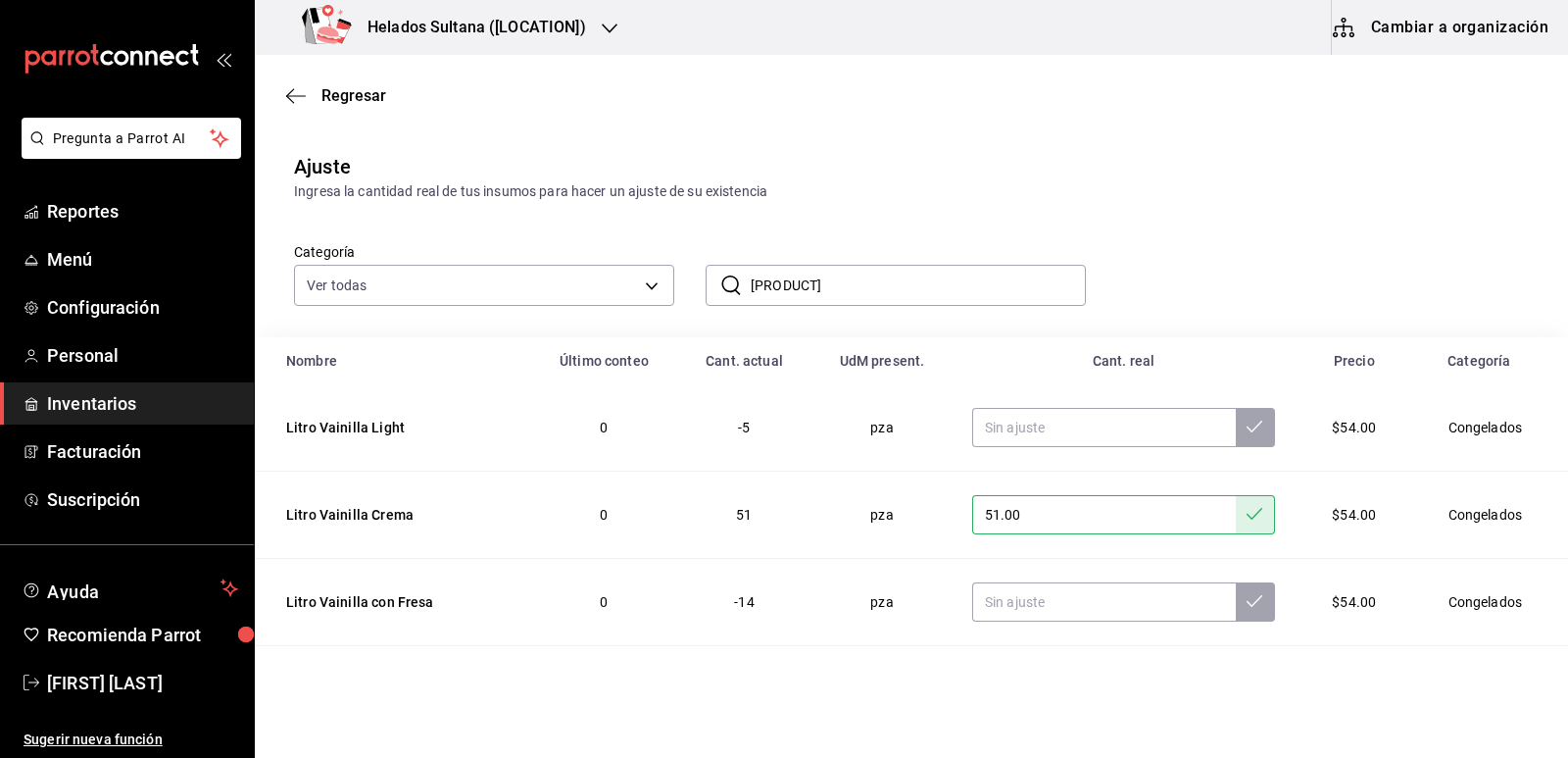 type on "litro galleta" 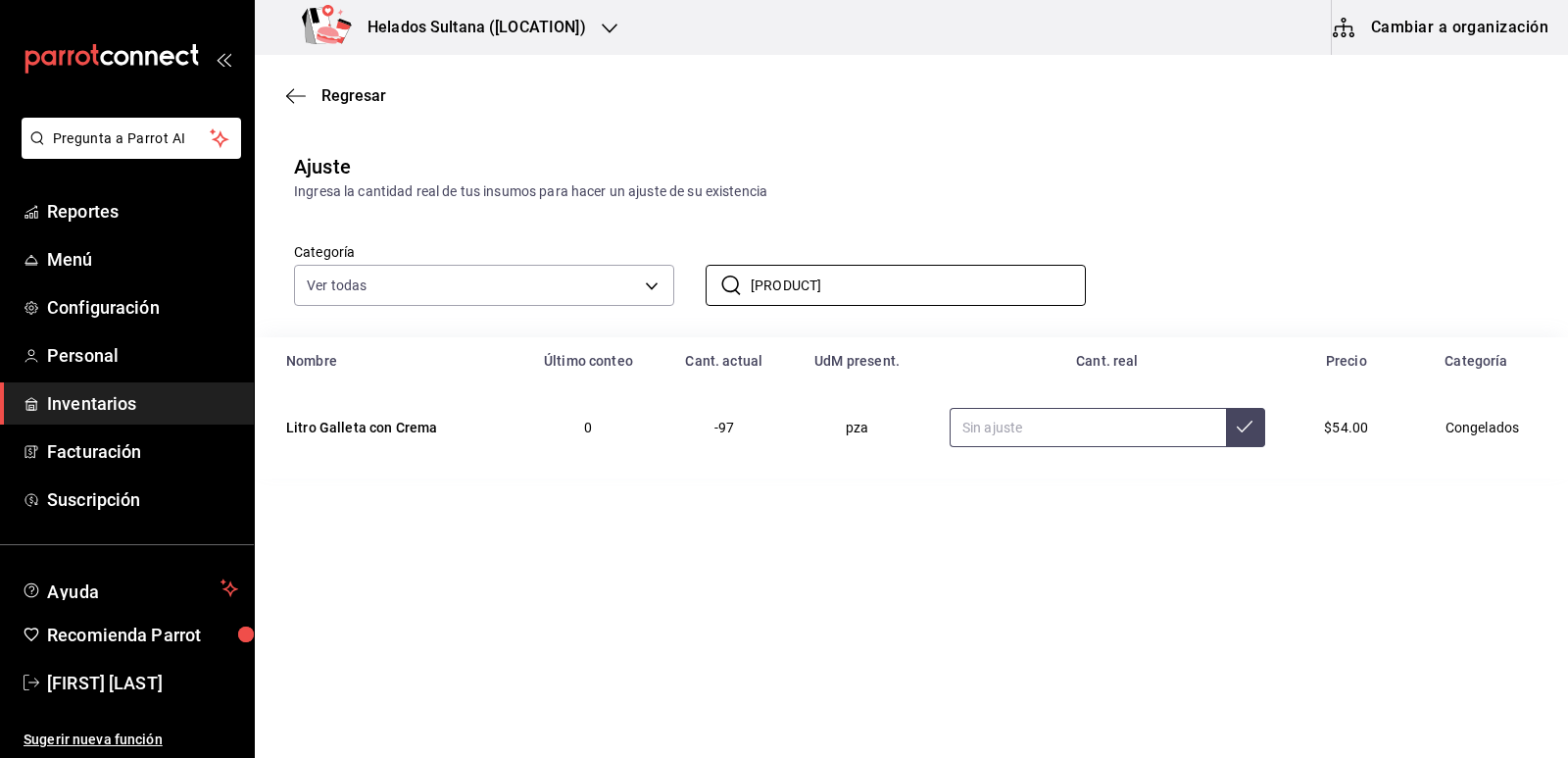 click at bounding box center (1088, 428) 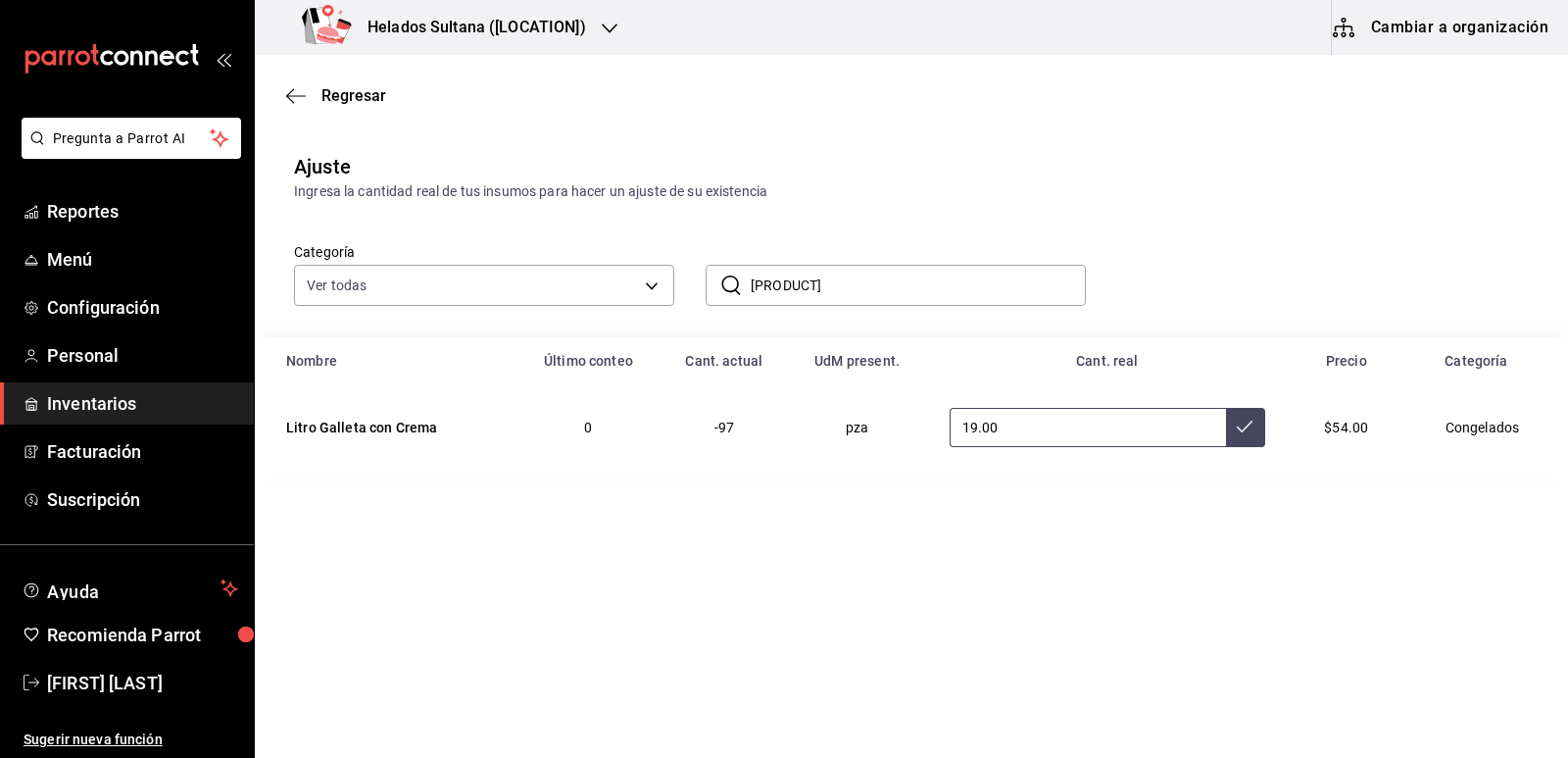 type on "19.00" 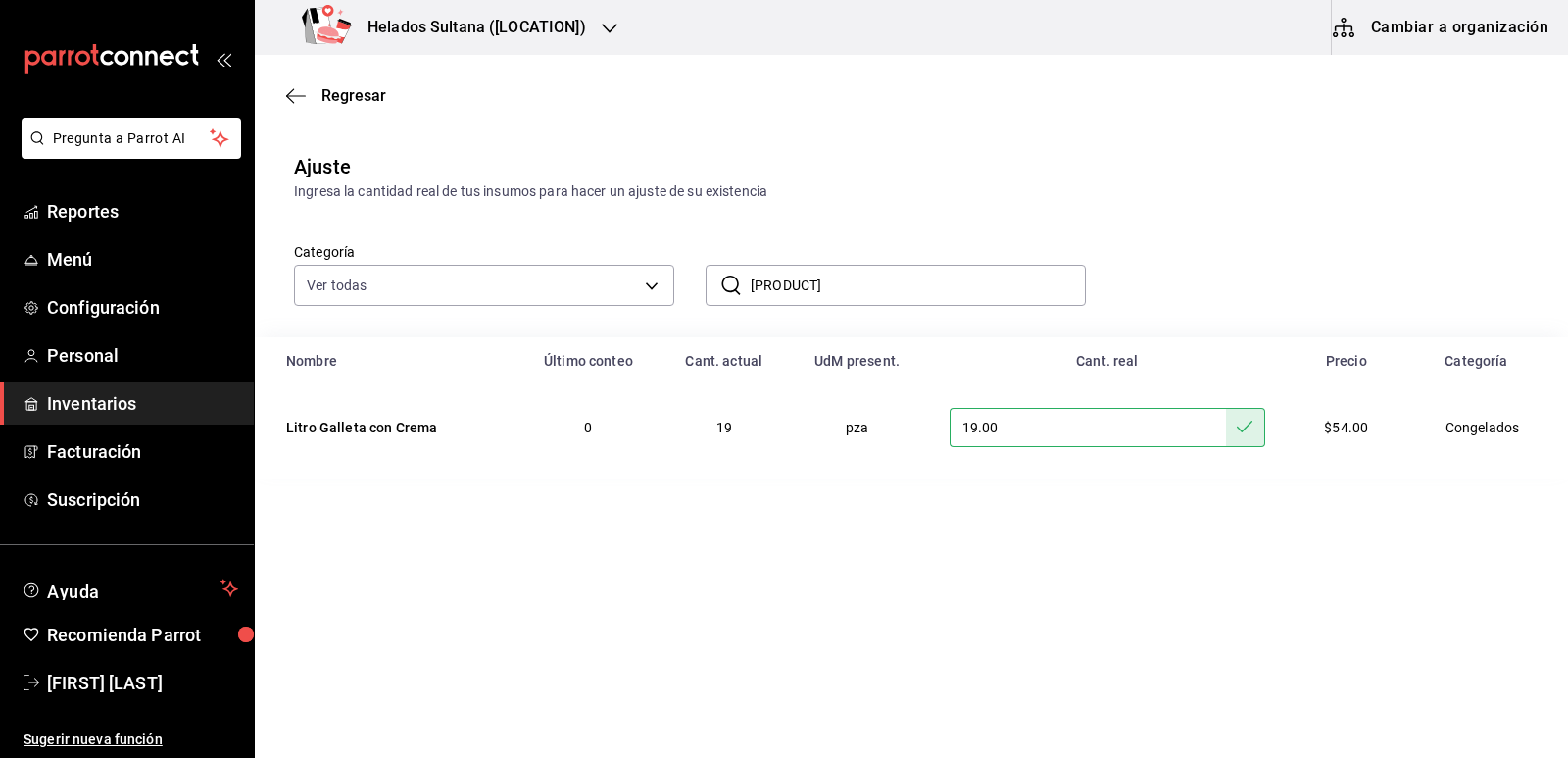 drag, startPoint x: 815, startPoint y: 283, endPoint x: 780, endPoint y: 280, distance: 35.128336 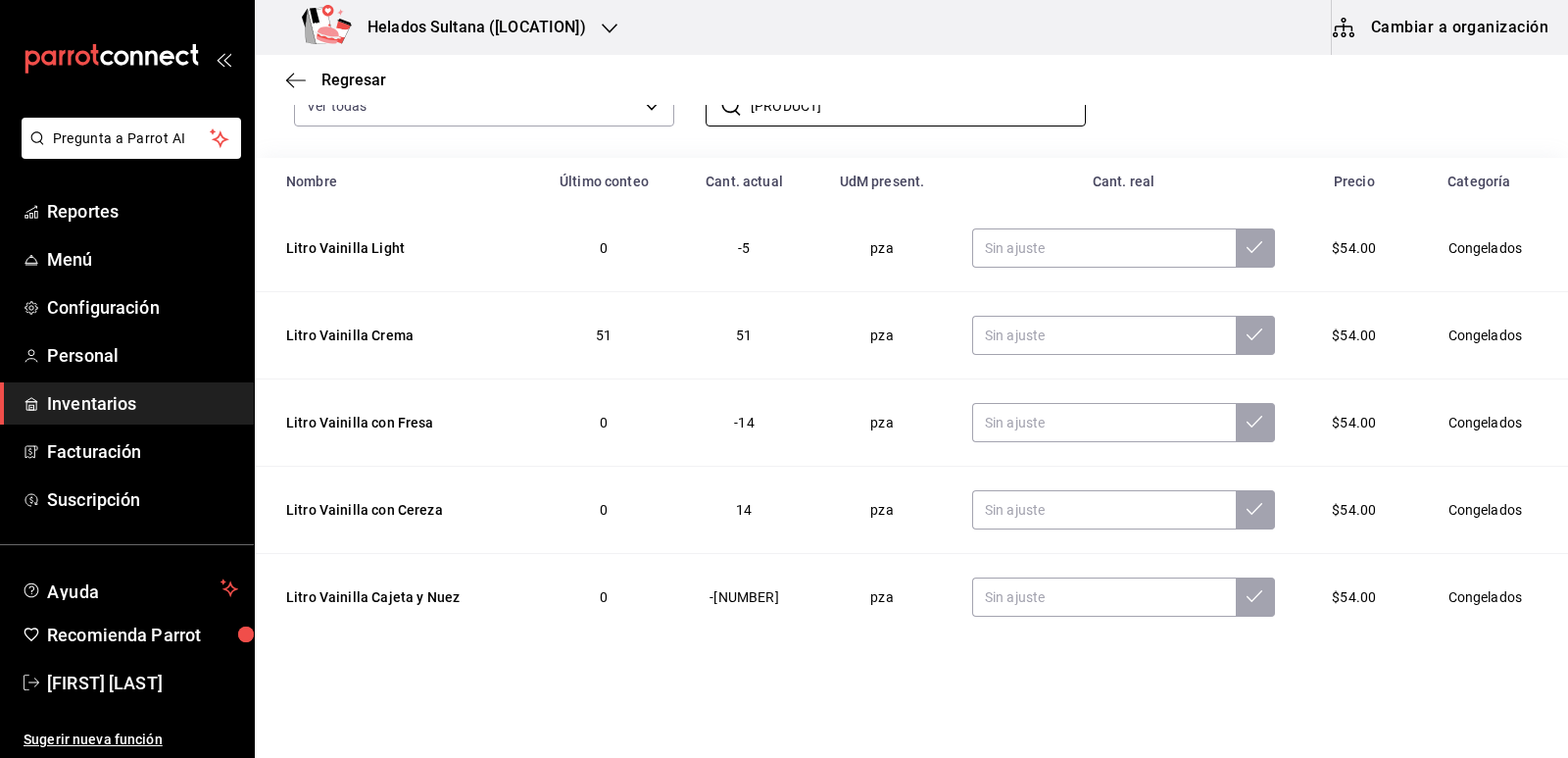 scroll, scrollTop: 181, scrollLeft: 0, axis: vertical 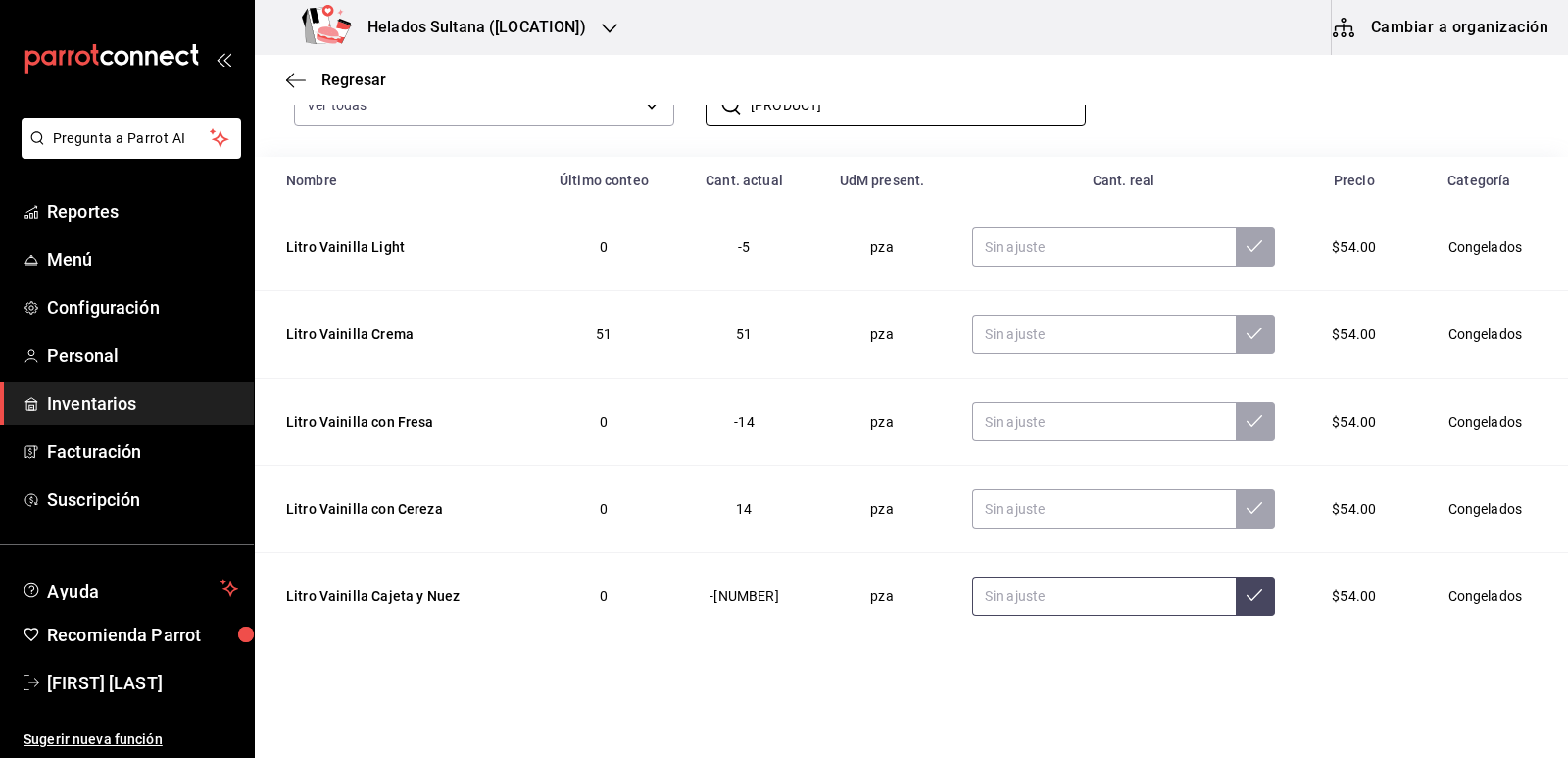 type on "litro vaini" 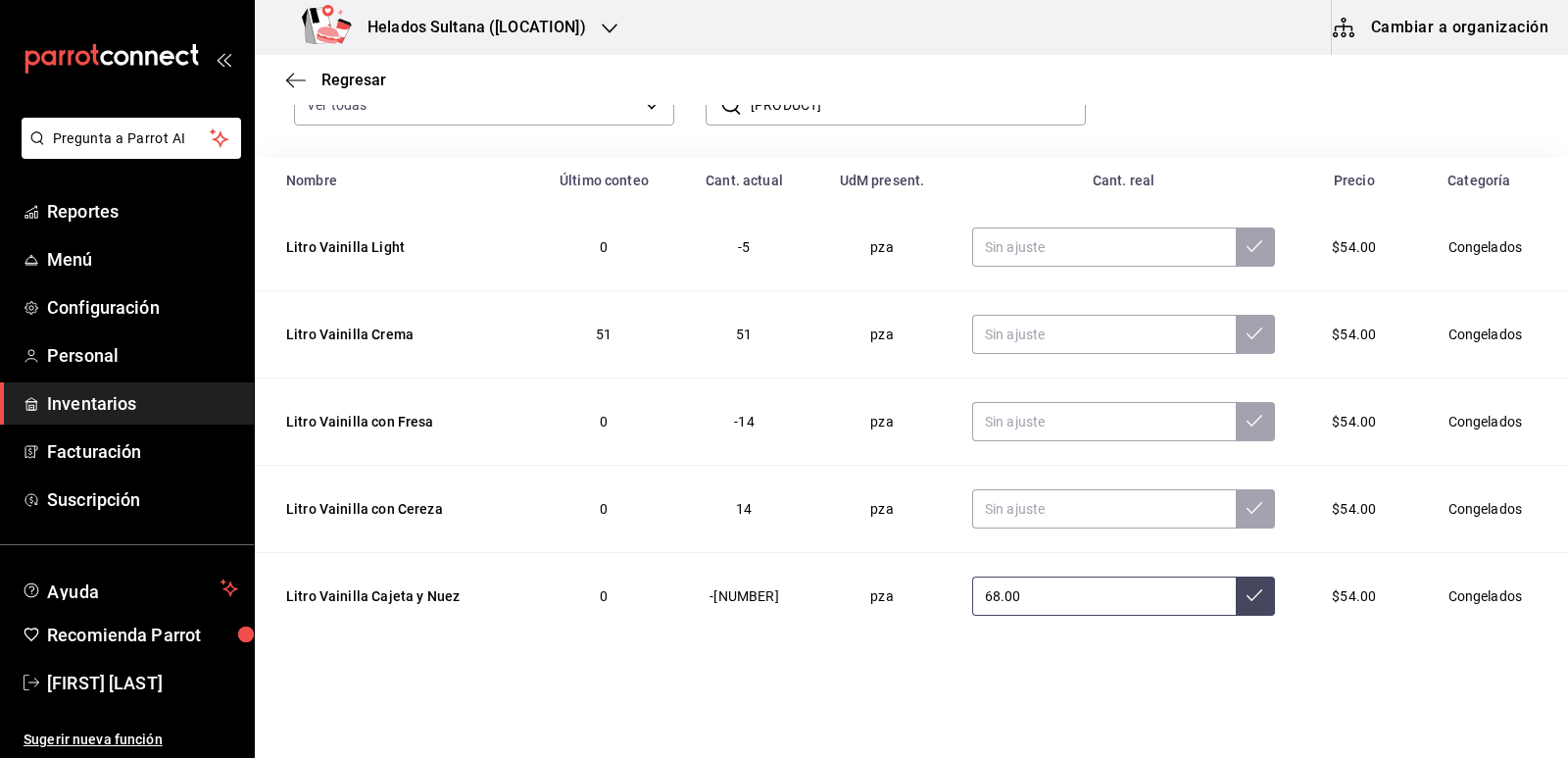 type on "68.00" 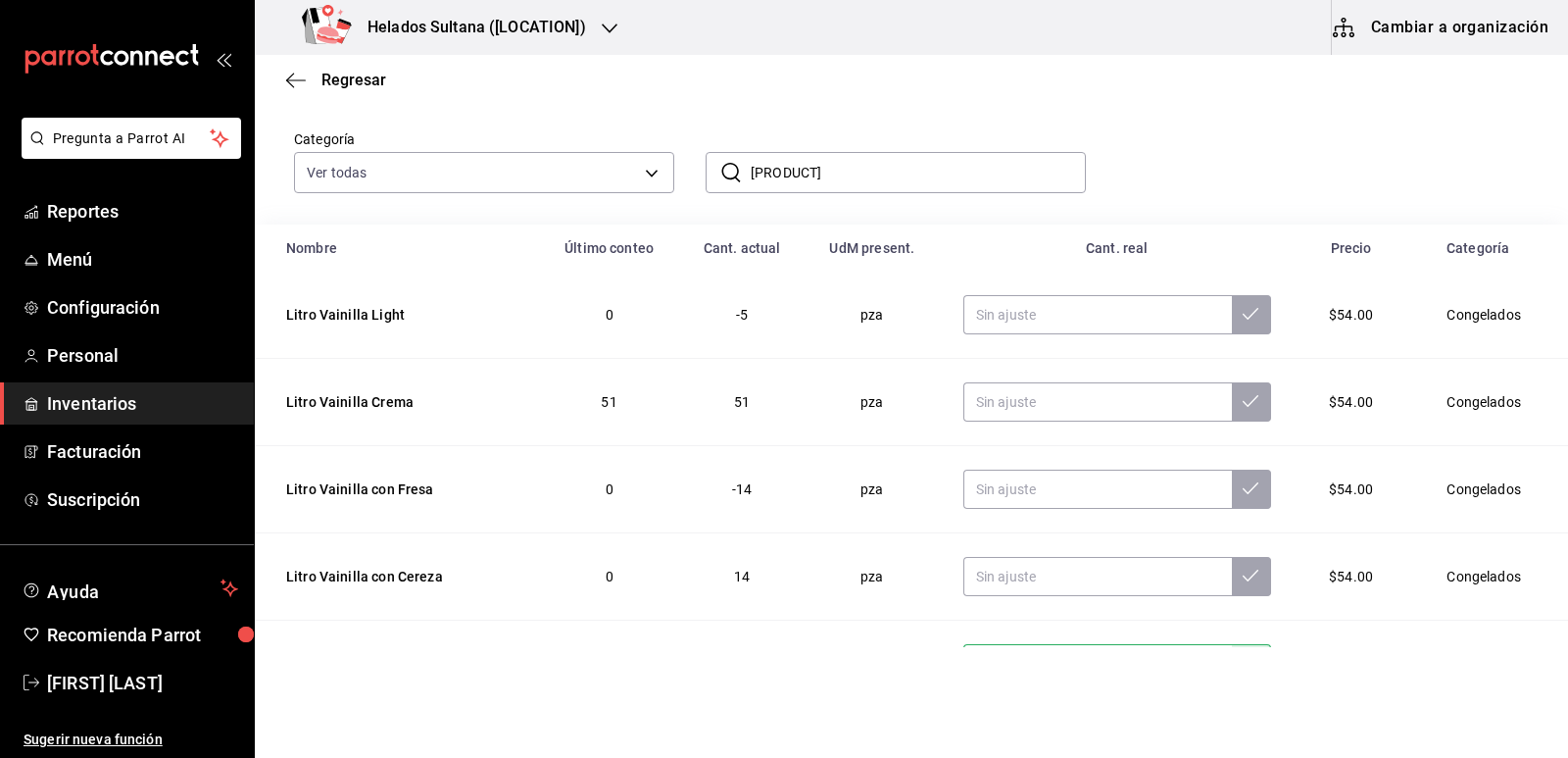 scroll, scrollTop: 83, scrollLeft: 0, axis: vertical 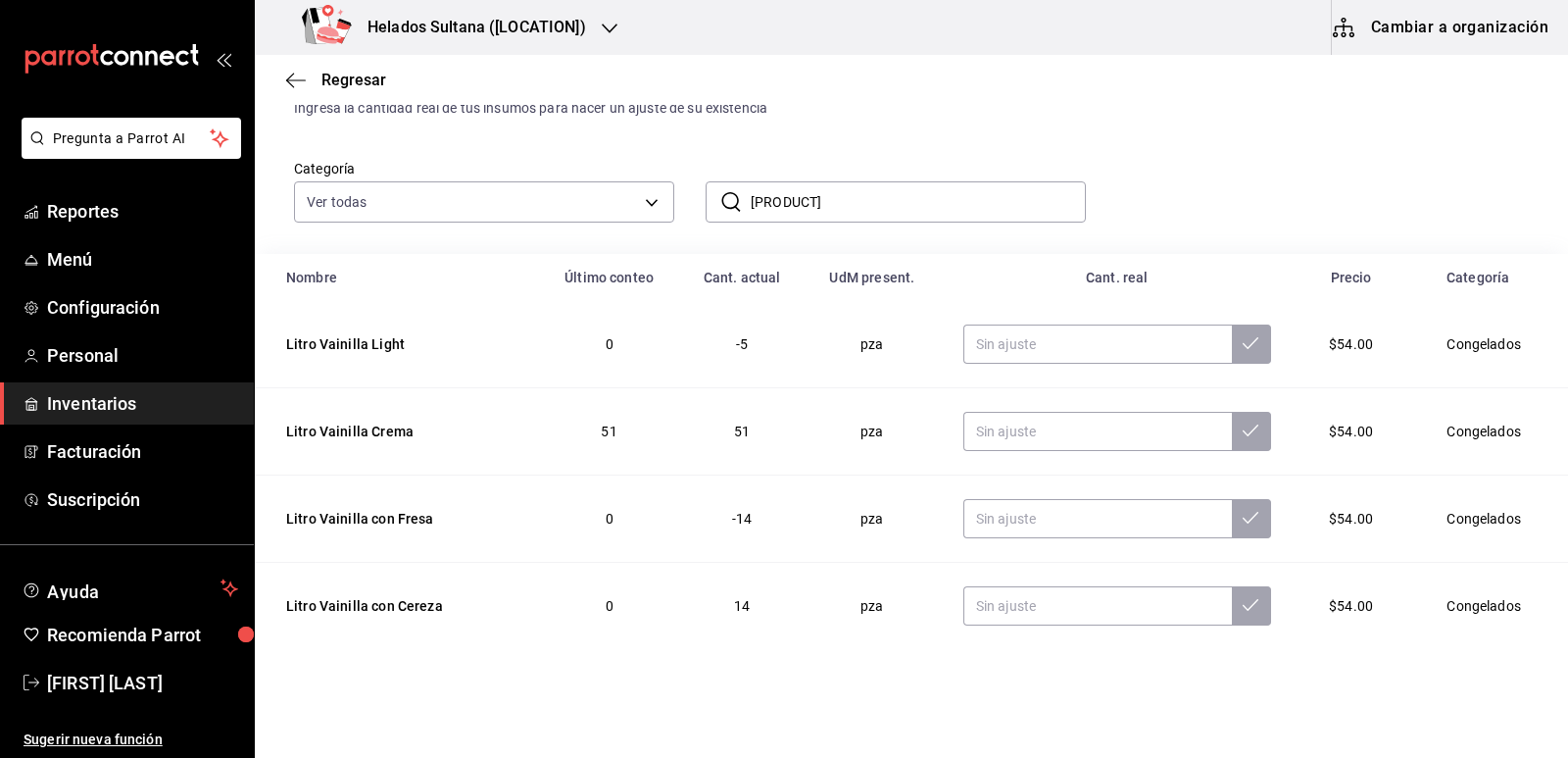 drag, startPoint x: 805, startPoint y: 202, endPoint x: 772, endPoint y: 202, distance: 33 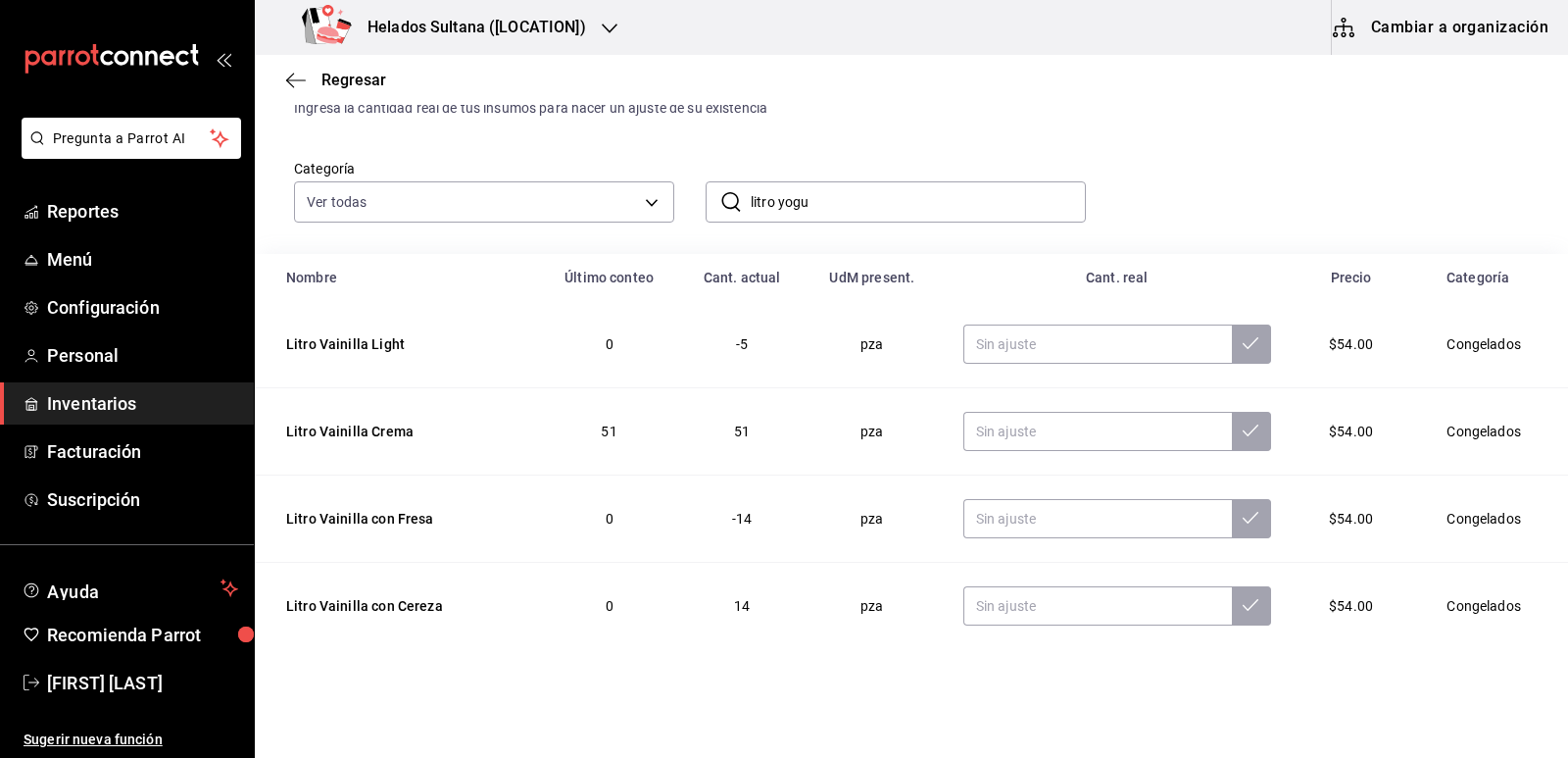 scroll, scrollTop: 0, scrollLeft: 0, axis: both 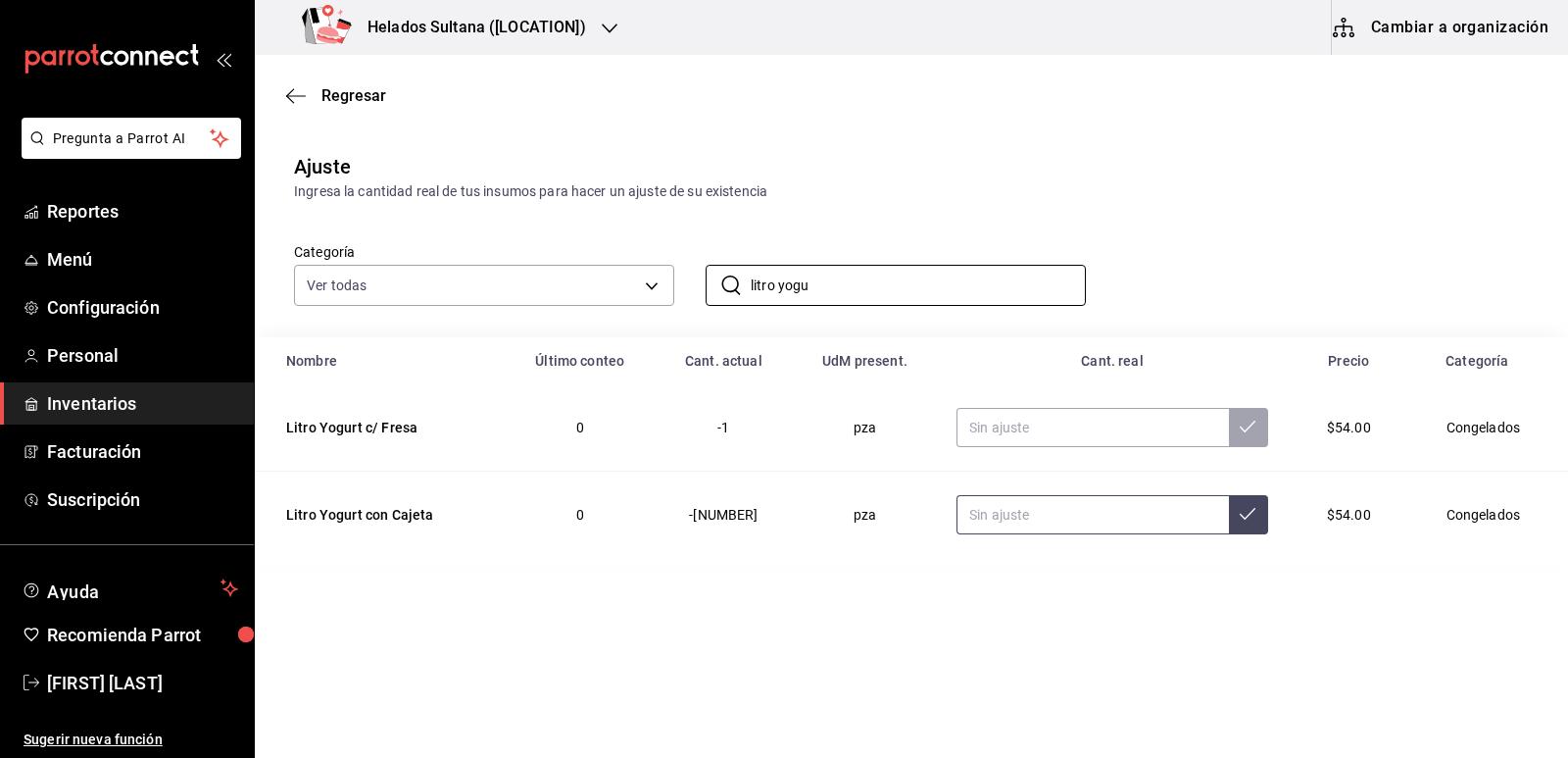 type on "litro yogu" 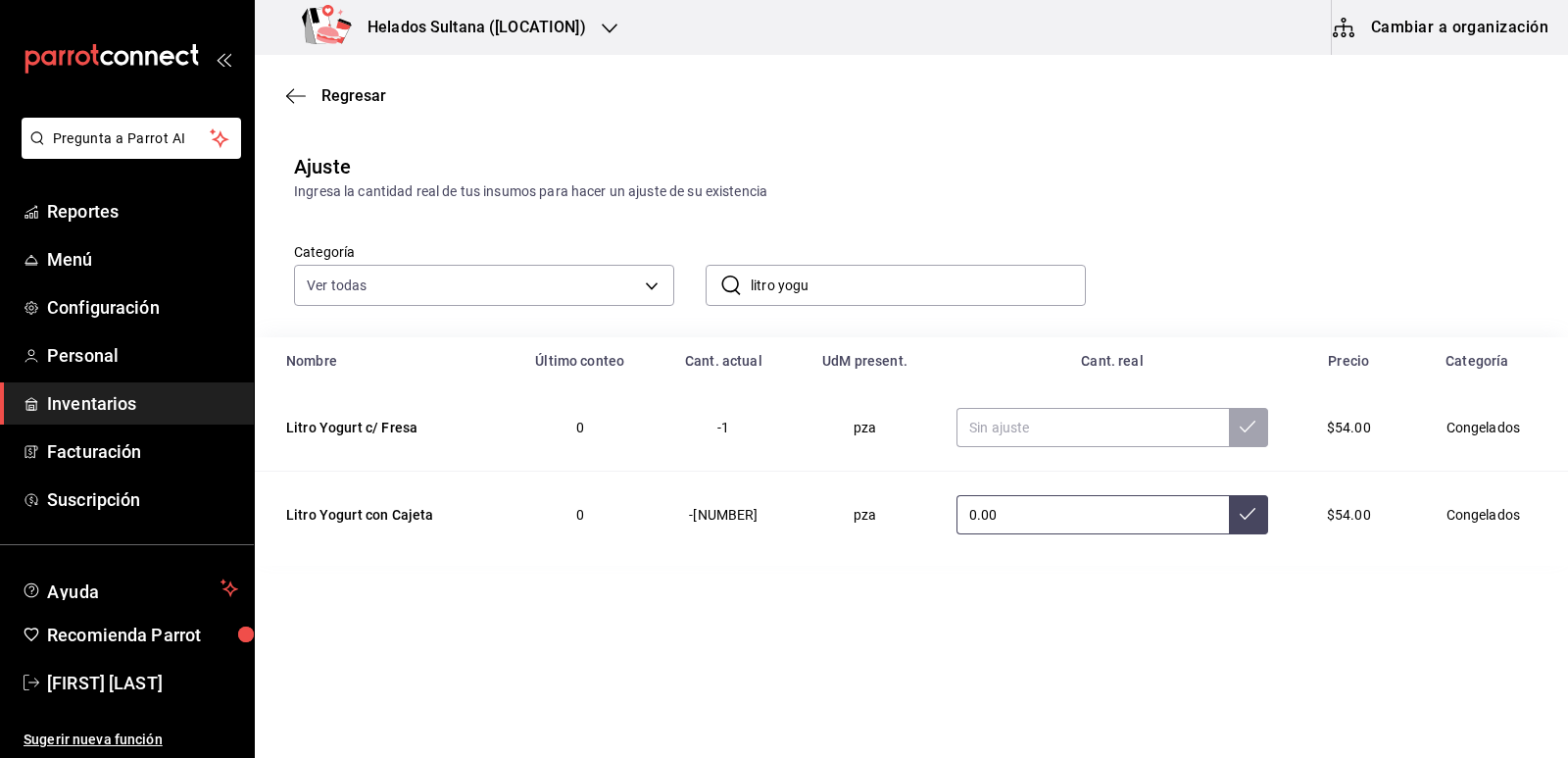 type on "0.00" 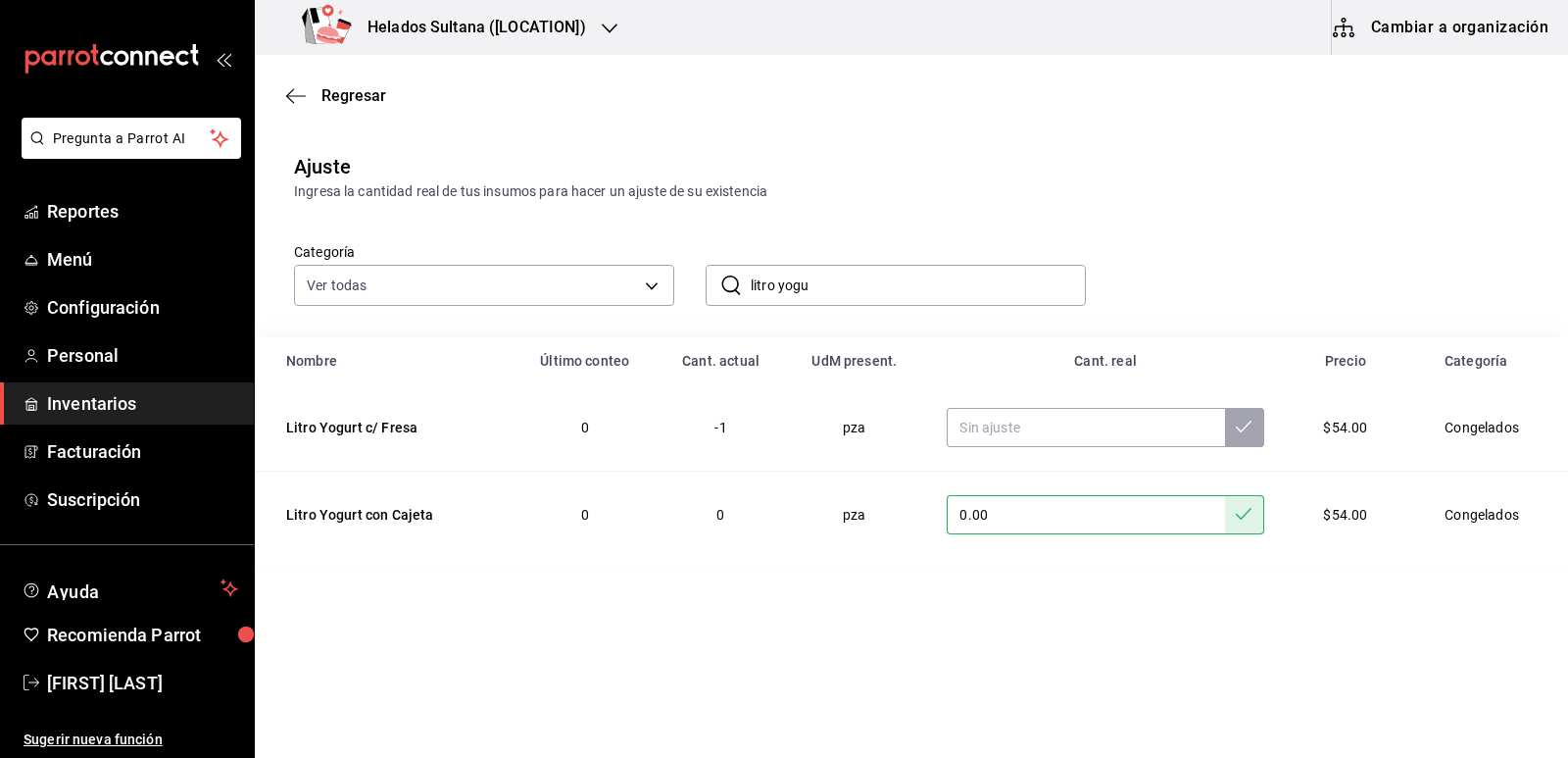 drag, startPoint x: 816, startPoint y: 278, endPoint x: 779, endPoint y: 278, distance: 37 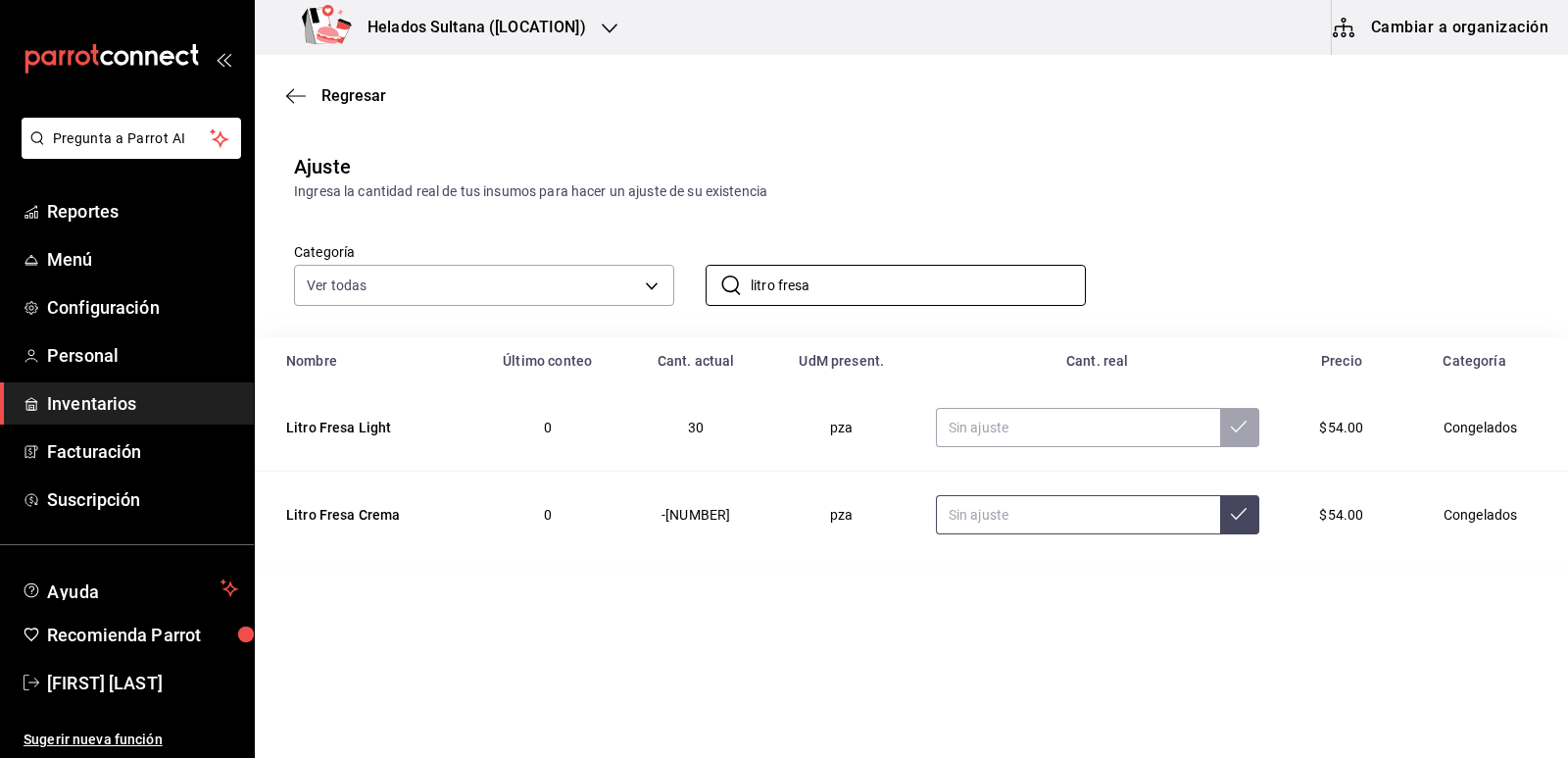 type on "litro fresa" 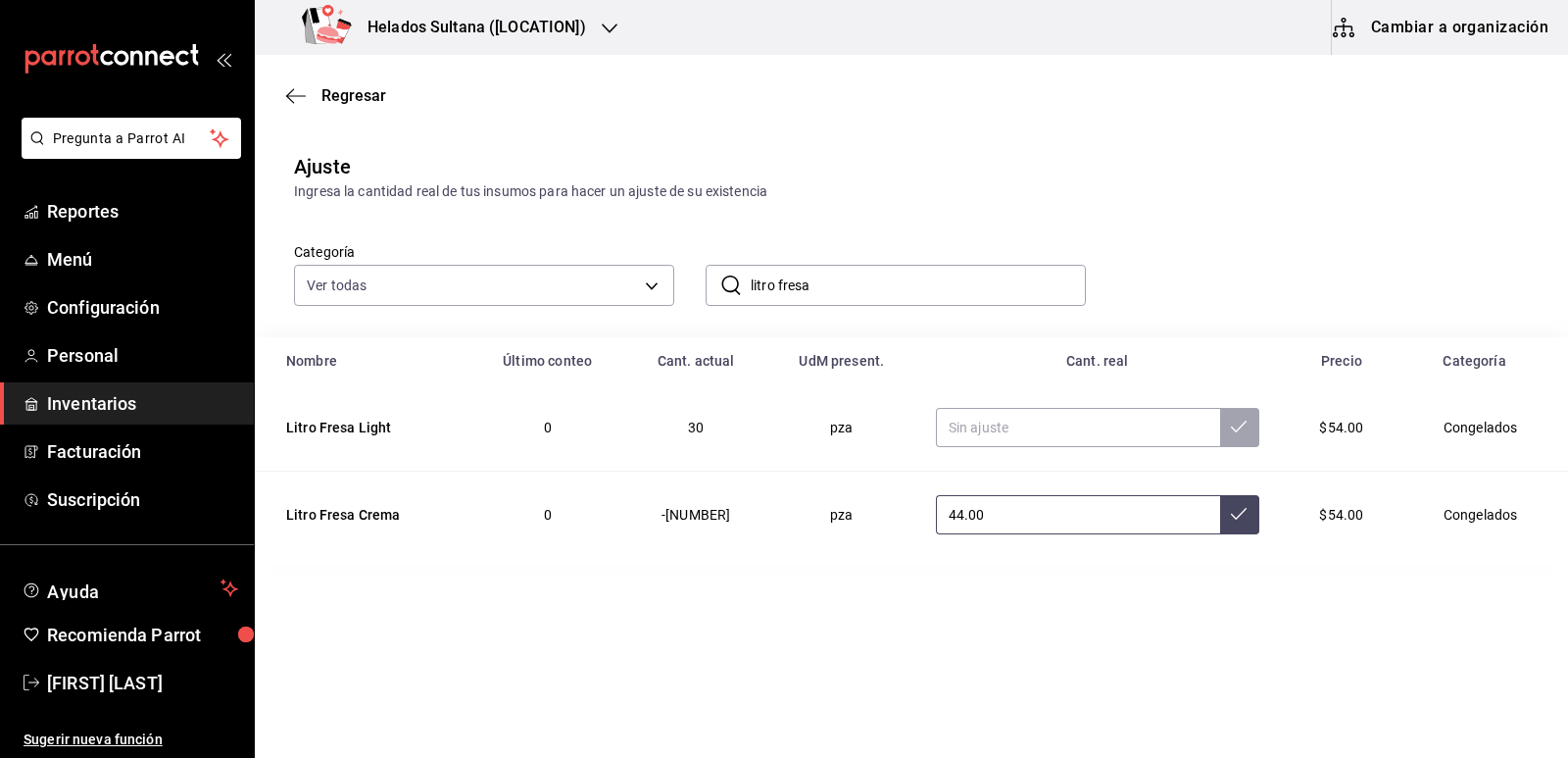 type on "44.00" 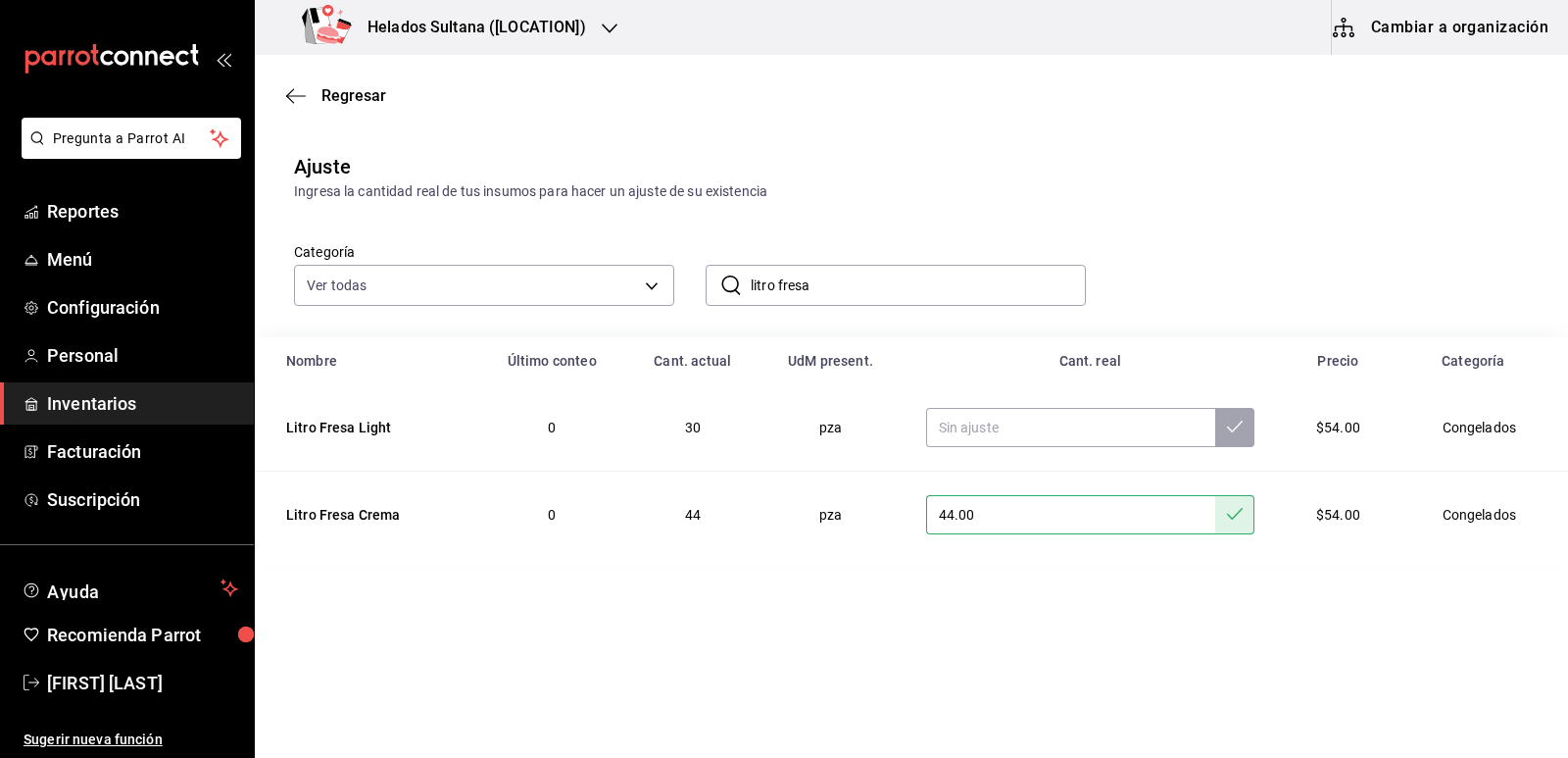 drag, startPoint x: 858, startPoint y: 292, endPoint x: 778, endPoint y: 286, distance: 80.224684 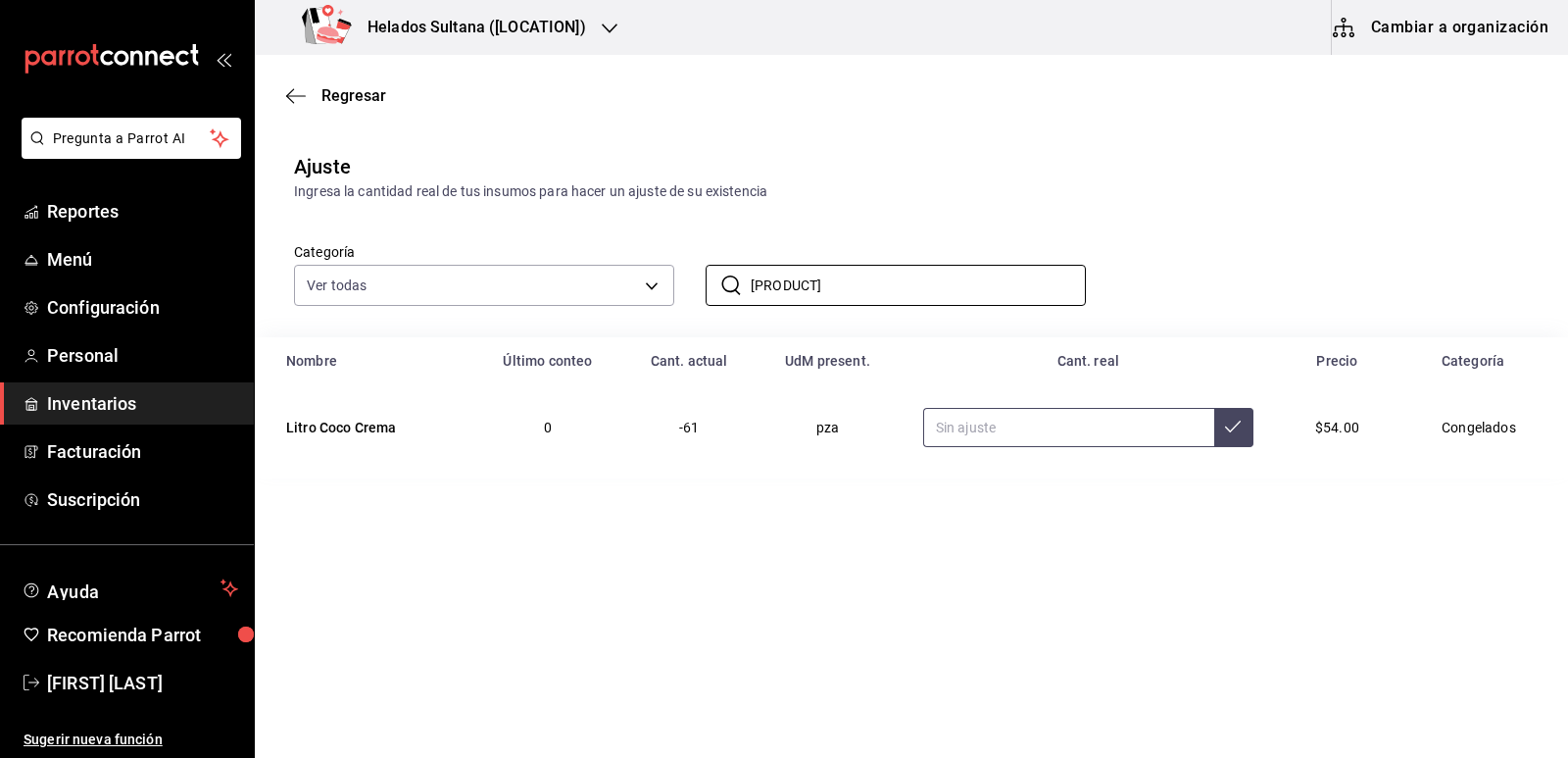 type on "litro coco" 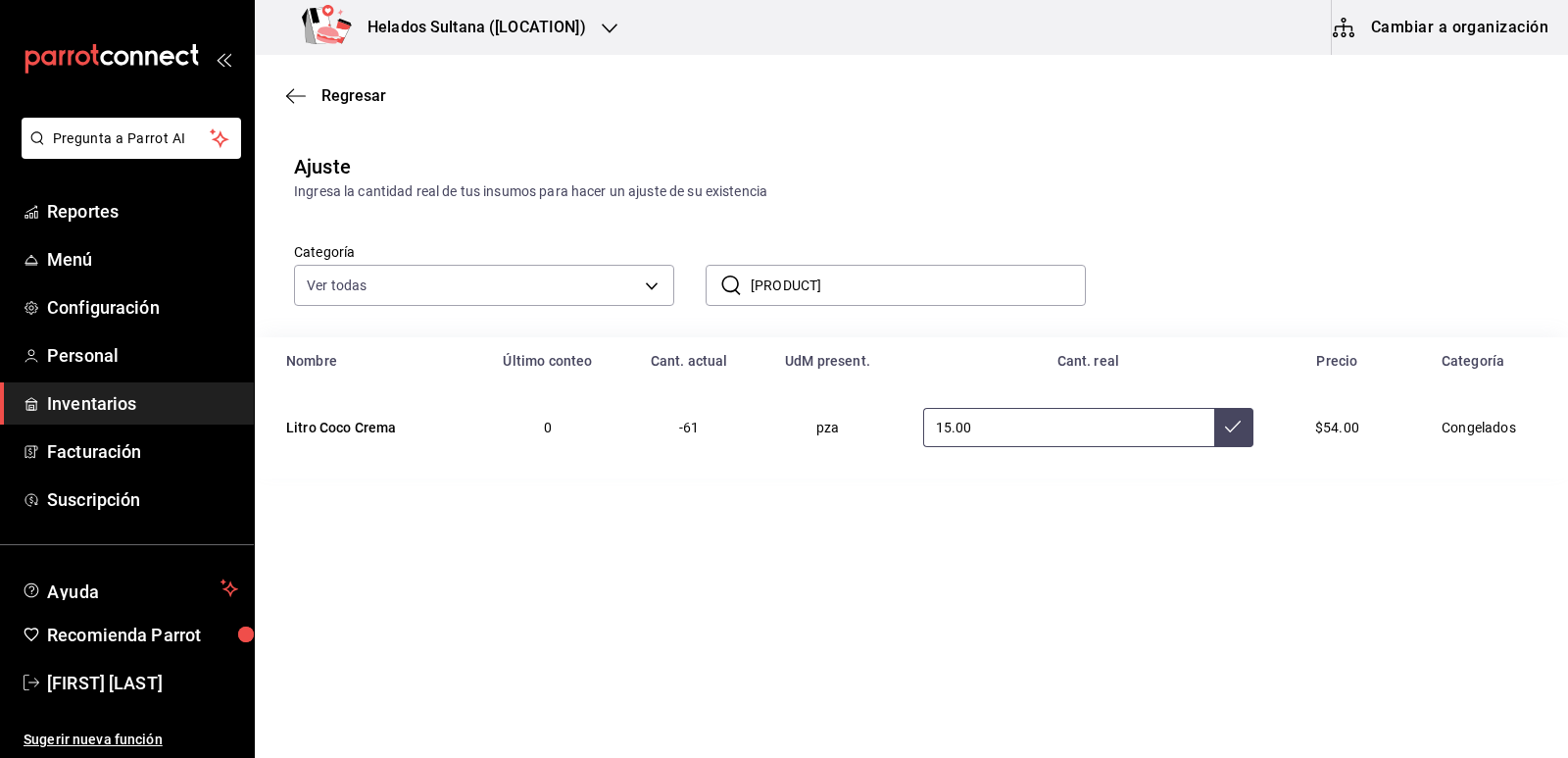 type on "15.00" 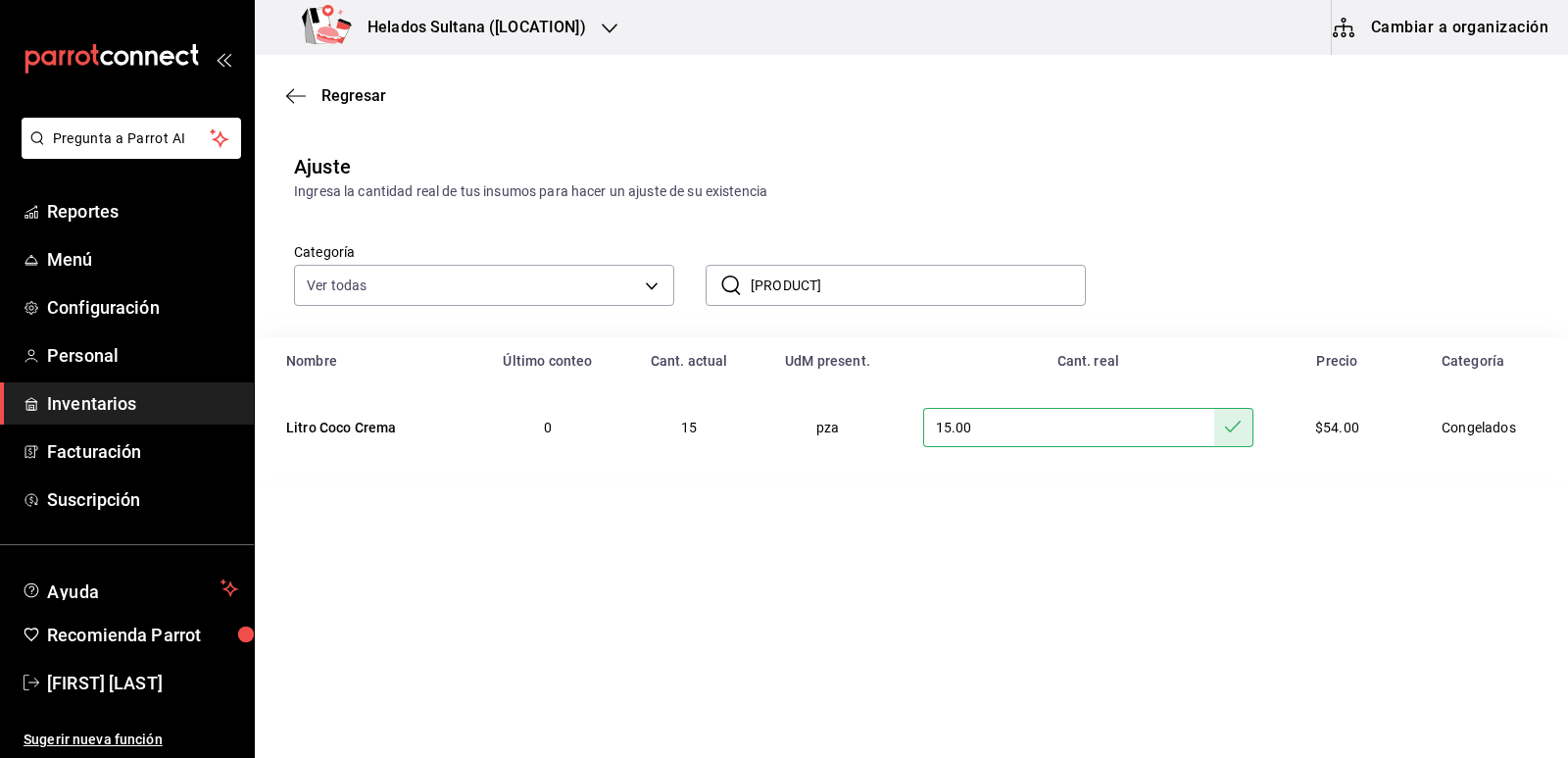 drag, startPoint x: 817, startPoint y: 289, endPoint x: 789, endPoint y: 288, distance: 28.017851 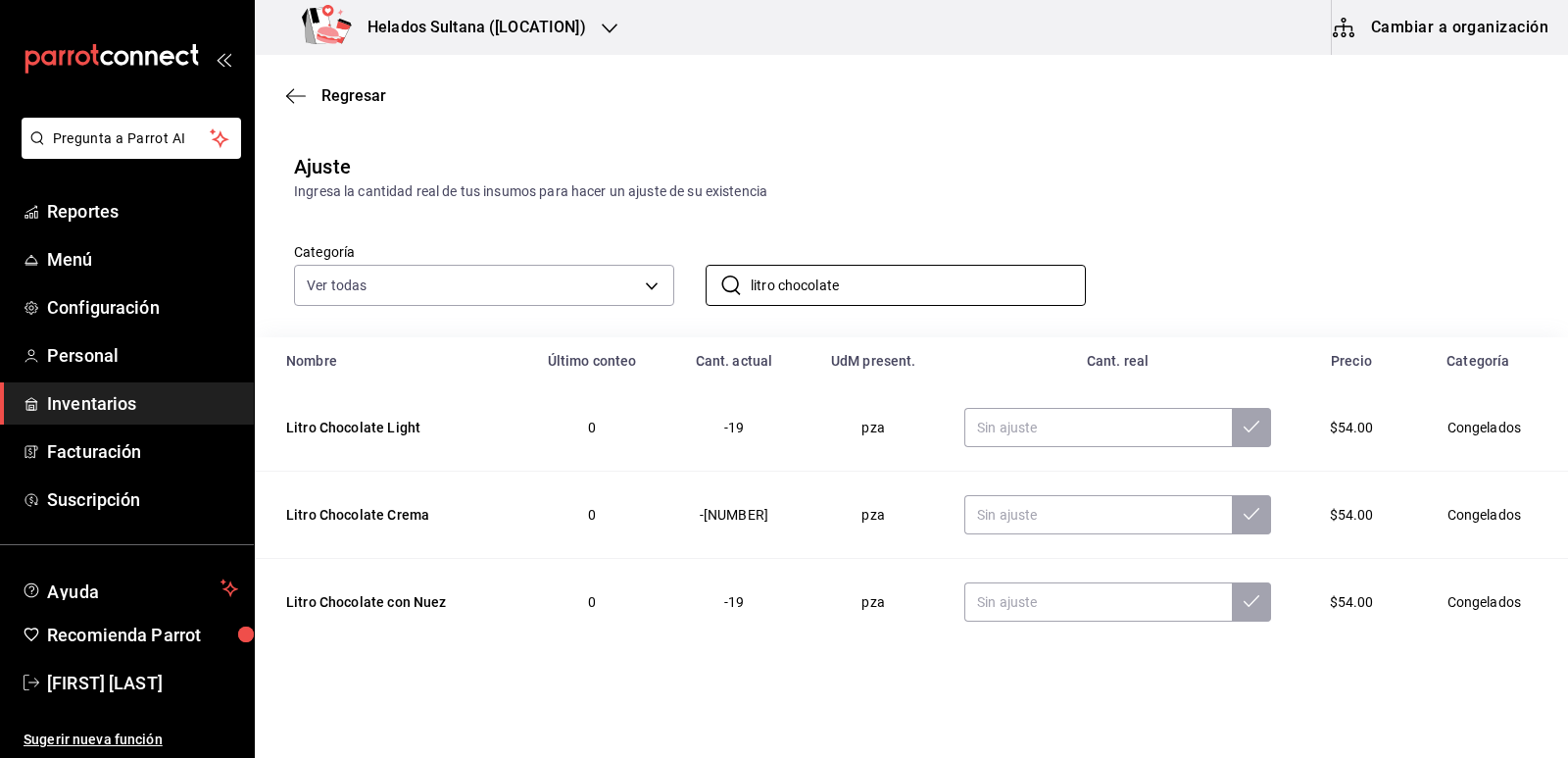 type on "litro chocolate" 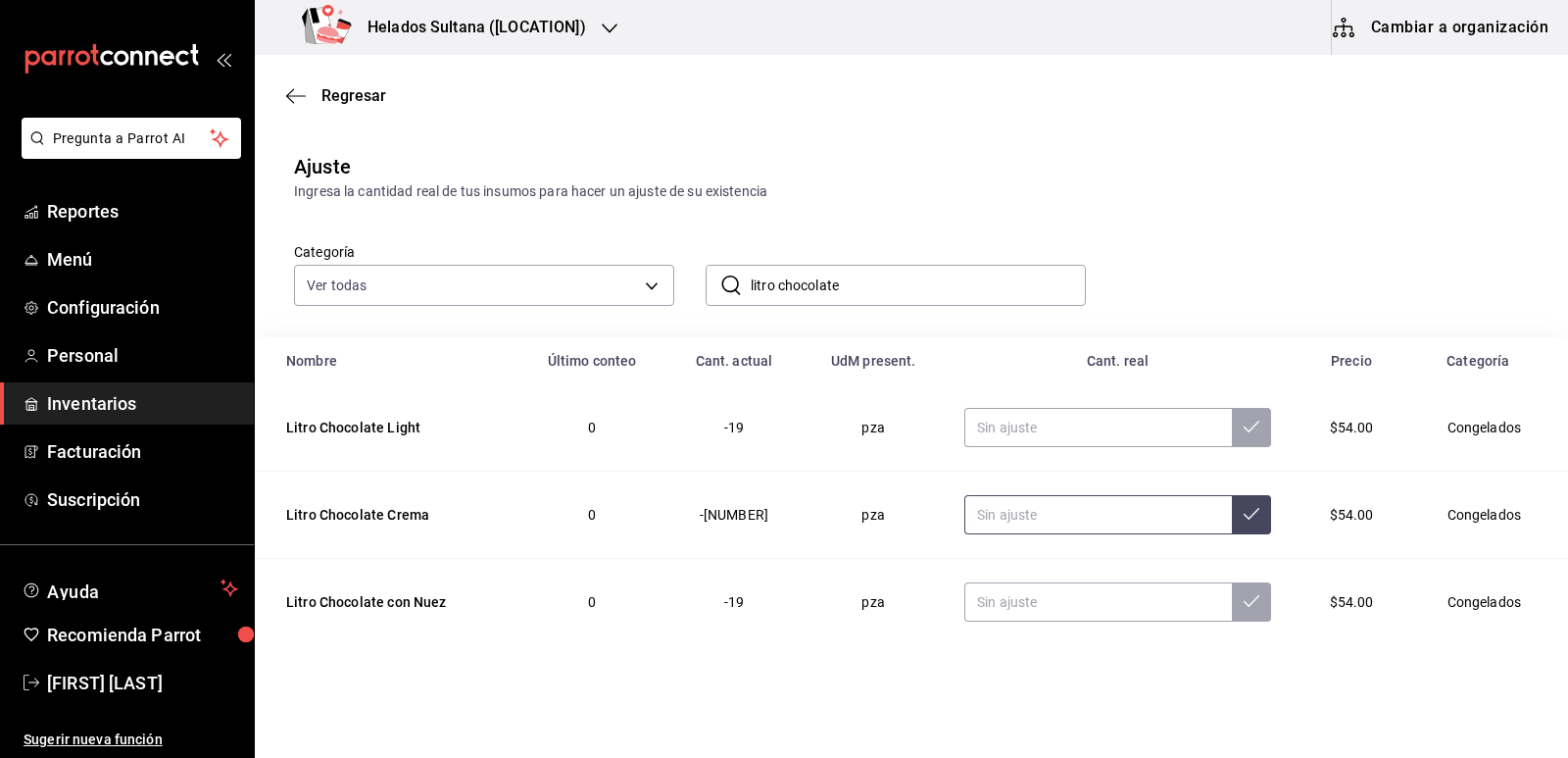 click at bounding box center [1098, 515] 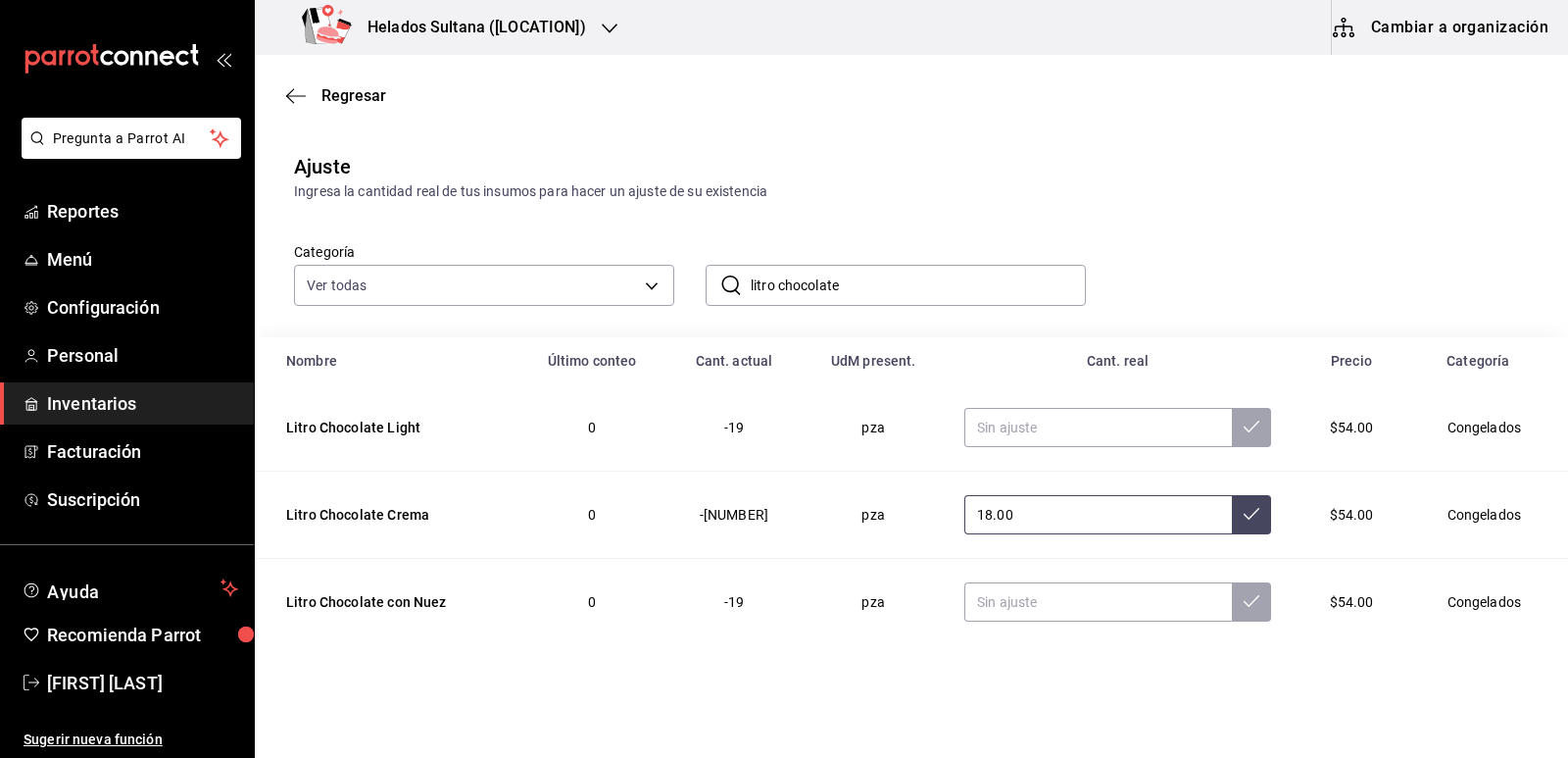 type on "18.00" 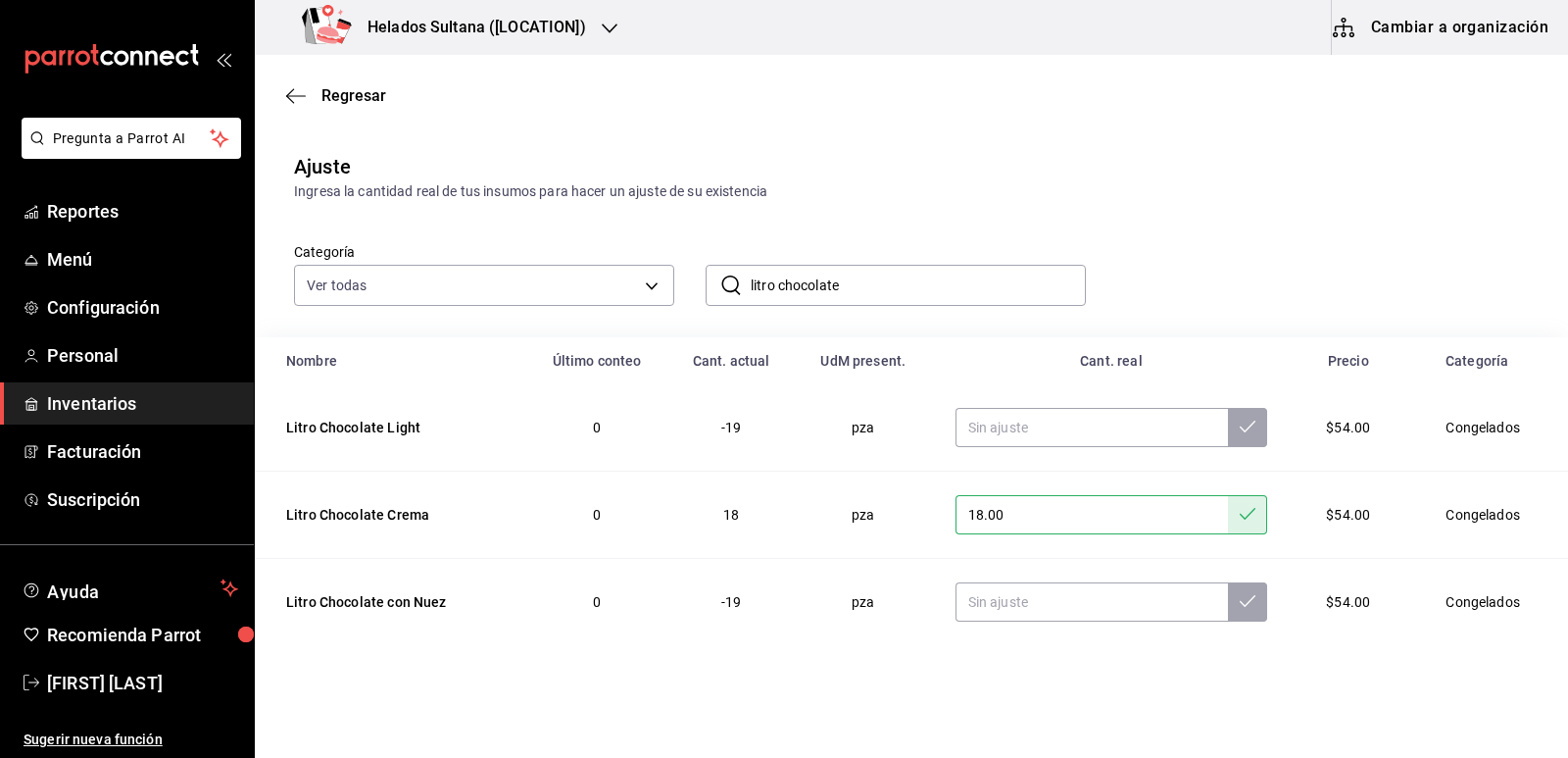 drag, startPoint x: 834, startPoint y: 290, endPoint x: 782, endPoint y: 286, distance: 52.15362 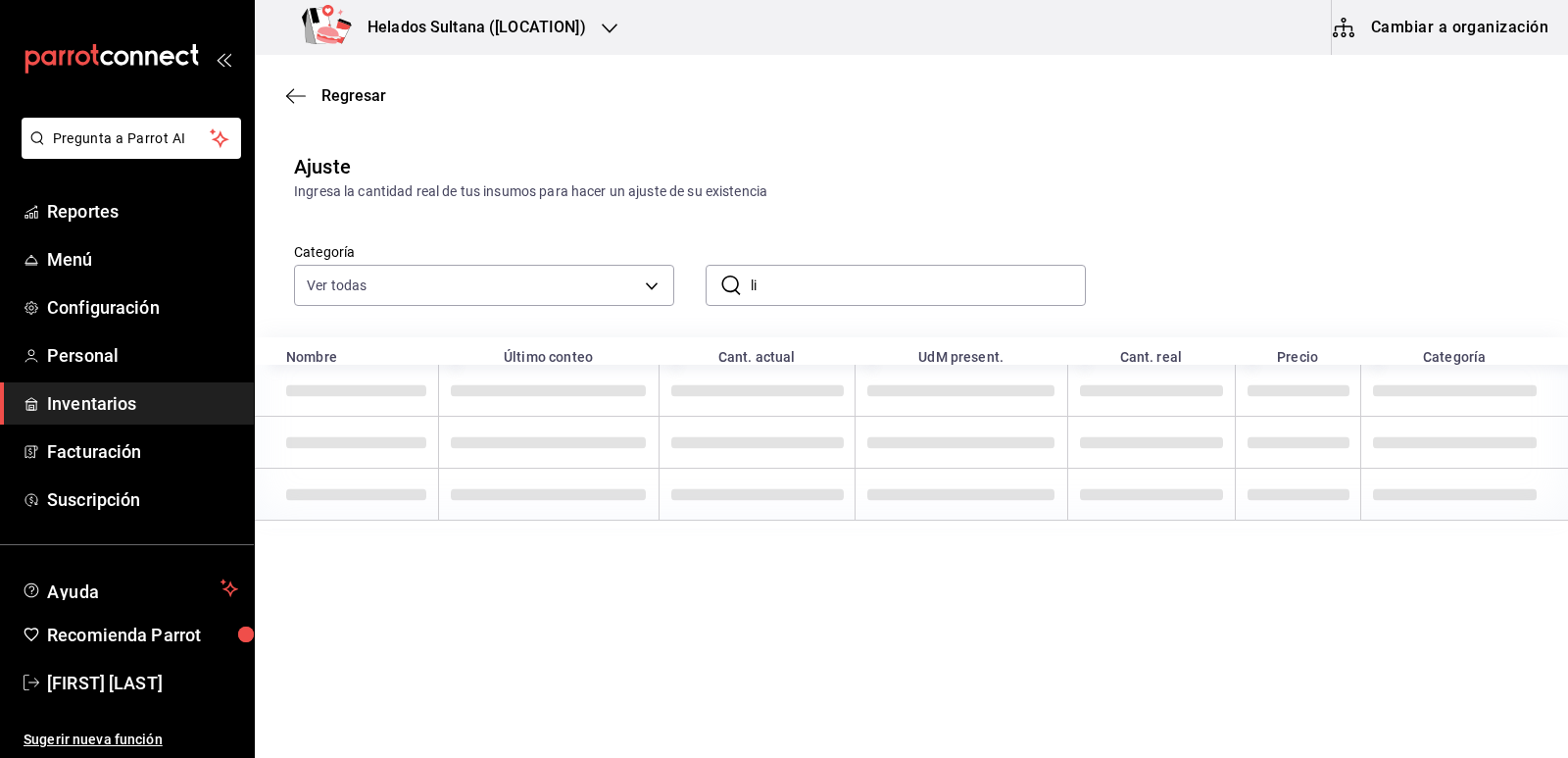 type on "l" 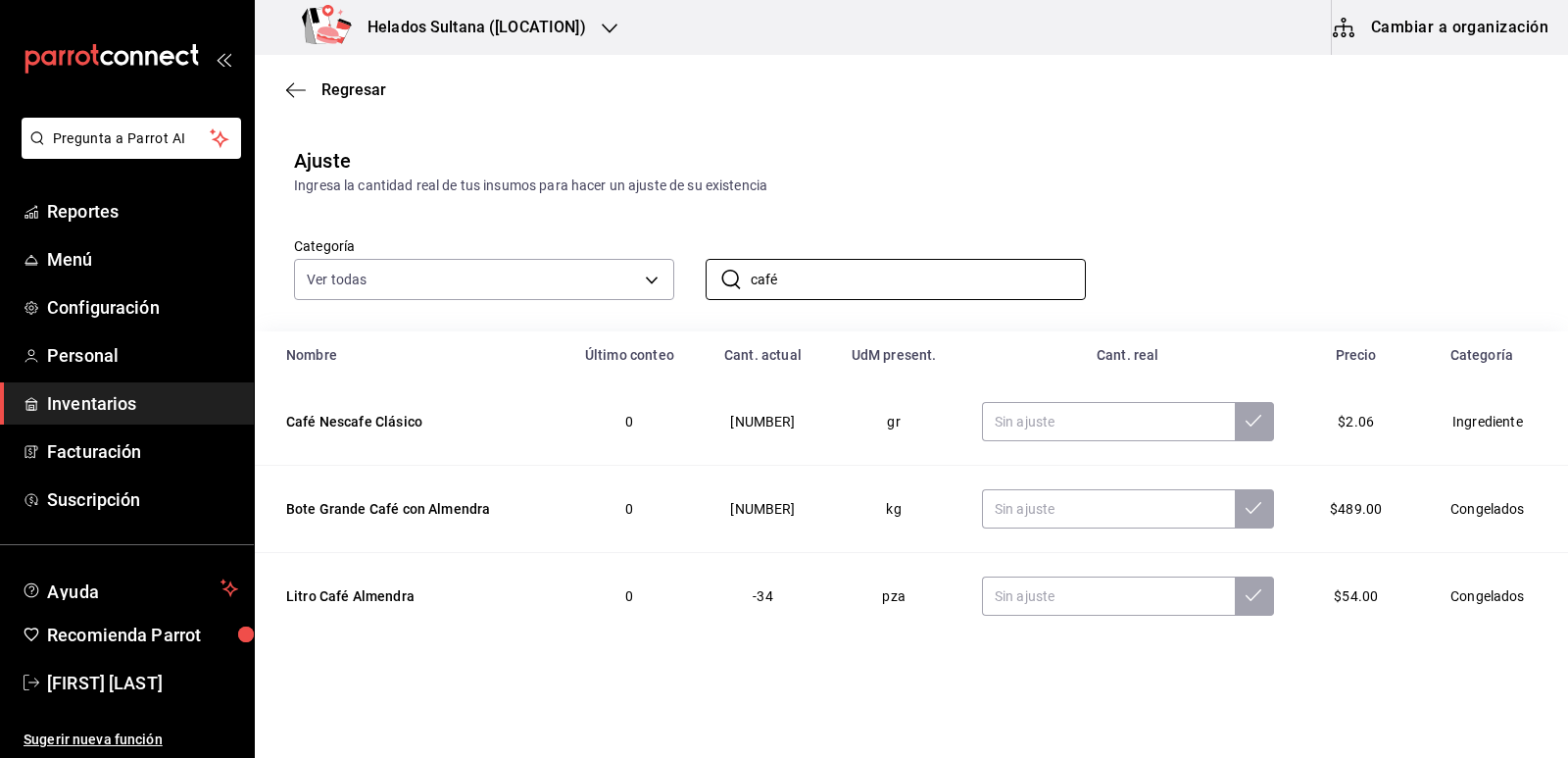 scroll, scrollTop: 7, scrollLeft: 0, axis: vertical 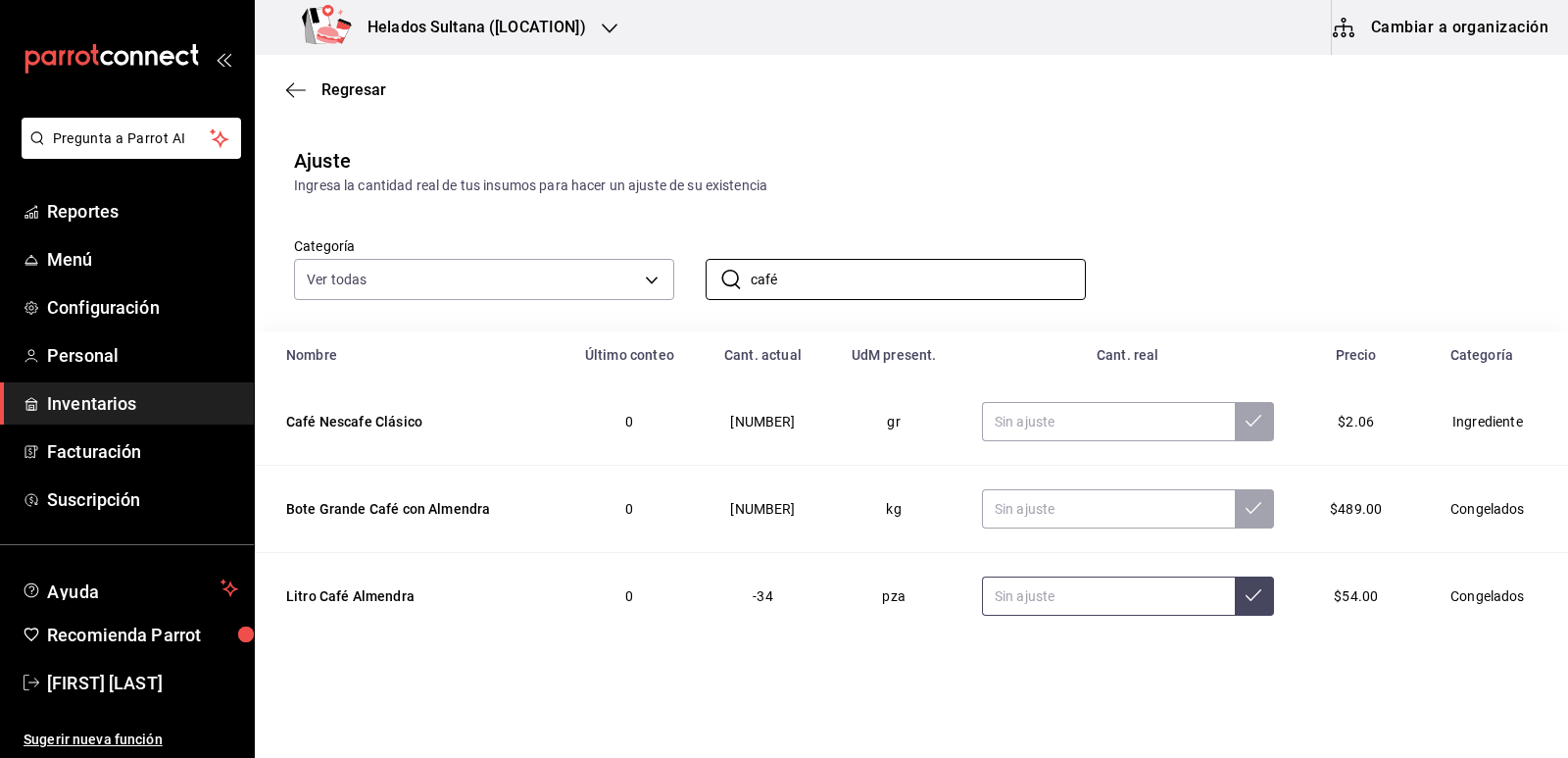type on "café" 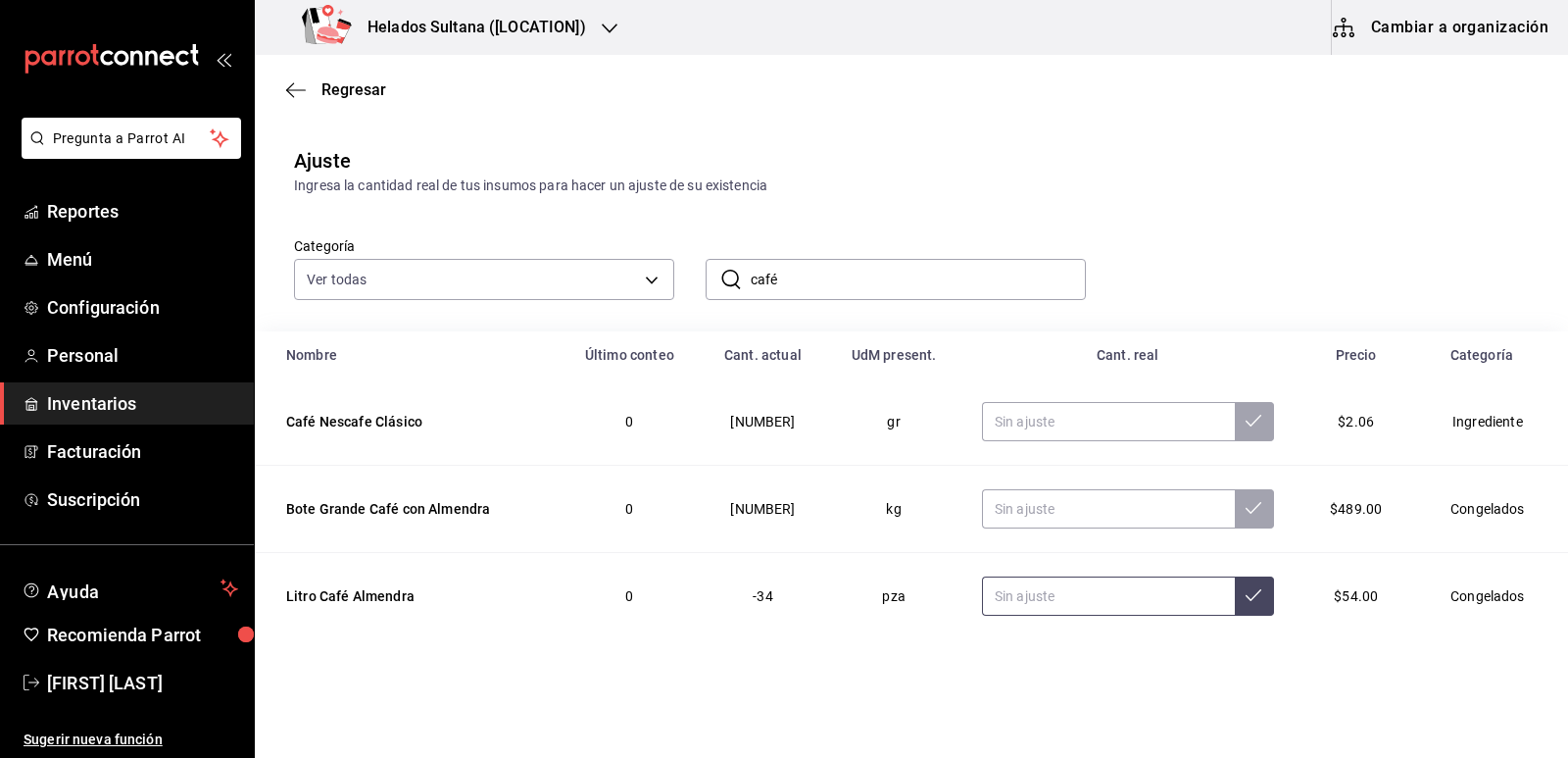 click at bounding box center [1108, 596] 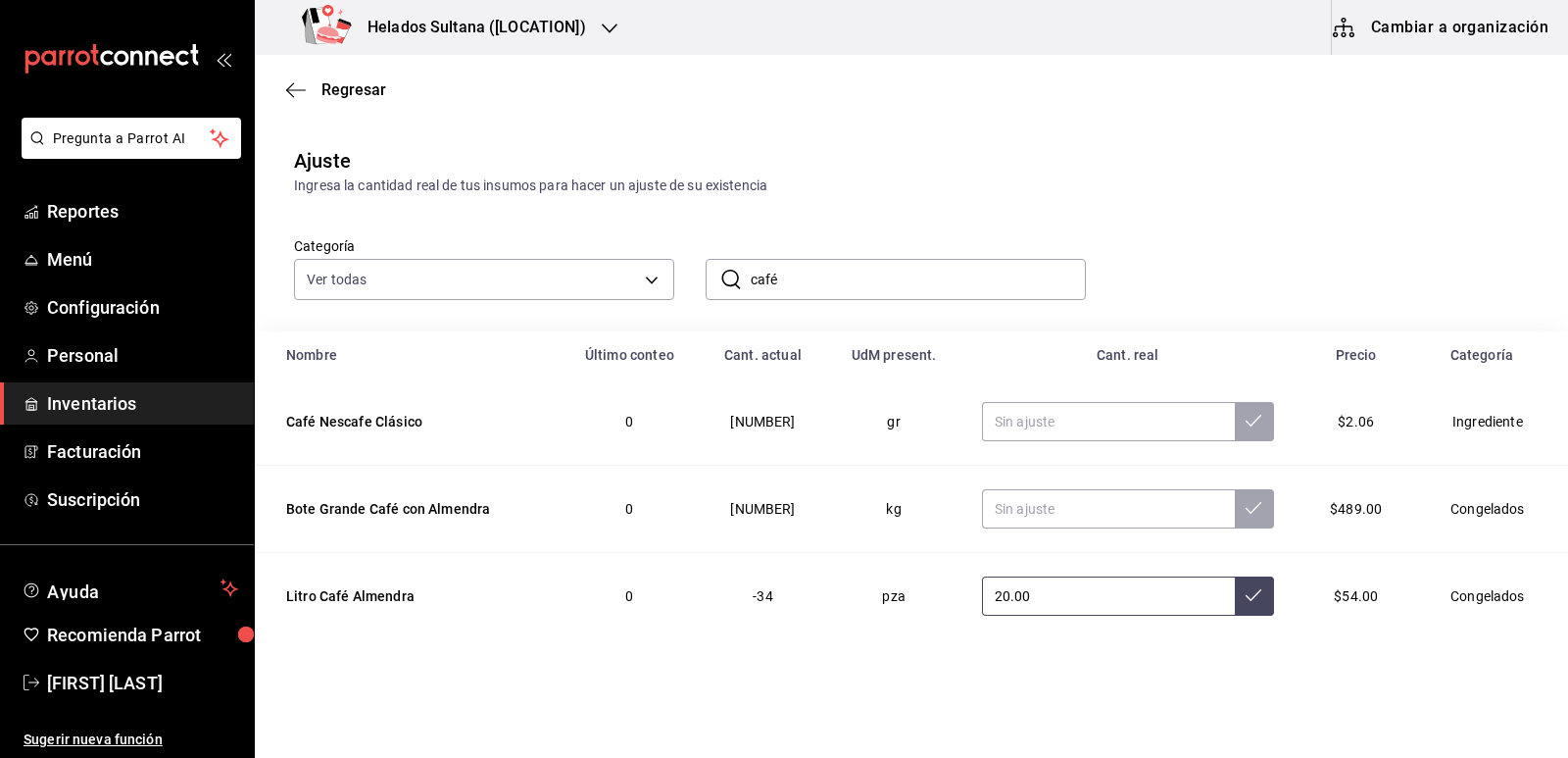 type on "20.00" 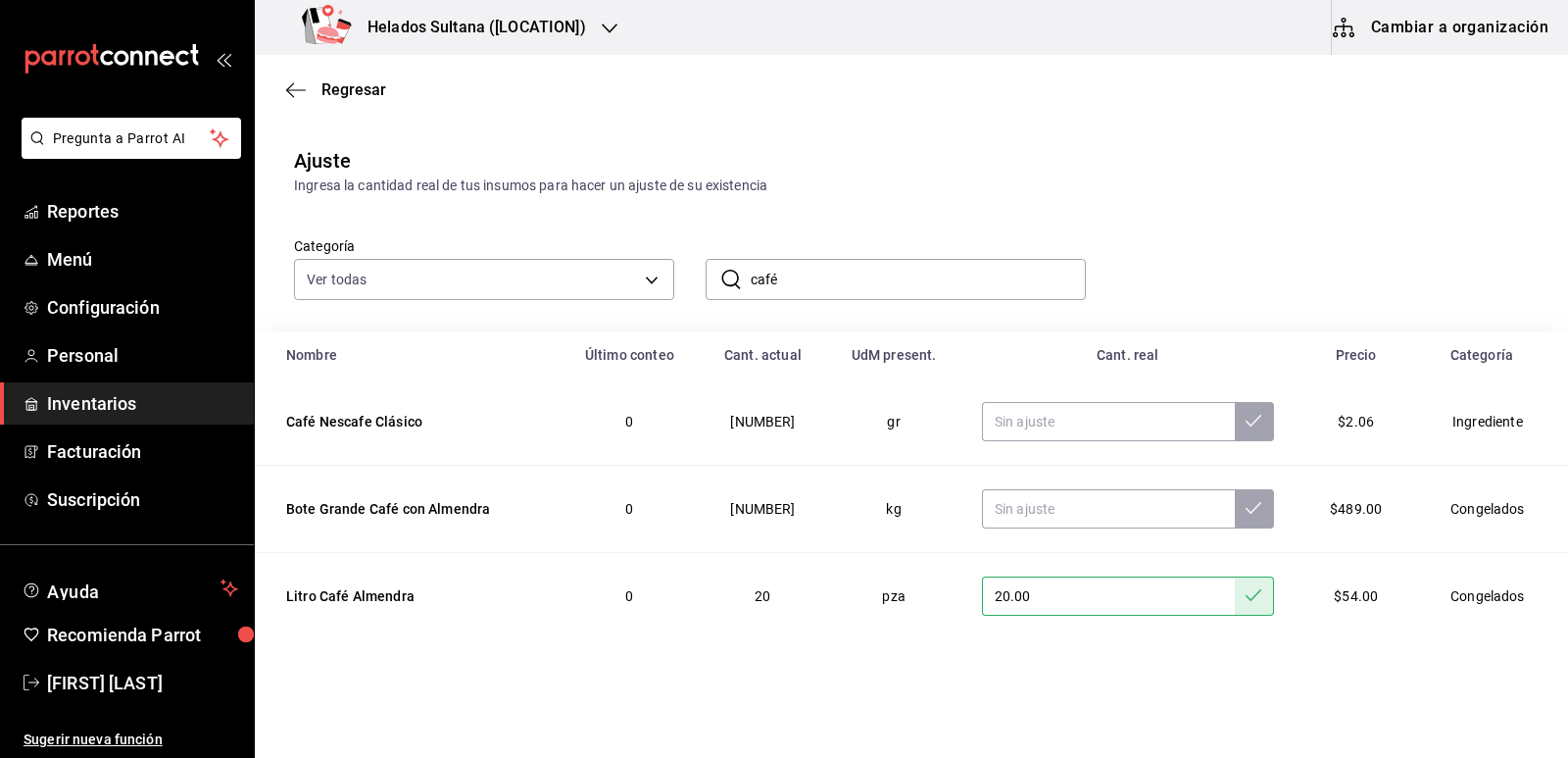 drag, startPoint x: 790, startPoint y: 274, endPoint x: 736, endPoint y: 266, distance: 54.589376 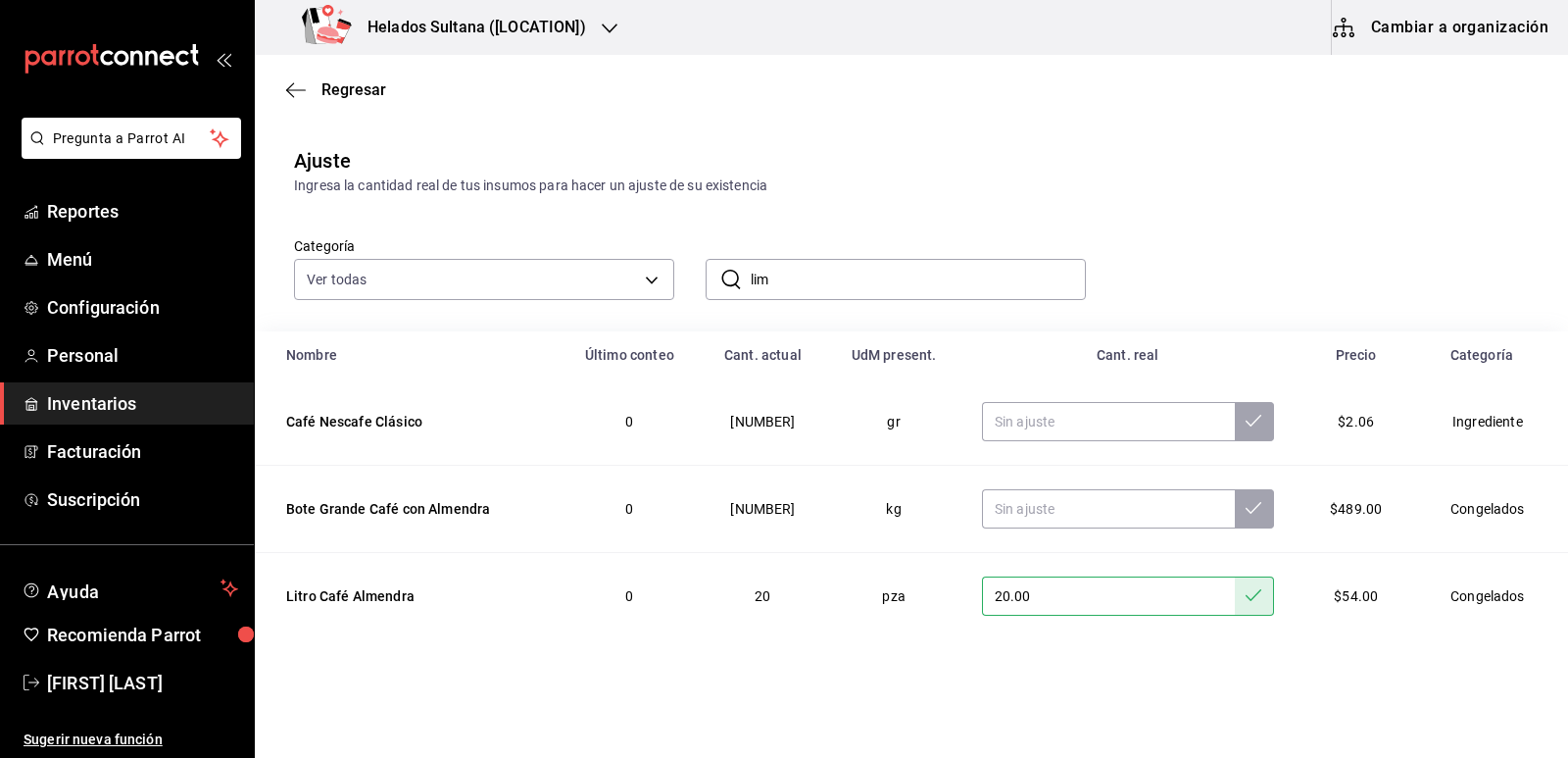 scroll, scrollTop: 0, scrollLeft: 0, axis: both 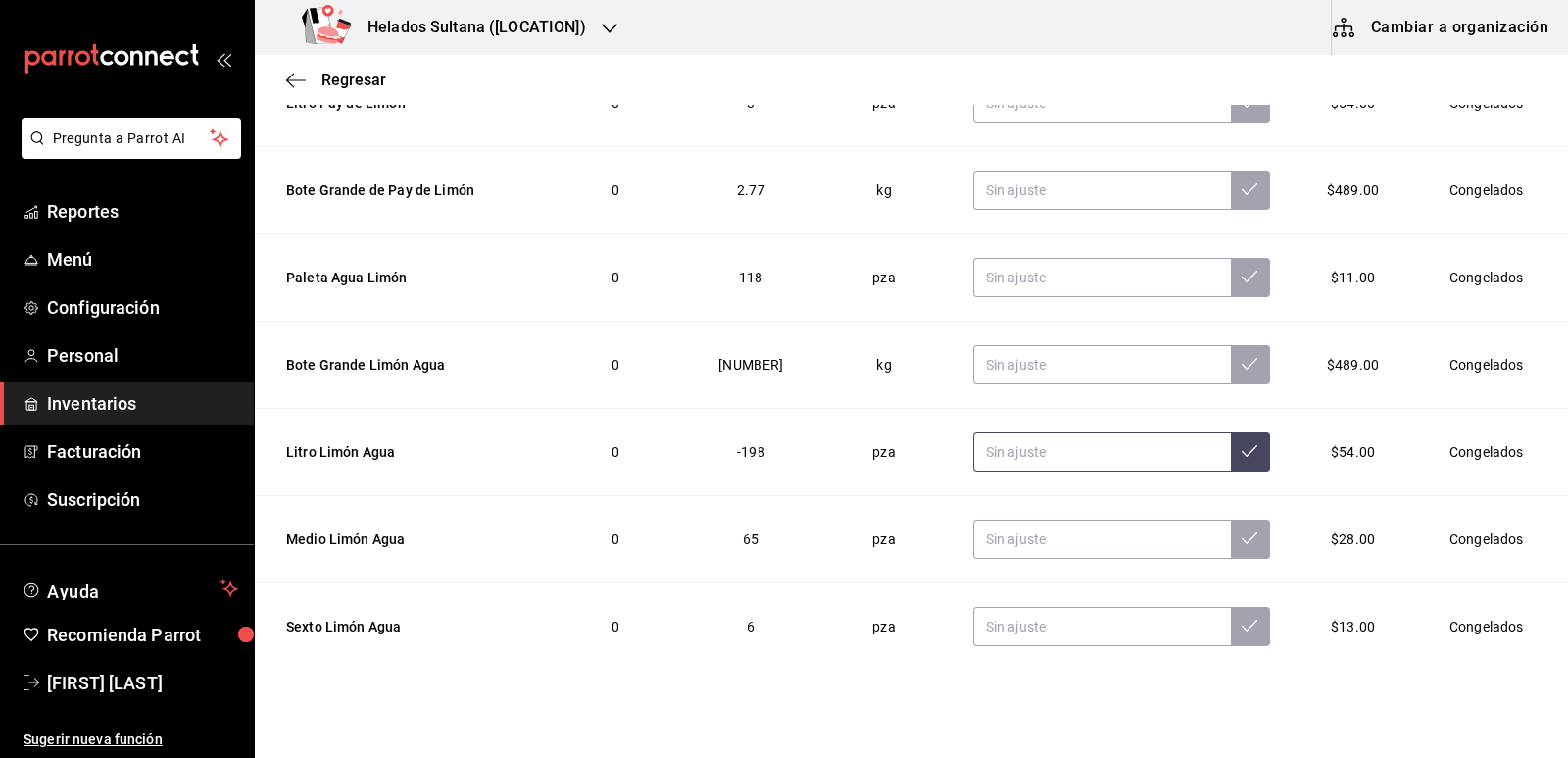 type on "limón" 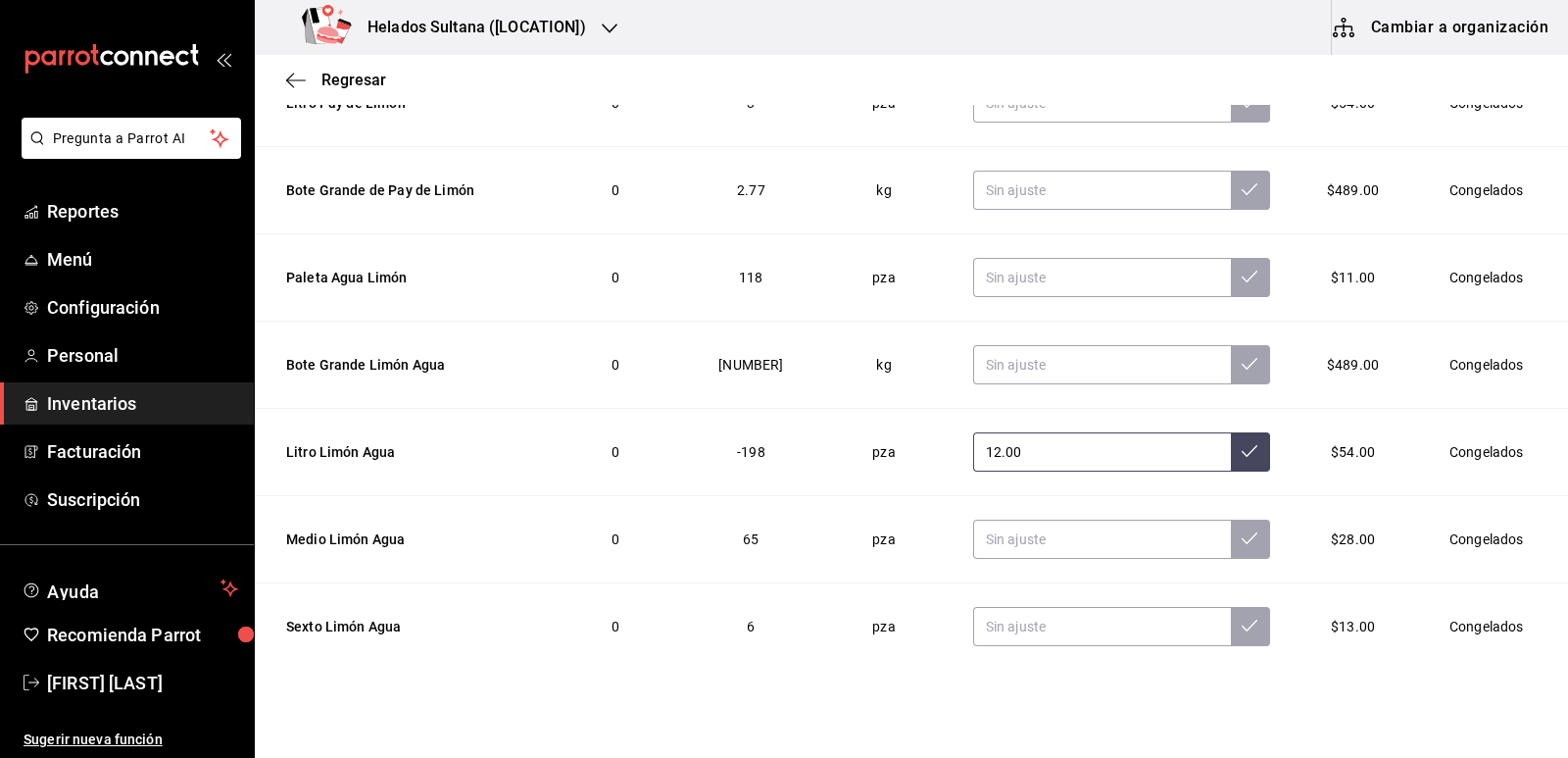 type on "12.00" 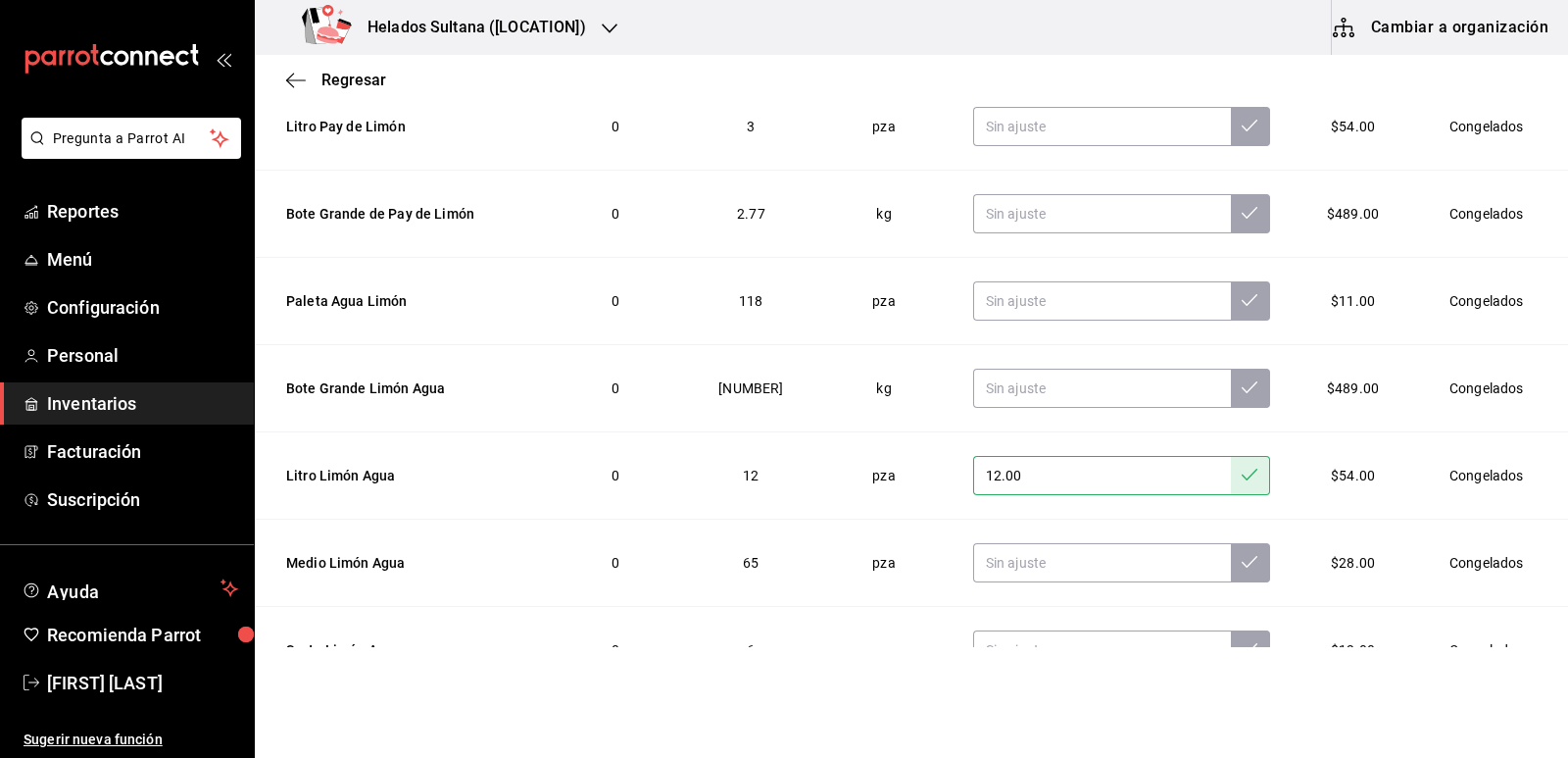 scroll, scrollTop: 0, scrollLeft: 0, axis: both 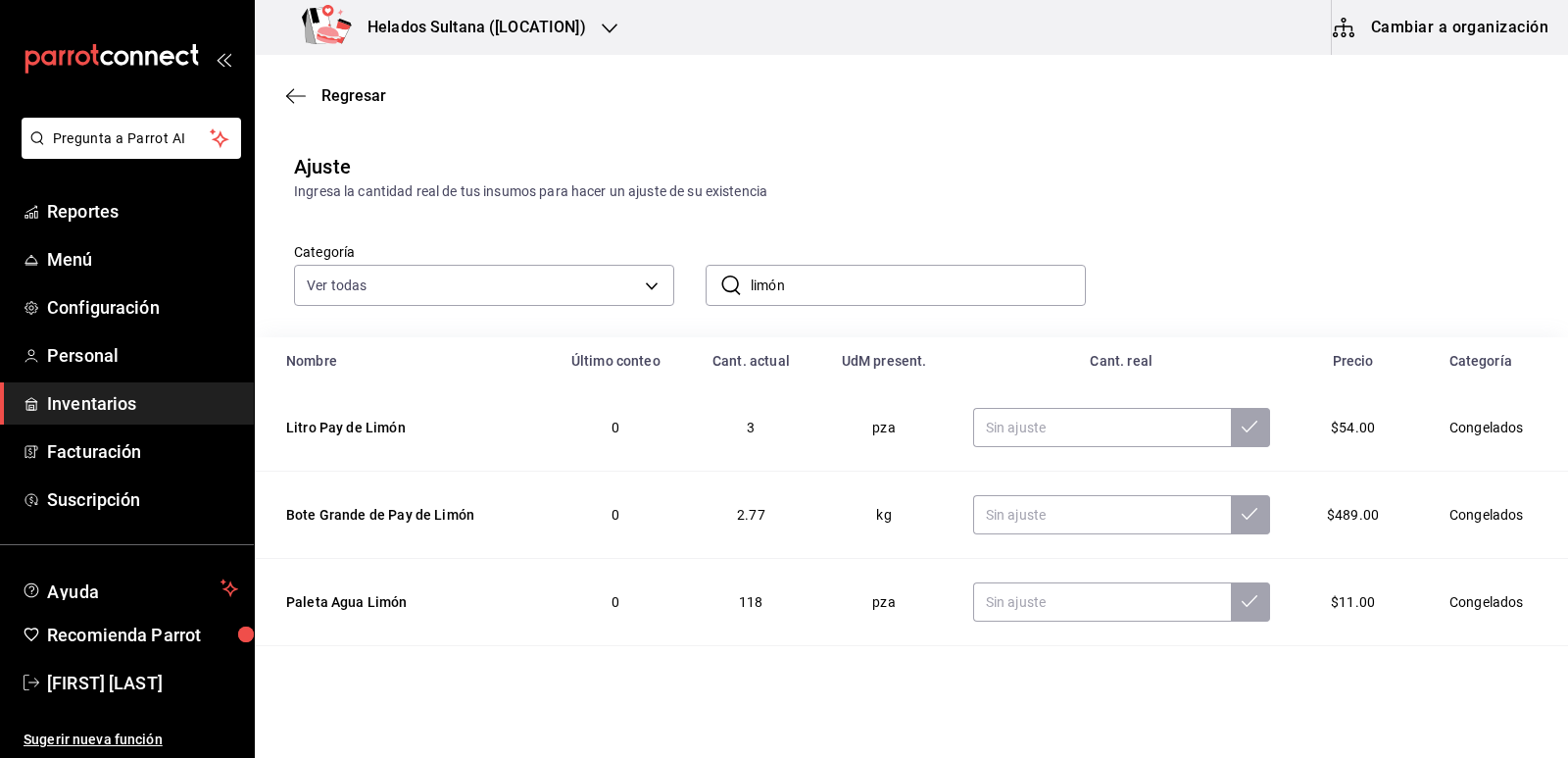 drag, startPoint x: 798, startPoint y: 285, endPoint x: 677, endPoint y: 292, distance: 121.20231 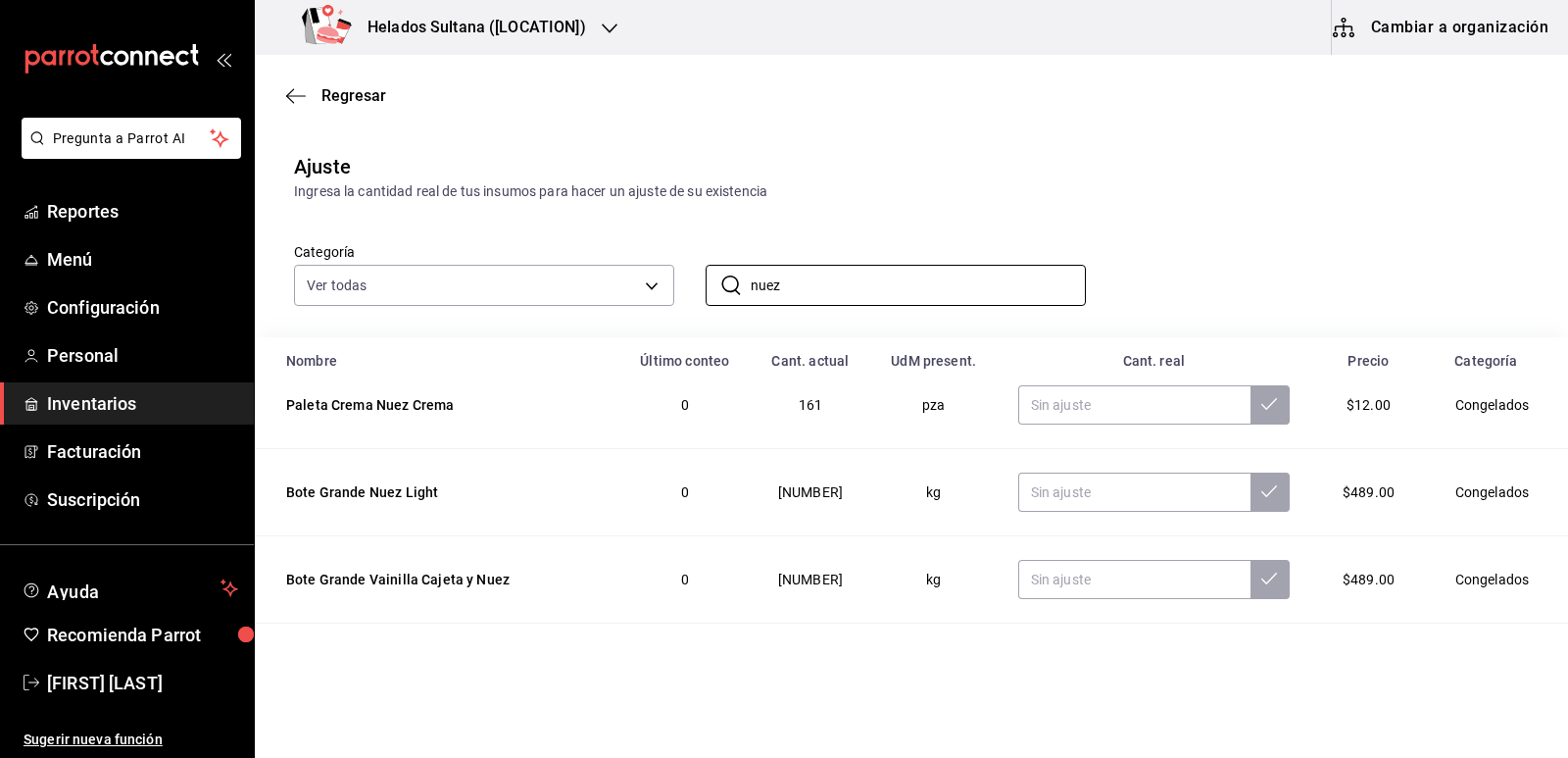 scroll, scrollTop: 293, scrollLeft: 0, axis: vertical 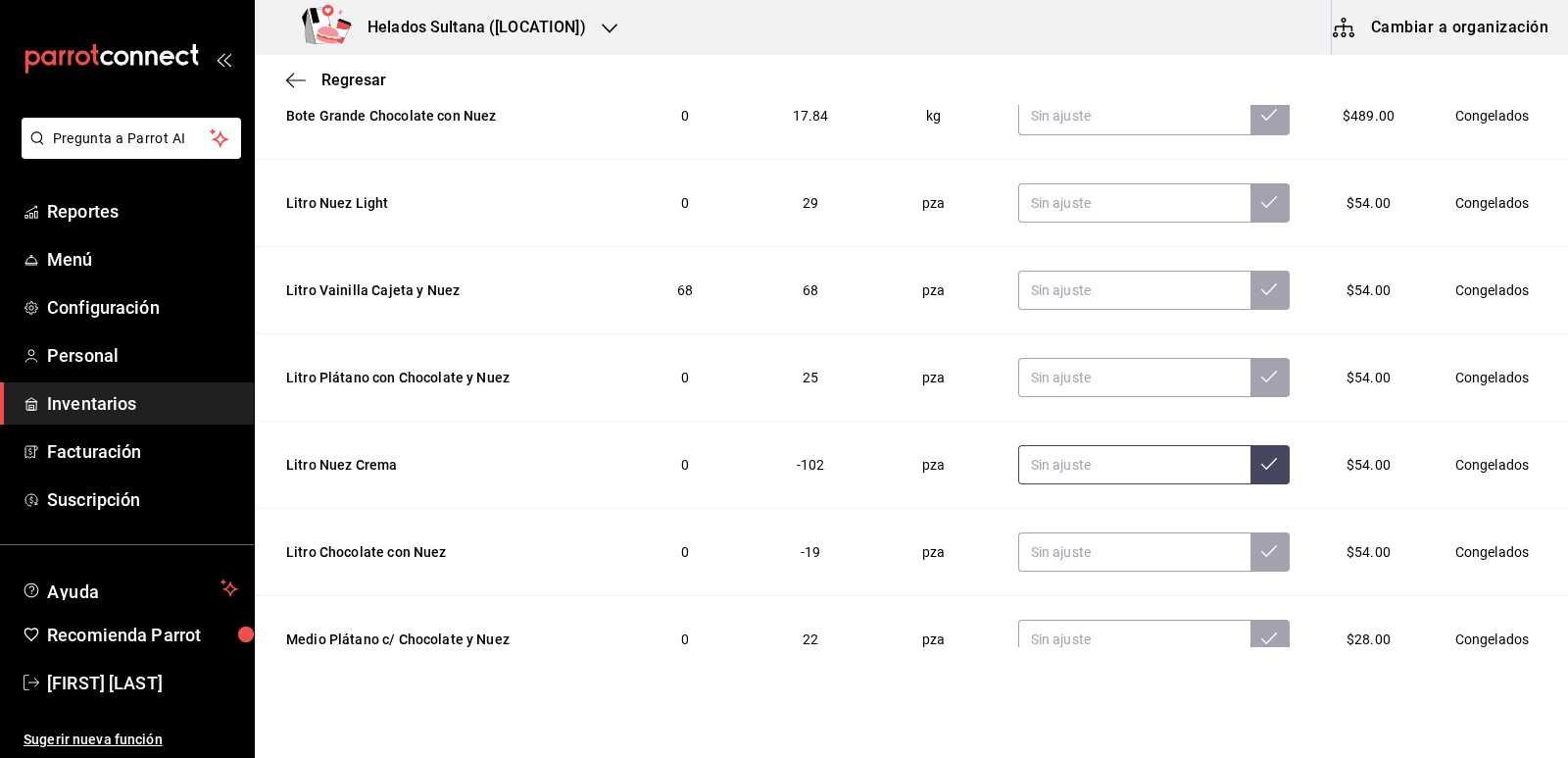 type on "nuez" 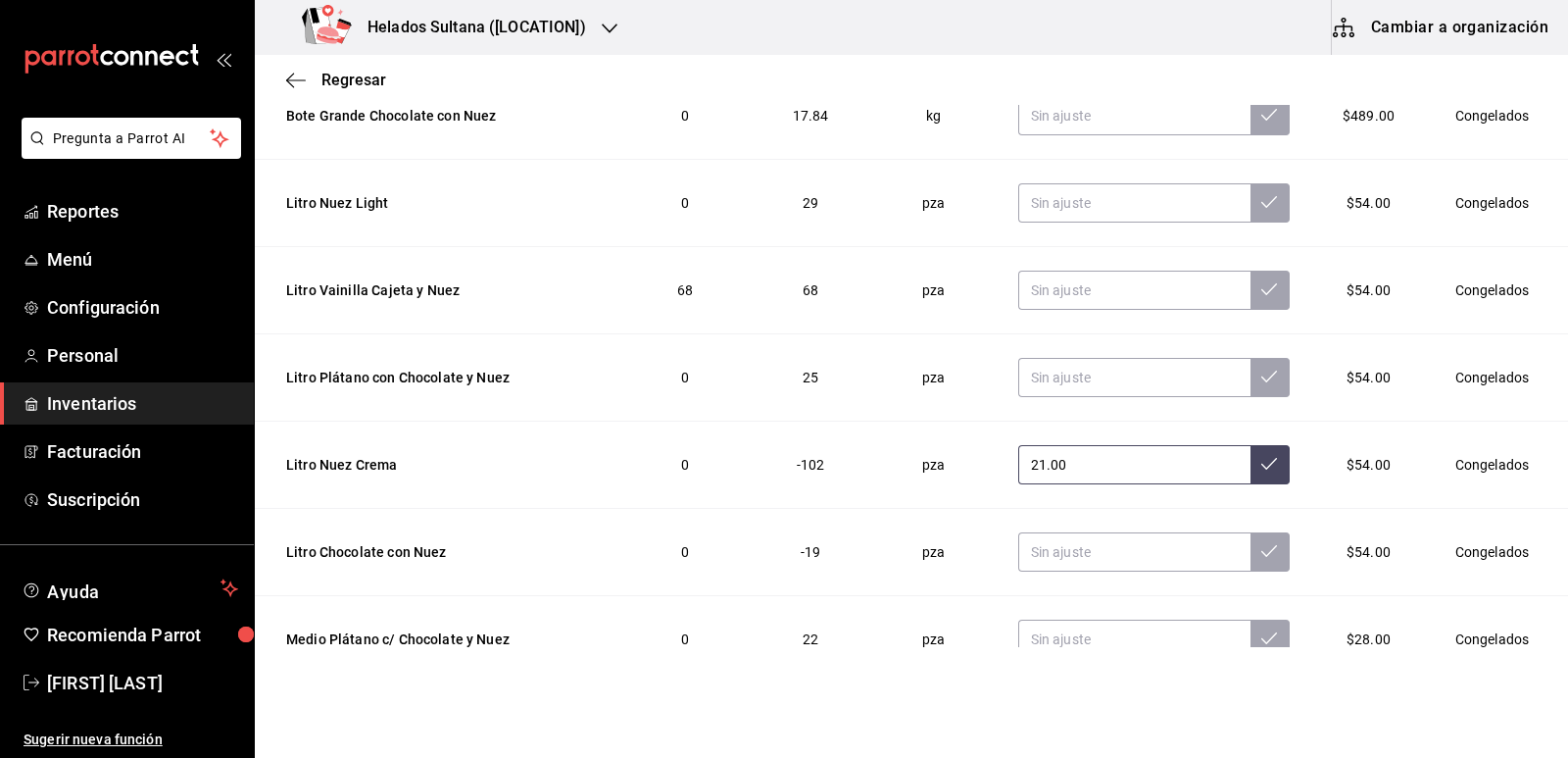 type on "21.00" 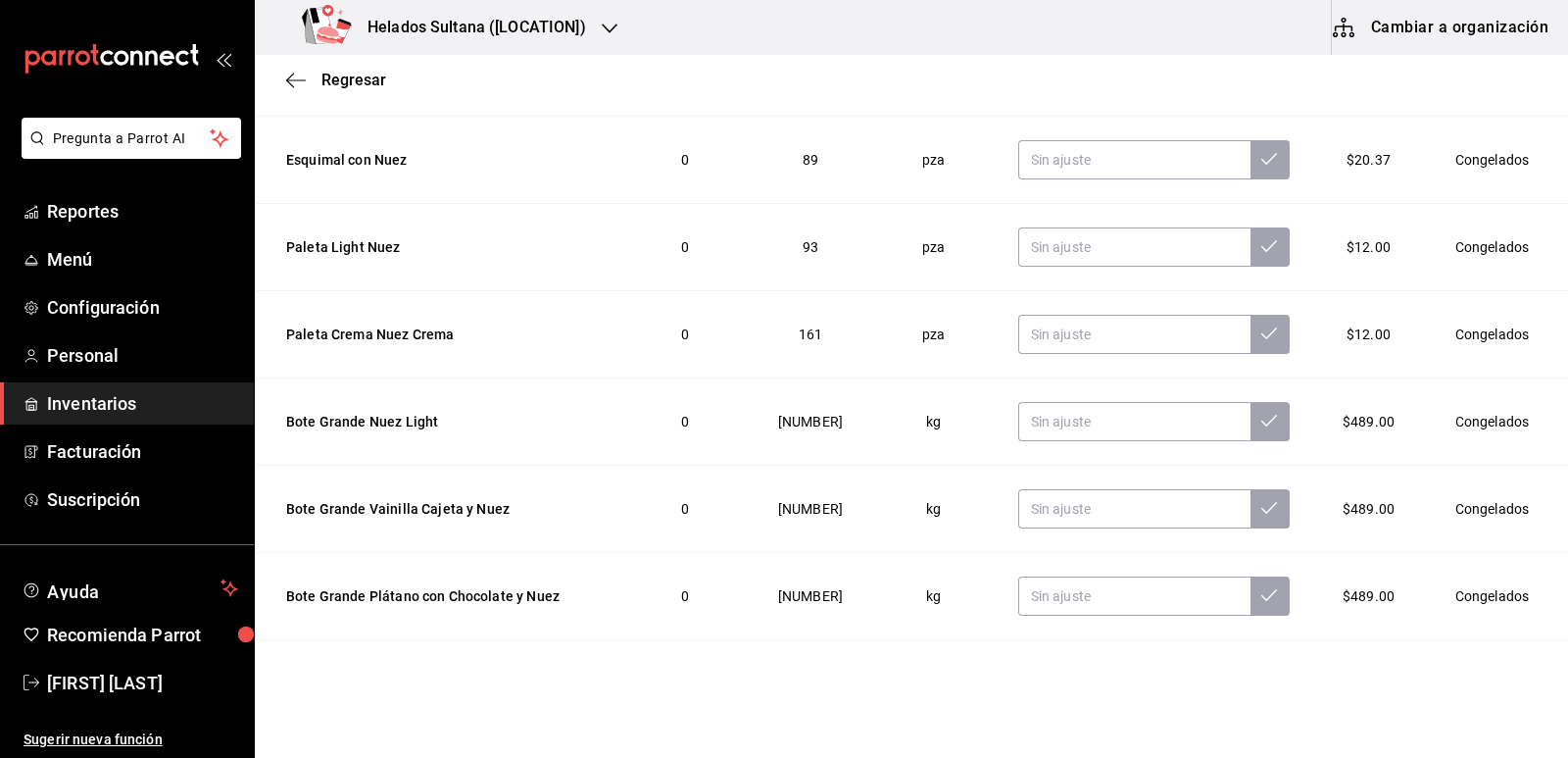 scroll, scrollTop: 0, scrollLeft: 0, axis: both 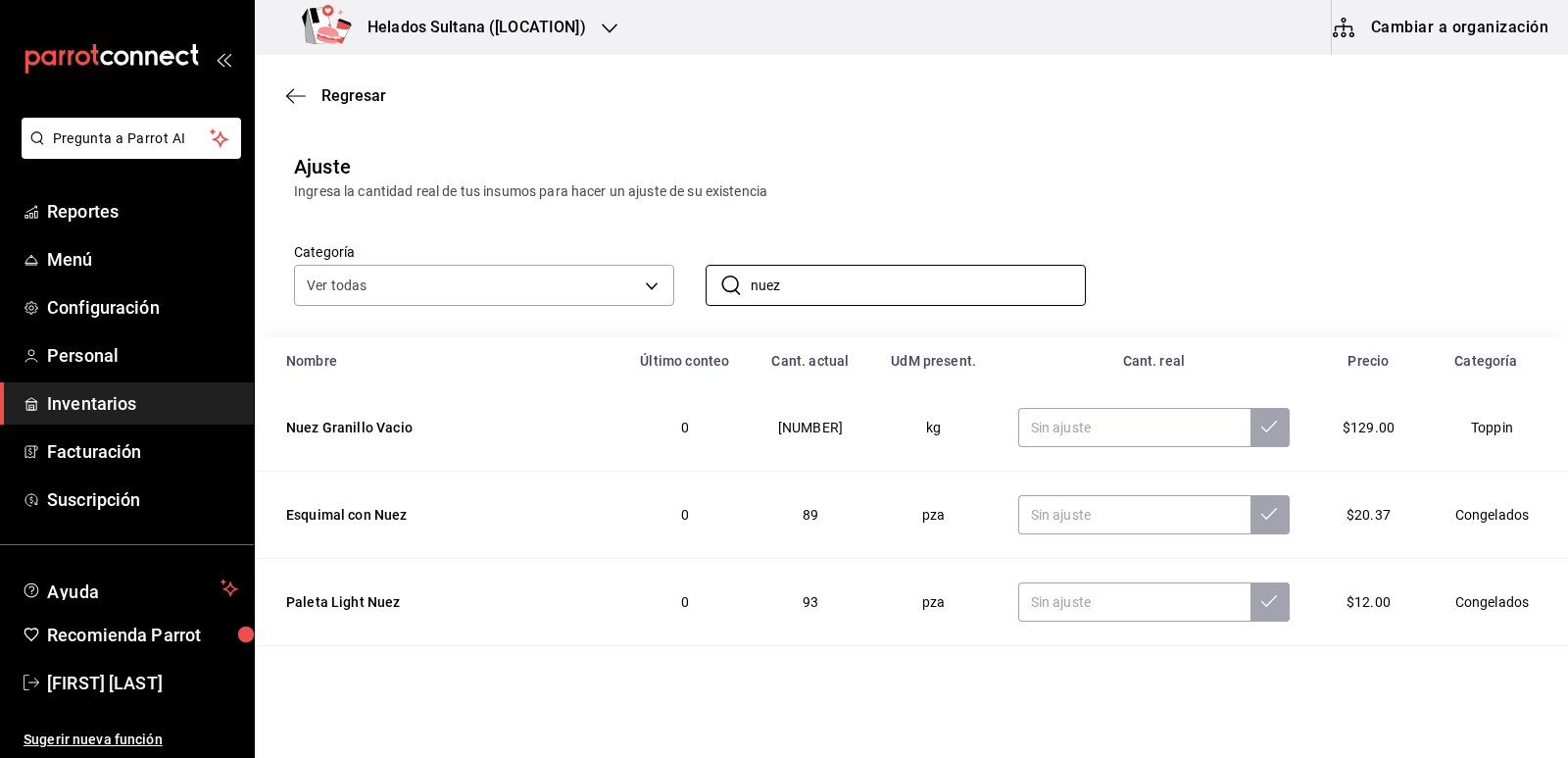 drag, startPoint x: 812, startPoint y: 287, endPoint x: 697, endPoint y: 278, distance: 115.35164 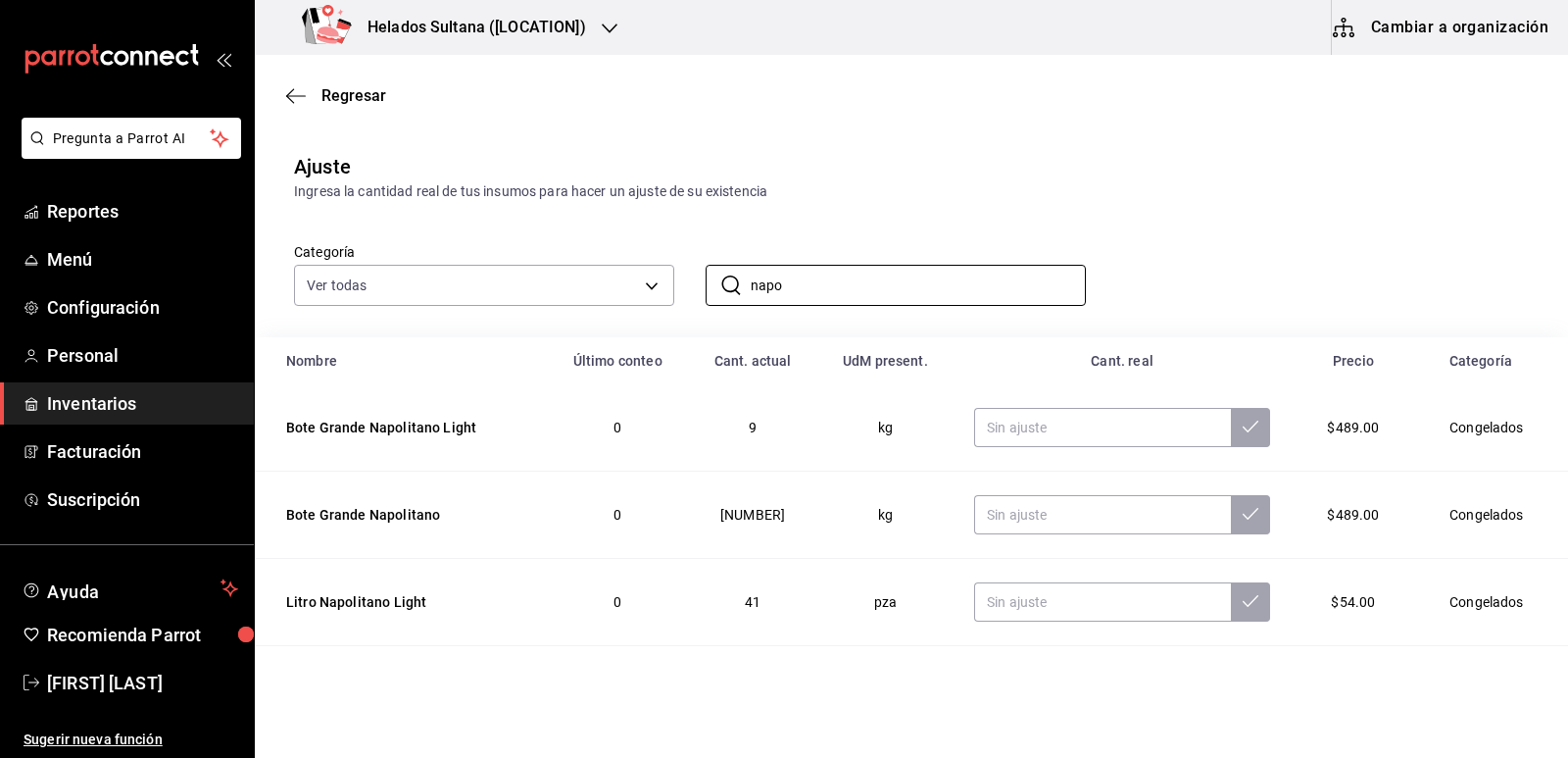scroll, scrollTop: 181, scrollLeft: 0, axis: vertical 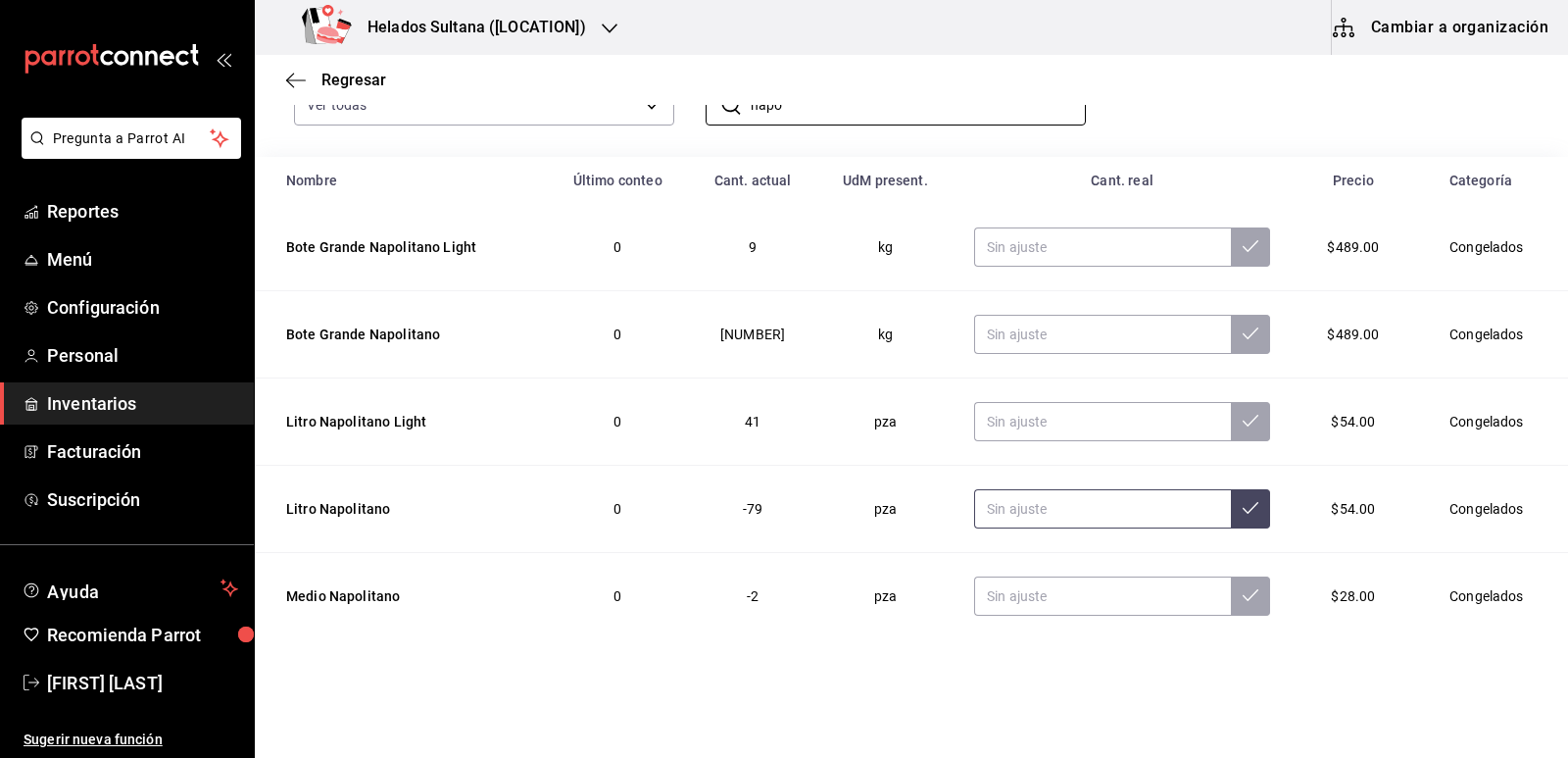 type on "napo" 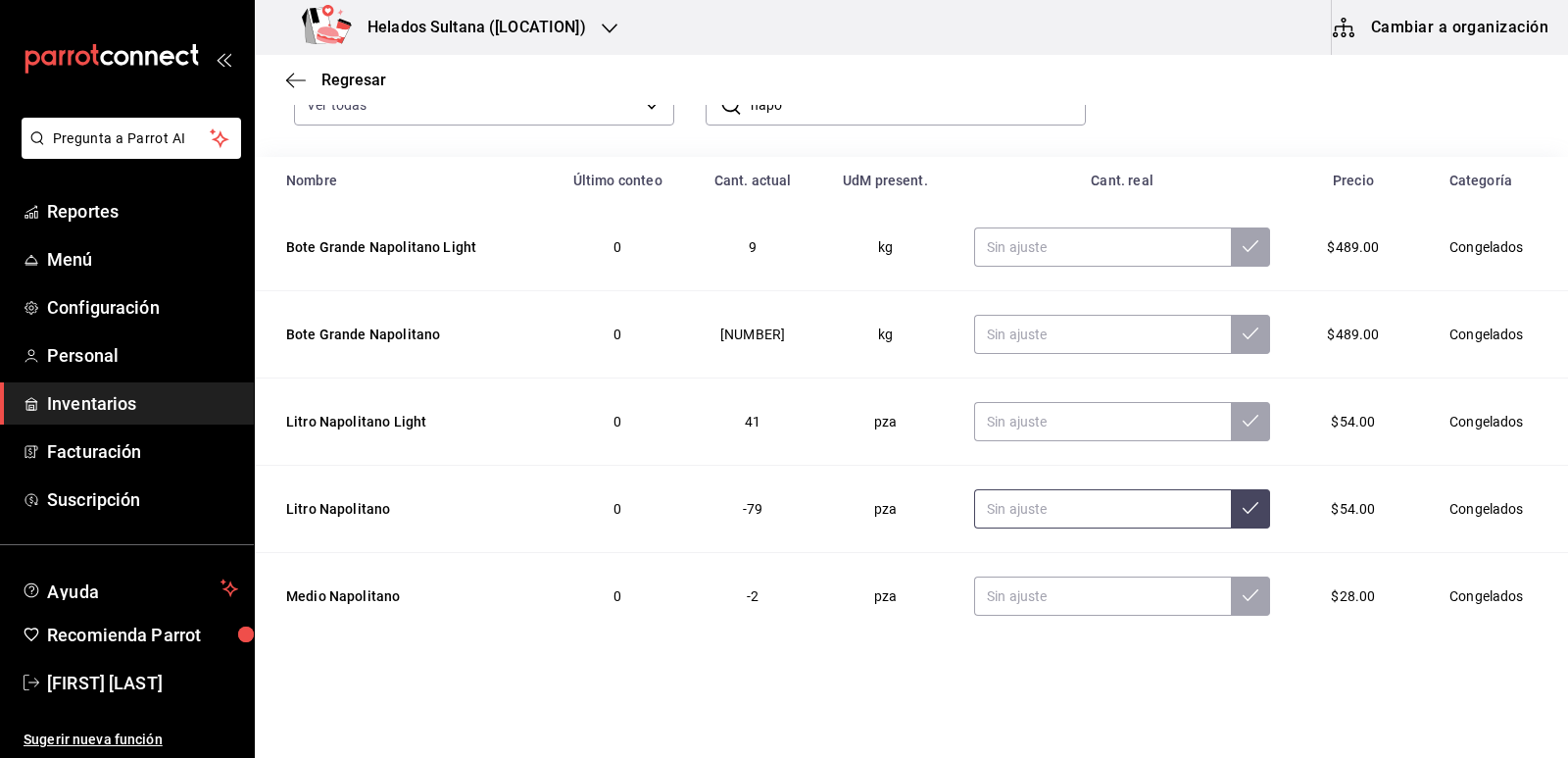 click at bounding box center [1102, 509] 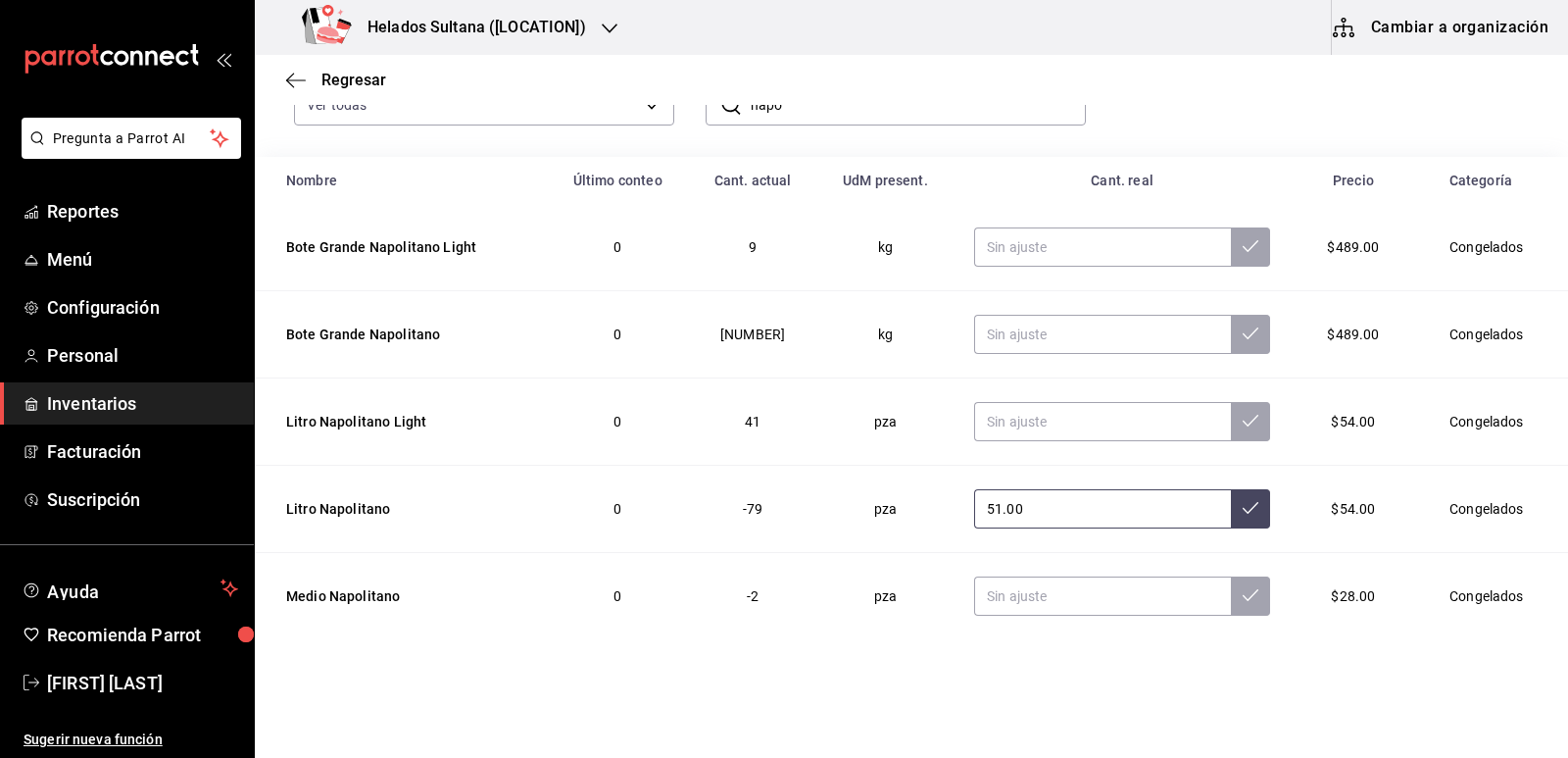 type on "51.00" 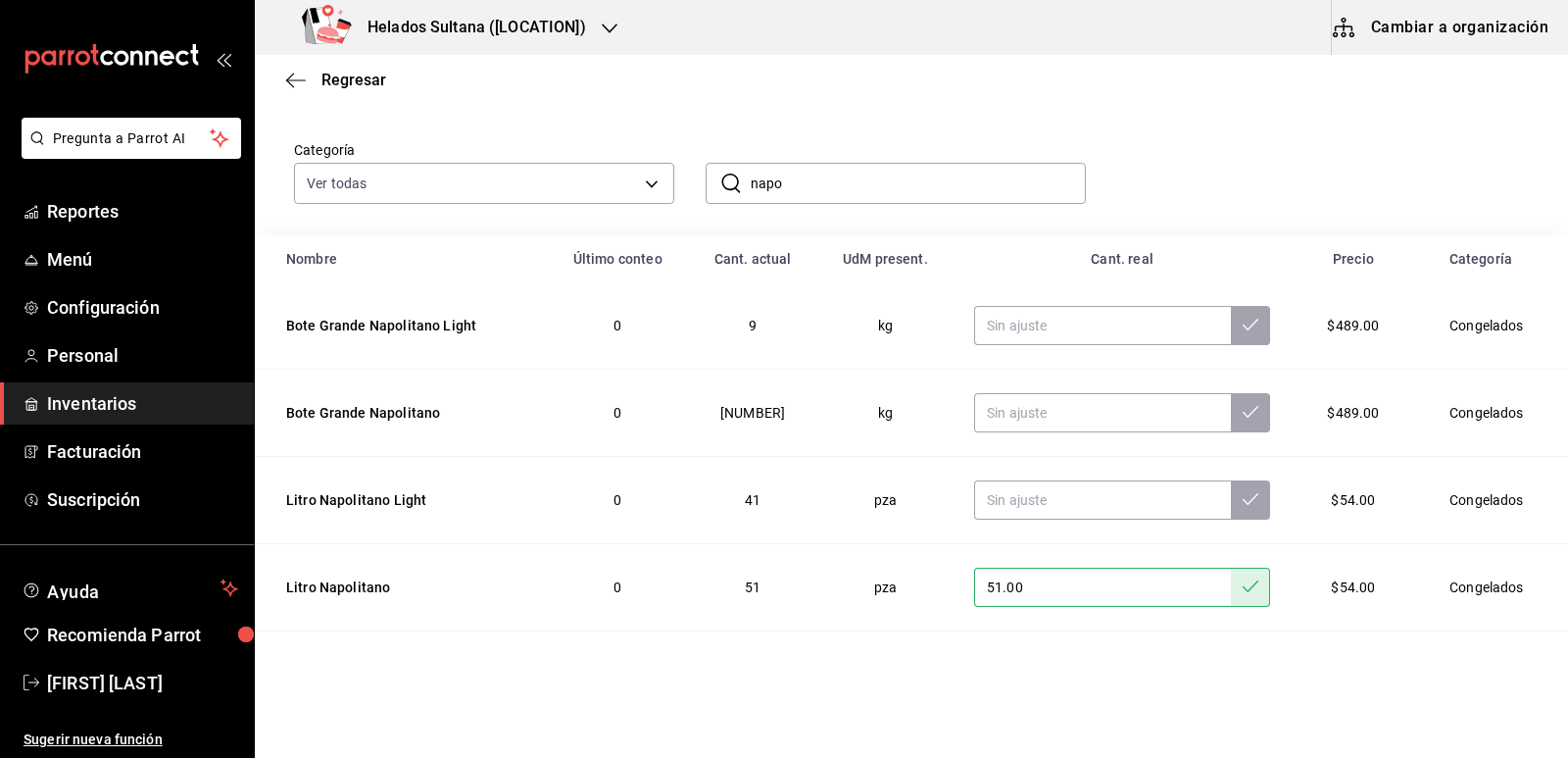 scroll, scrollTop: 0, scrollLeft: 0, axis: both 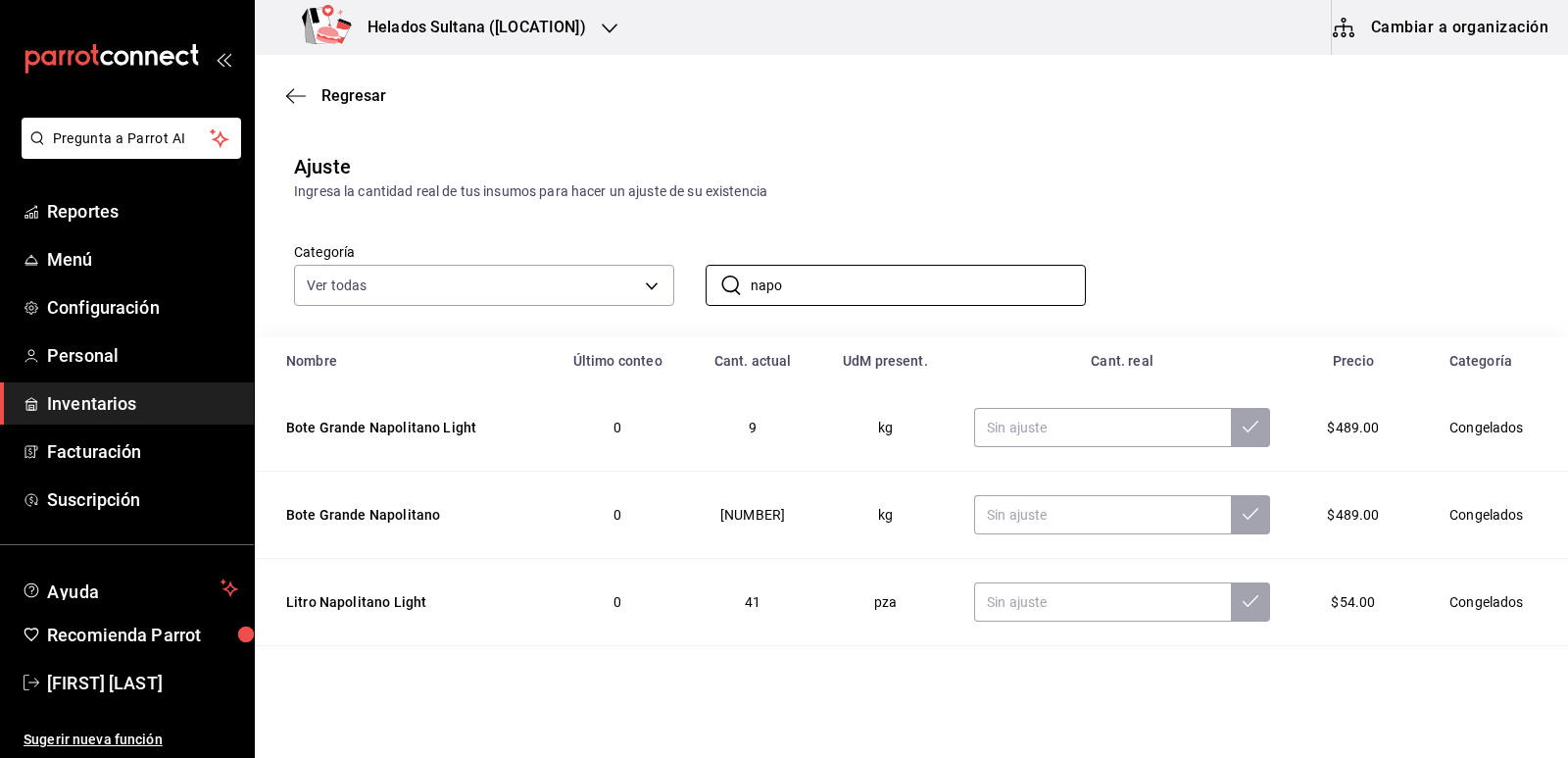 drag, startPoint x: 812, startPoint y: 291, endPoint x: 685, endPoint y: 291, distance: 127 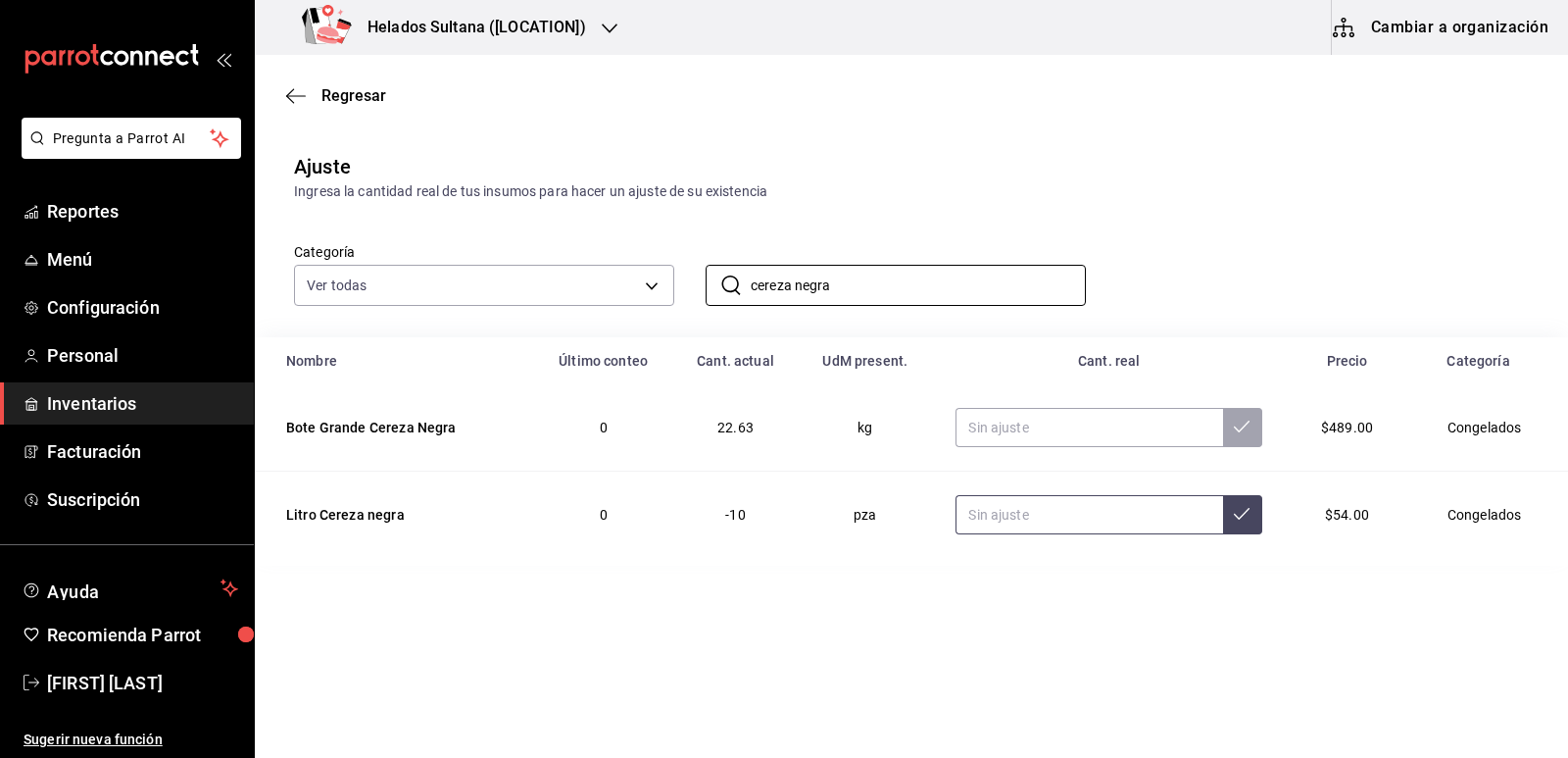 type on "cereza negra" 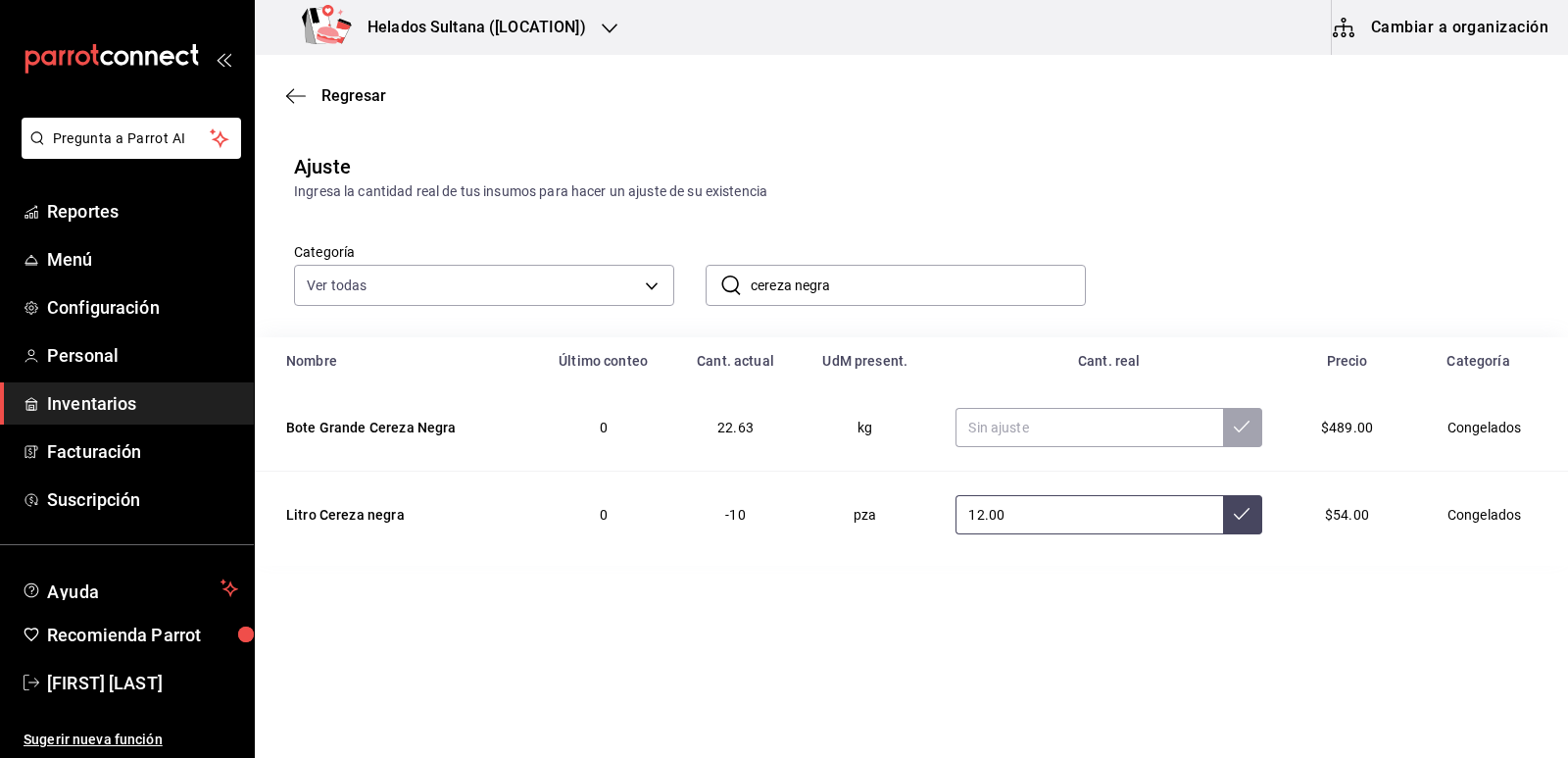 type on "12.00" 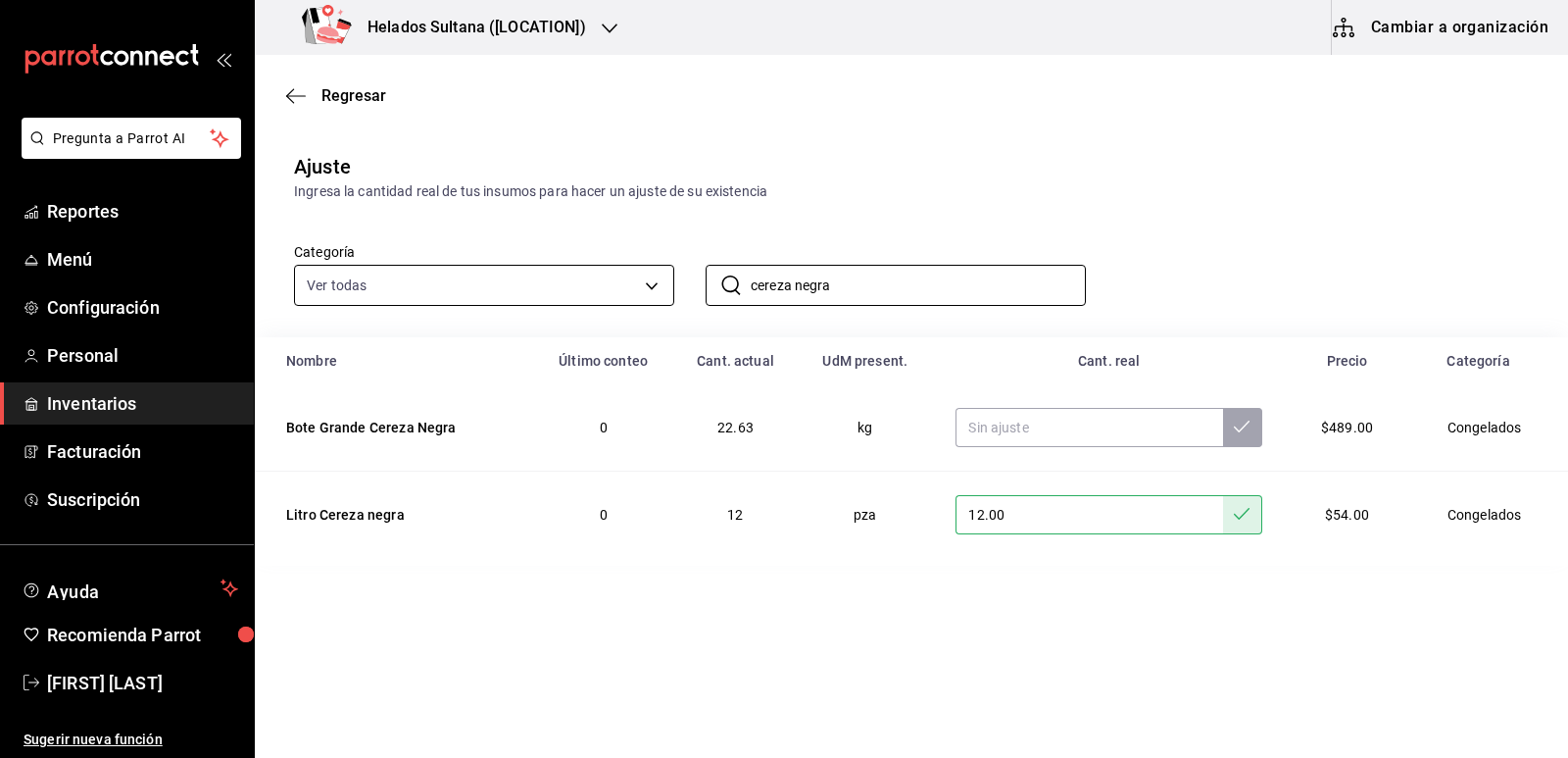 drag, startPoint x: 638, startPoint y: 285, endPoint x: 627, endPoint y: 284, distance: 11.045361 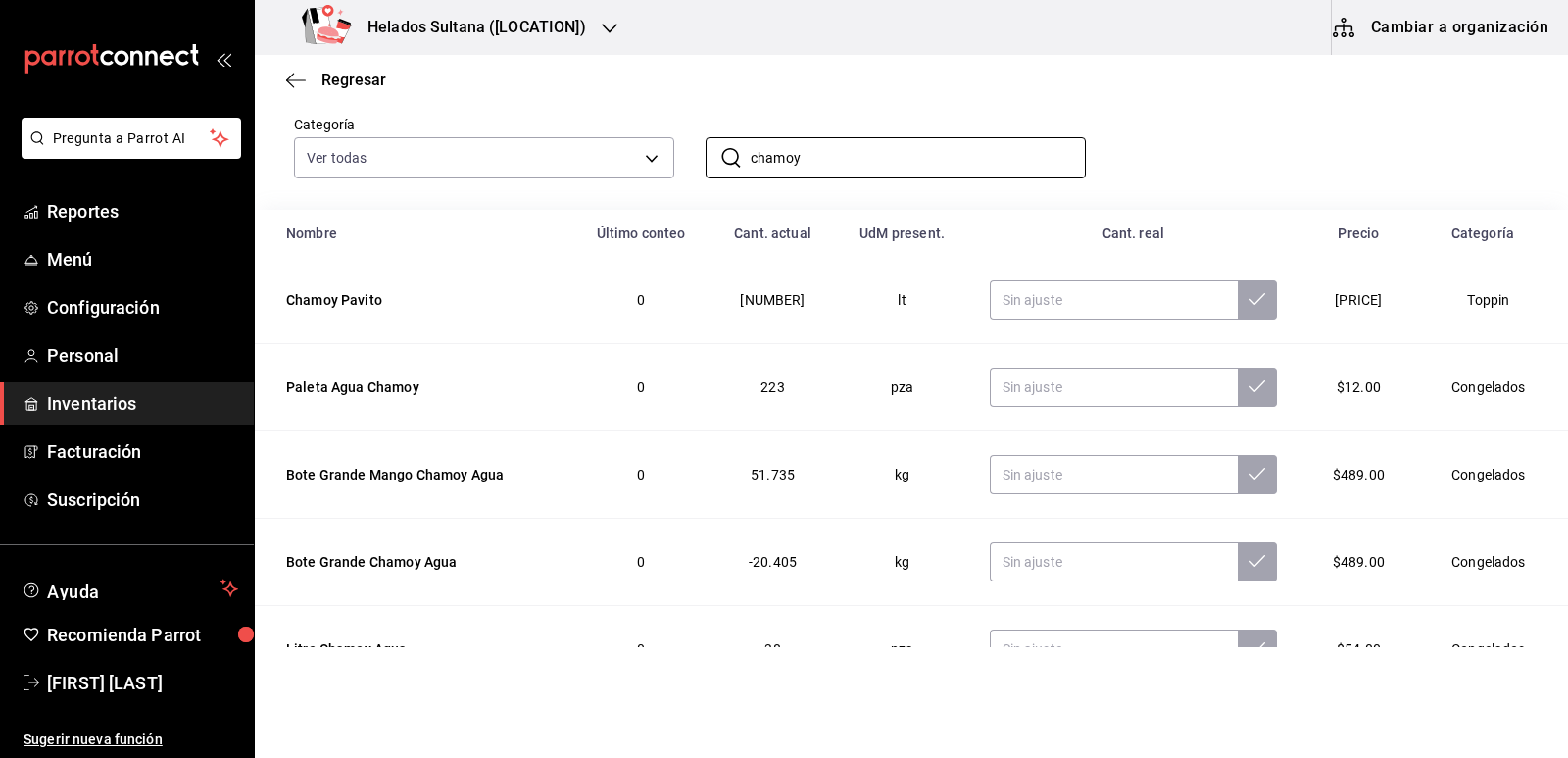 scroll, scrollTop: 181, scrollLeft: 0, axis: vertical 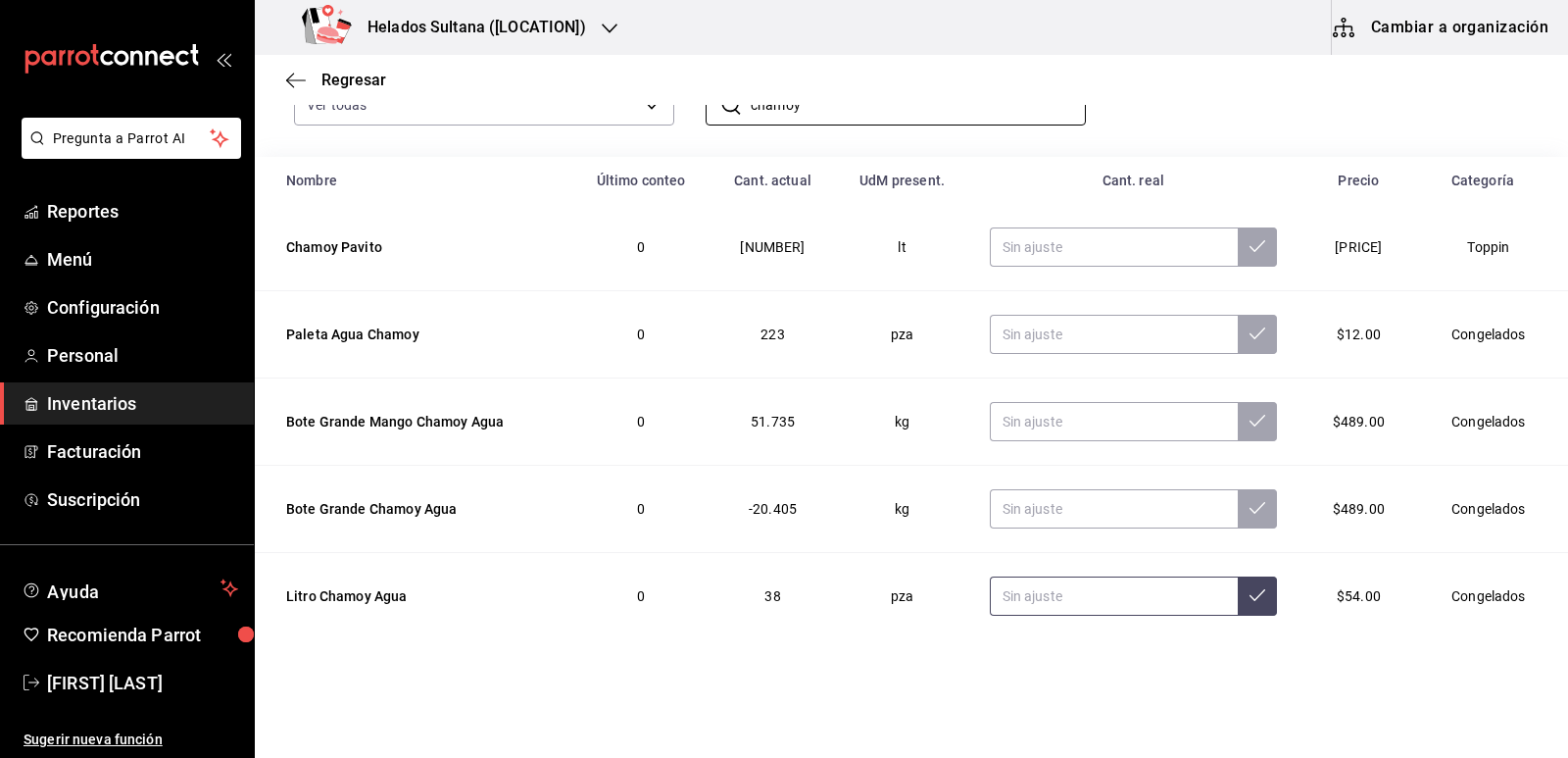 type on "chamoy" 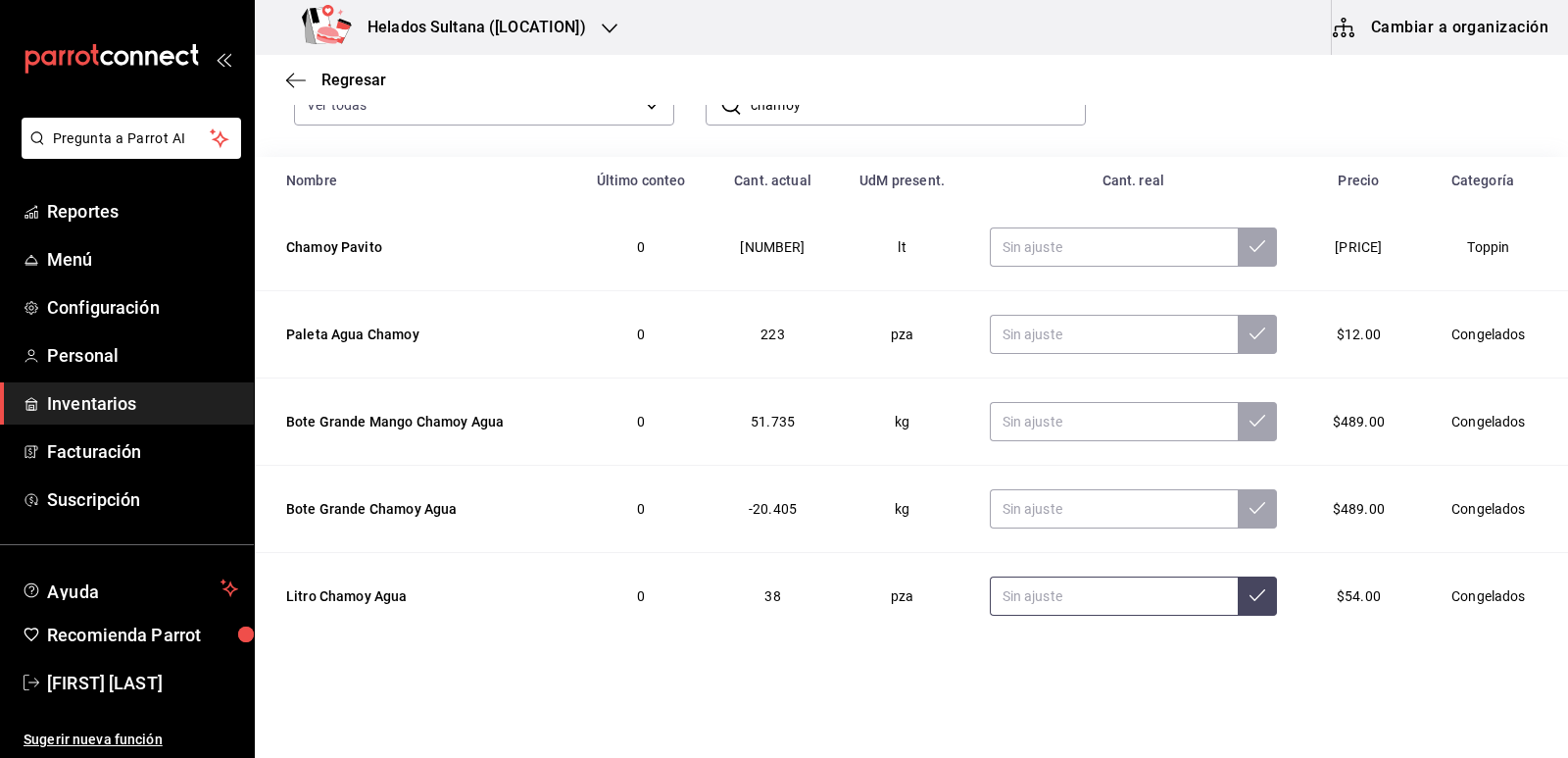 click at bounding box center (1113, 596) 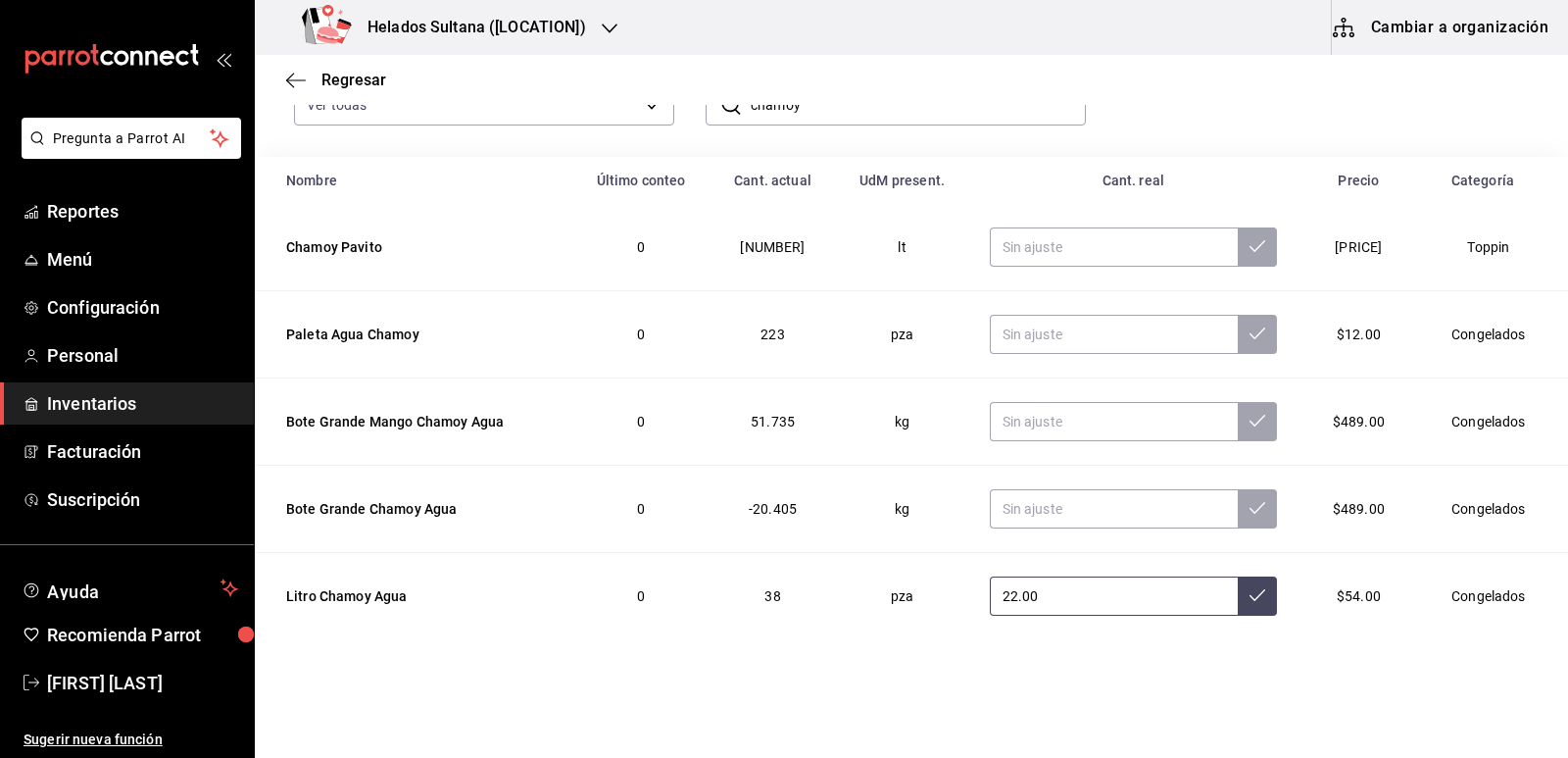 type on "22.00" 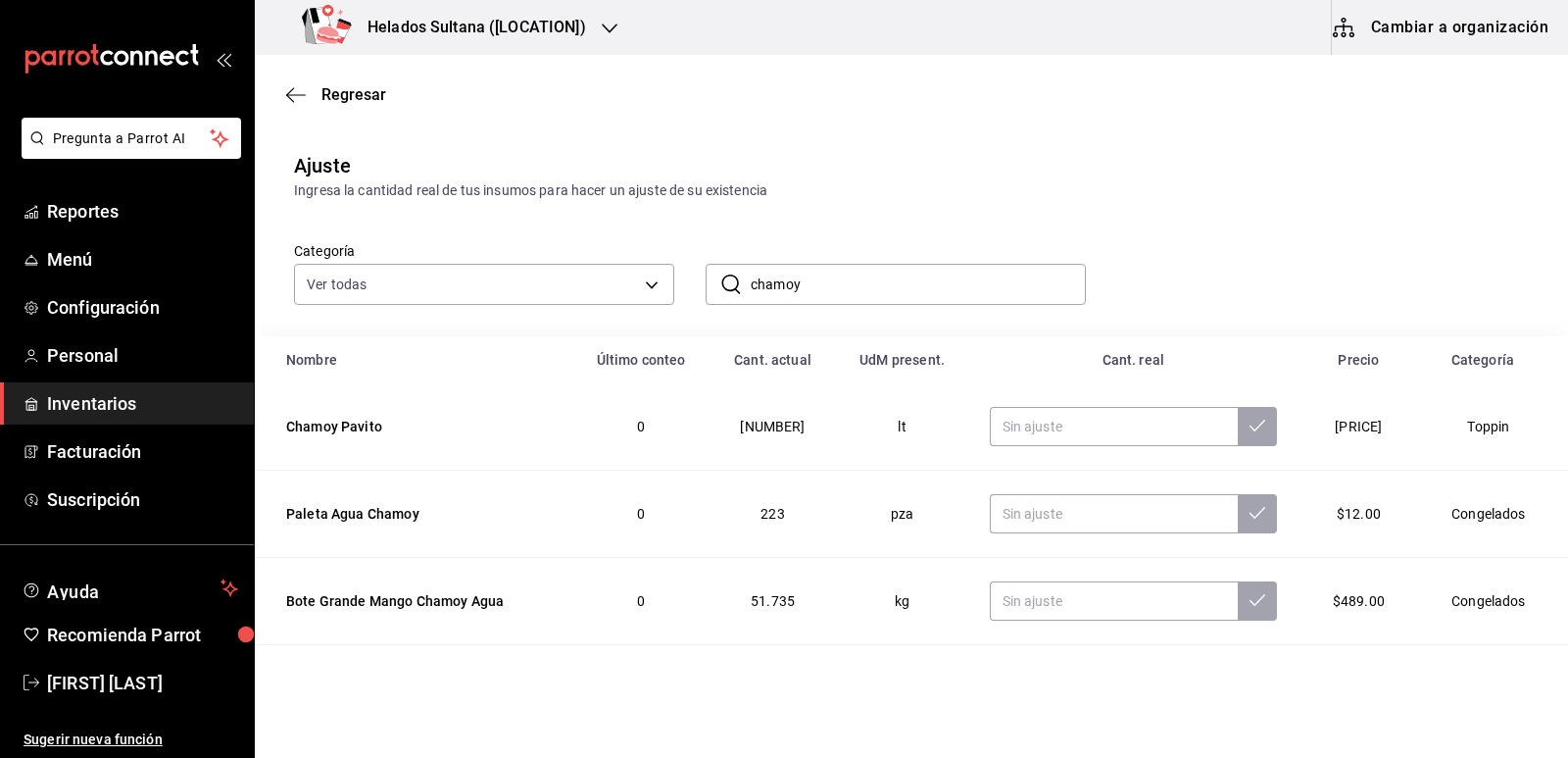 scroll, scrollTop: 0, scrollLeft: 0, axis: both 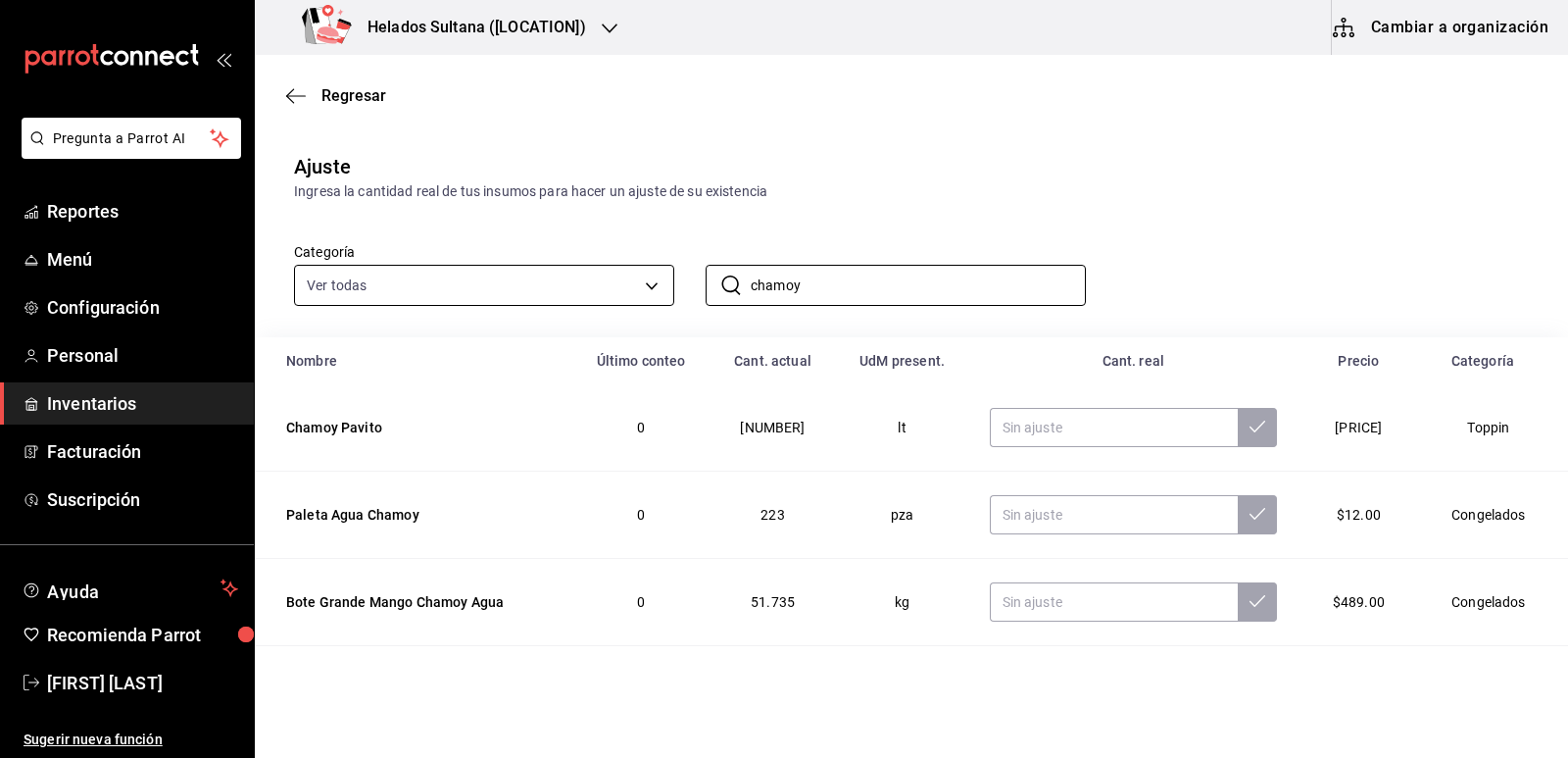 drag, startPoint x: 798, startPoint y: 278, endPoint x: 662, endPoint y: 276, distance: 136.01471 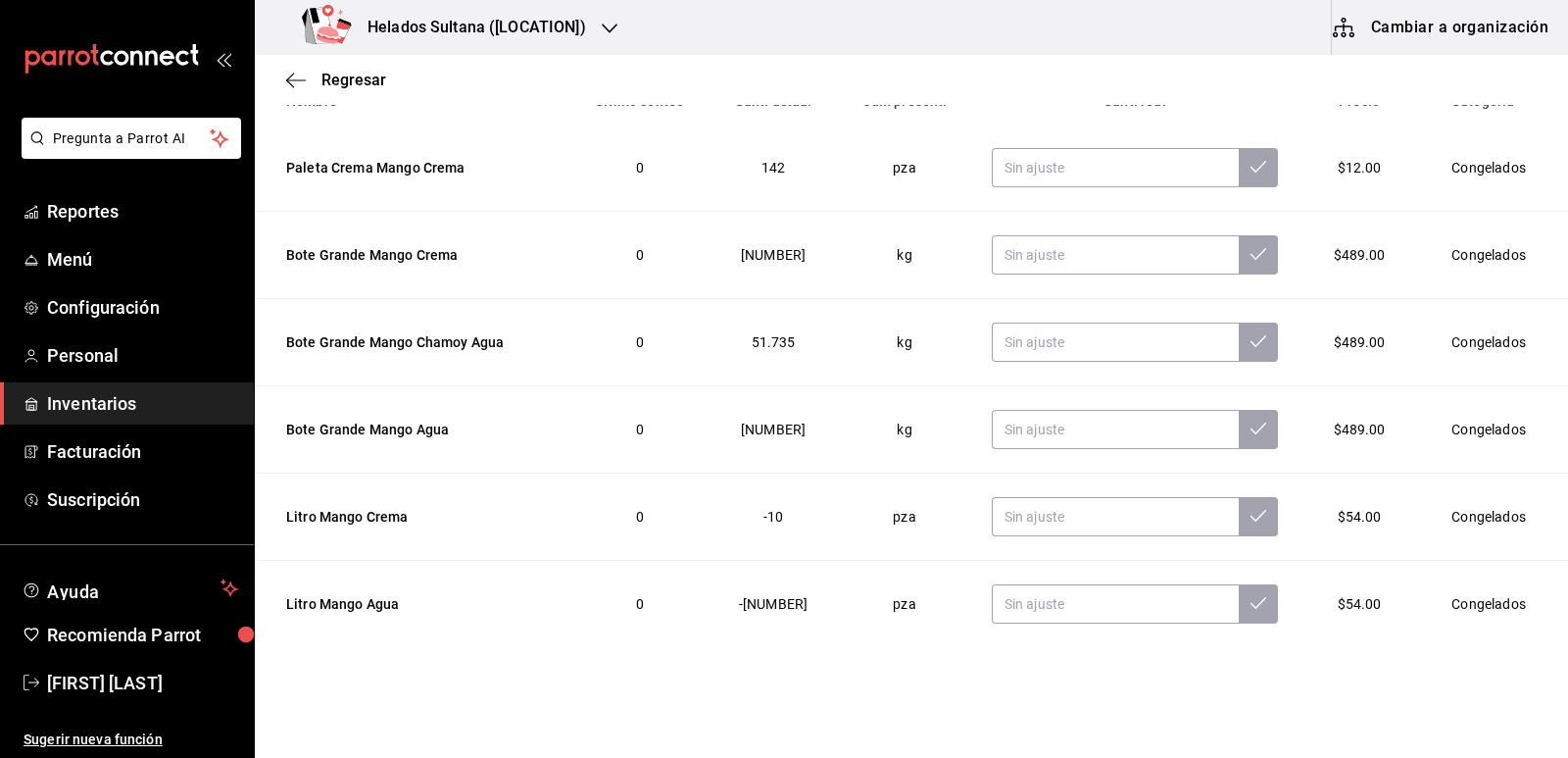 scroll, scrollTop: 269, scrollLeft: 0, axis: vertical 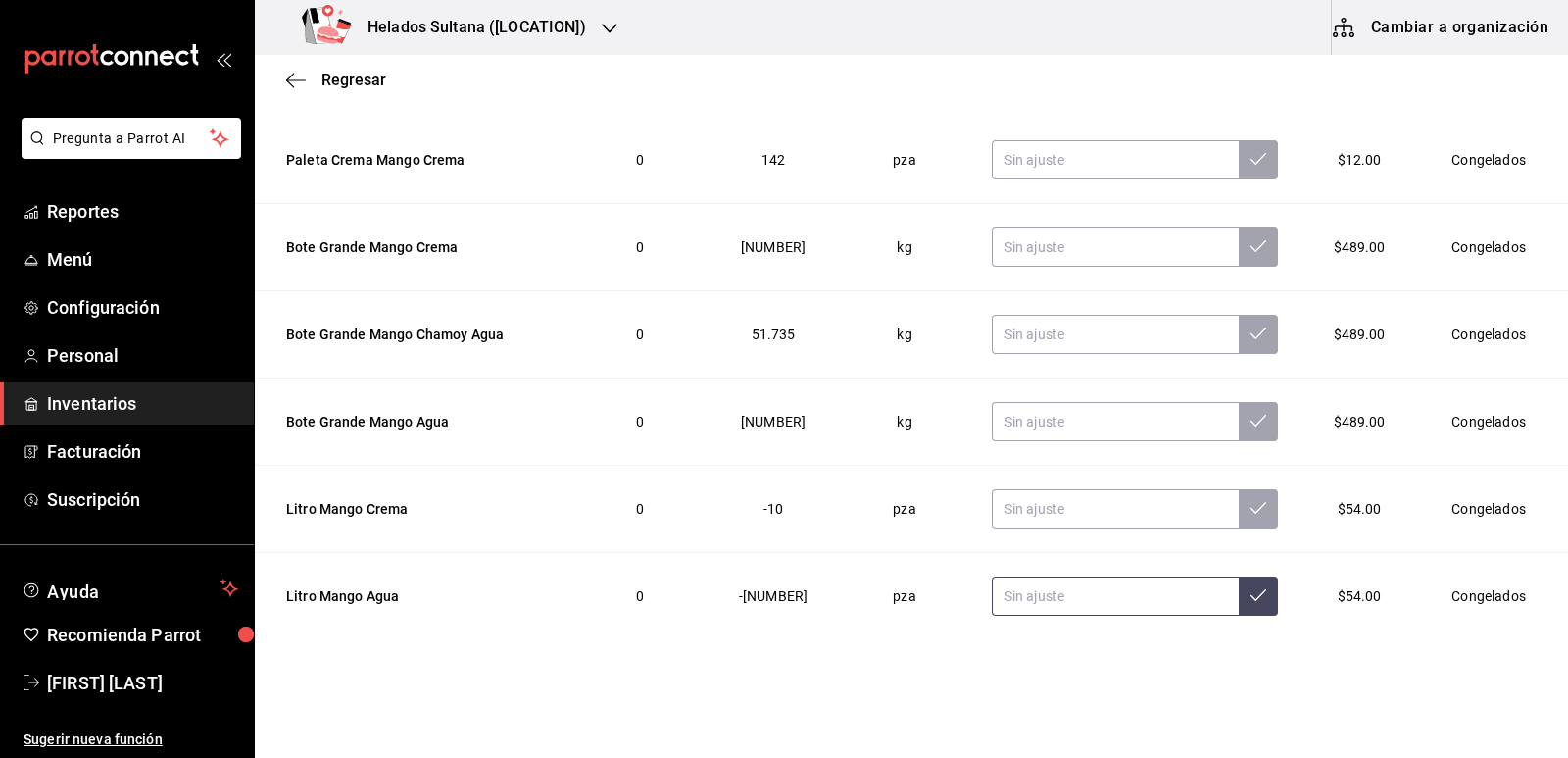type on "mango agua" 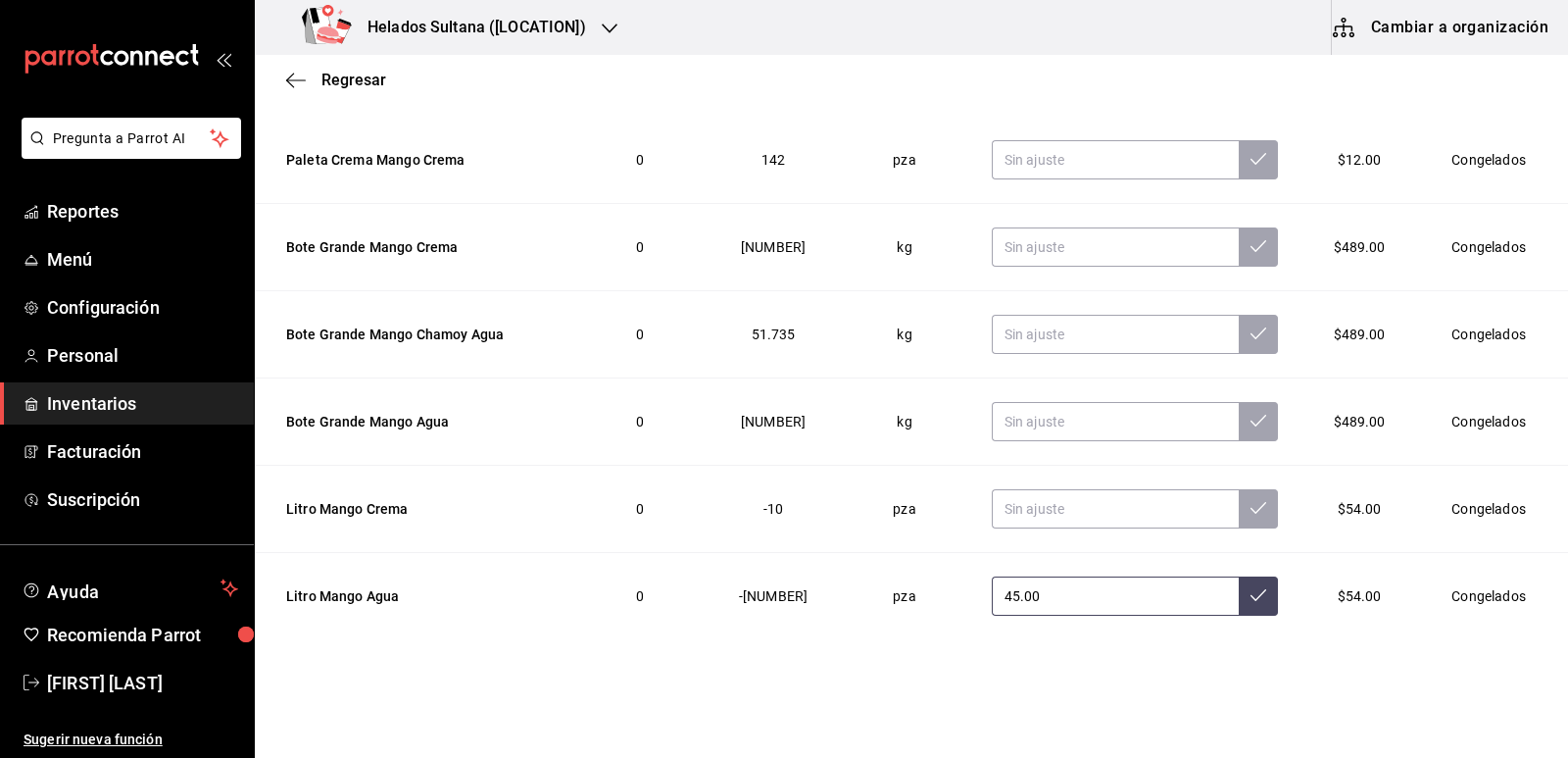 type on "45.00" 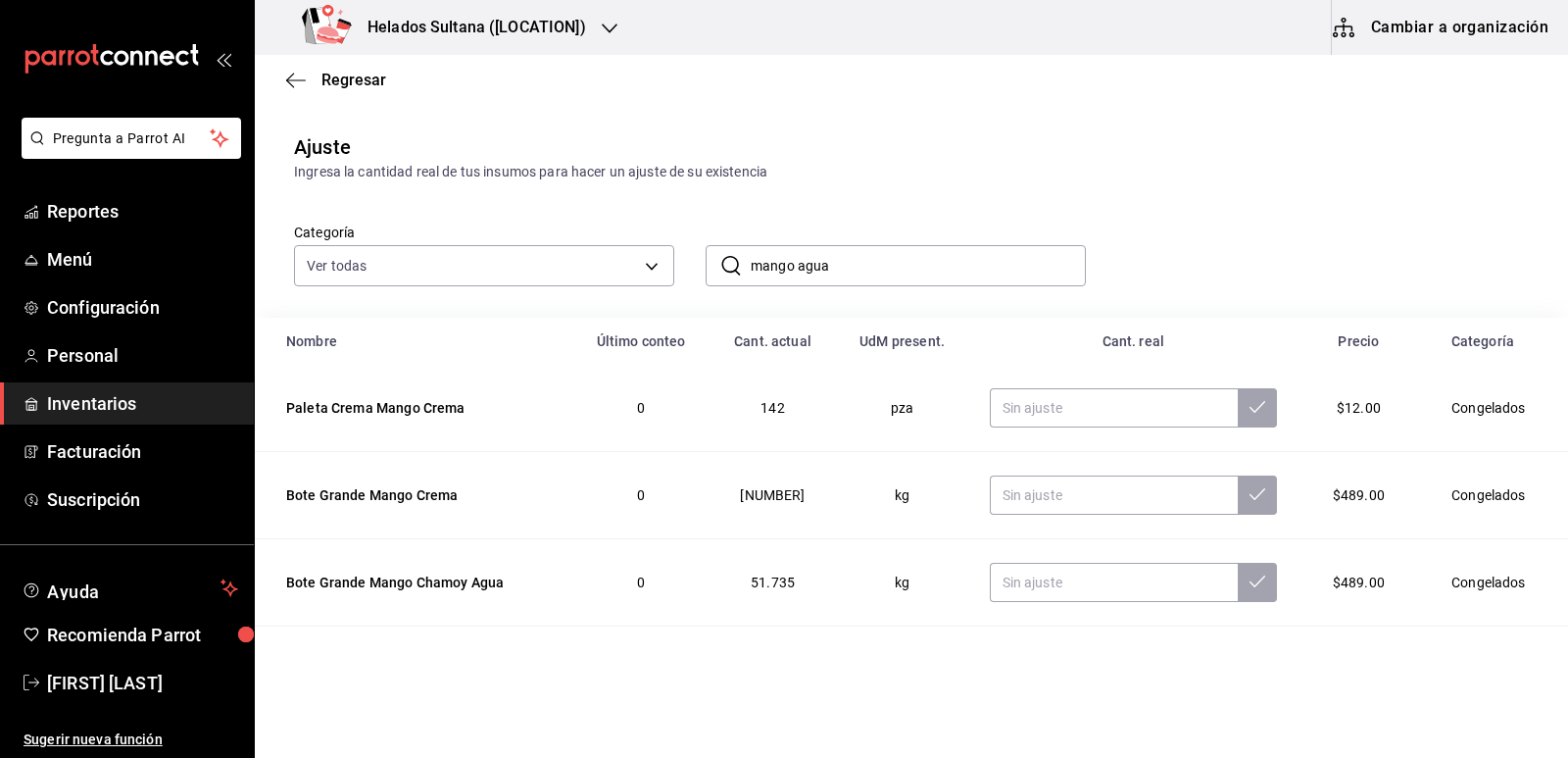 scroll, scrollTop: 0, scrollLeft: 0, axis: both 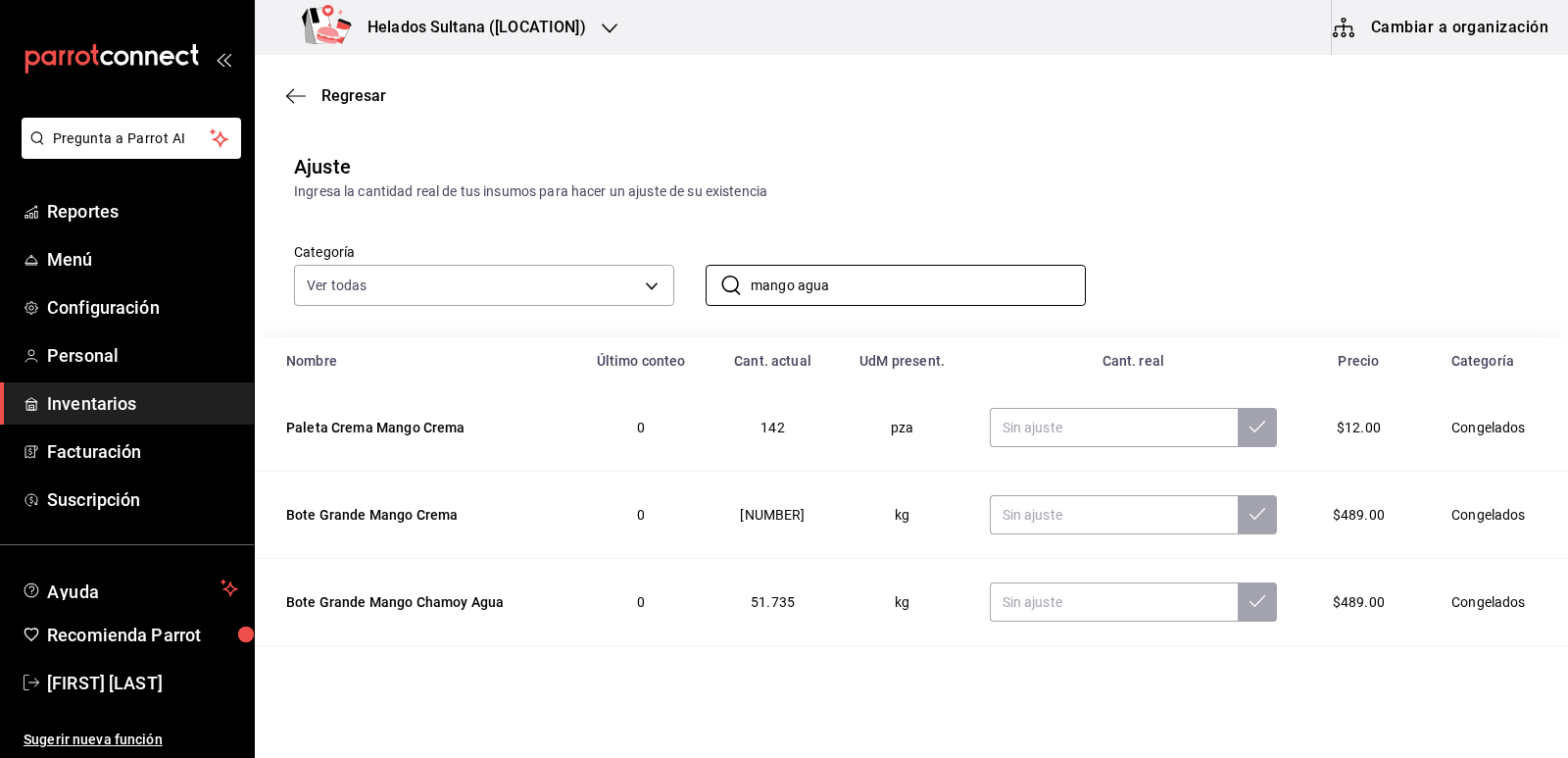 drag, startPoint x: 838, startPoint y: 287, endPoint x: 635, endPoint y: 261, distance: 204.65825 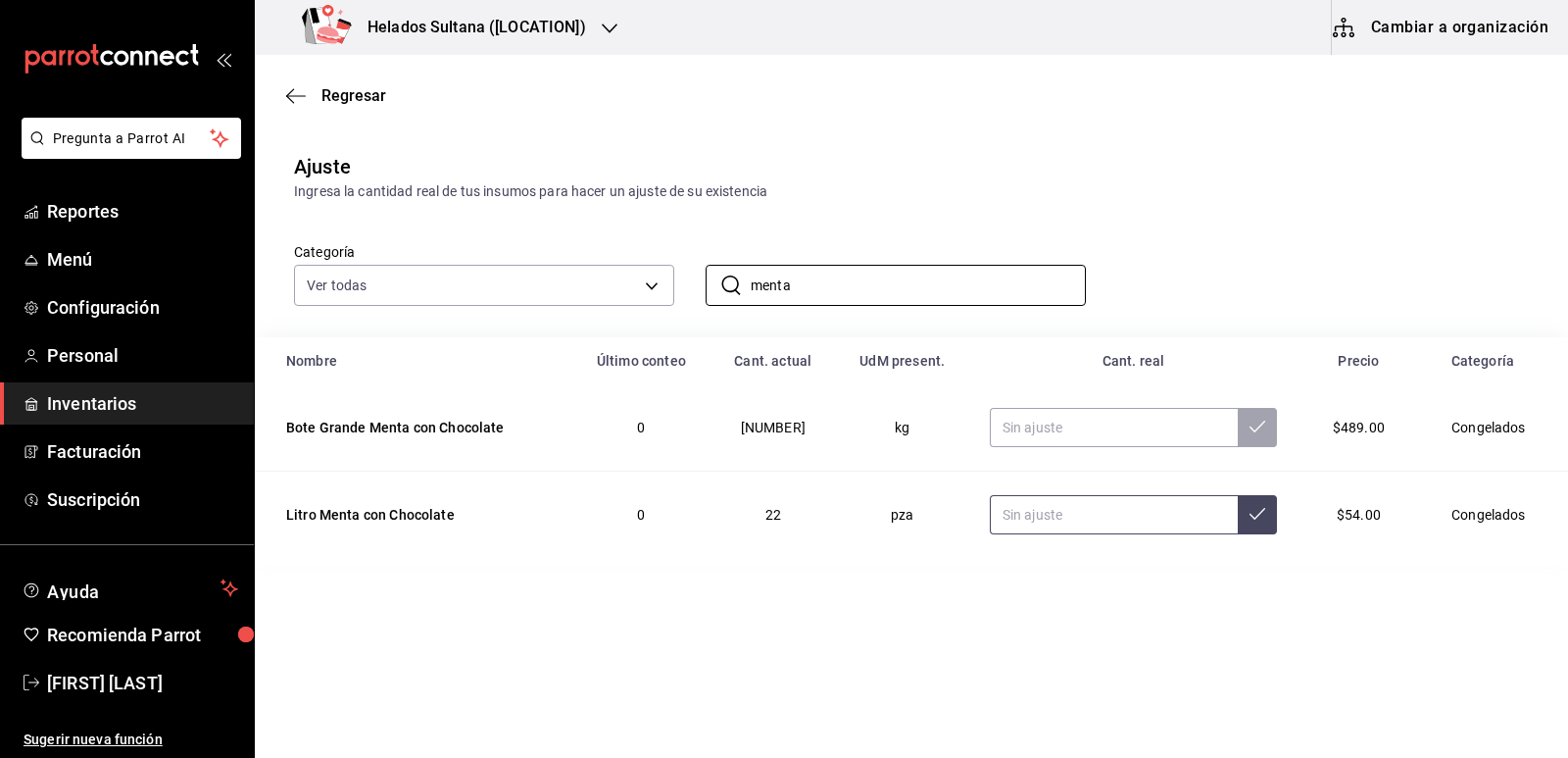 type on "menta" 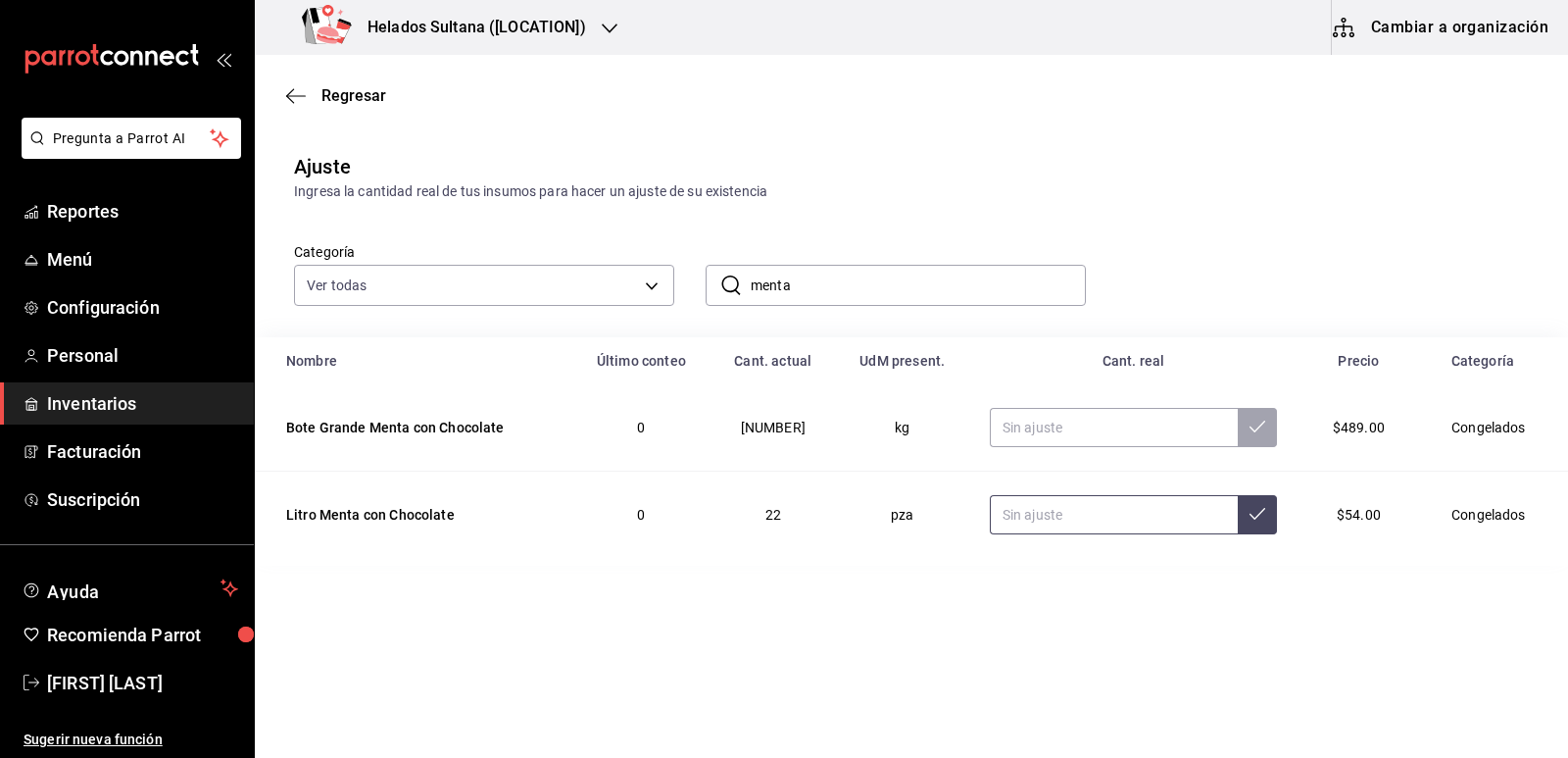click at bounding box center (1113, 515) 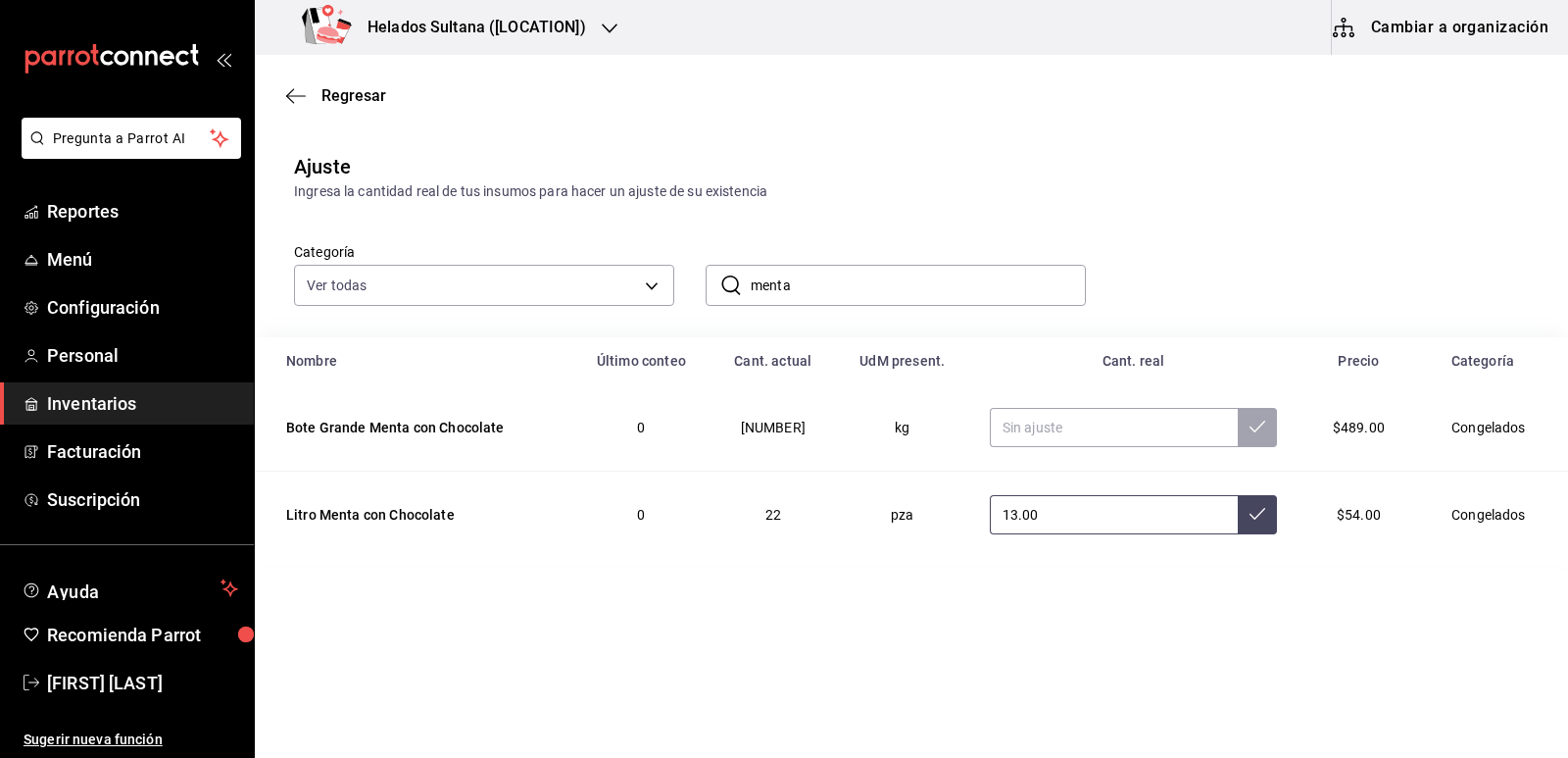 type on "13.00" 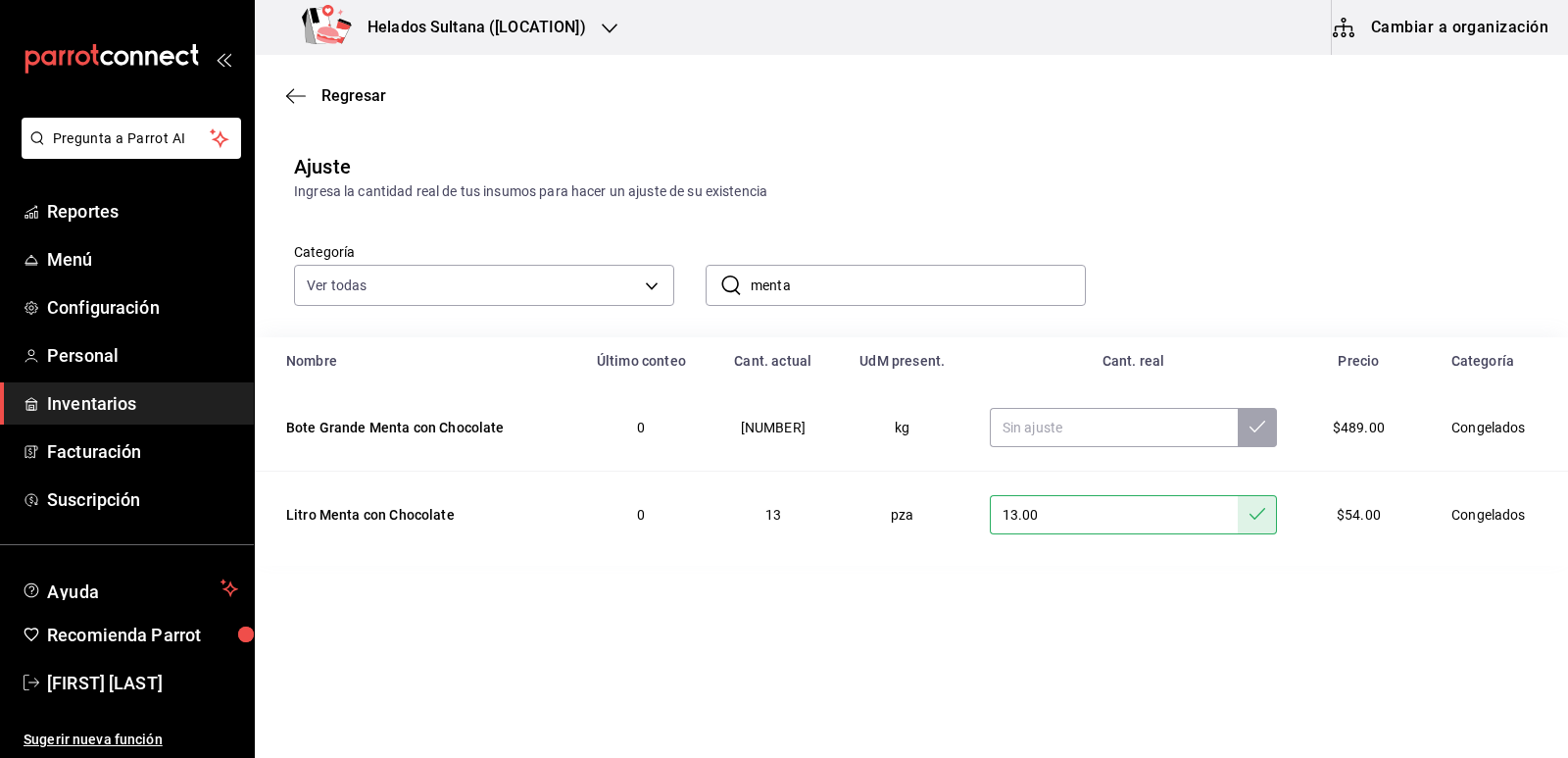 click on "Categoría Ver todas 9d7c0833-9408-45a5-a882-93b31da9ea45,47676bda-ffc7-450b-a11c-eba97d588f5c,c2b53399-e04f-40df-98f3-94b8daf2fe8f,7ad8fc3f-77cc-4159-b27c-b30a73574e2d,1cc4c2ea-1b41-490d-997b-ec8d043e3a29,1e1cffeb-e780-4f78-a3b6-cf61c2c21262 ​ menta ​" at bounding box center (880, 254) 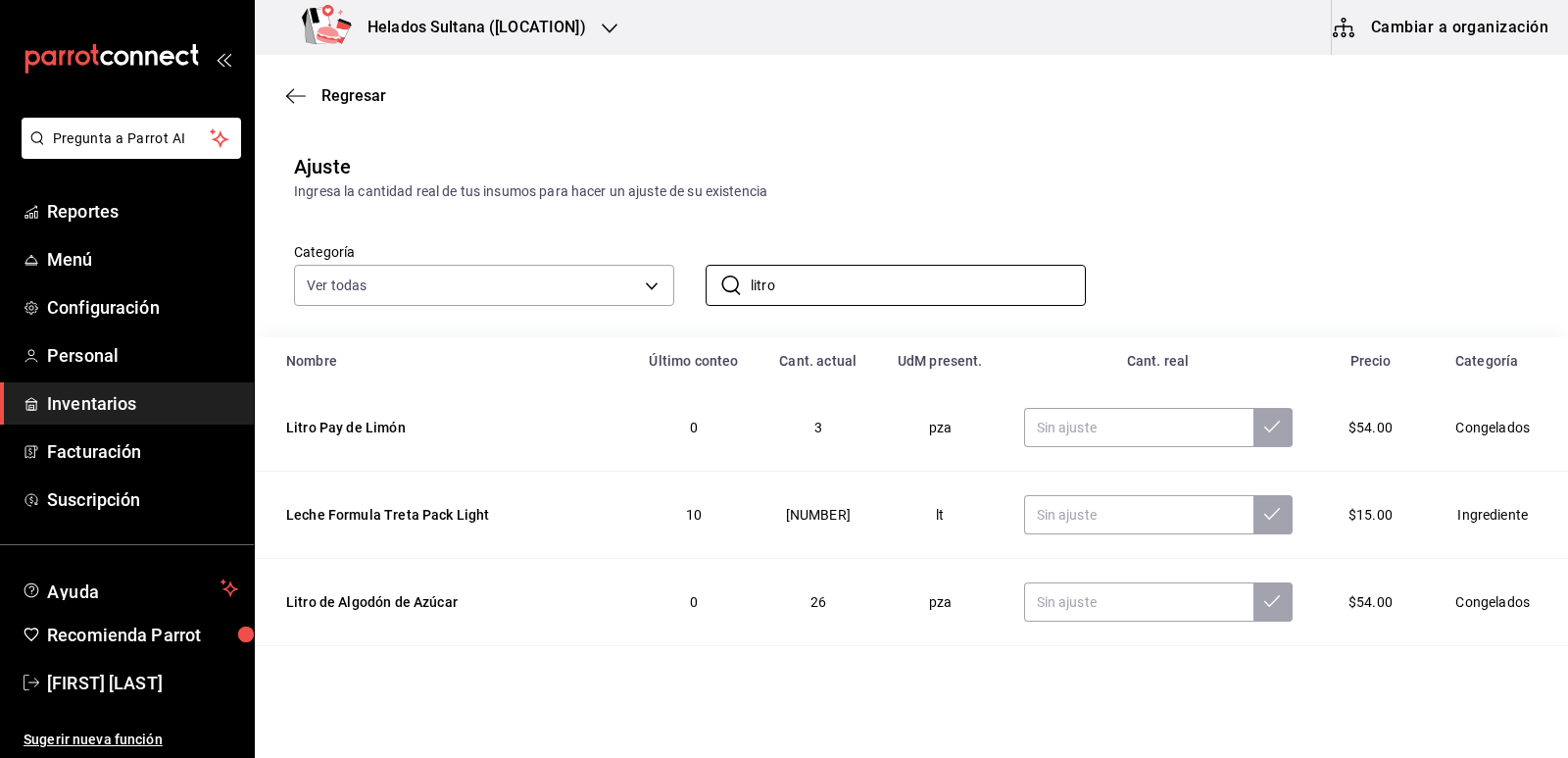 type on "litro" 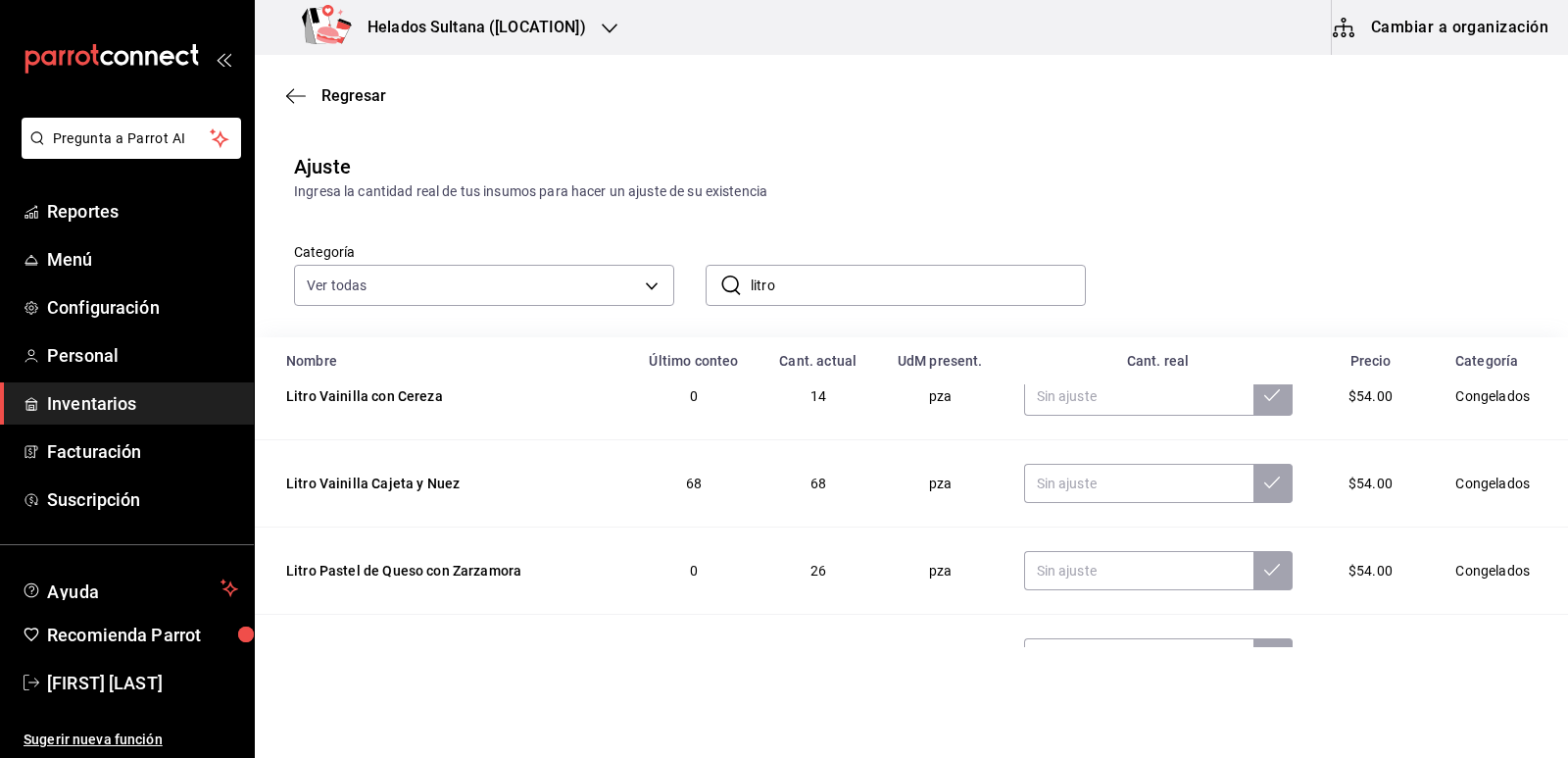 scroll, scrollTop: 1166, scrollLeft: 0, axis: vertical 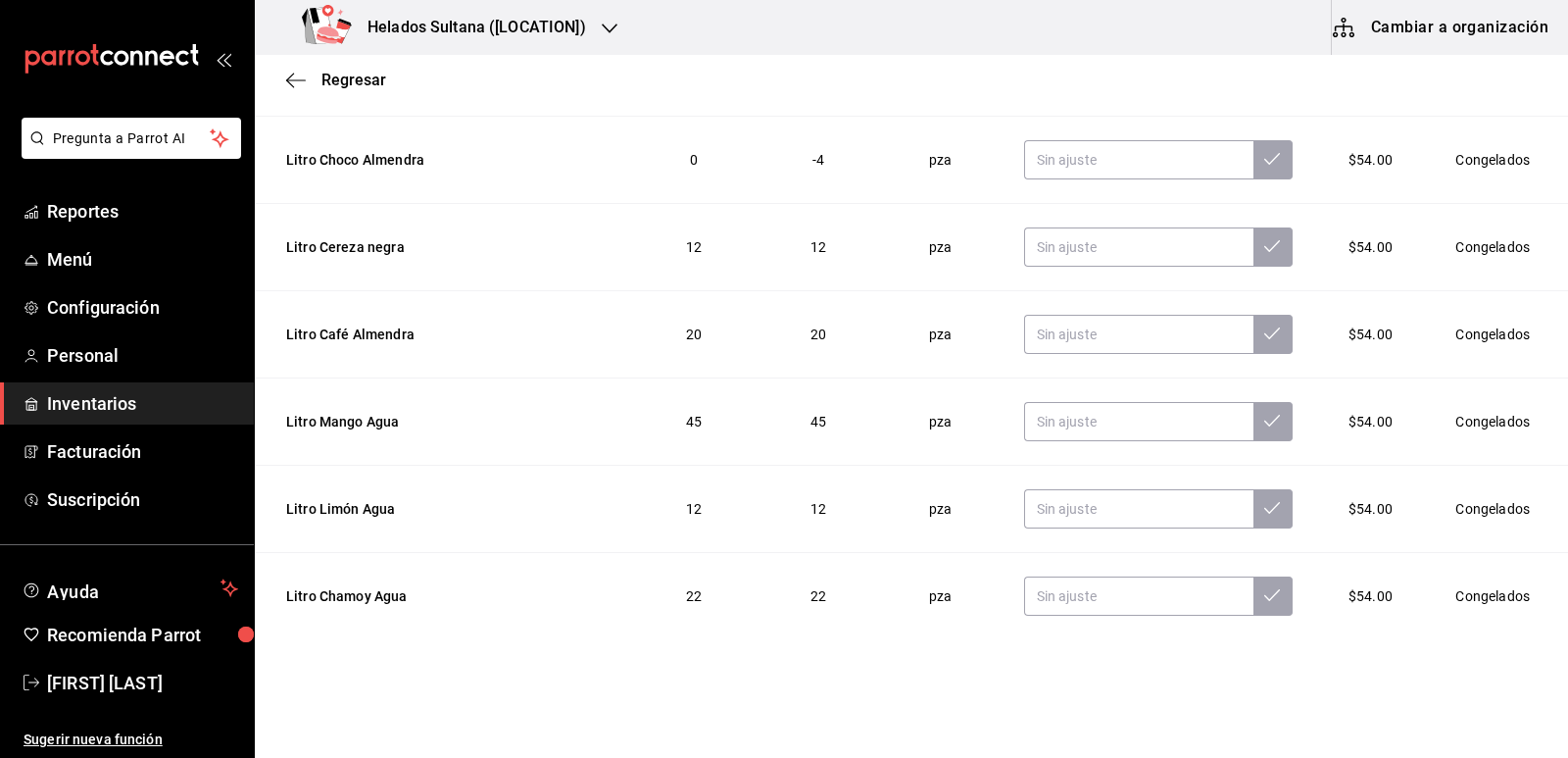 click on "Inventarios" at bounding box center [142, 403] 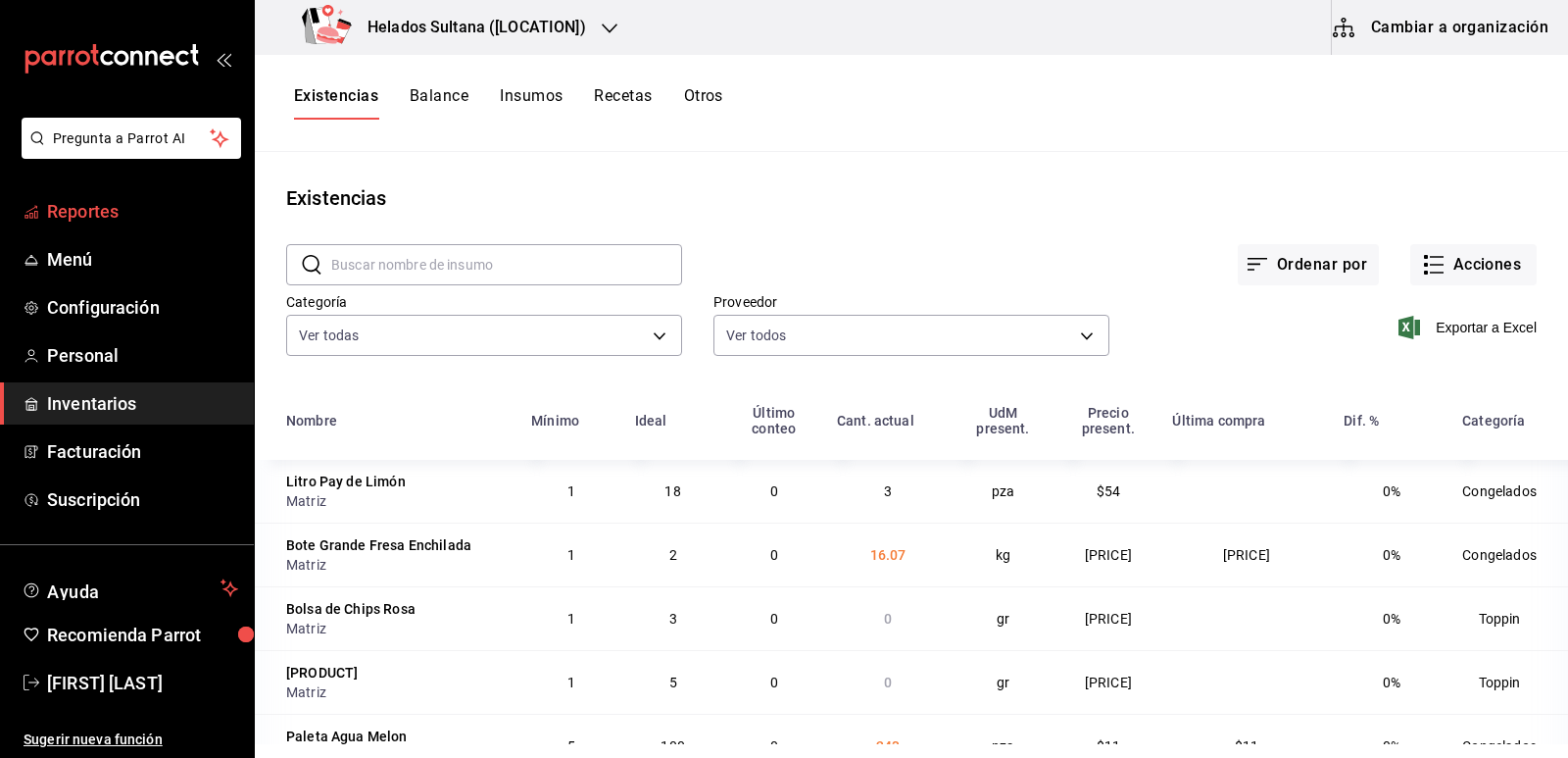 click on "Reportes" at bounding box center [142, 211] 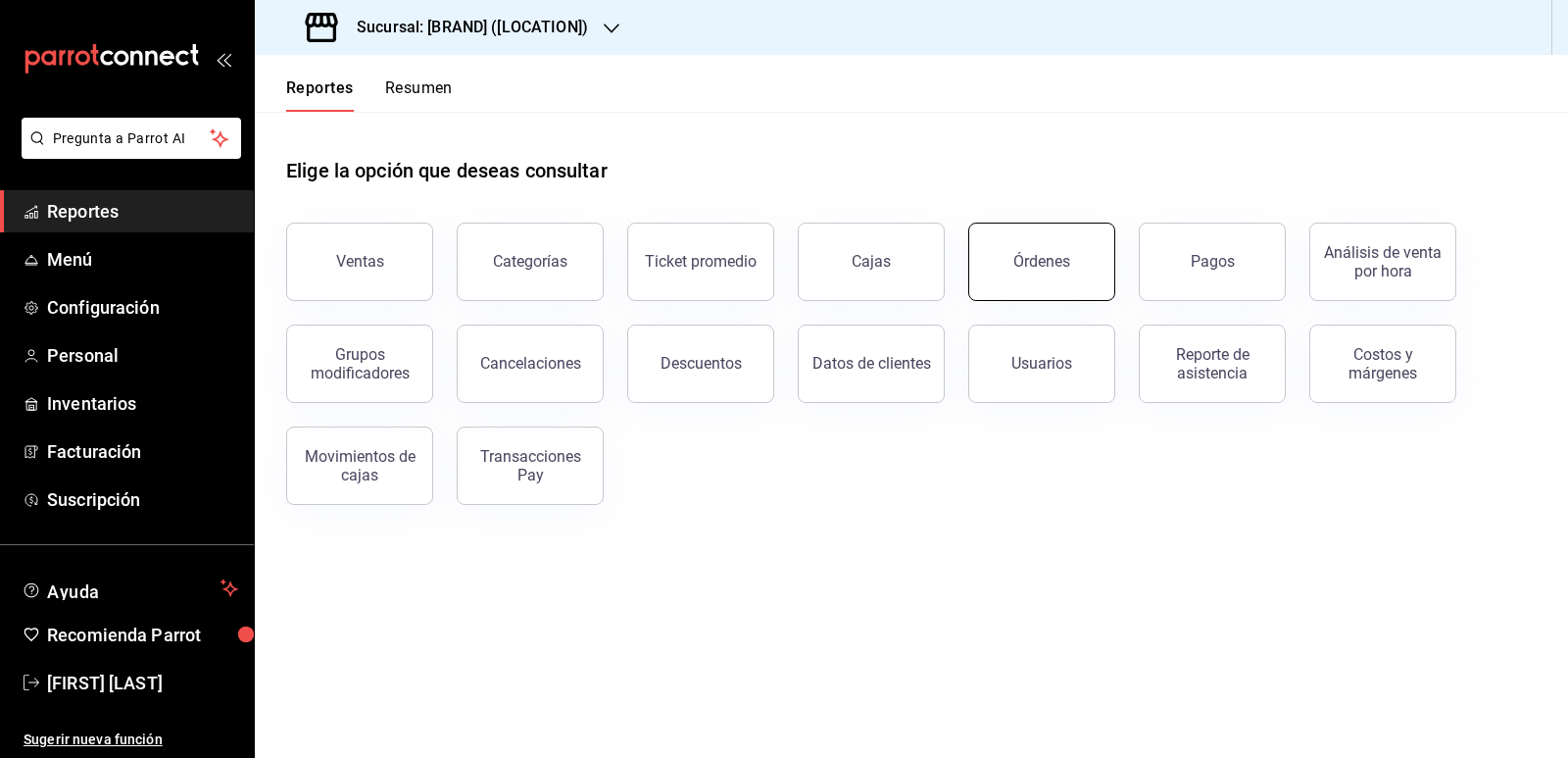click on "Órdenes" at bounding box center [1042, 262] 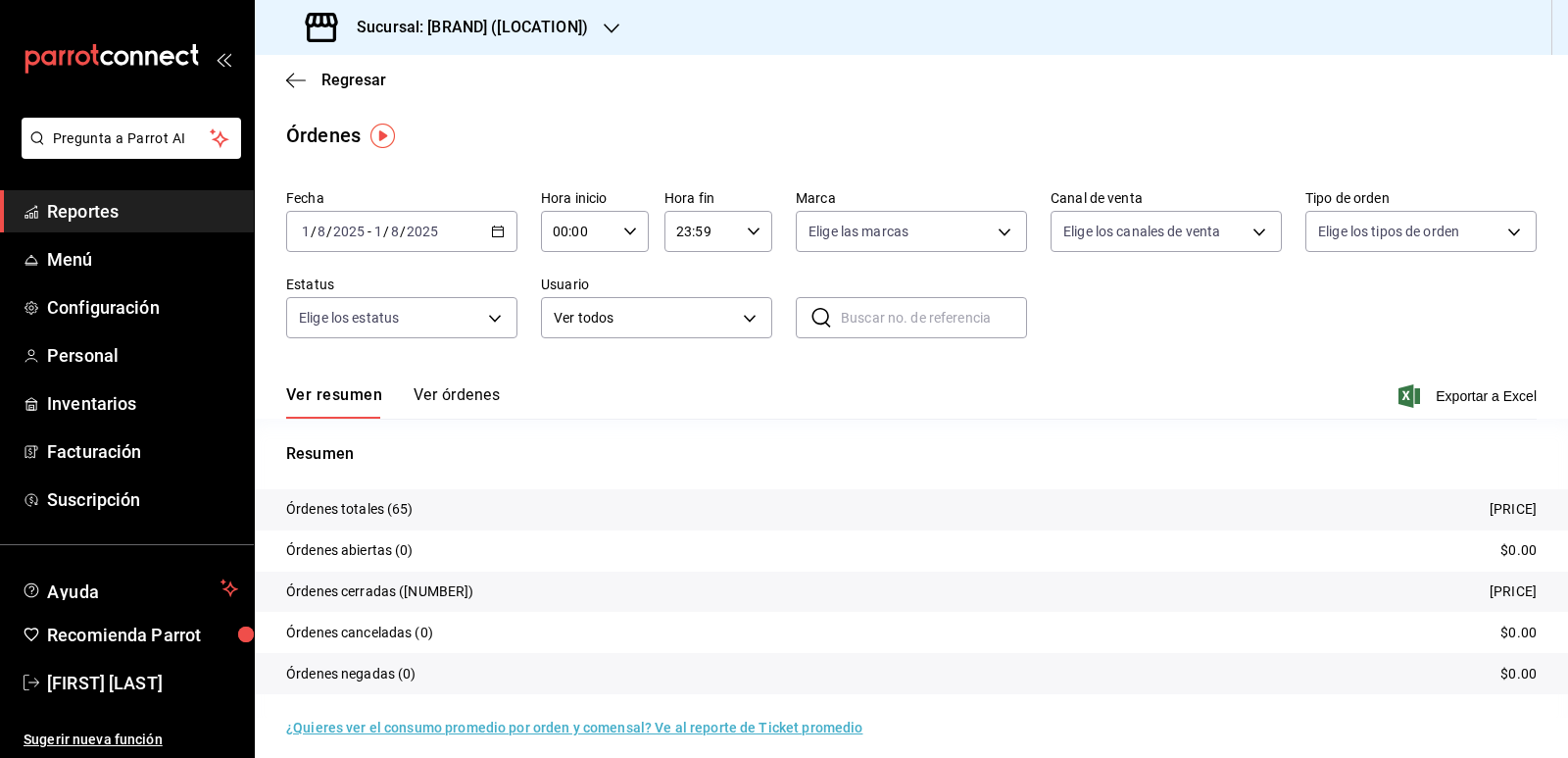 click on "Ver órdenes" at bounding box center (457, 402) 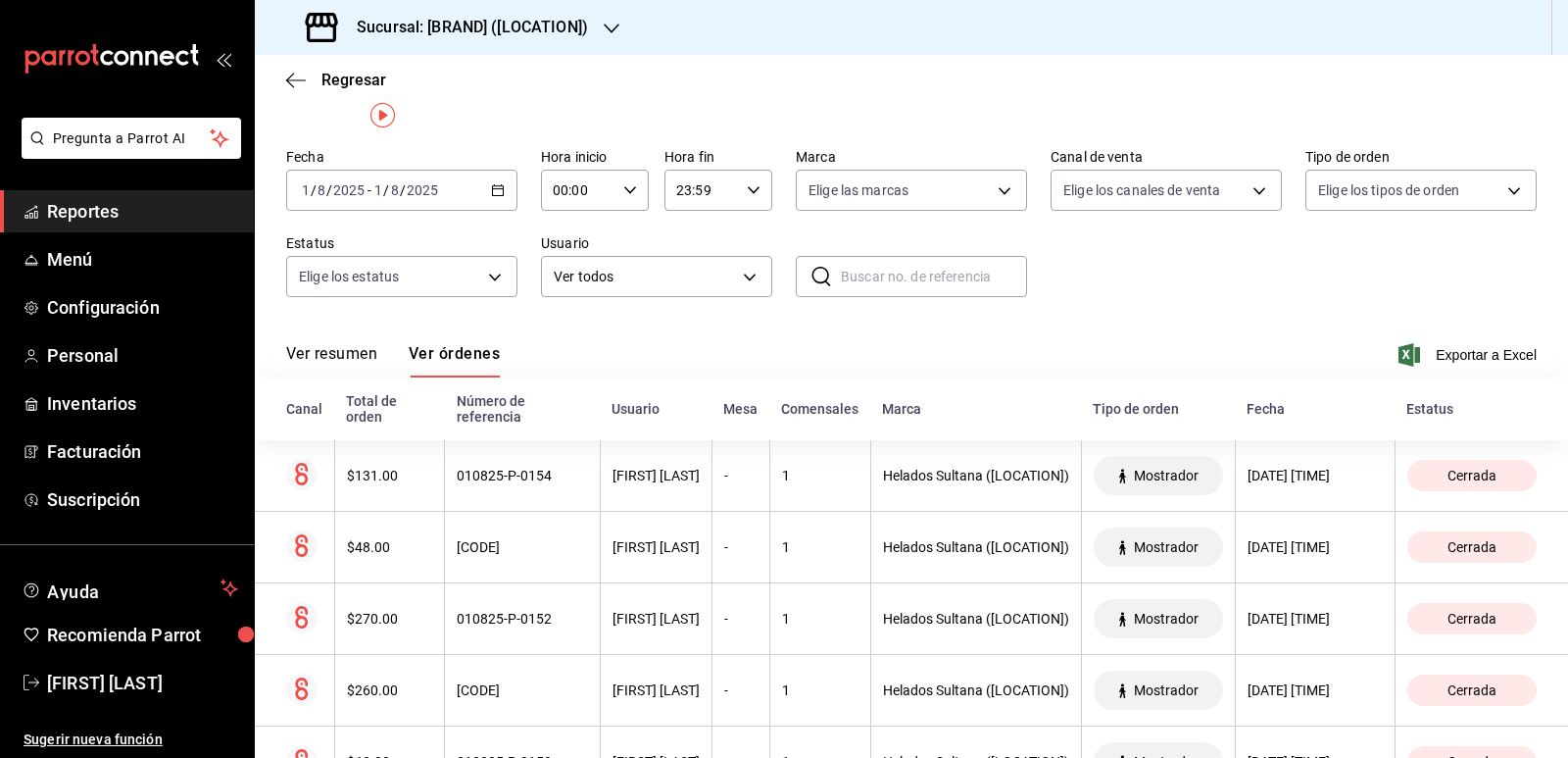 scroll, scrollTop: 0, scrollLeft: 0, axis: both 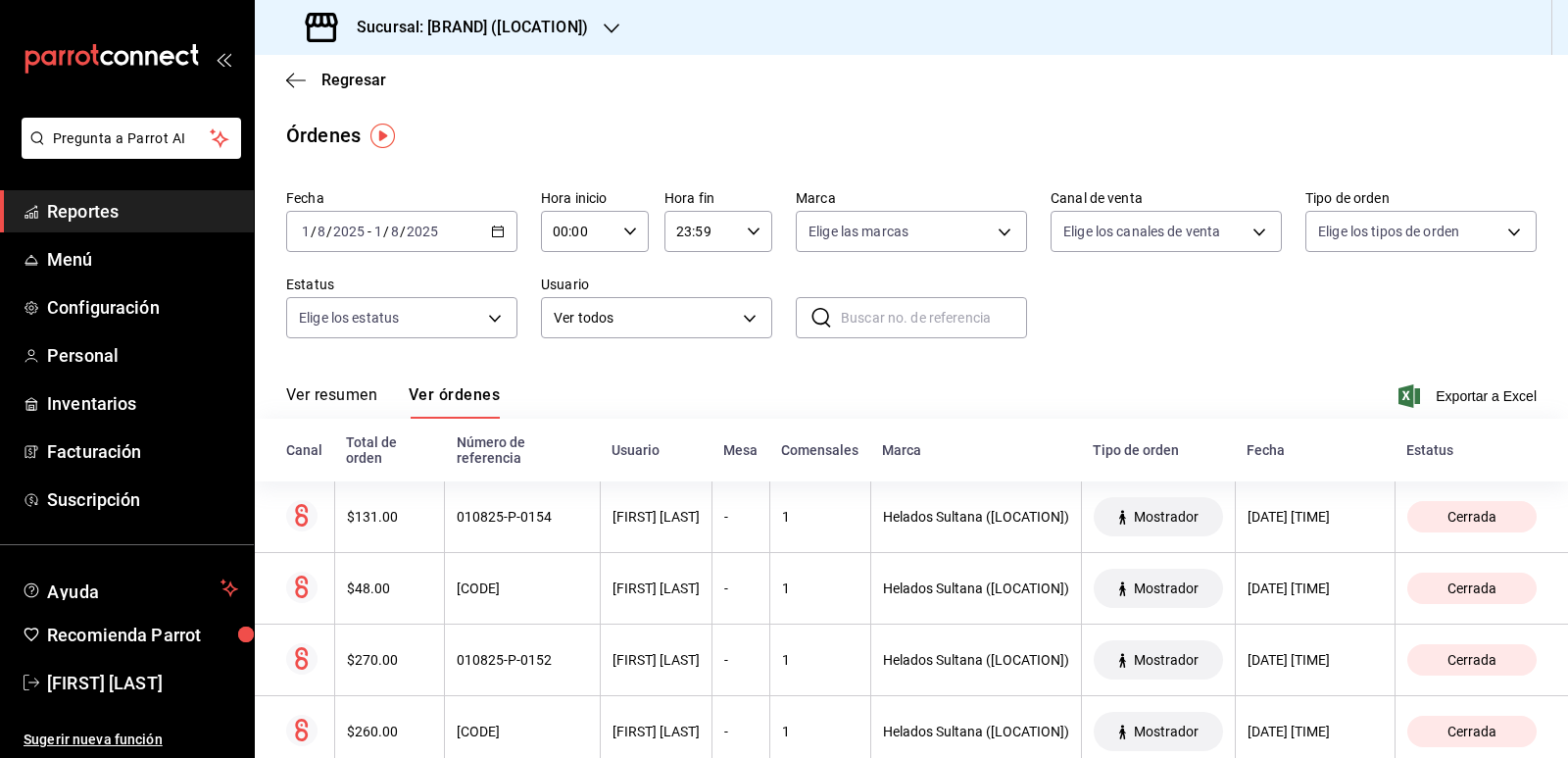 click on "Reportes" at bounding box center [142, 211] 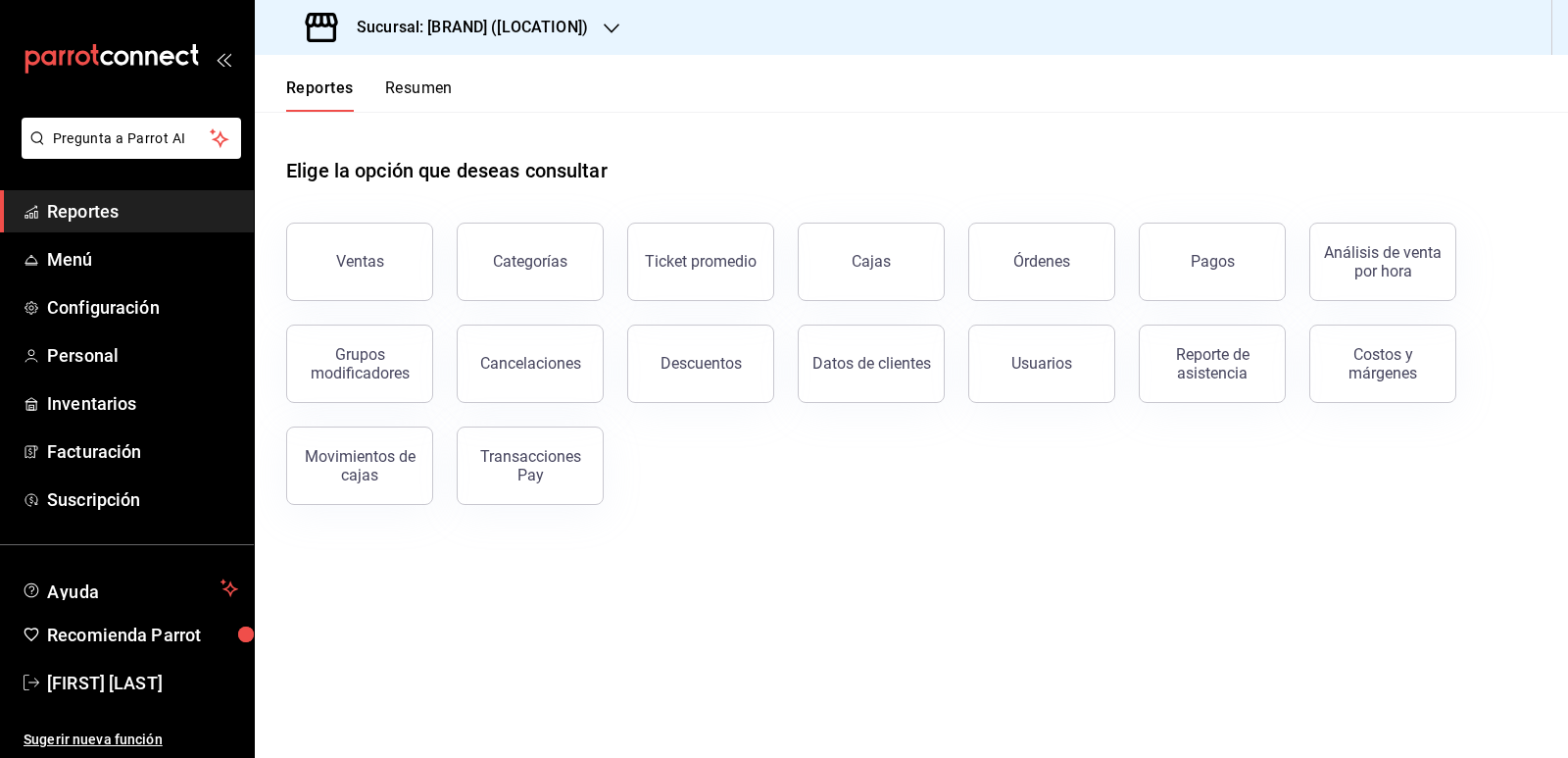 click on "Ventas Categorías Ticket promedio Cajas Órdenes Pagos Análisis de venta por hora Grupos modificadores Cancelaciones Descuentos Datos de clientes Usuarios Reporte de asistencia Costos y márgenes Movimientos de cajas Transacciones Pay" at bounding box center [900, 352] 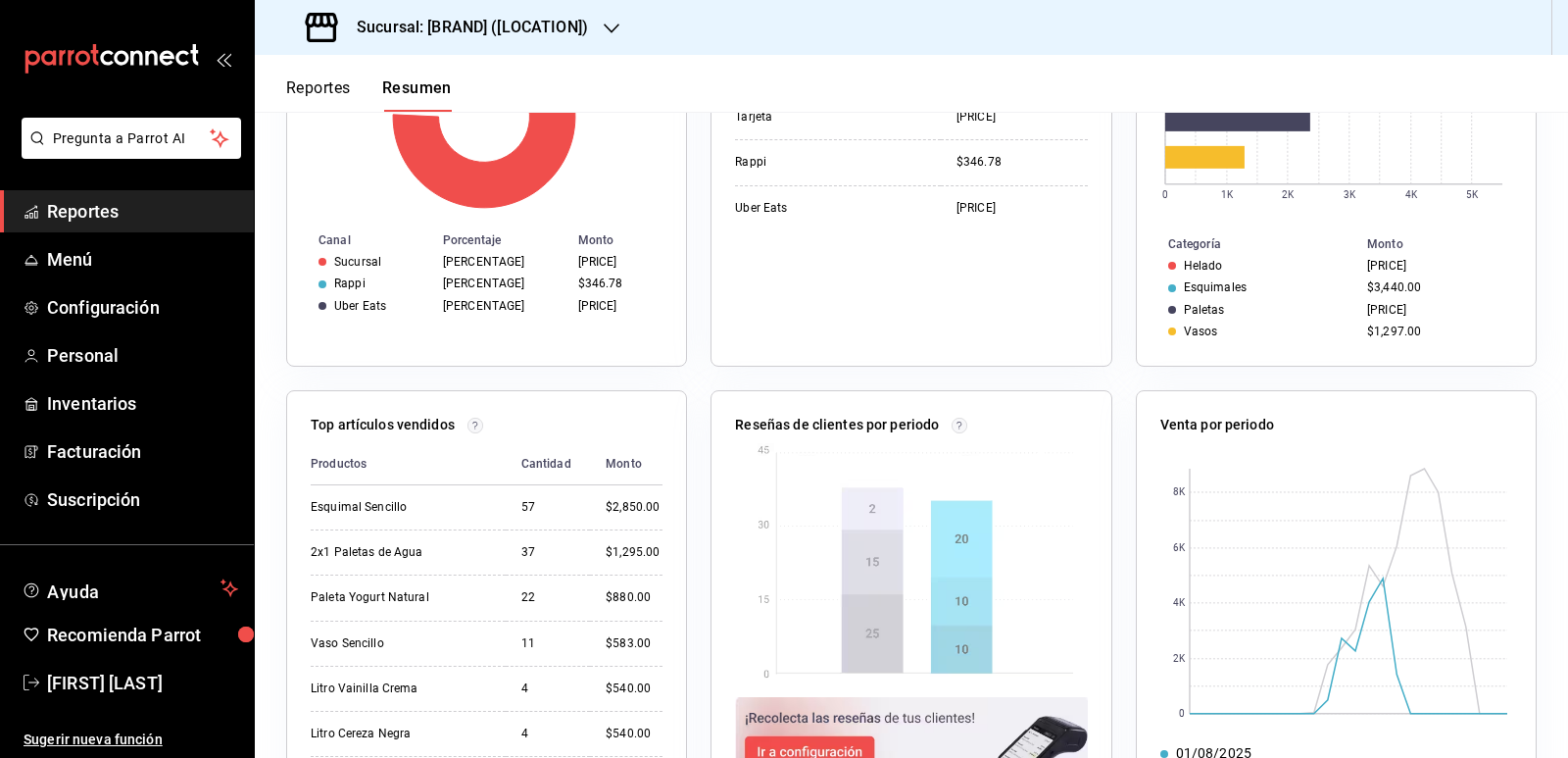 scroll, scrollTop: 566, scrollLeft: 0, axis: vertical 